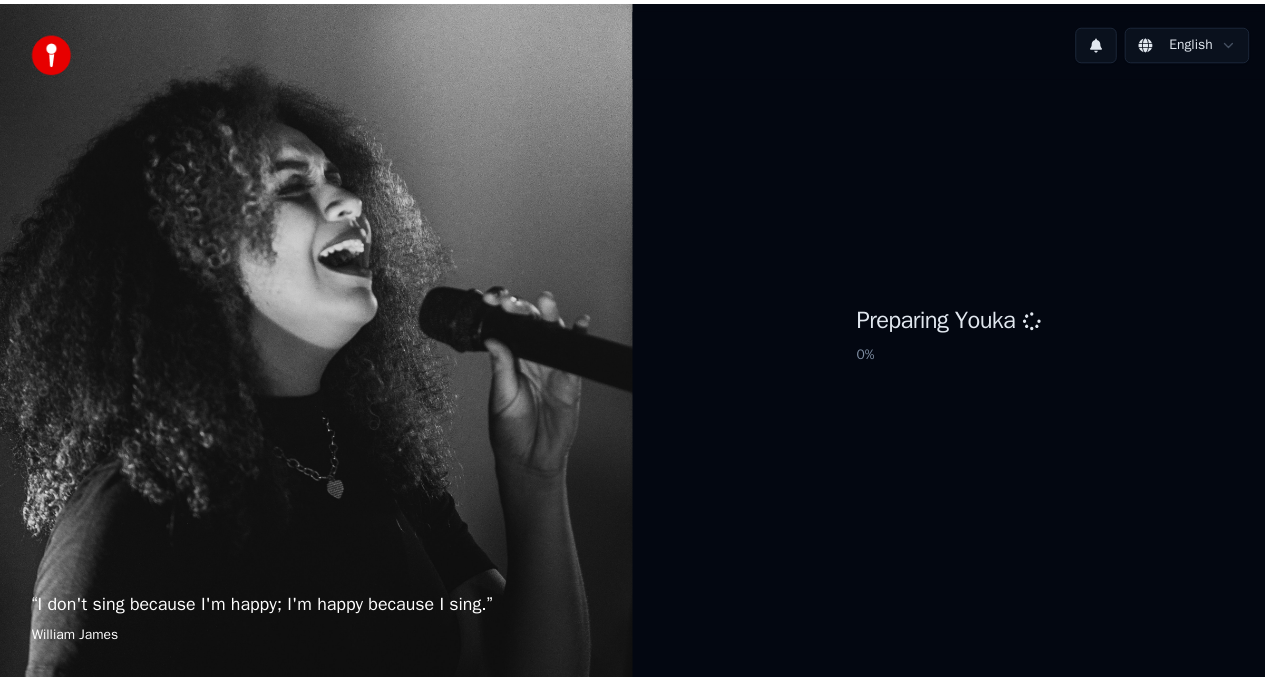 scroll, scrollTop: 0, scrollLeft: 0, axis: both 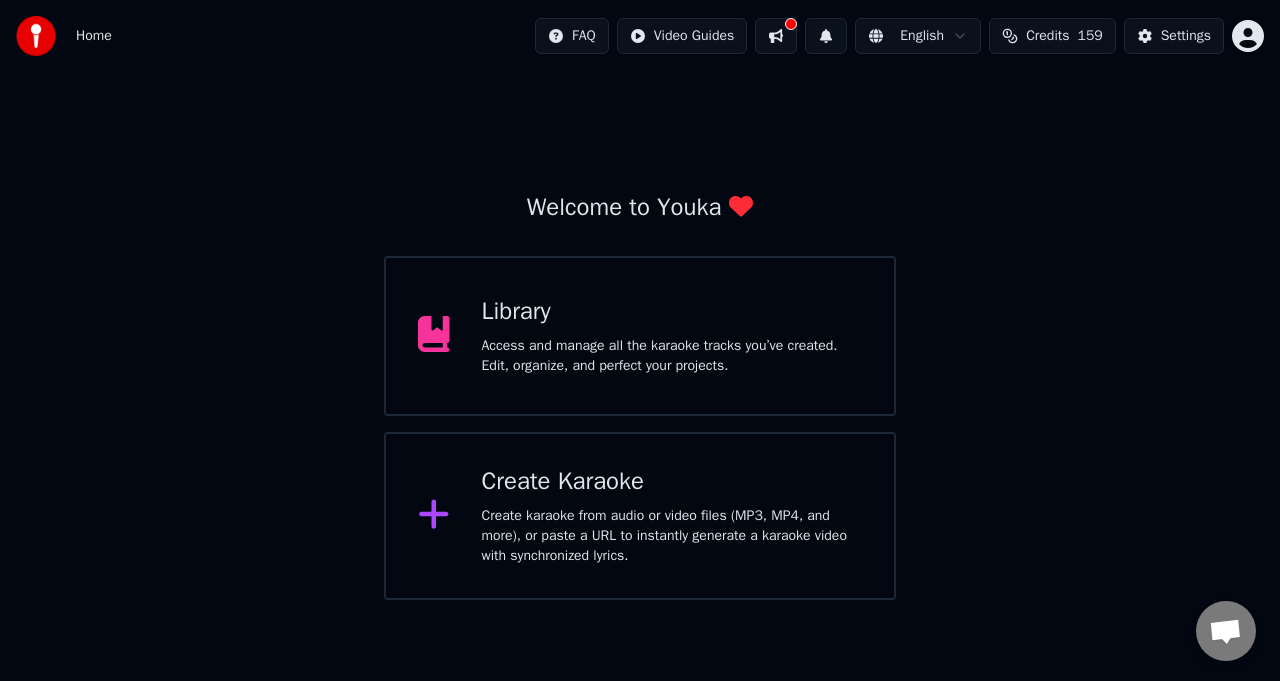 click 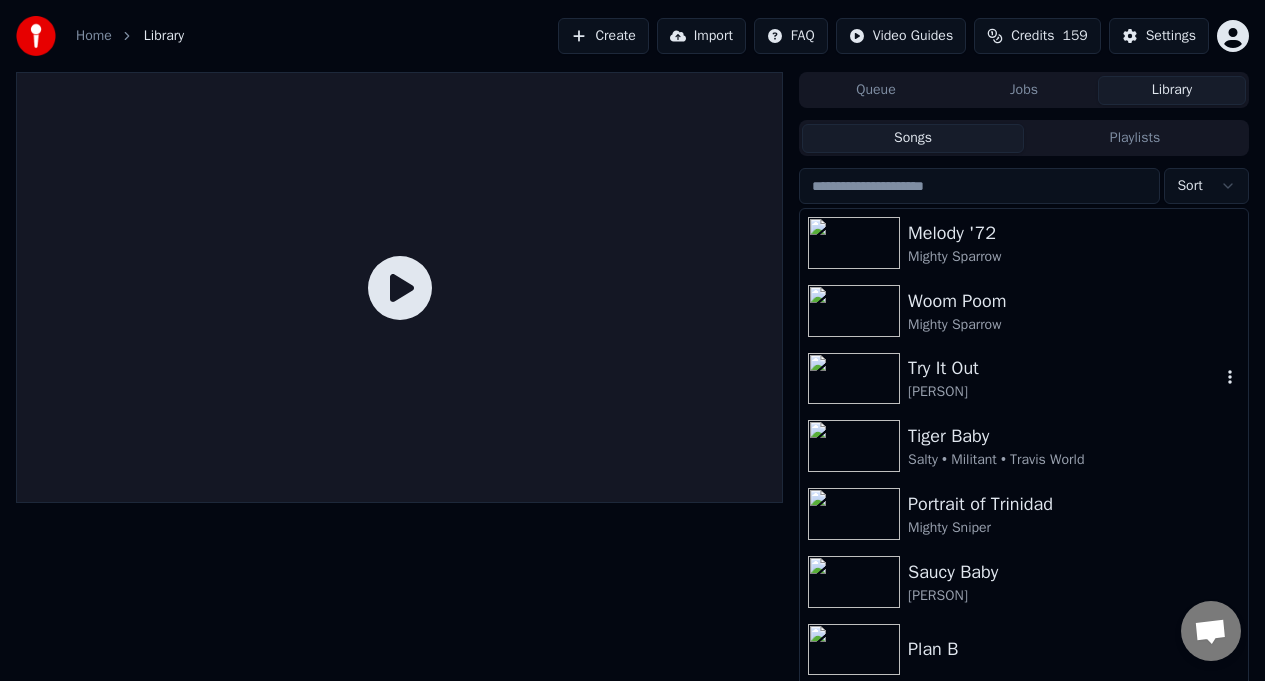 click on "Try It Out" at bounding box center [1064, 368] 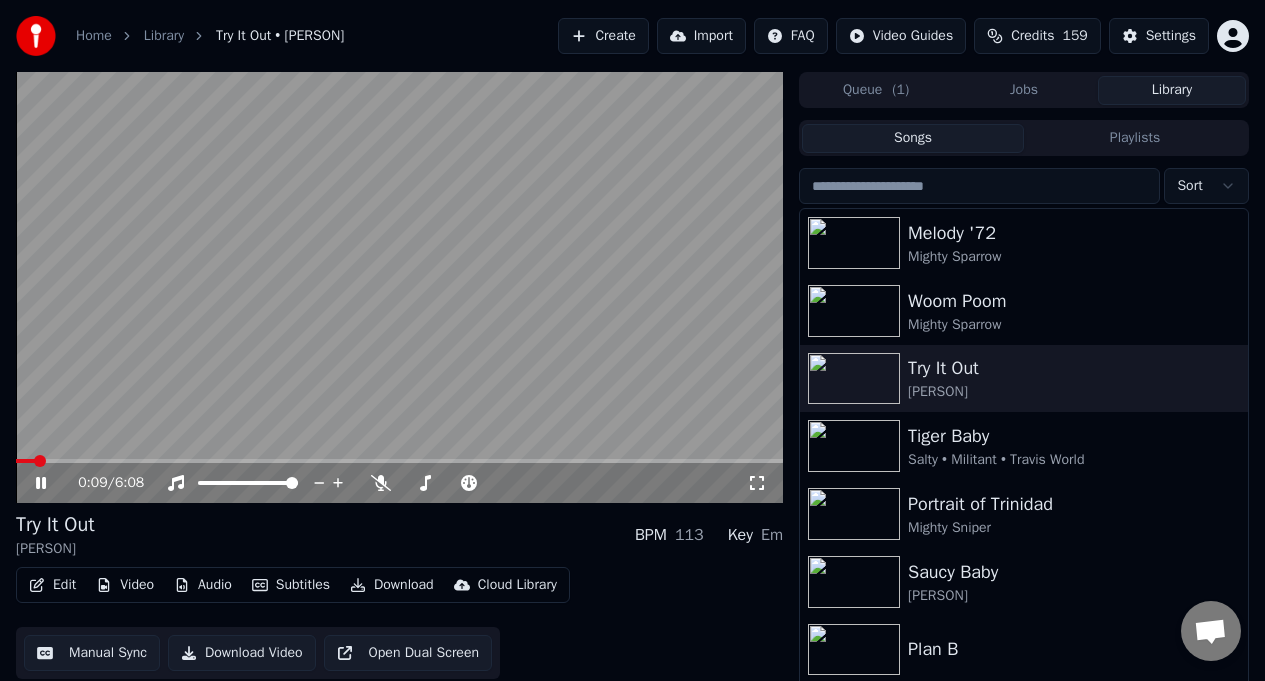 click at bounding box center (25, 461) 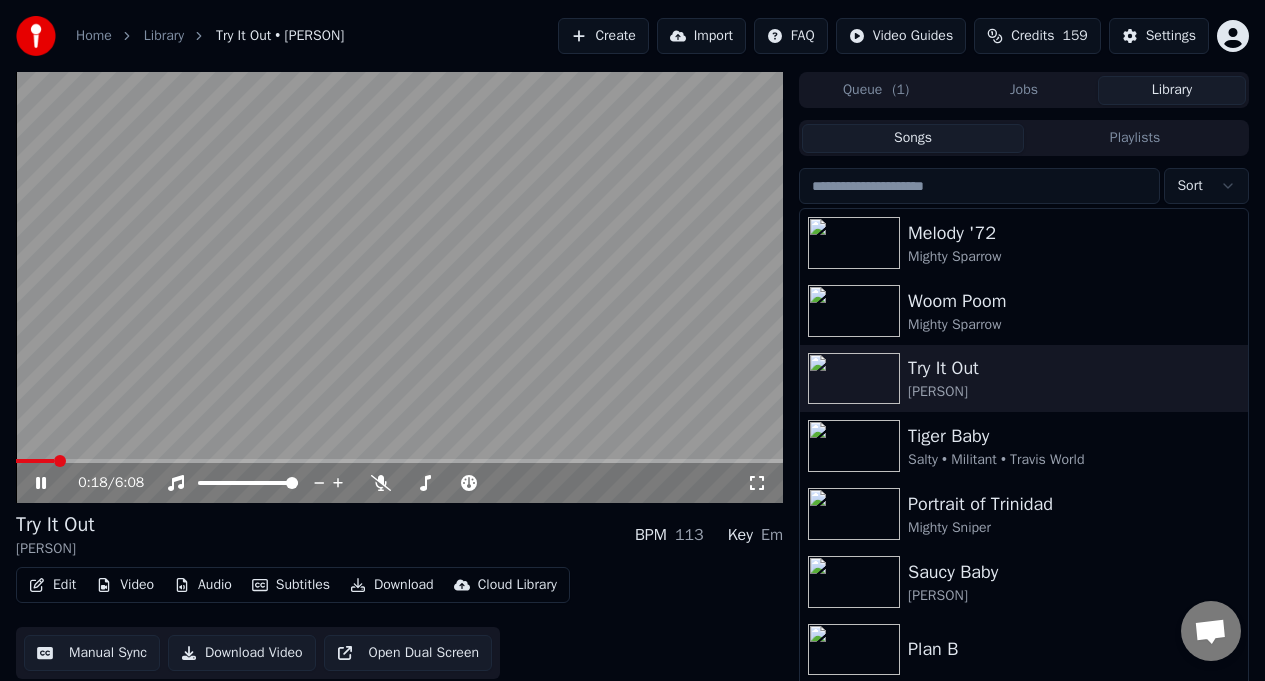 click on "0:18  /  6:08" at bounding box center [399, 483] 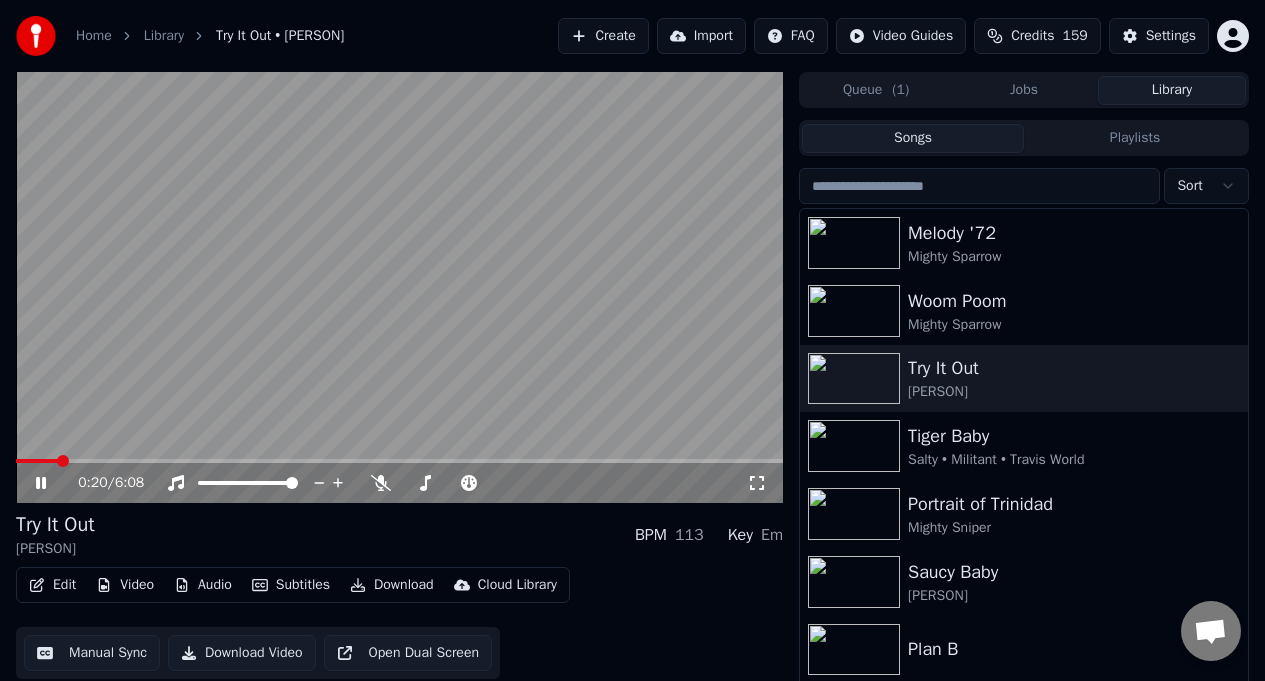 click on "0:20  /  6:08" at bounding box center [399, 483] 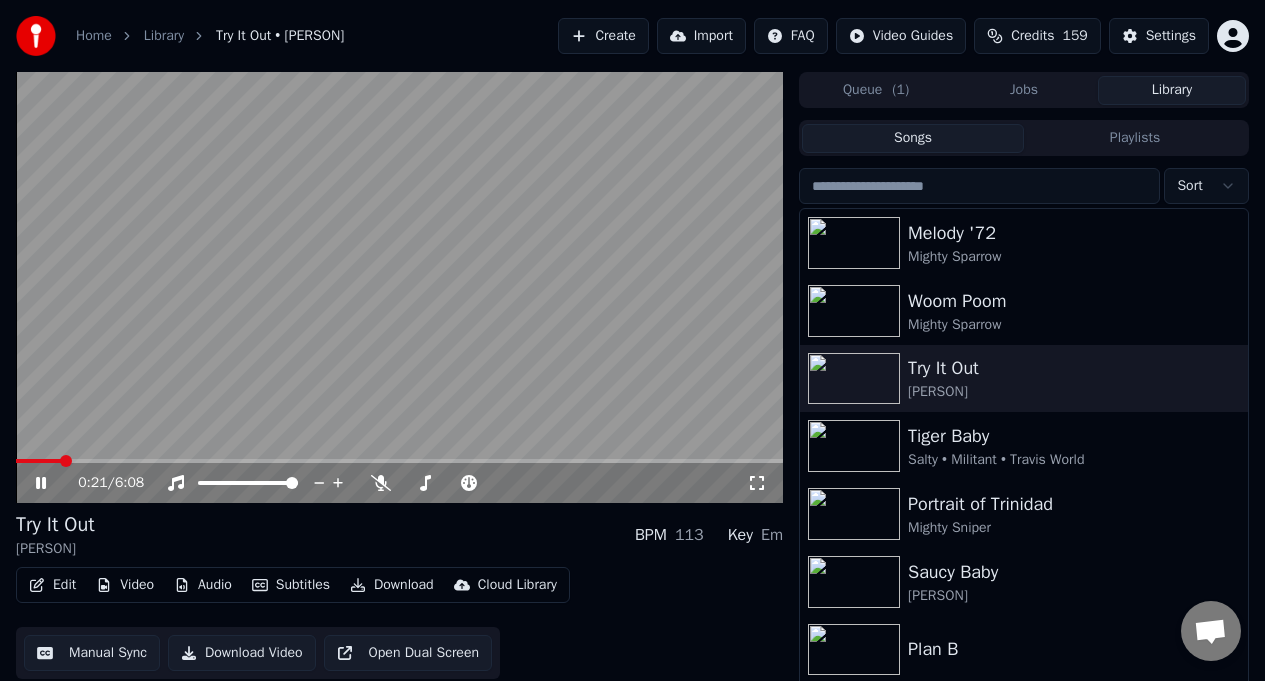 click on "0:21  /  6:08" at bounding box center [399, 483] 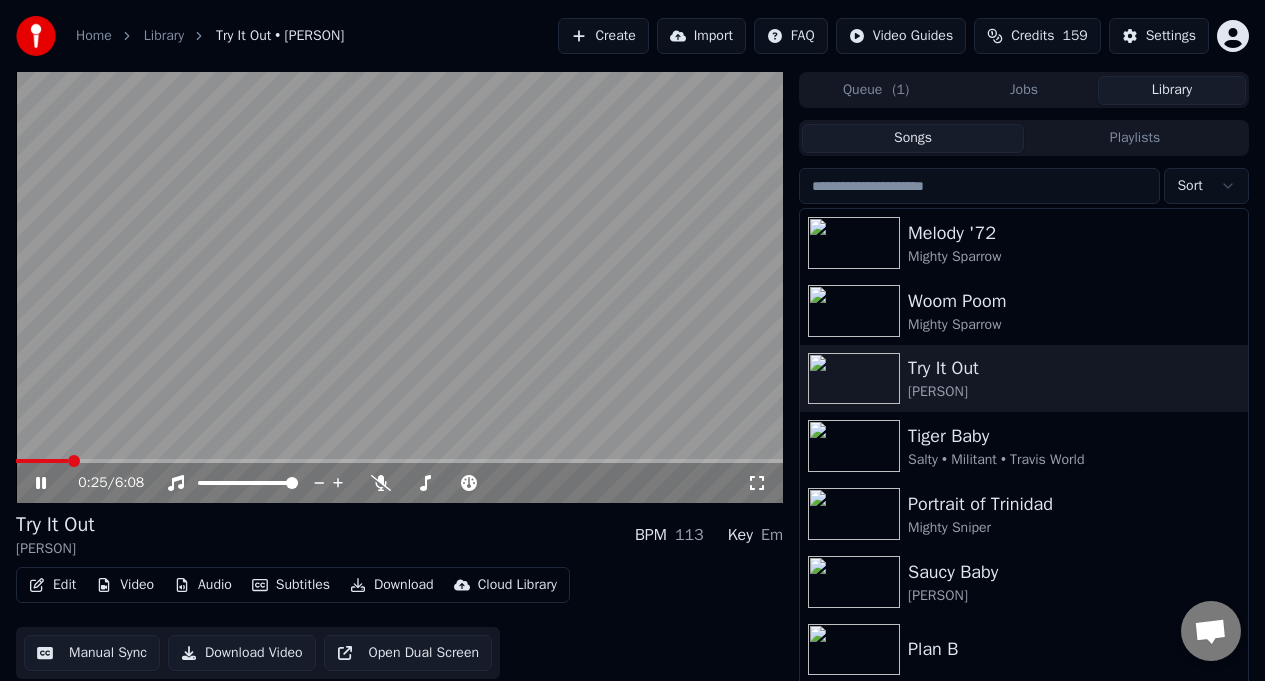click at bounding box center (399, 461) 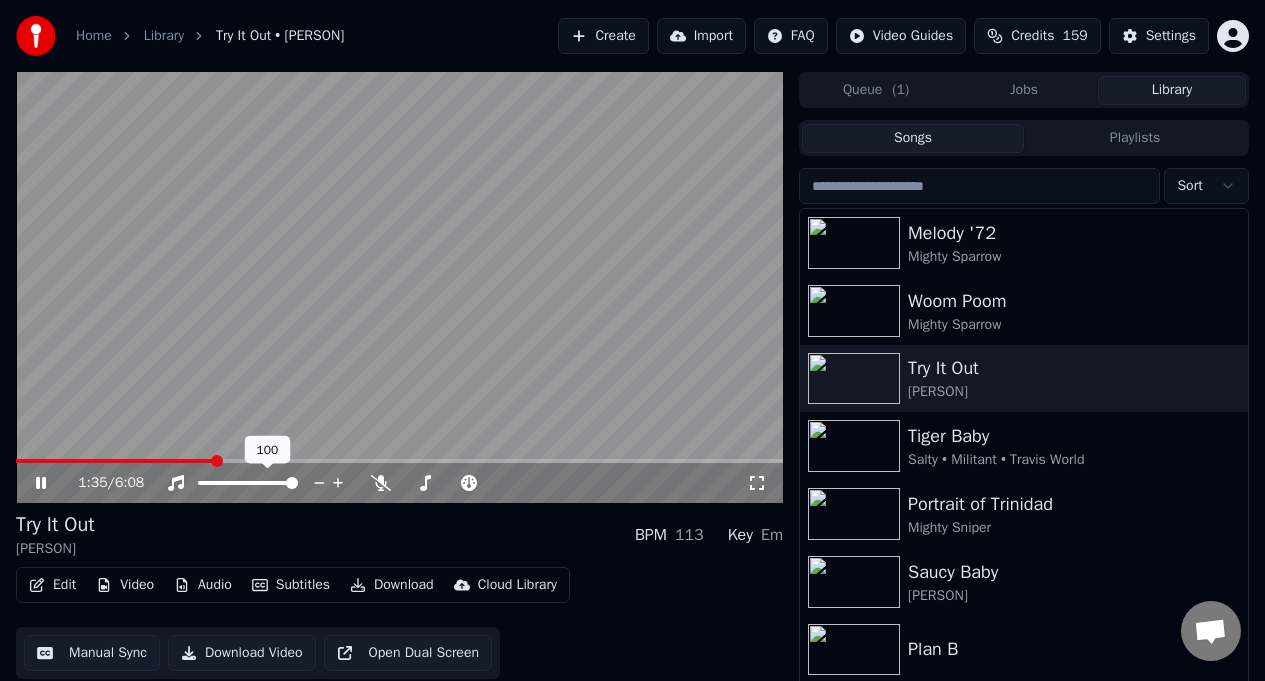 click at bounding box center [266, 483] 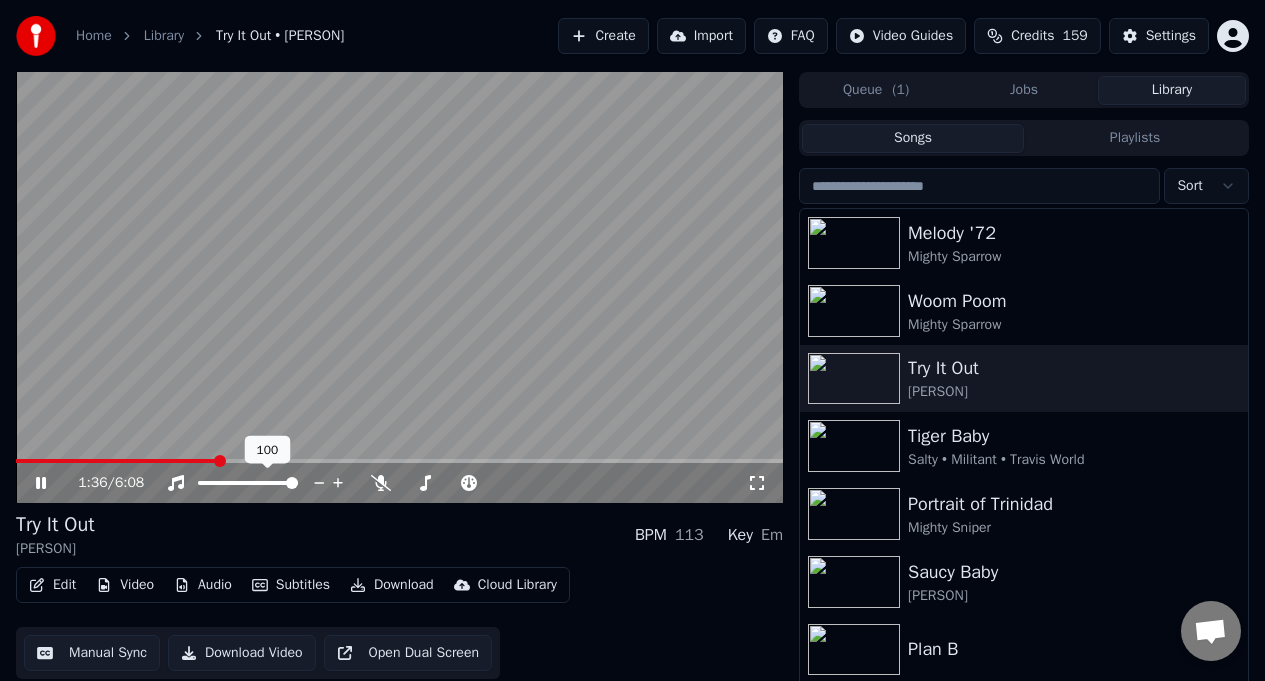 click at bounding box center [266, 483] 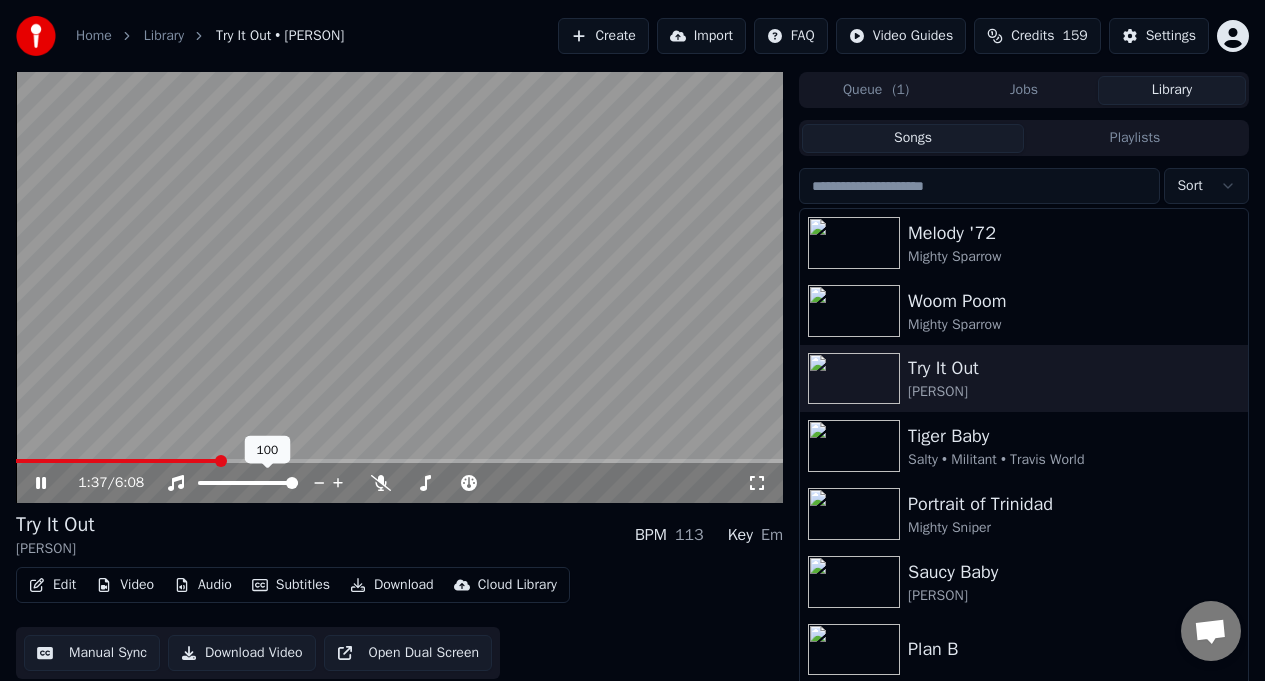 click at bounding box center [248, 483] 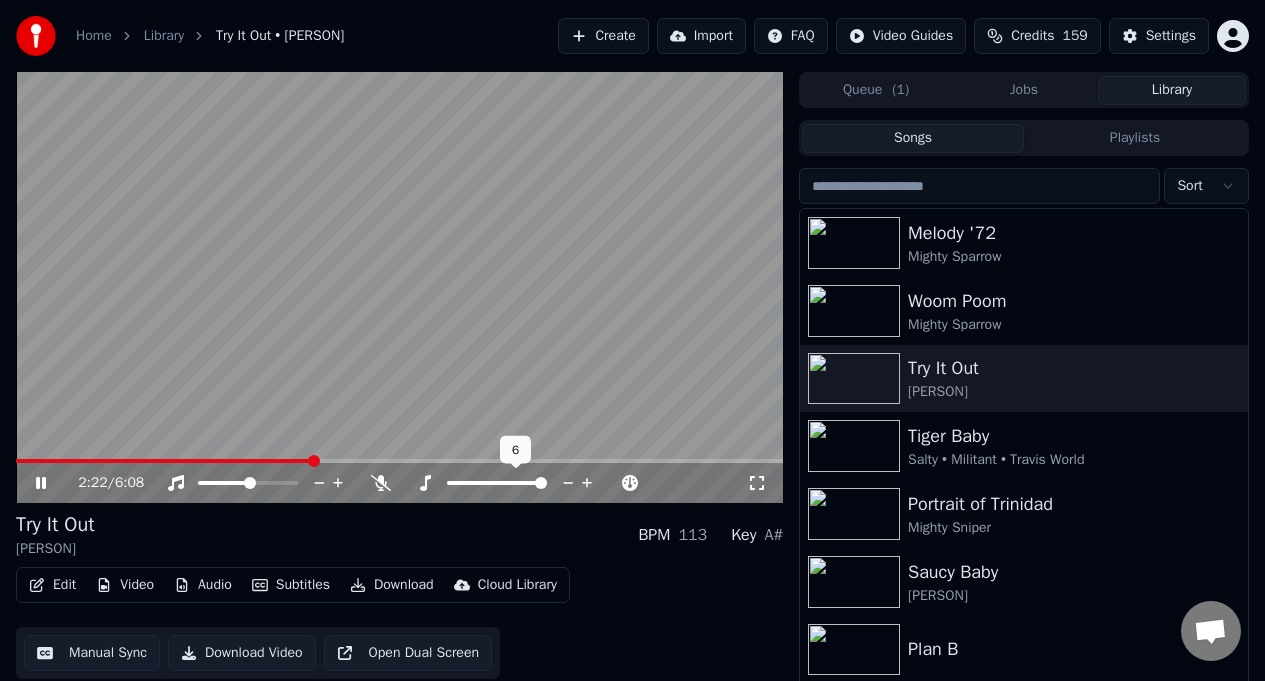 click at bounding box center (541, 483) 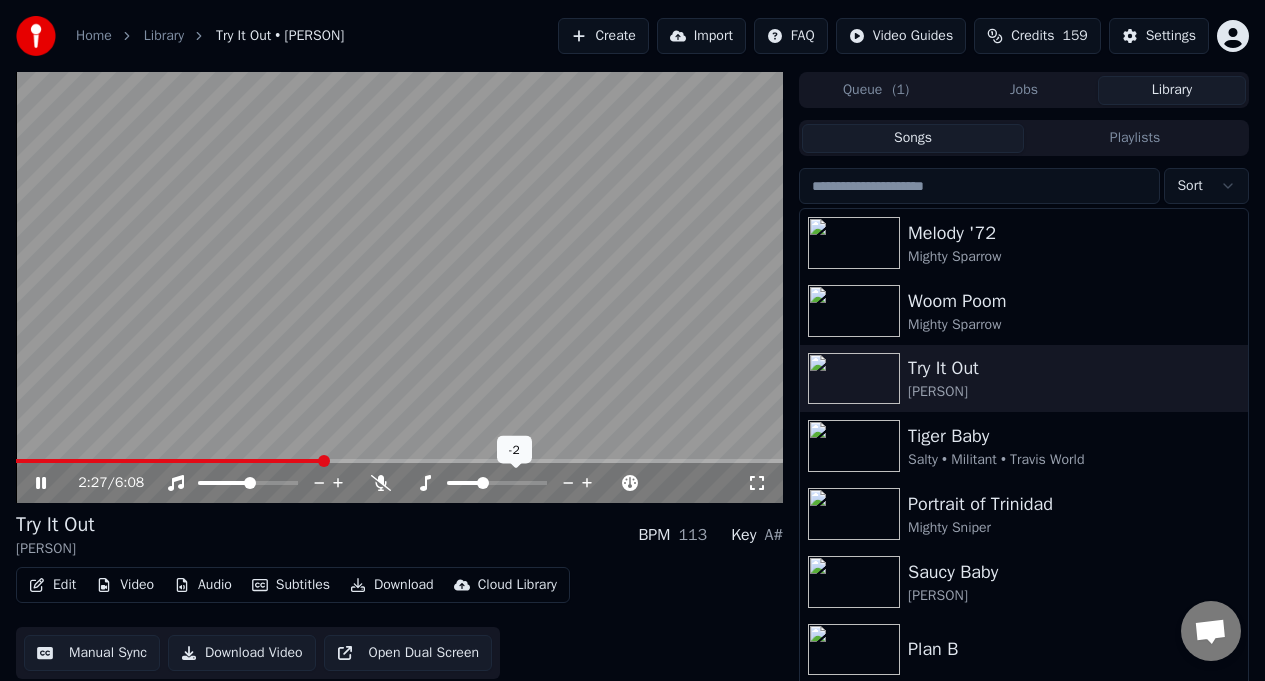 click at bounding box center (463, 483) 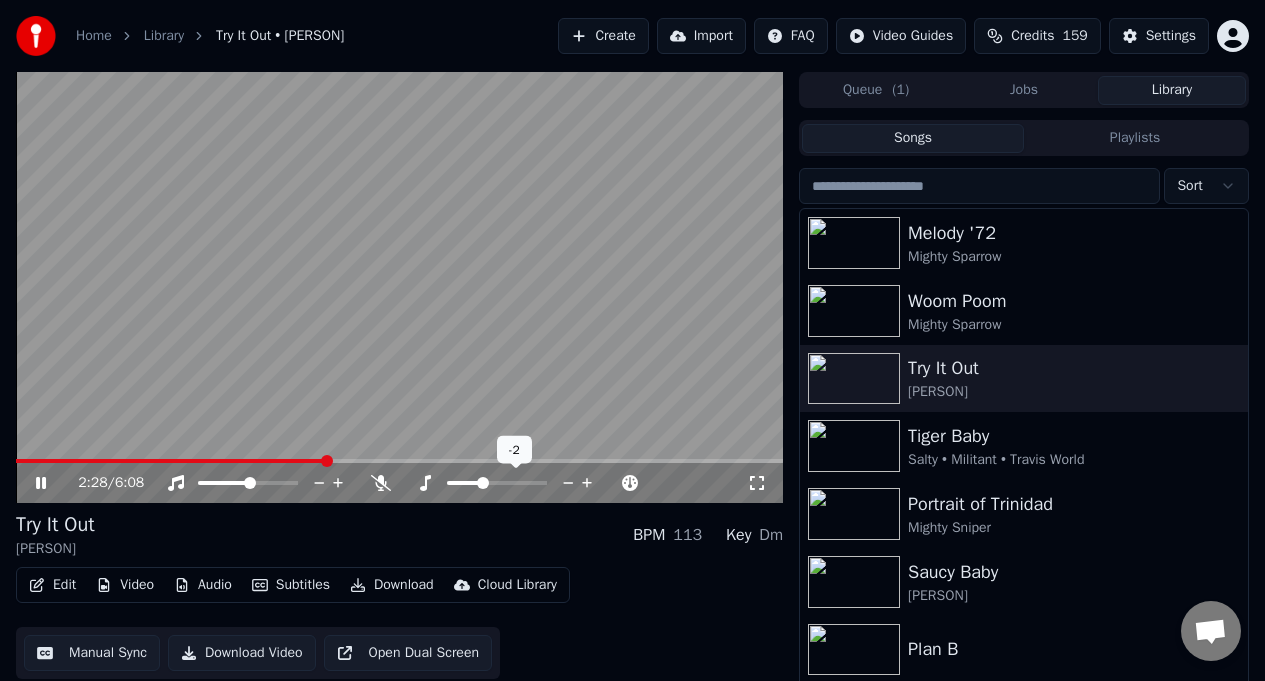 click at bounding box center [483, 483] 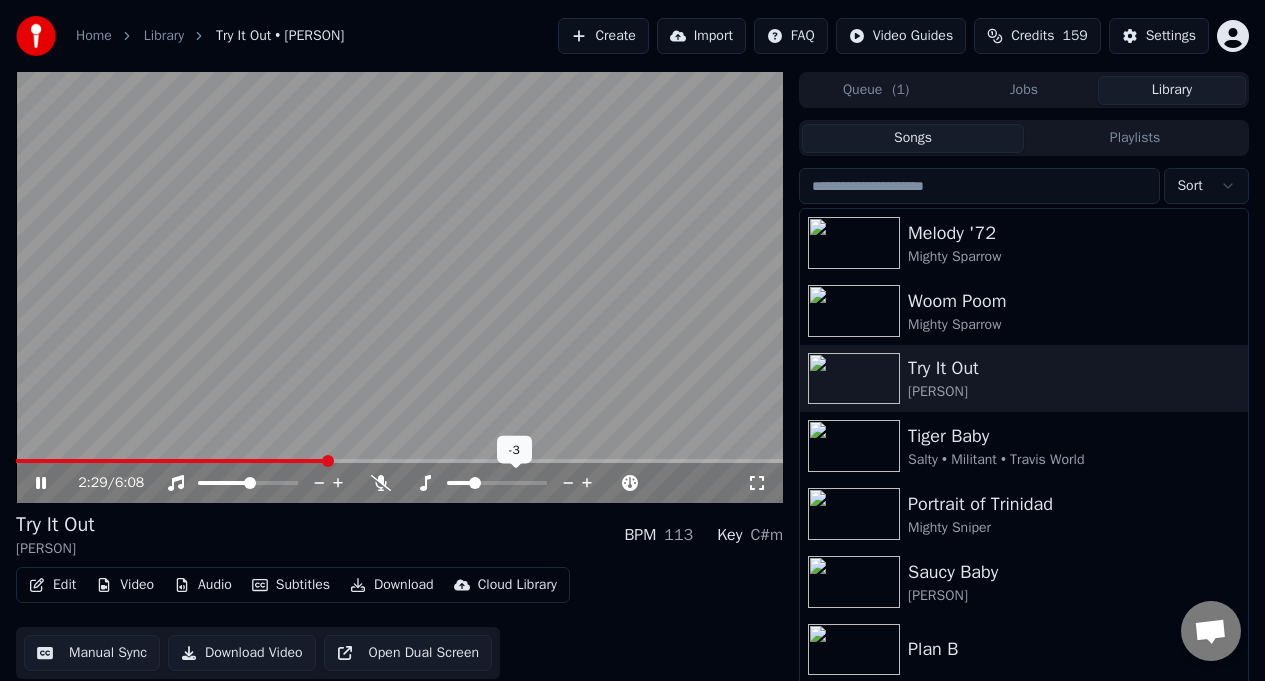 click at bounding box center [475, 483] 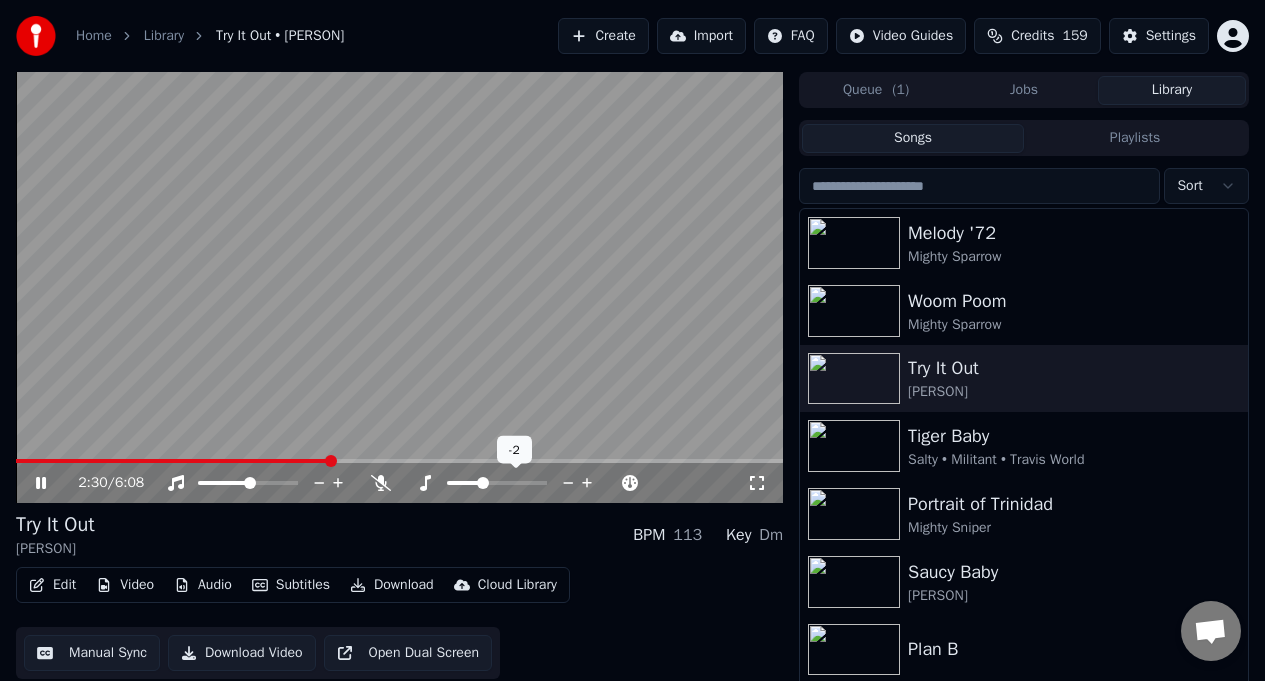 click at bounding box center (483, 483) 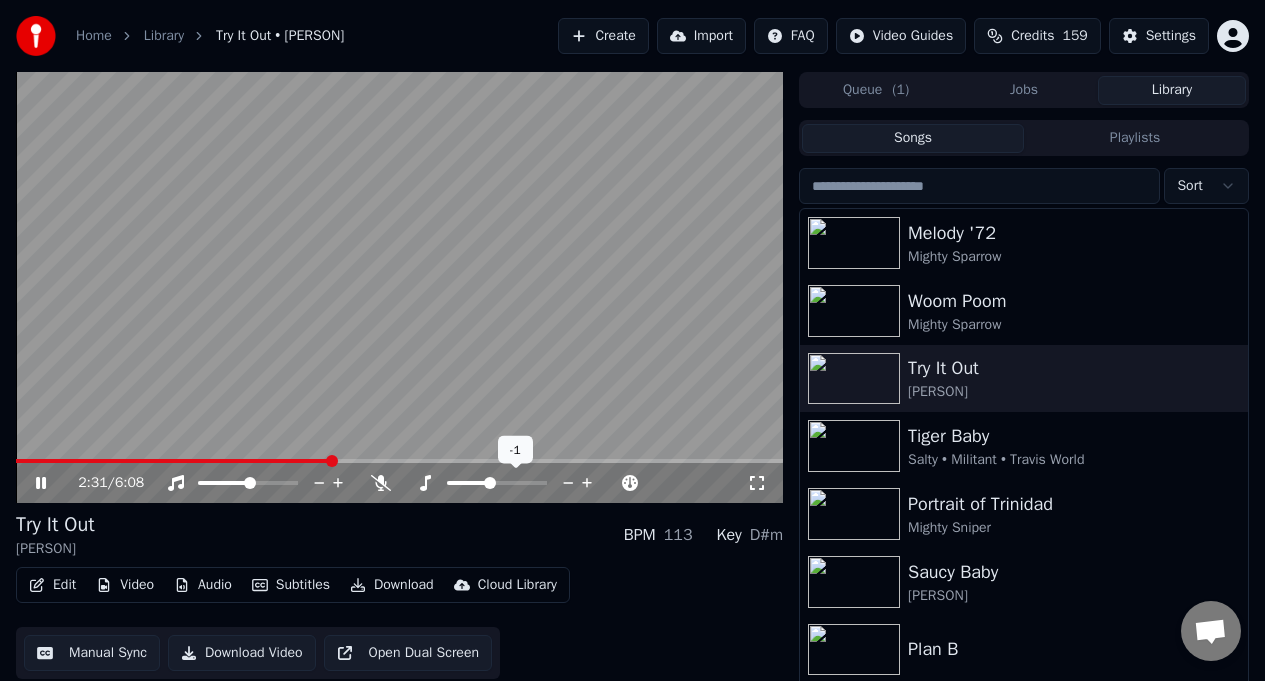 click at bounding box center [490, 483] 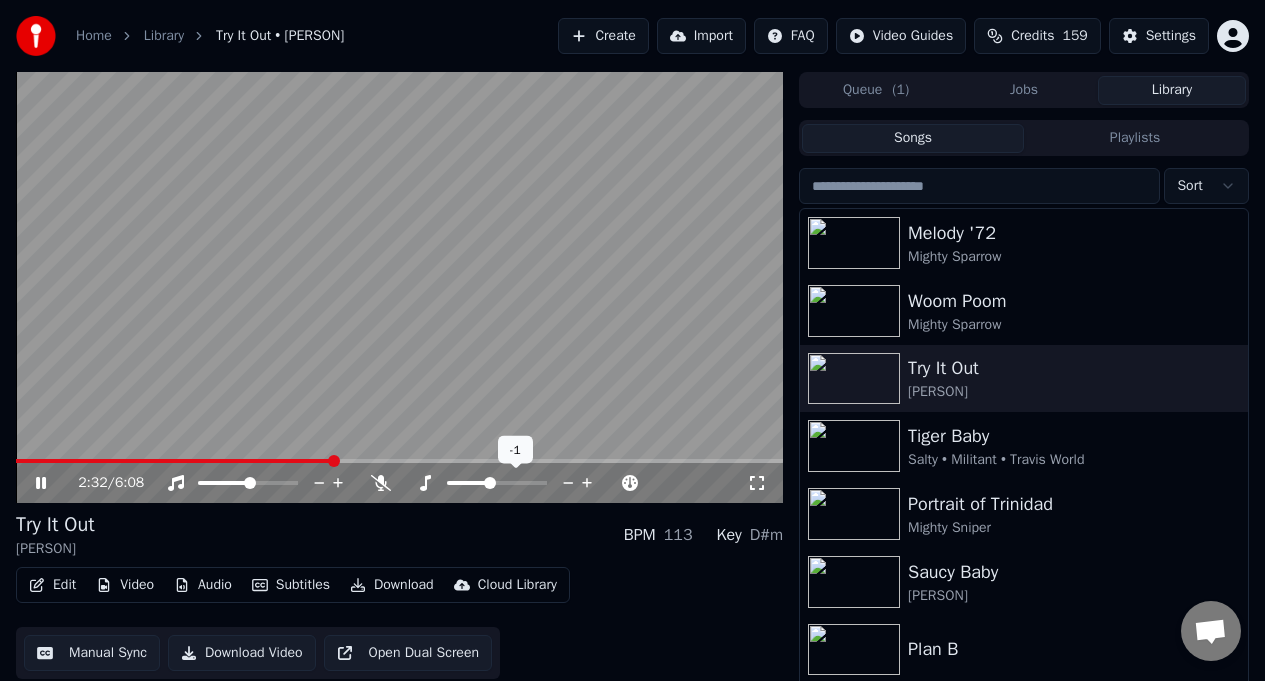 click at bounding box center [490, 483] 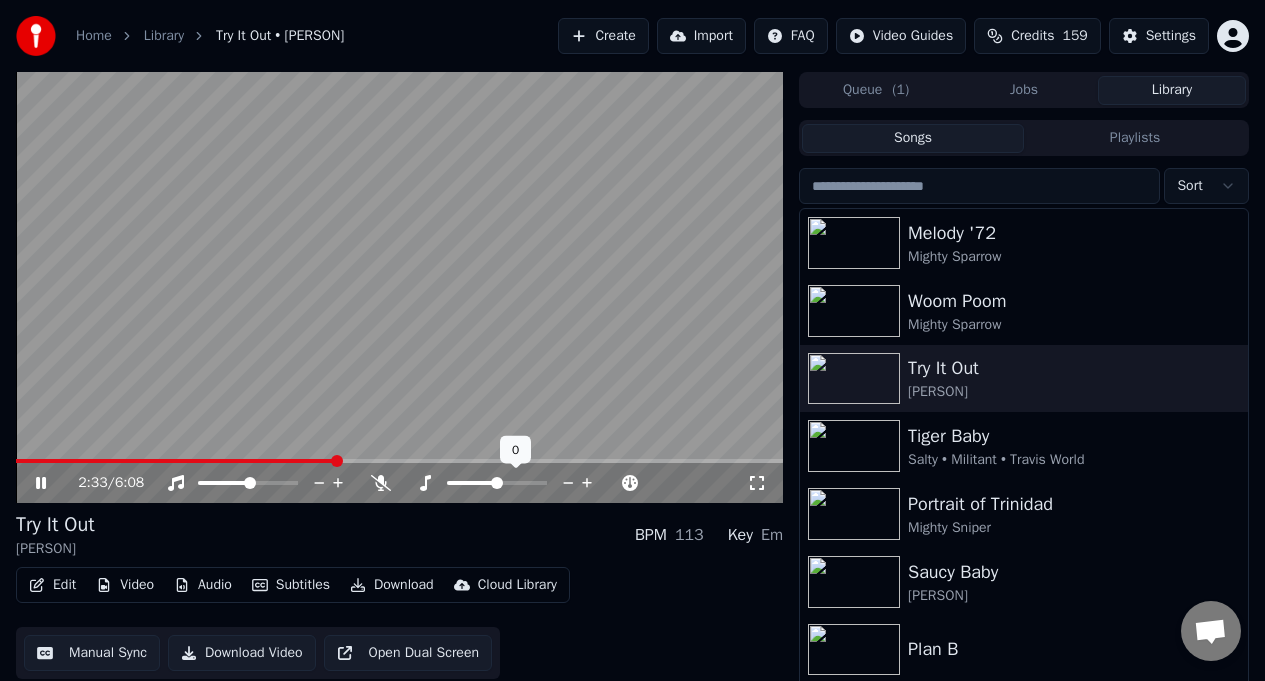 click at bounding box center [497, 483] 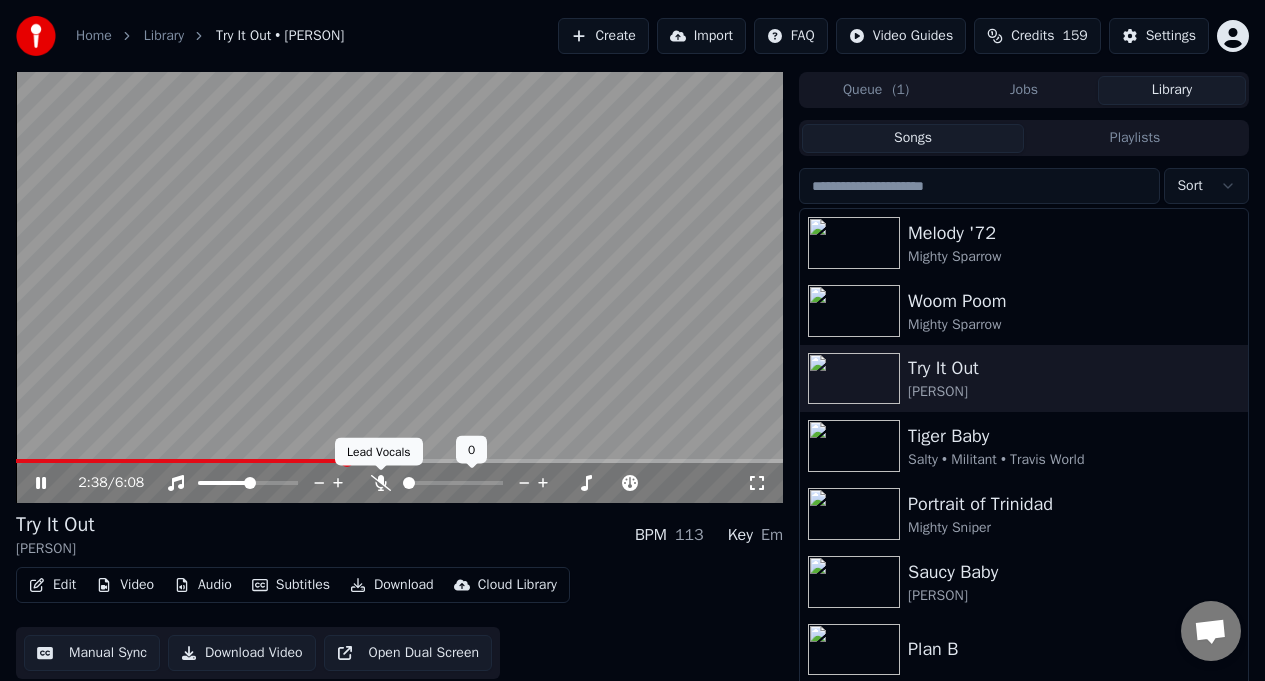 click 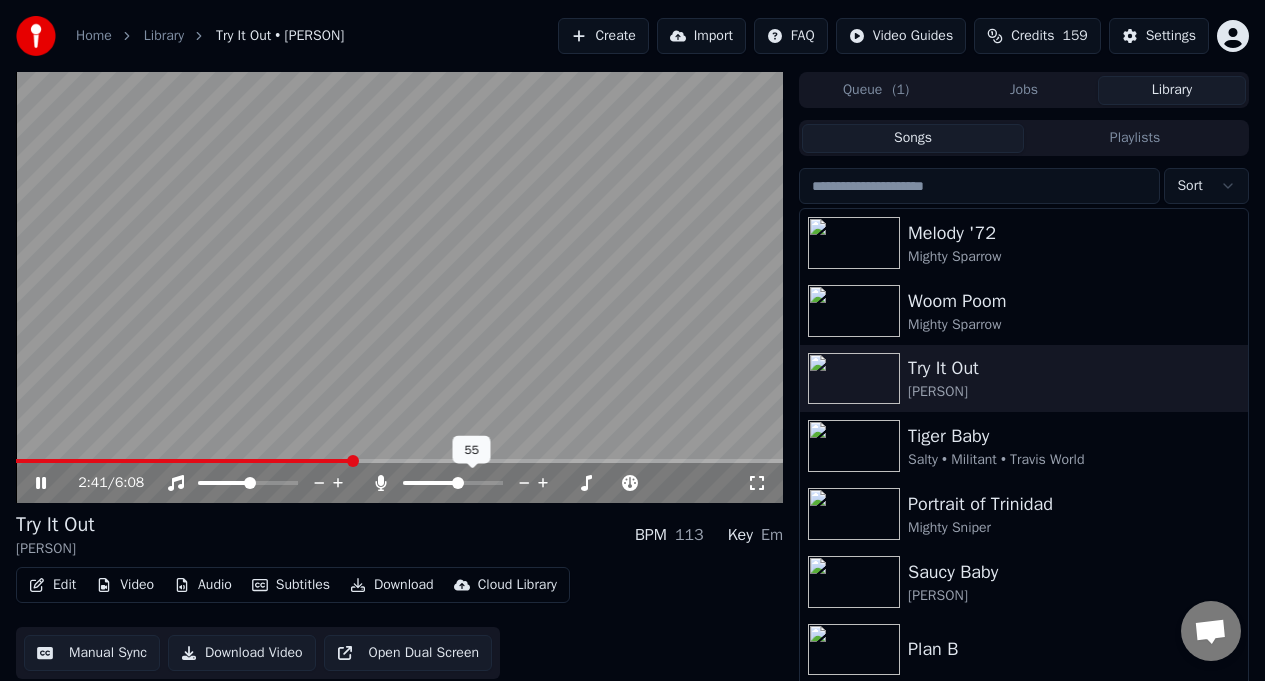 click at bounding box center (458, 483) 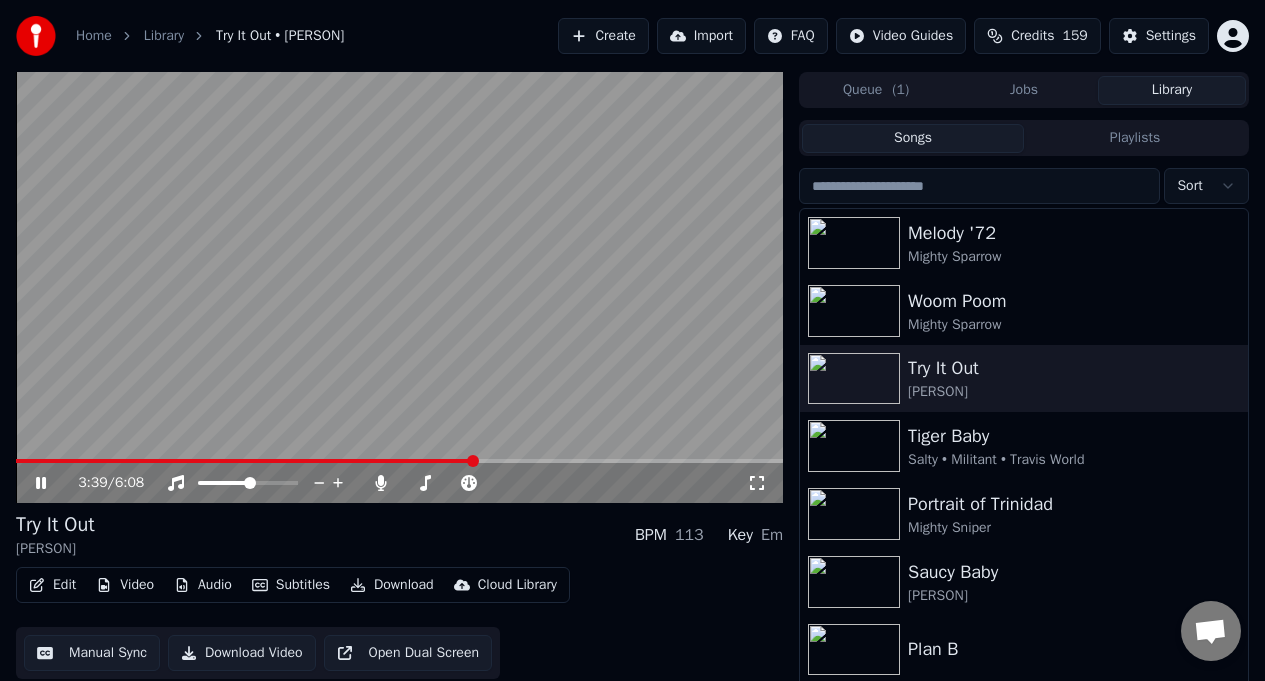 click at bounding box center [399, 287] 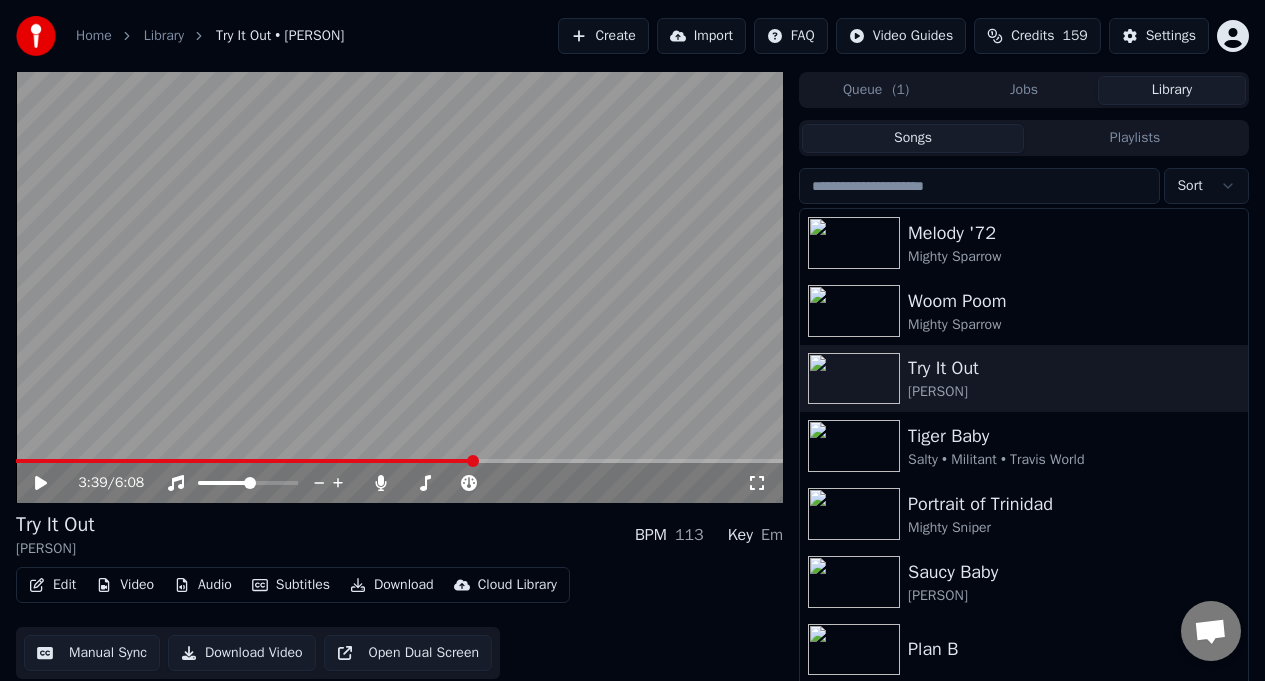 click on "Edit" at bounding box center (52, 585) 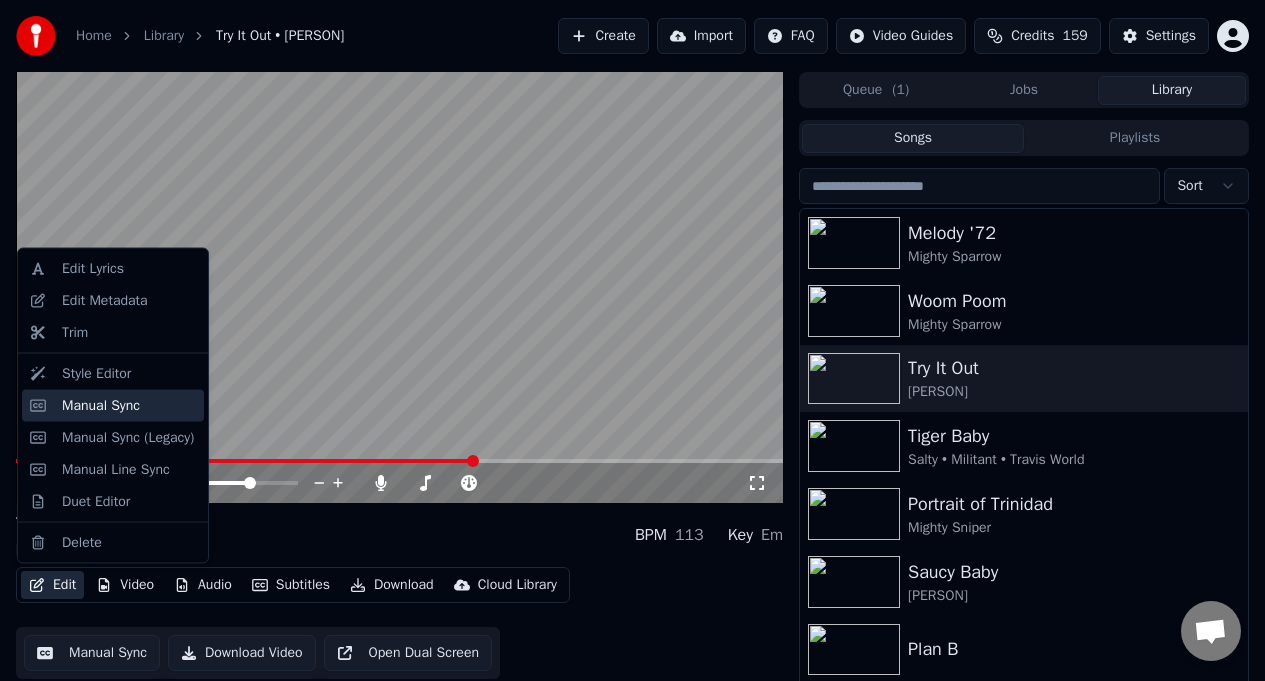 click on "Manual Sync" at bounding box center (101, 405) 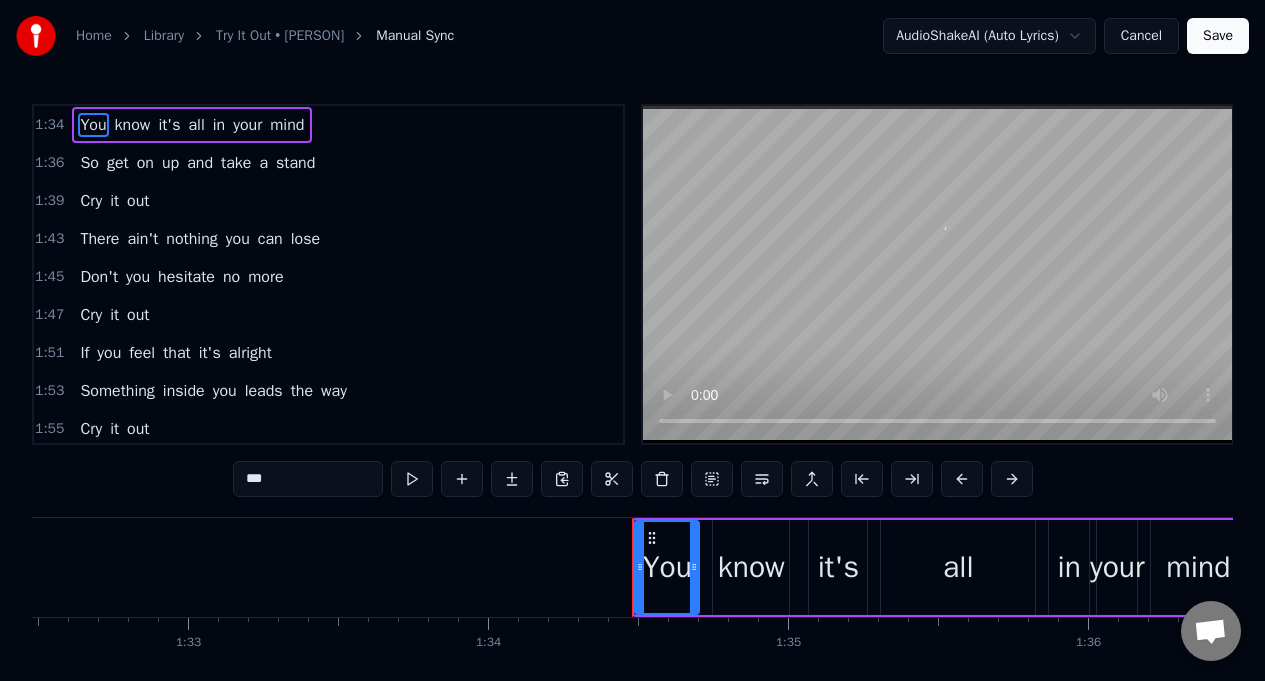 scroll, scrollTop: 0, scrollLeft: 28244, axis: horizontal 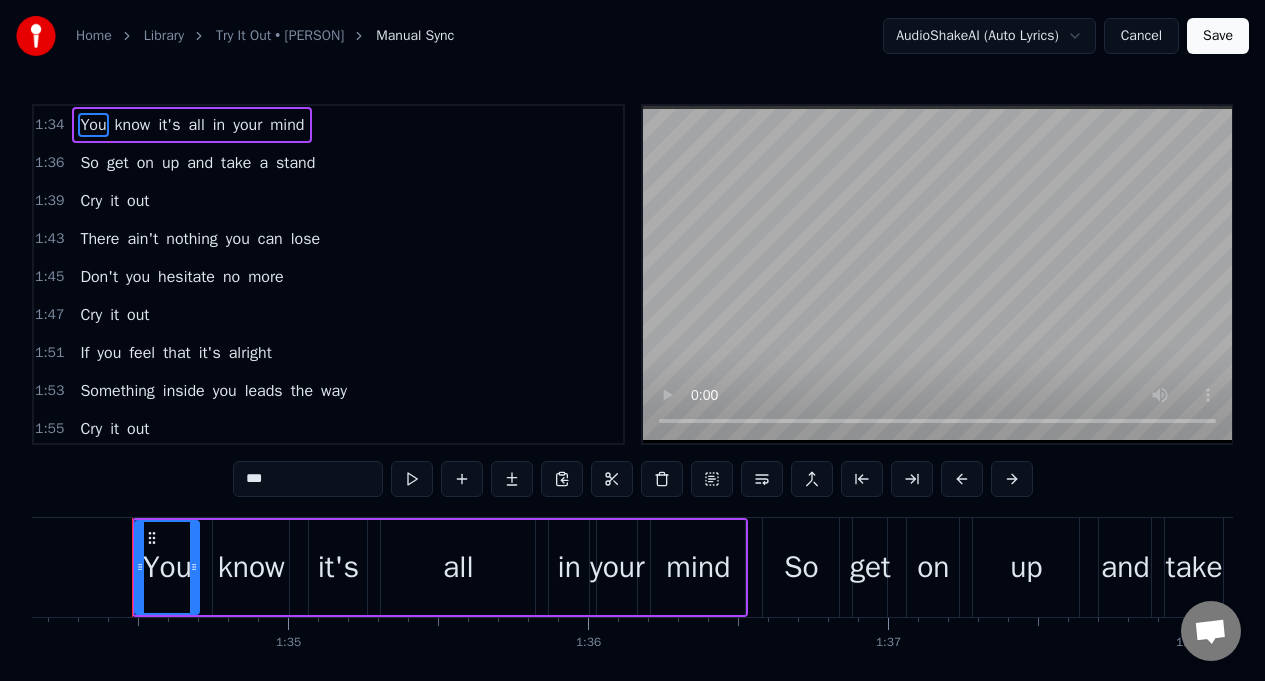 click on "Cry it out" at bounding box center [114, 201] 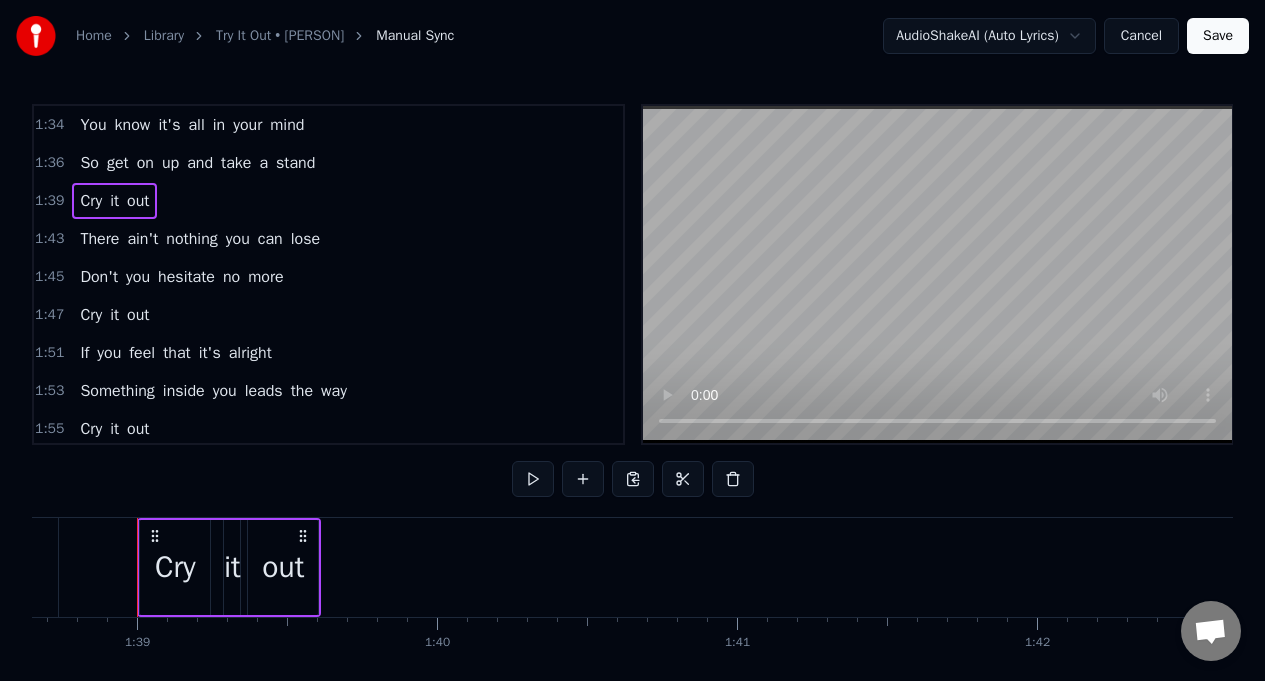 scroll, scrollTop: 0, scrollLeft: 29600, axis: horizontal 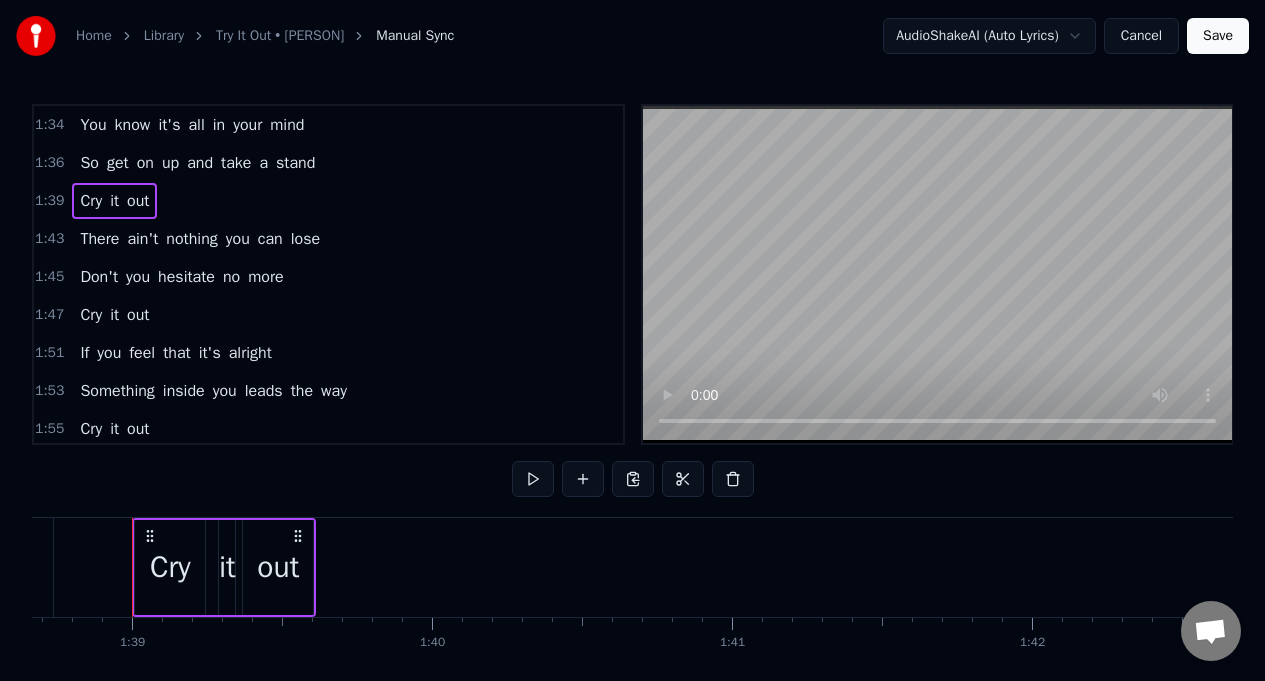 click on "Cry" at bounding box center (170, 567) 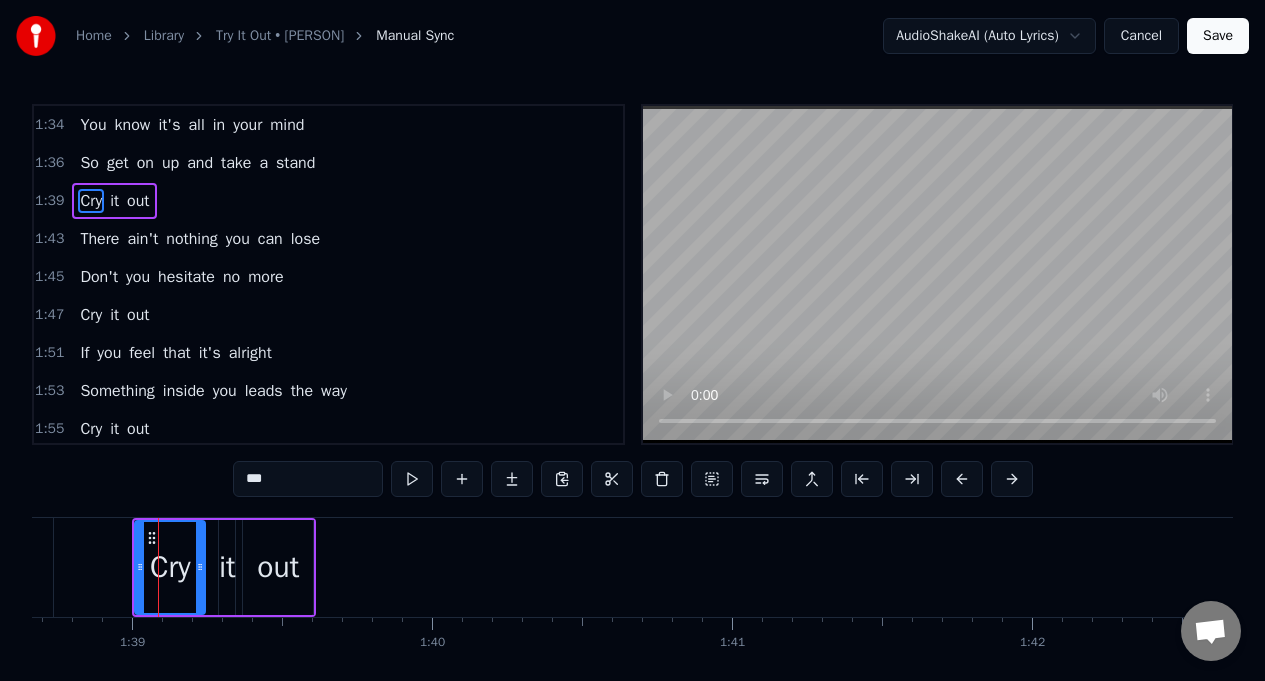 click on "***" at bounding box center [308, 479] 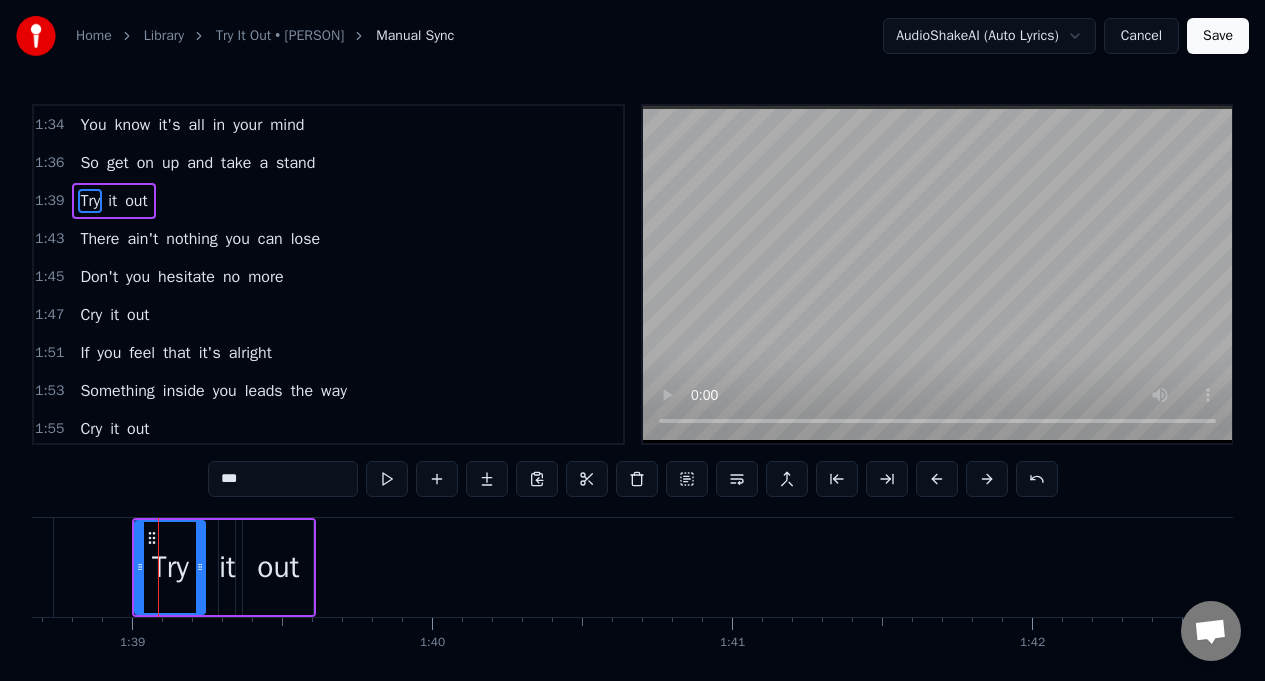 click on "Cry" at bounding box center [91, 315] 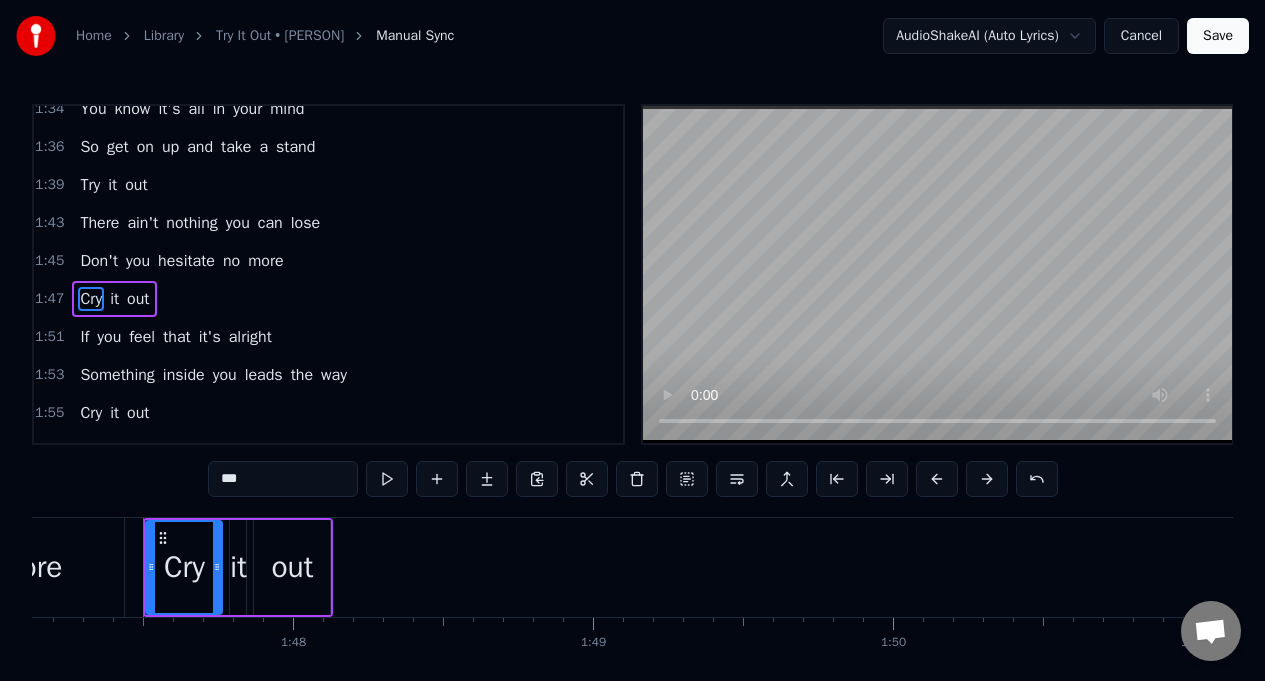scroll, scrollTop: 0, scrollLeft: 32150, axis: horizontal 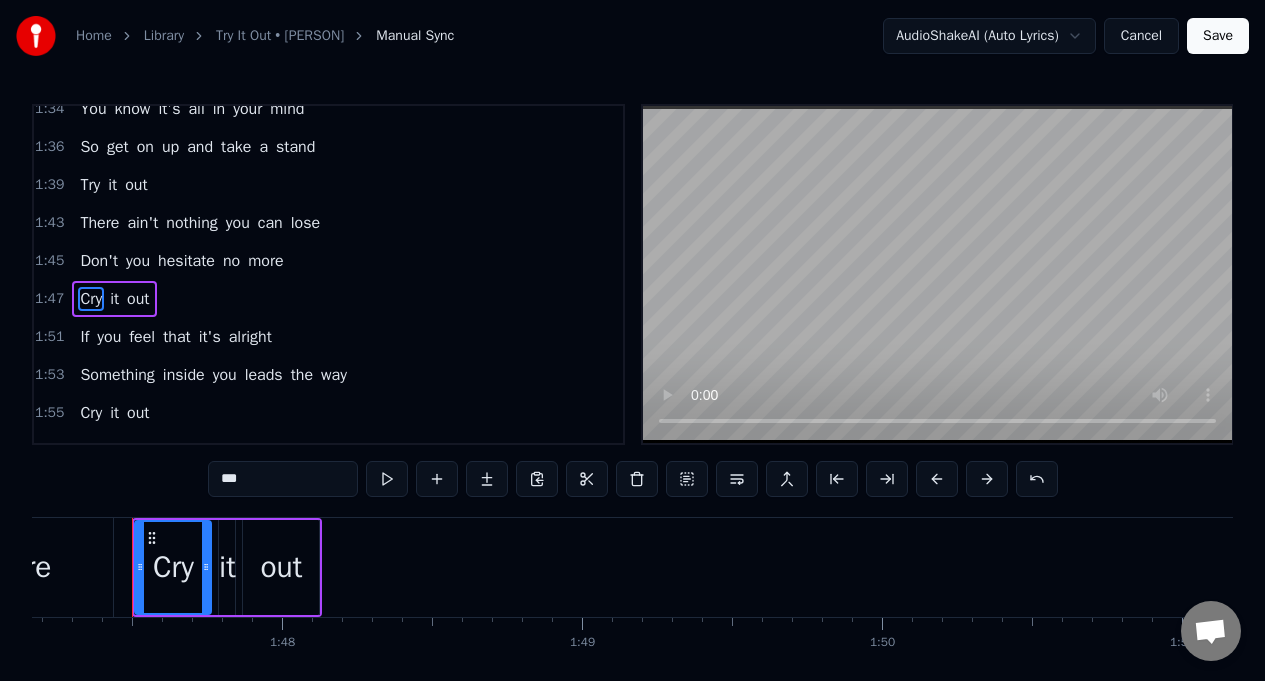 click on "***" at bounding box center [283, 479] 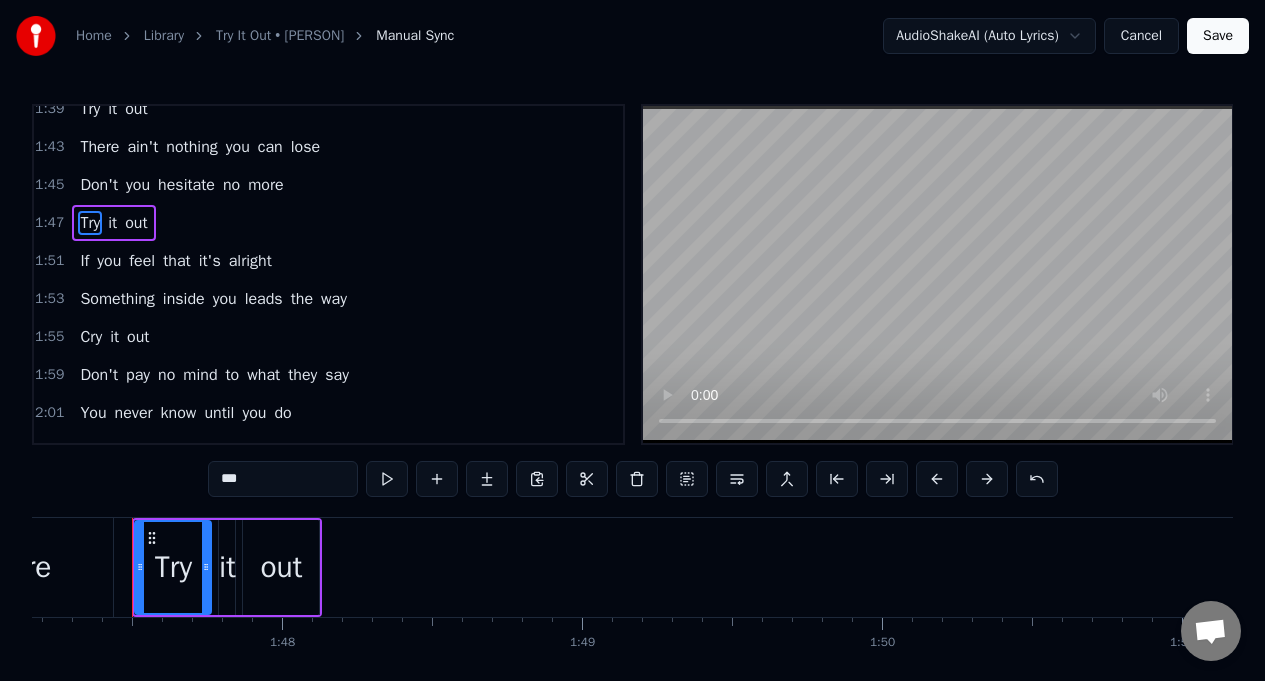 scroll, scrollTop: 96, scrollLeft: 0, axis: vertical 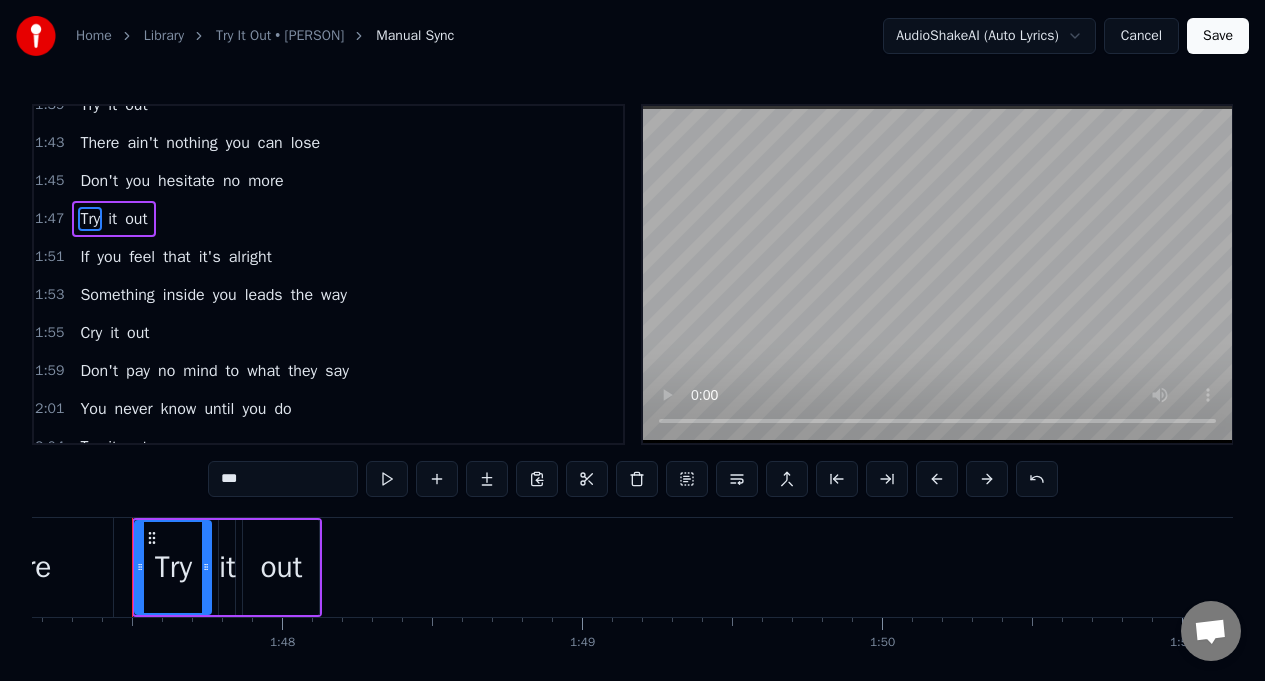 click on "Cry" at bounding box center [91, 333] 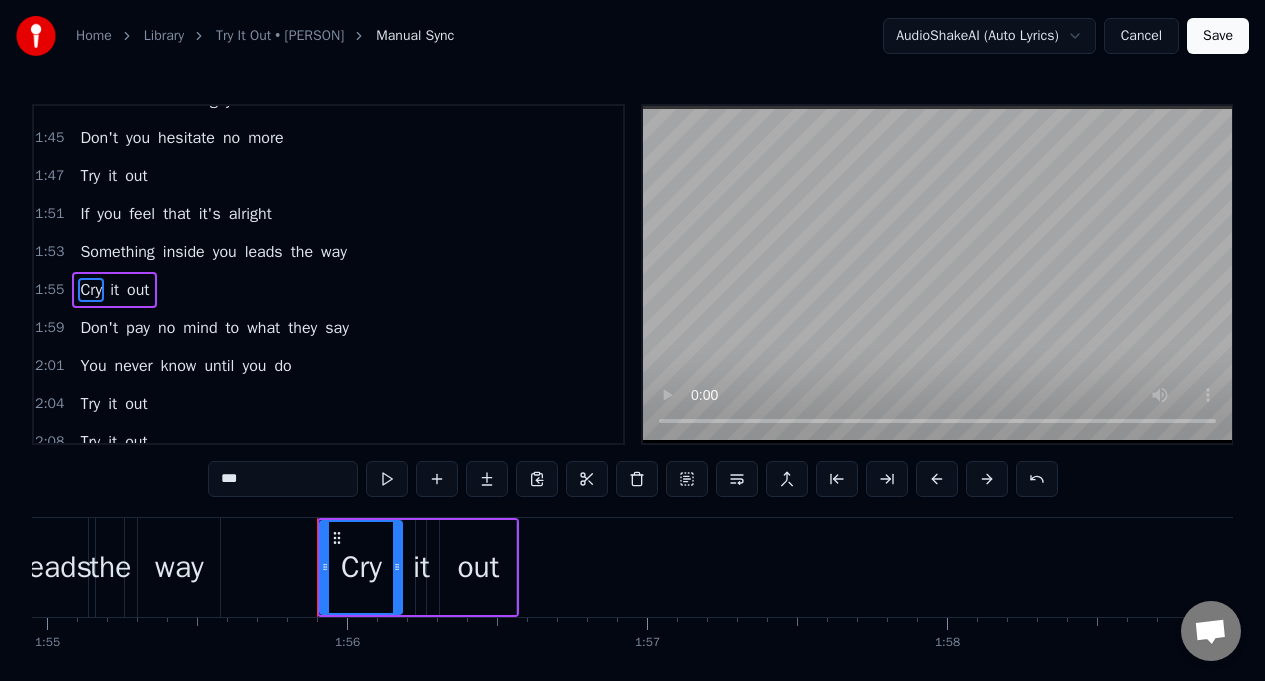 scroll, scrollTop: 0, scrollLeft: 34670, axis: horizontal 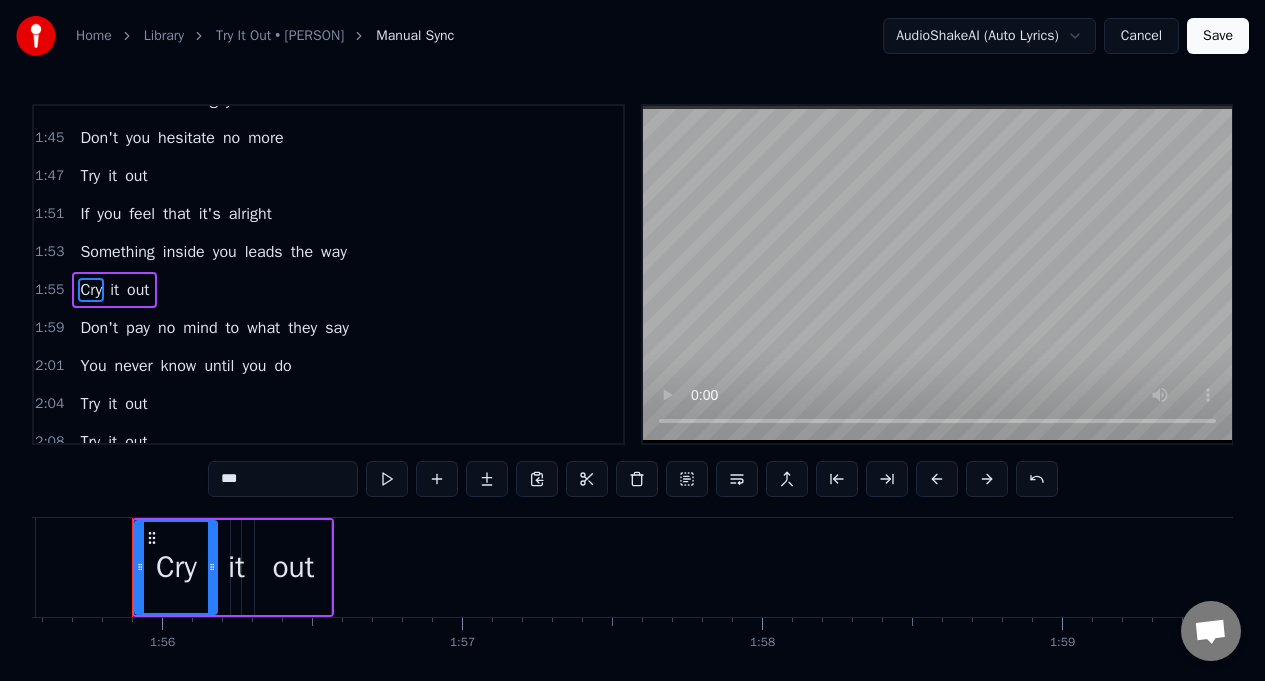 click on "***" at bounding box center [283, 479] 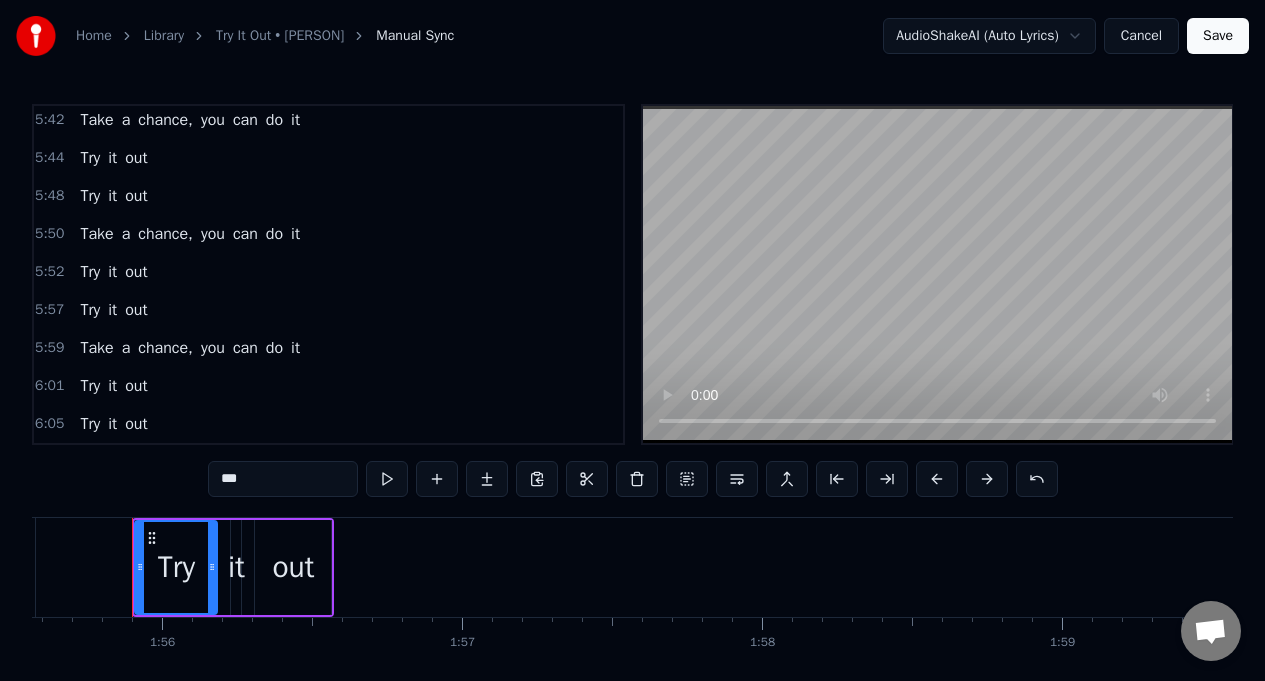 scroll, scrollTop: 1715, scrollLeft: 0, axis: vertical 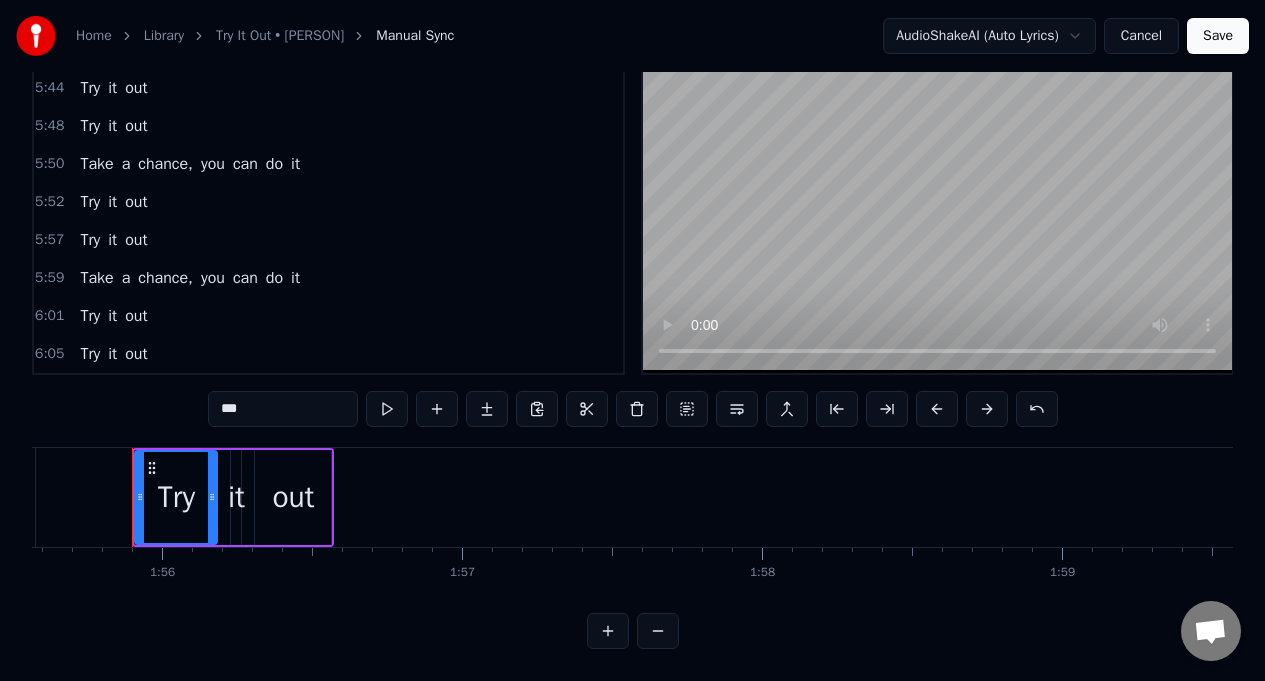 type on "***" 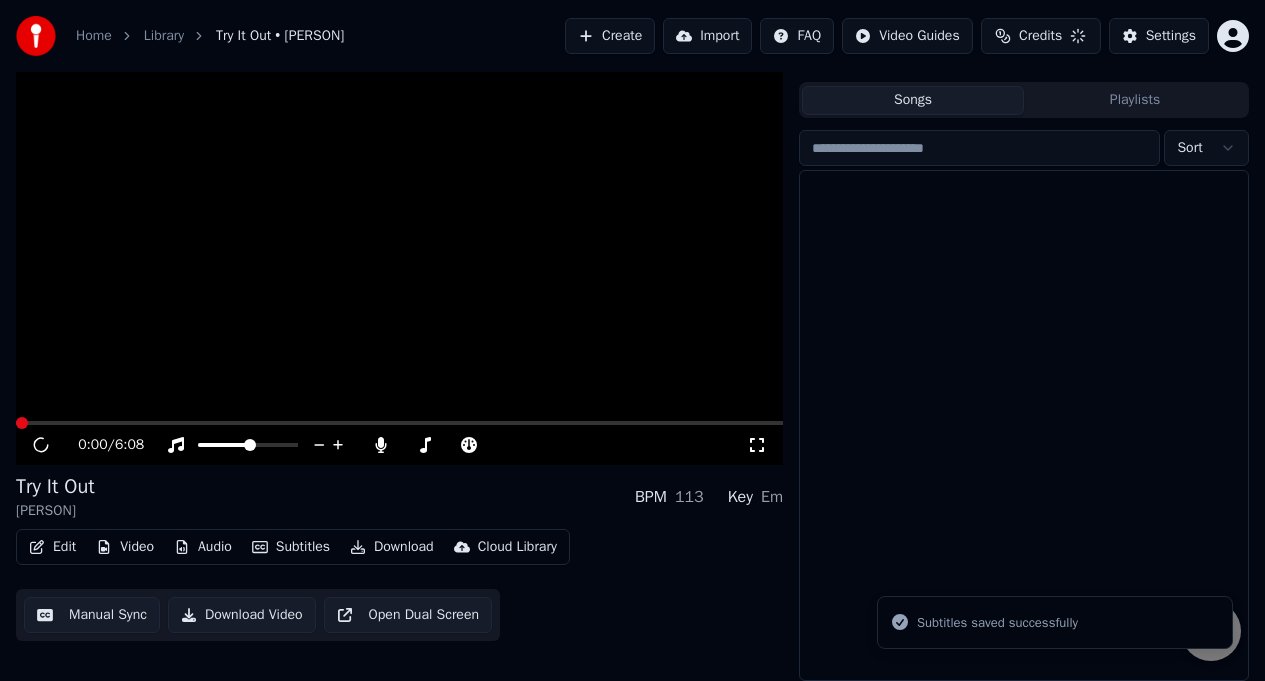 scroll, scrollTop: 38, scrollLeft: 0, axis: vertical 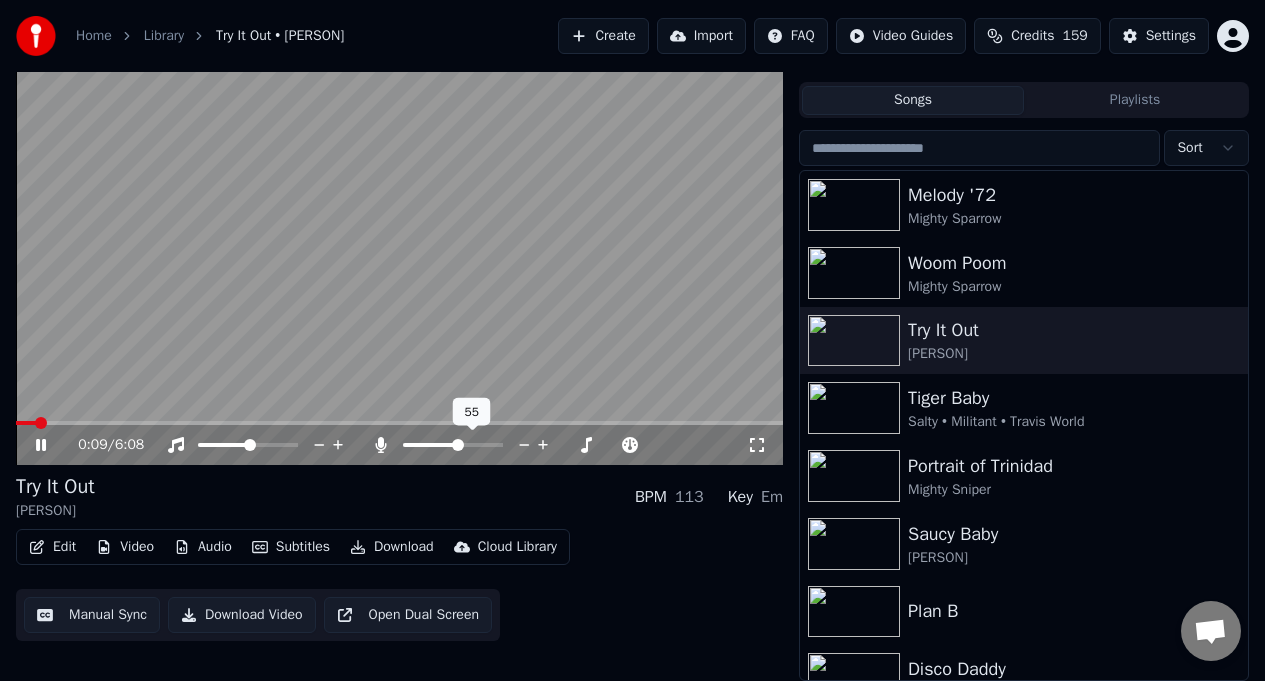 click at bounding box center (471, 445) 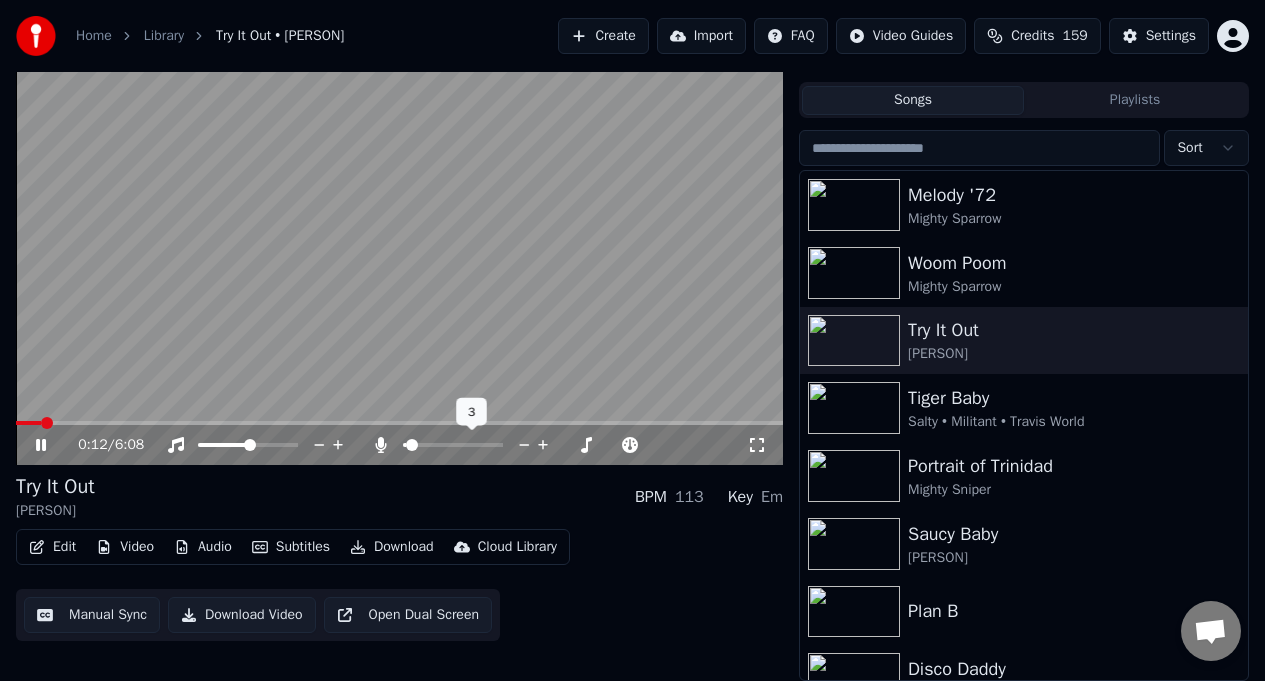 click at bounding box center [404, 445] 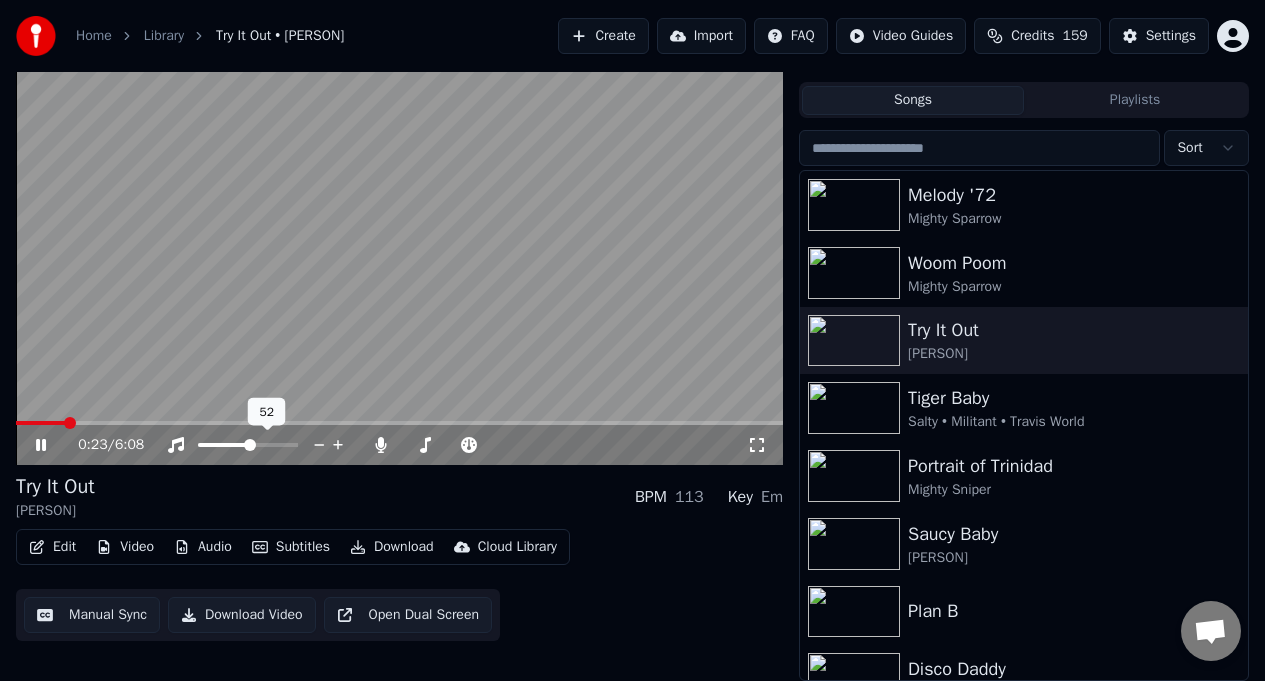 click at bounding box center (266, 445) 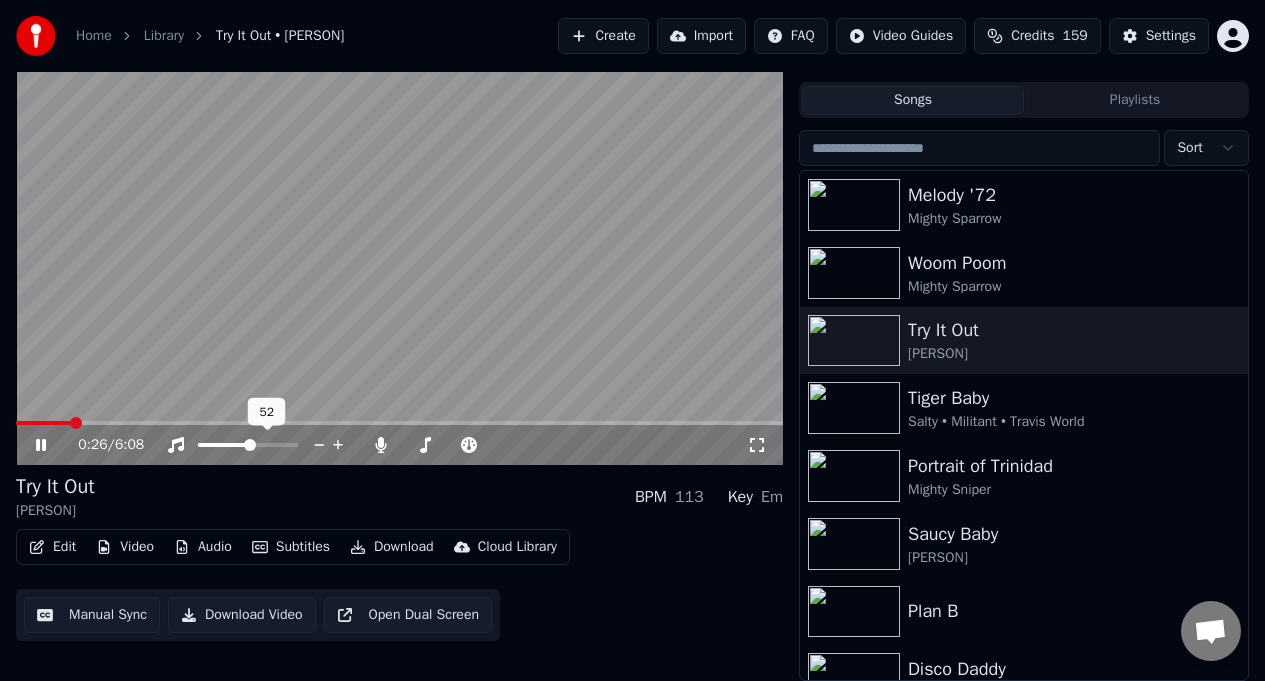 click at bounding box center [266, 445] 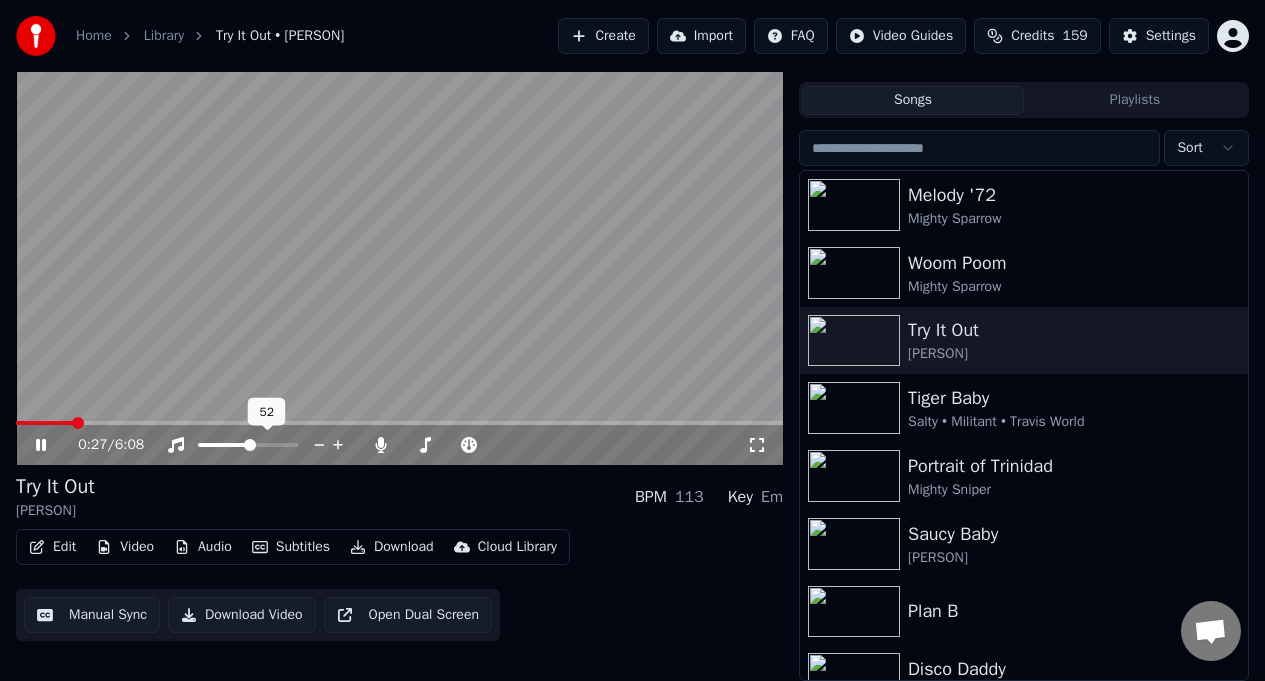 click at bounding box center [266, 445] 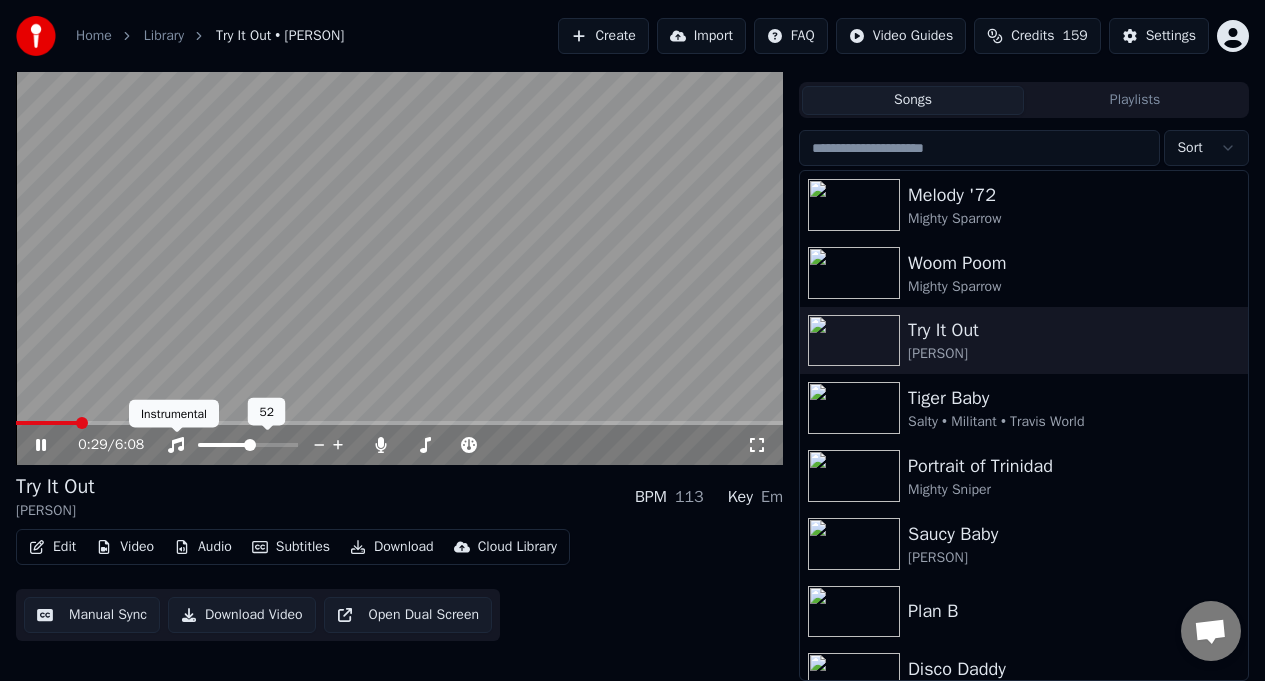 click 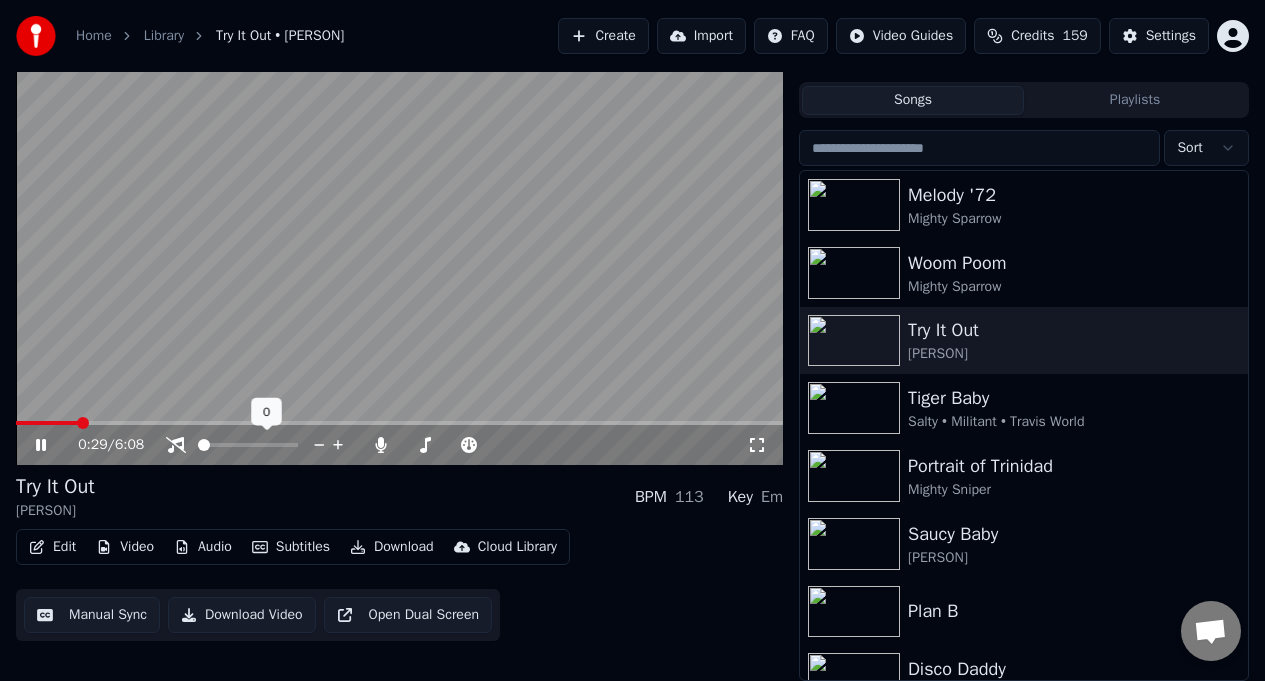 click 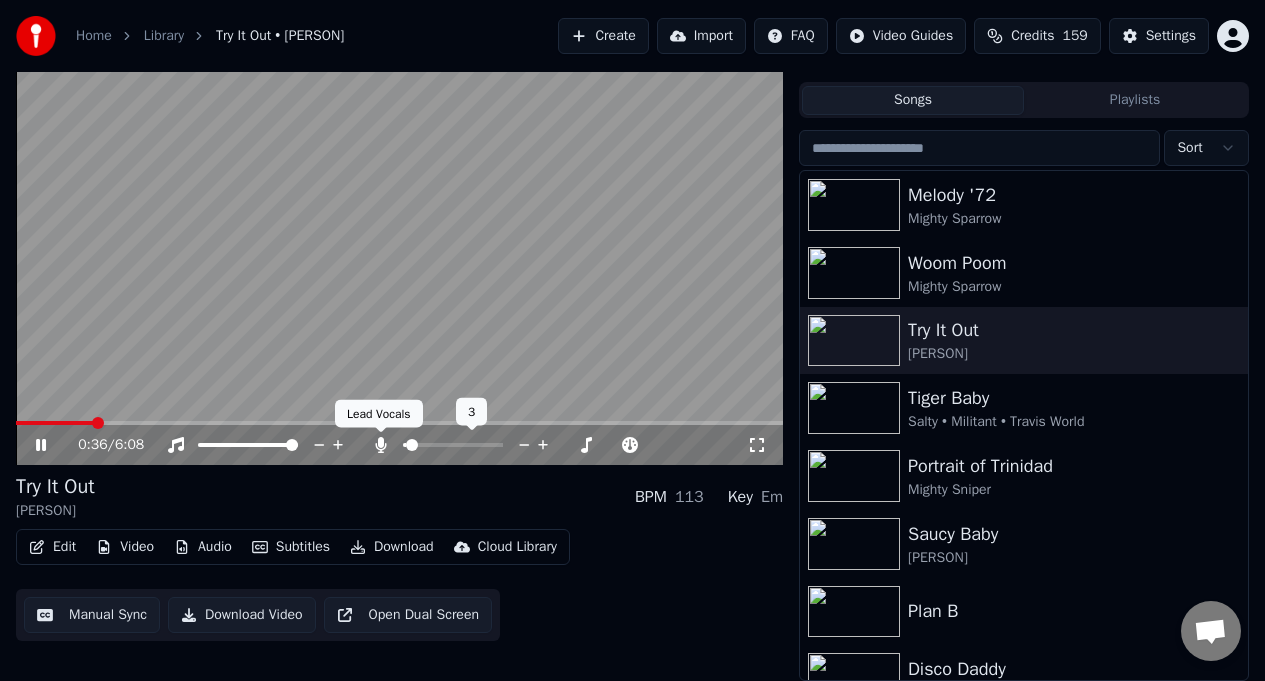 click 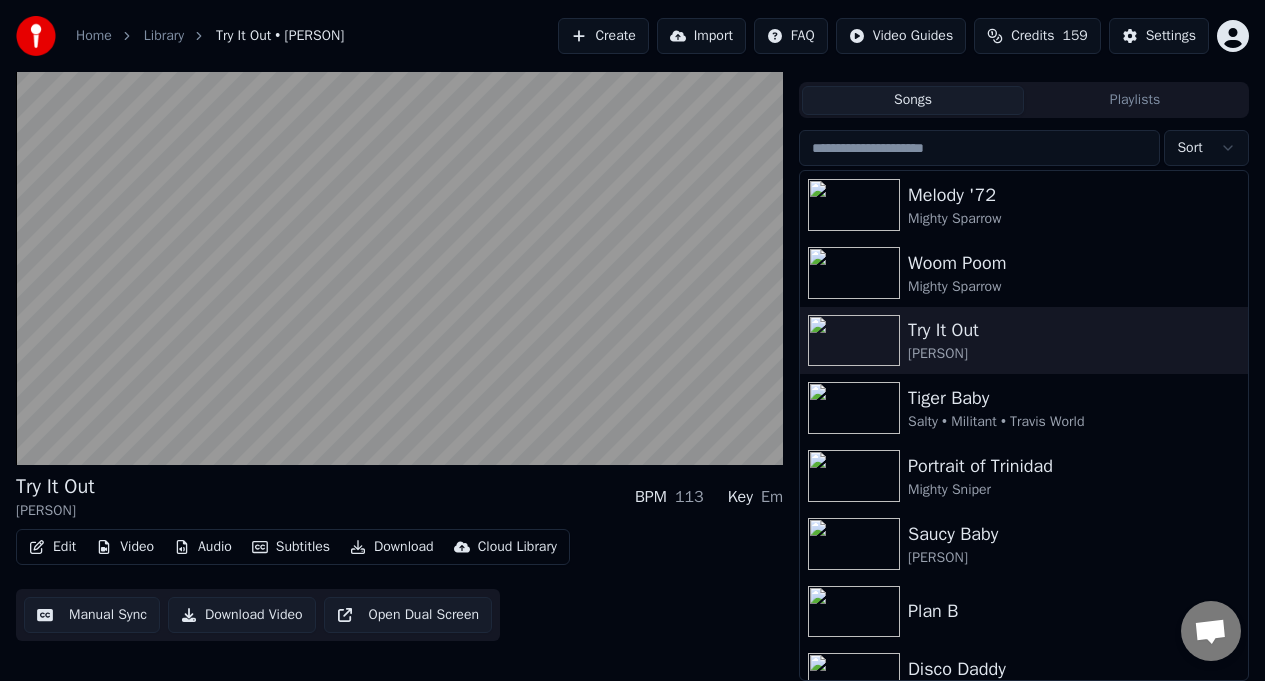 click on "Download Video" at bounding box center (242, 615) 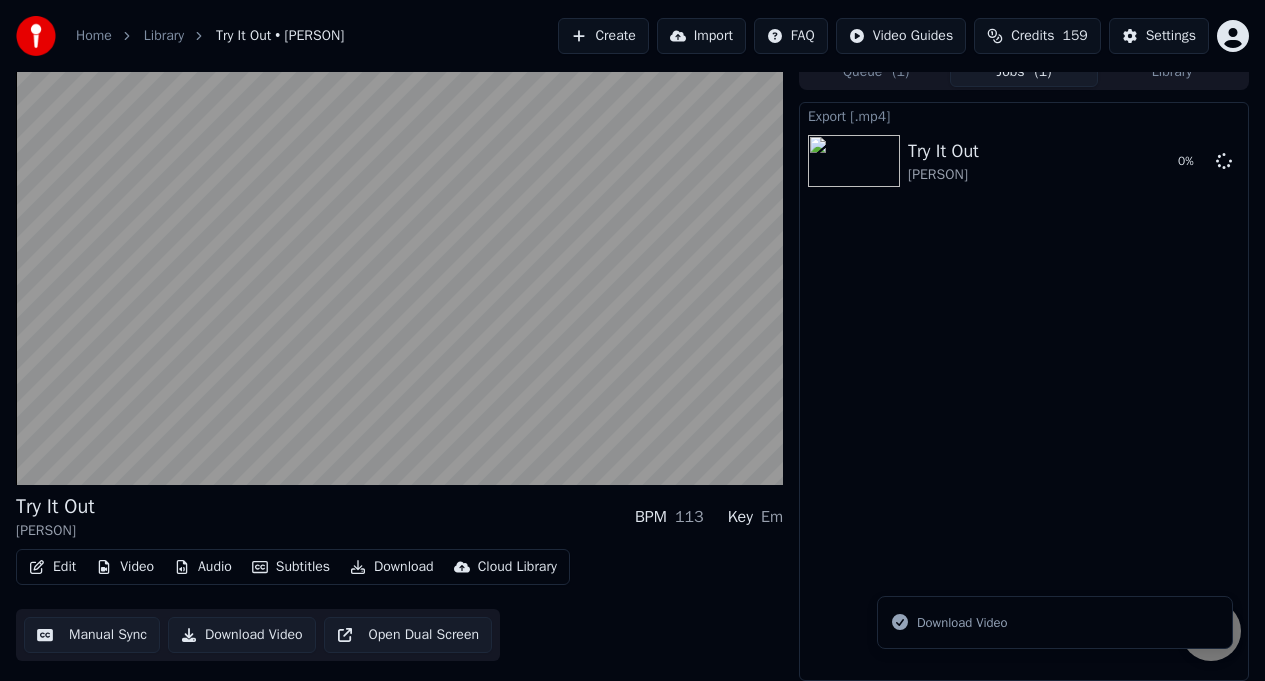 scroll, scrollTop: 18, scrollLeft: 0, axis: vertical 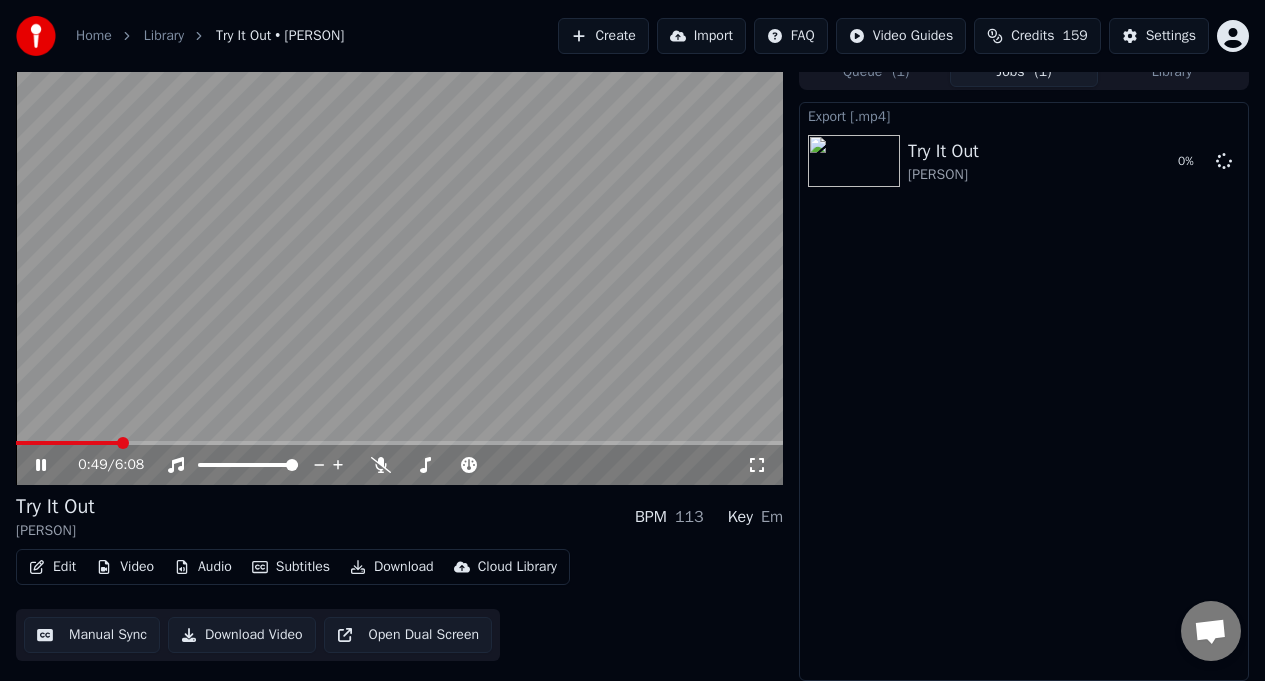 click at bounding box center (399, 269) 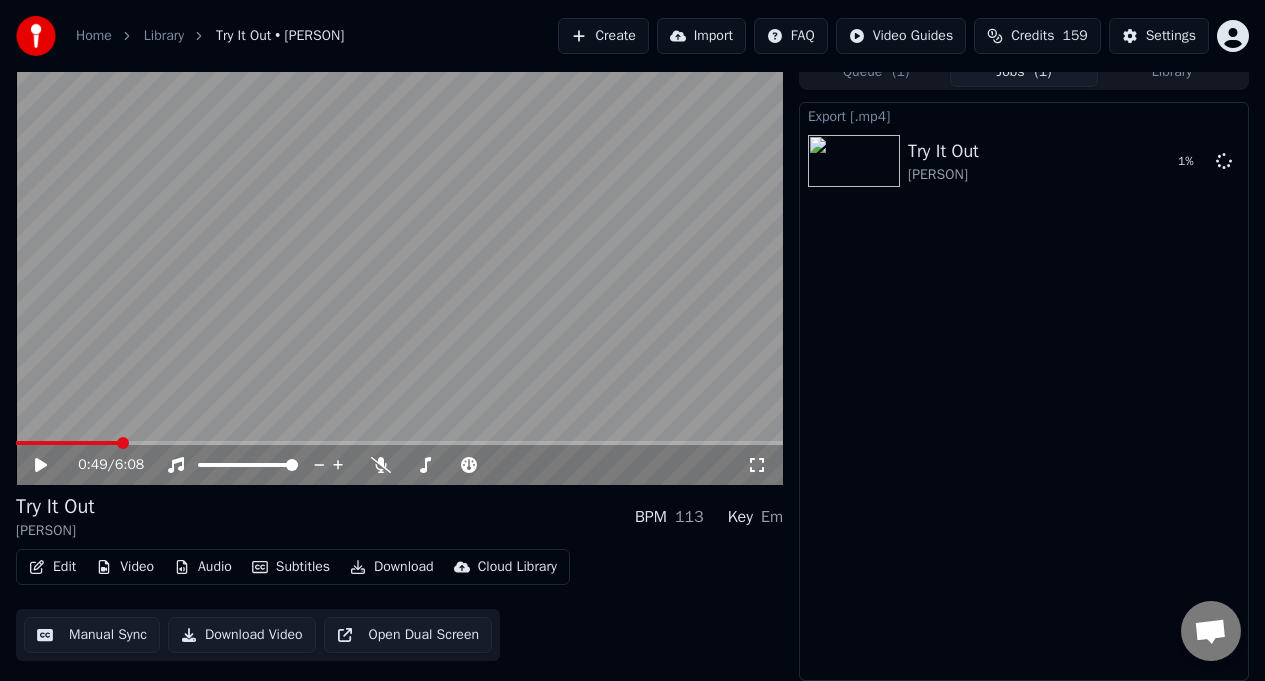 click on "Library" at bounding box center (1172, 72) 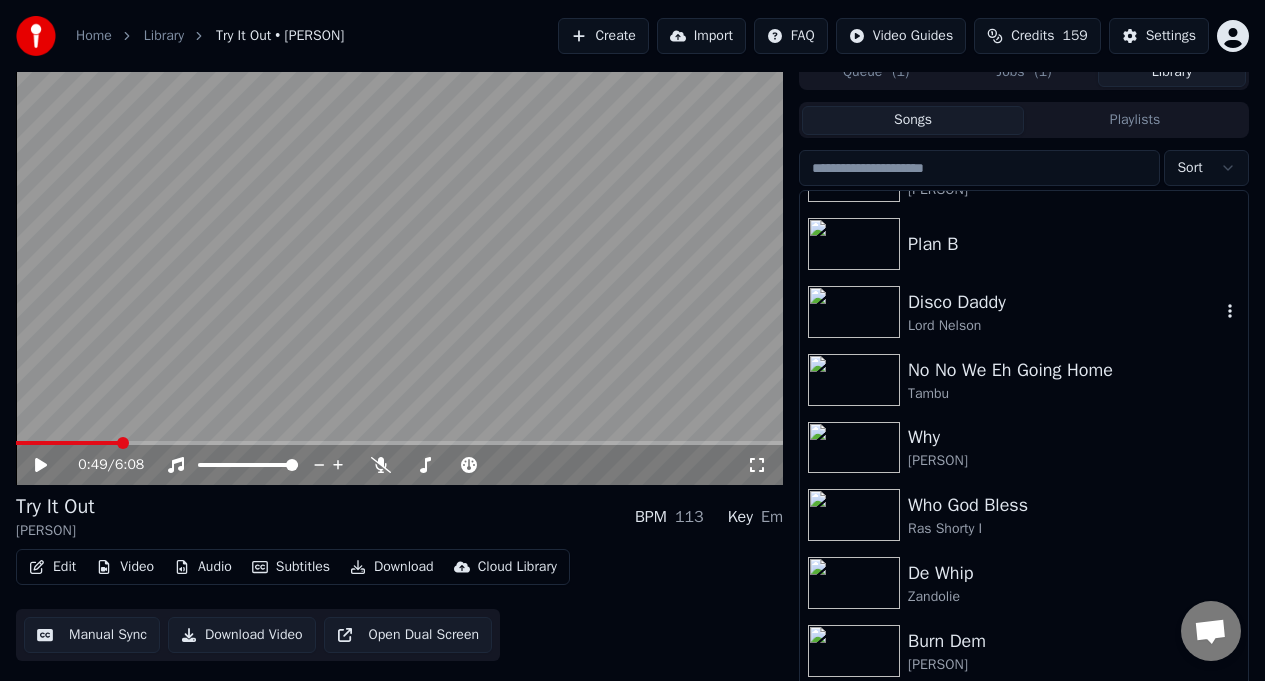 scroll, scrollTop: 388, scrollLeft: 0, axis: vertical 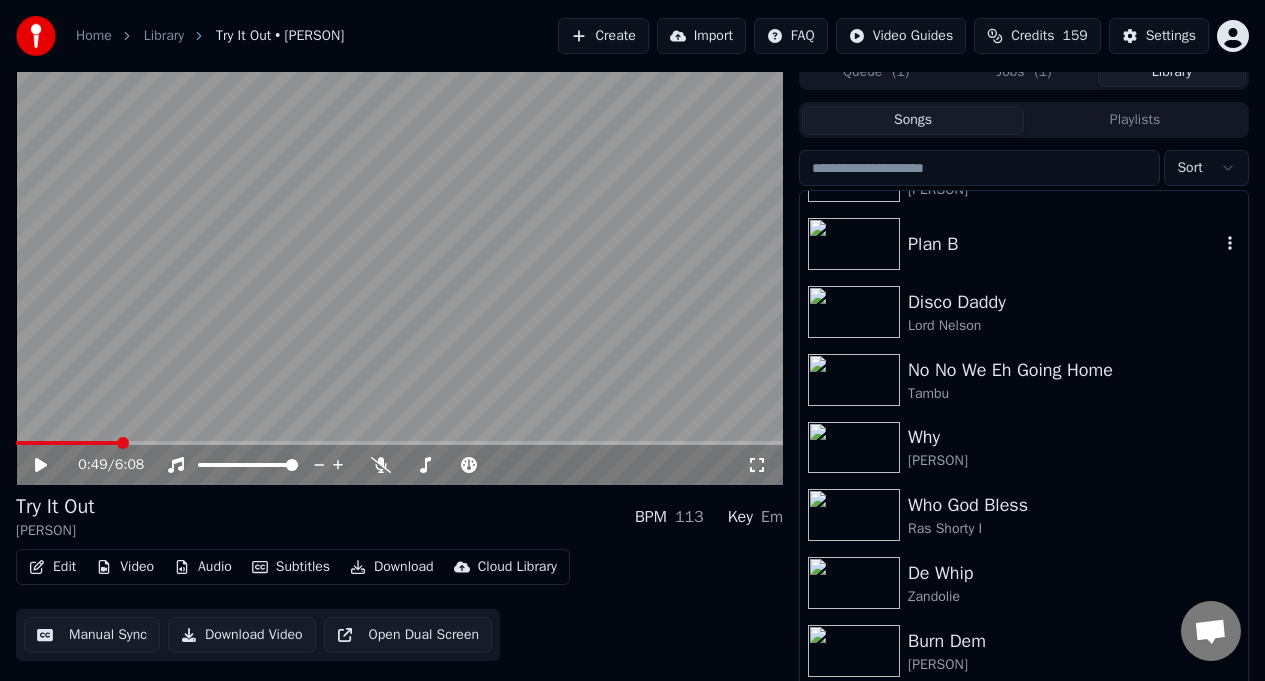 click on "Plan B" at bounding box center (1064, 244) 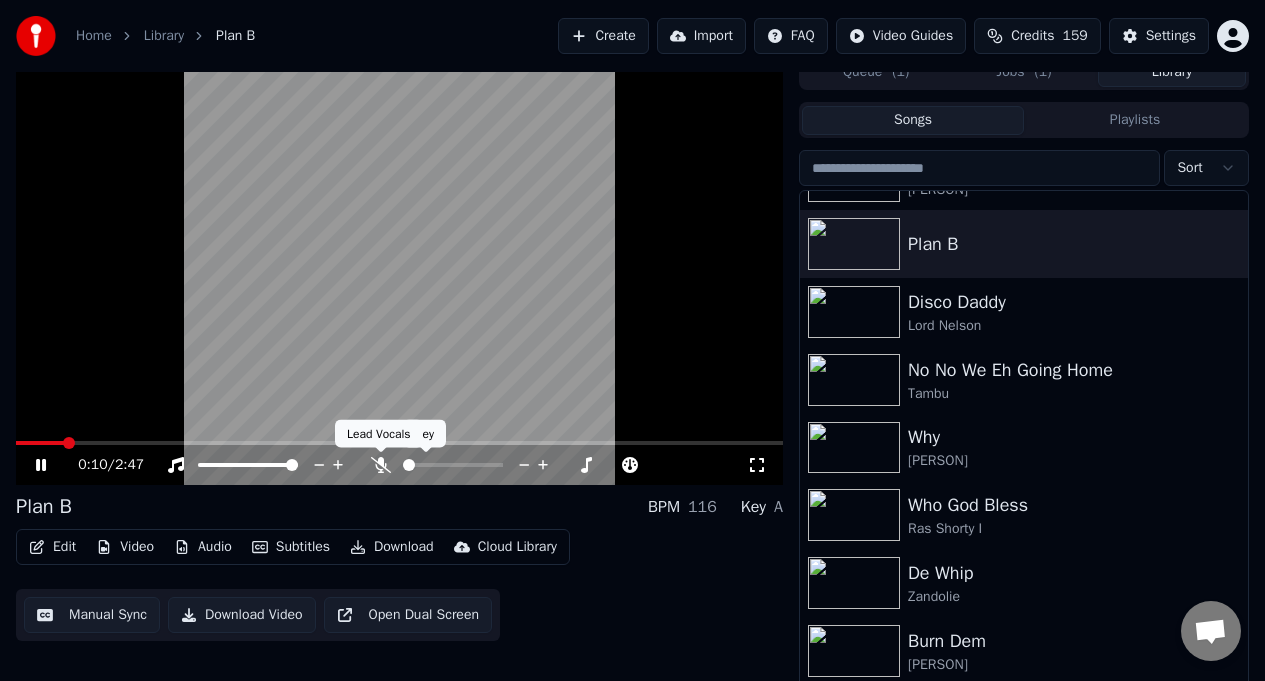 click on "0:10 / 2:47 Plan B BPM 116 Key A Edit Video Audio Subtitles Download Cloud Library Manual Sync Download Video Open Dual Screen Queue ( 1 ) Jobs ( 1 ) Library Songs Playlists Sort Tiger Baby Salty • Militant • Travis World Portrait of Trinidad Mighty Sniper Saucy Baby [PERSON] Plan B Disco Daddy Lord Nelson No No We Eh Going Home Tambu Why [PERSON] Who God Bless Ras Shorty I De Whip Zandolie Burn Dem [PERSON] Money Worries The Maytones Key Key 0 0 Lead Vocals Lead Vocals" at bounding box center (632, 322) 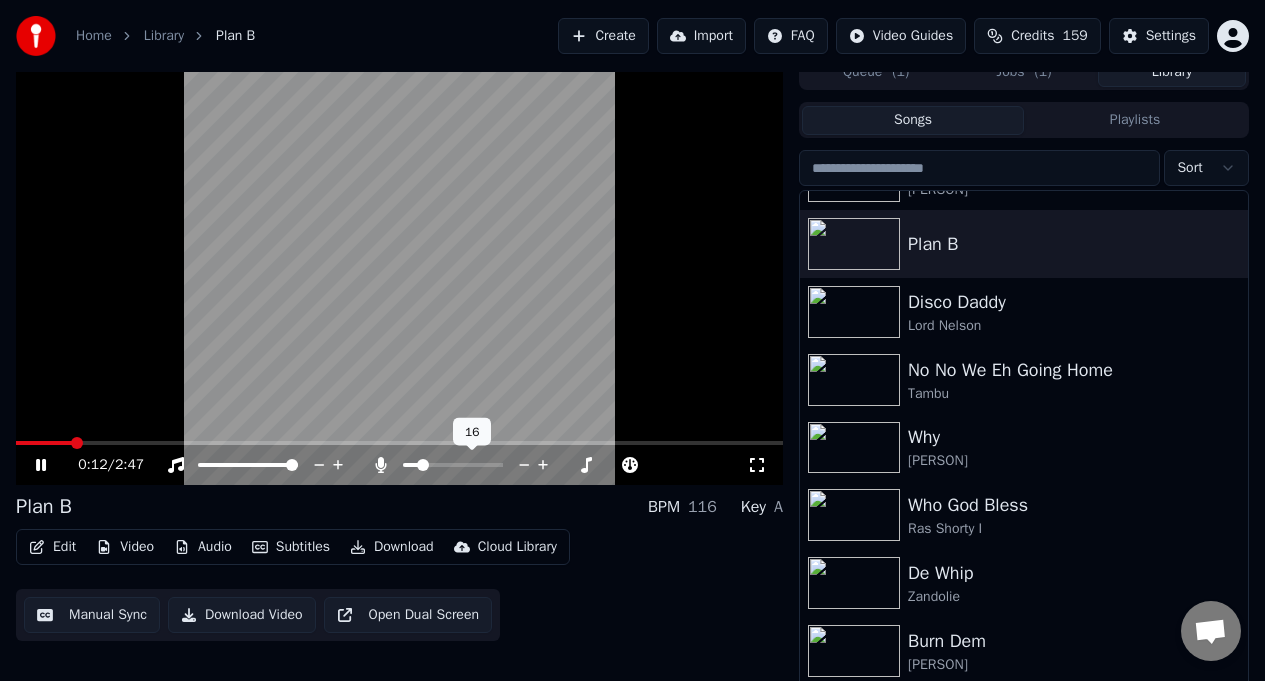 click at bounding box center (423, 465) 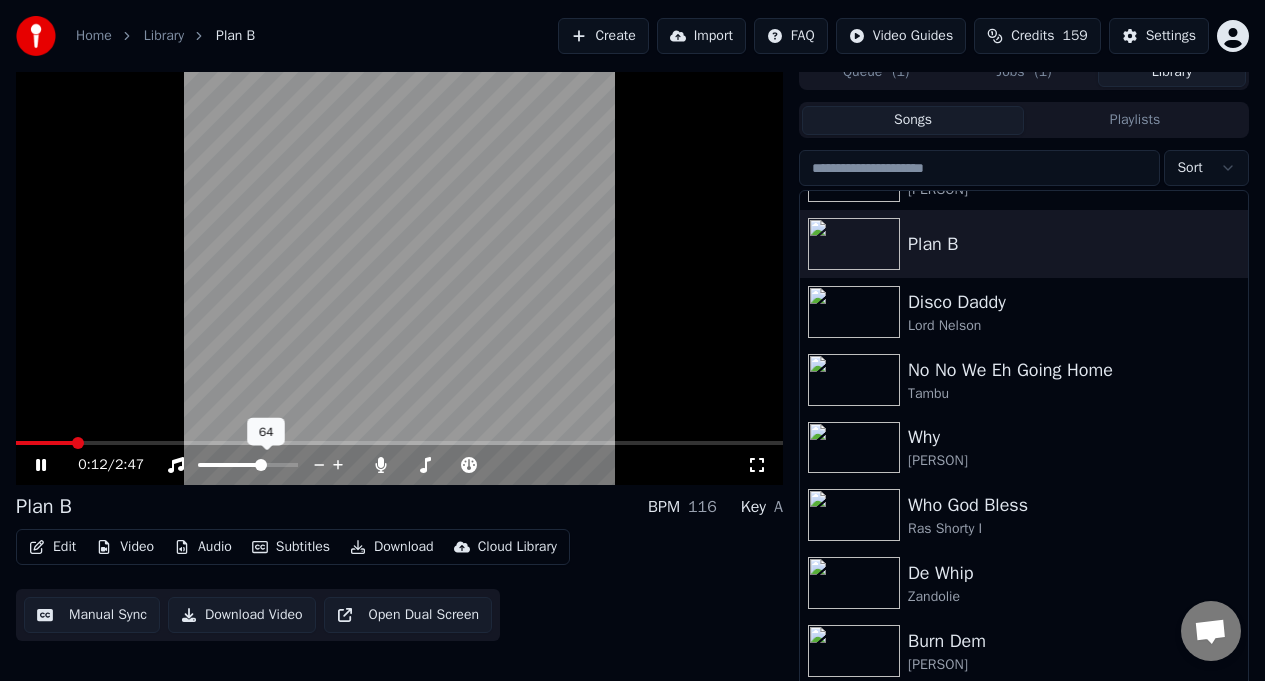 click at bounding box center [261, 465] 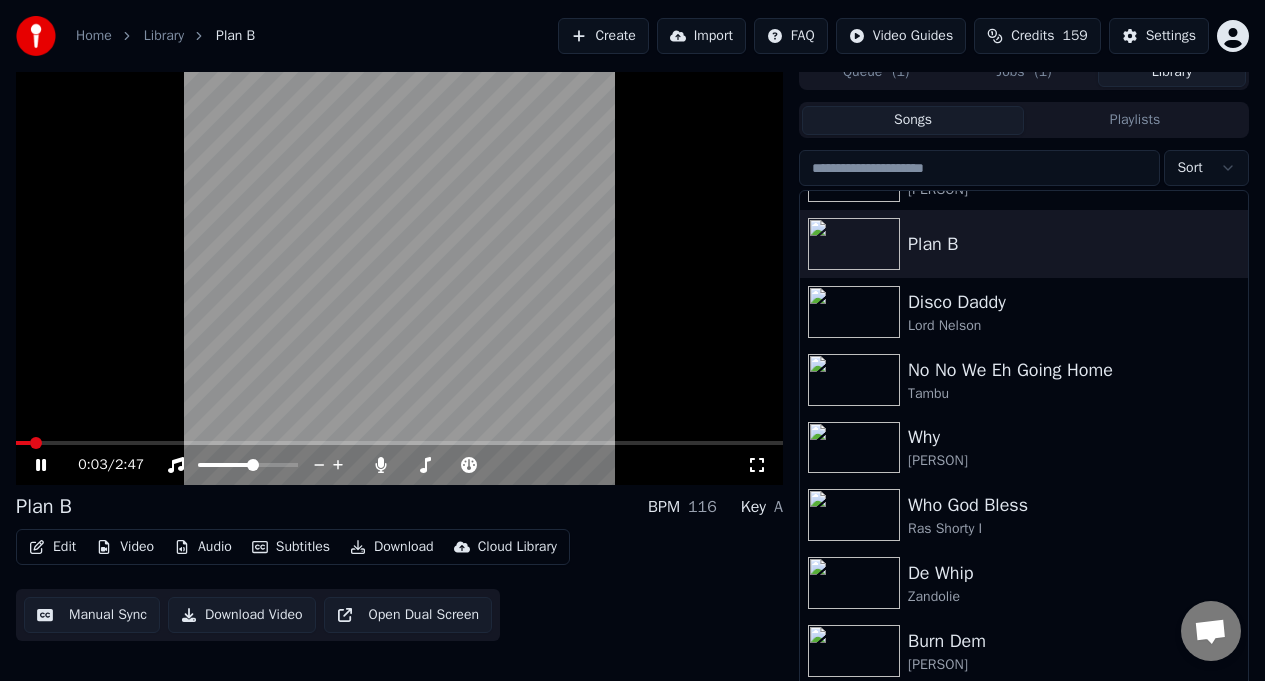 click at bounding box center (23, 443) 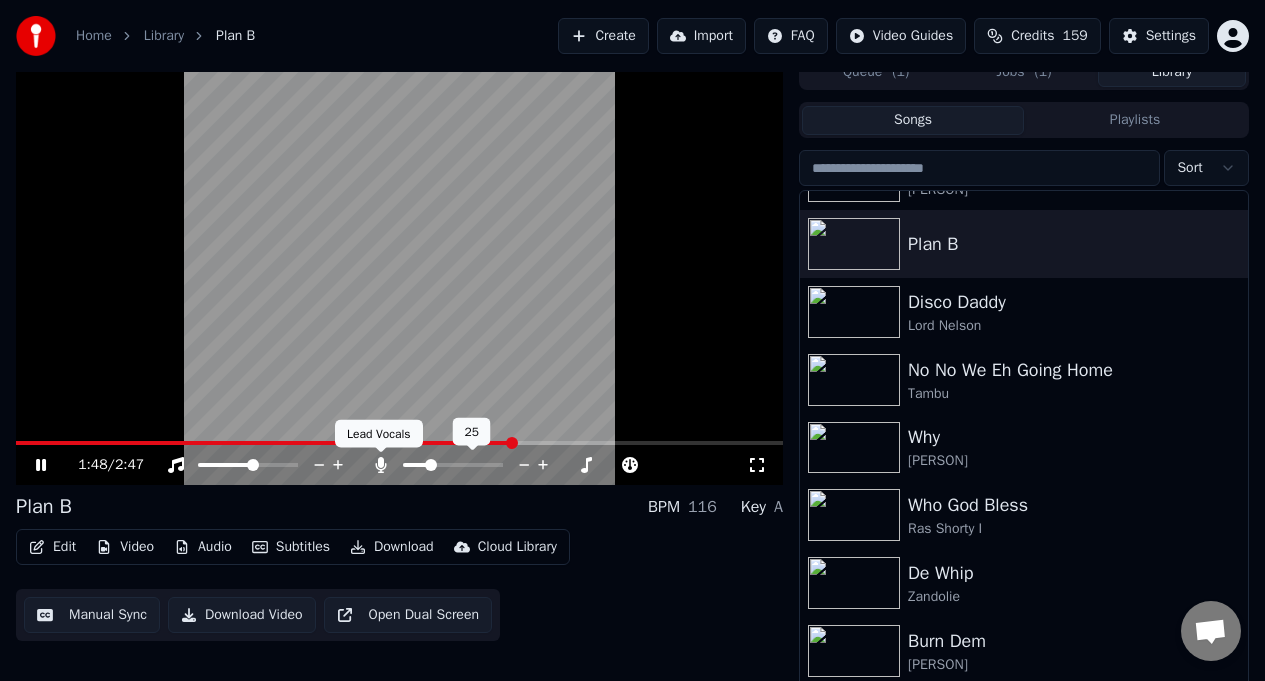 click 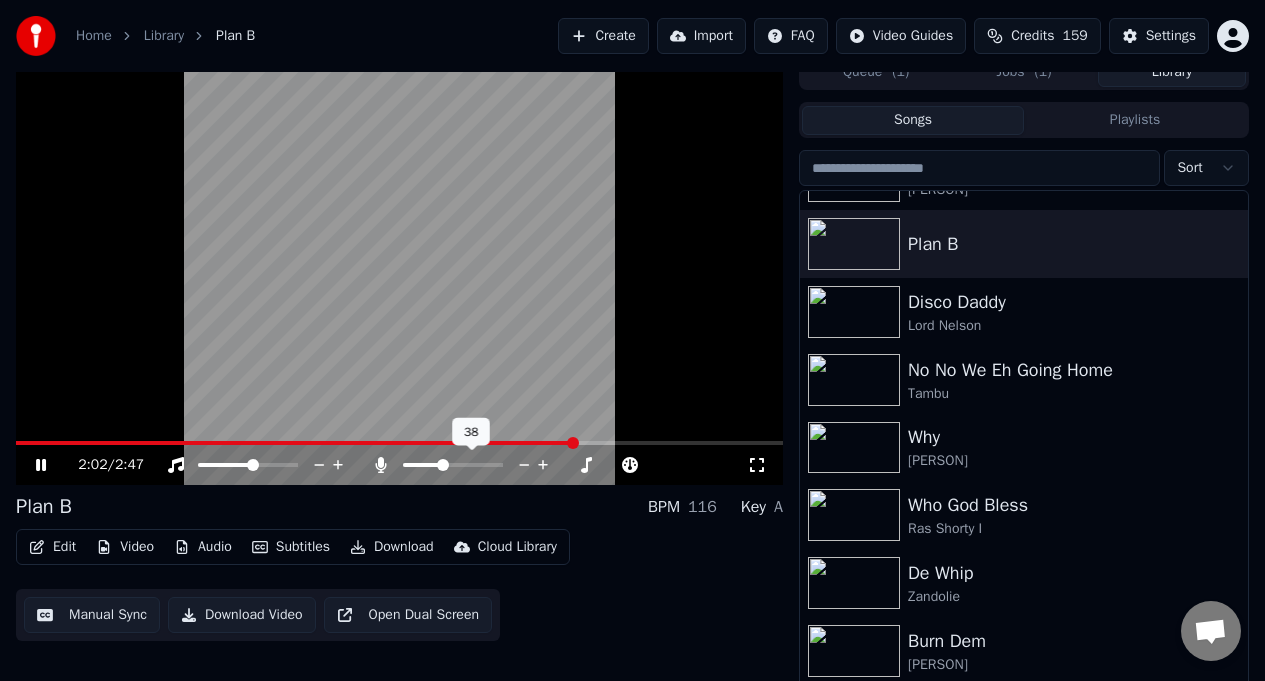 click at bounding box center (443, 465) 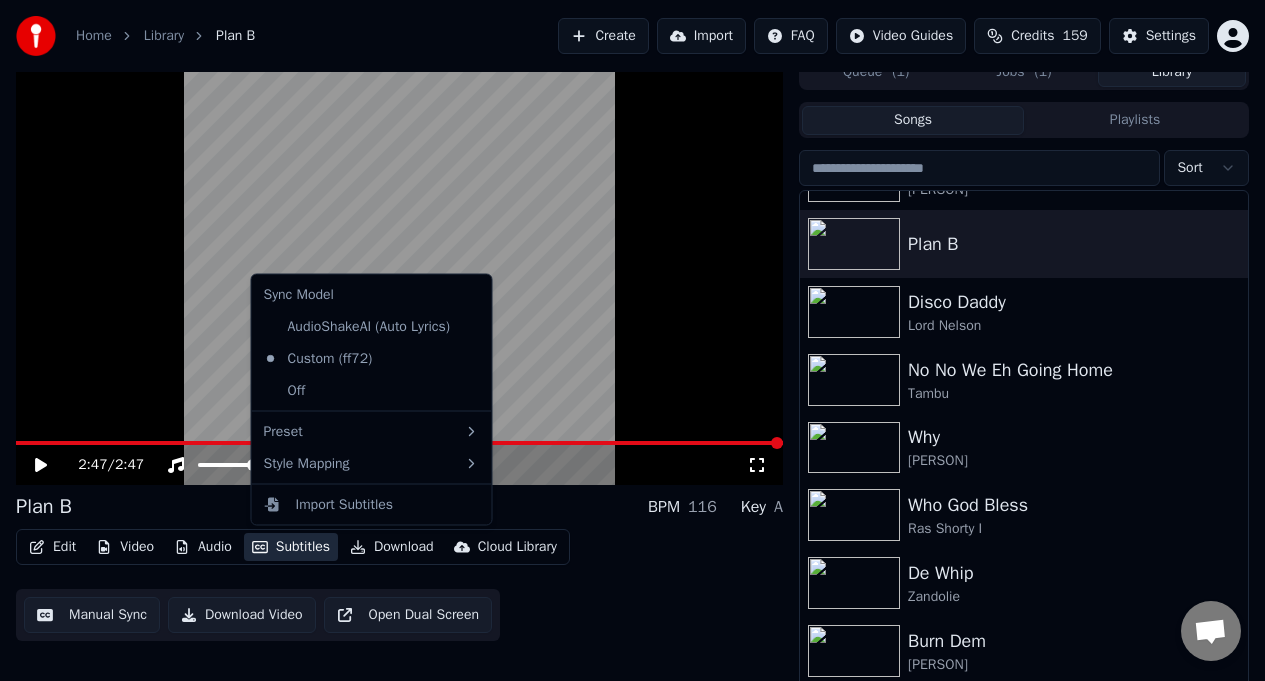 click on "Subtitles" at bounding box center [291, 547] 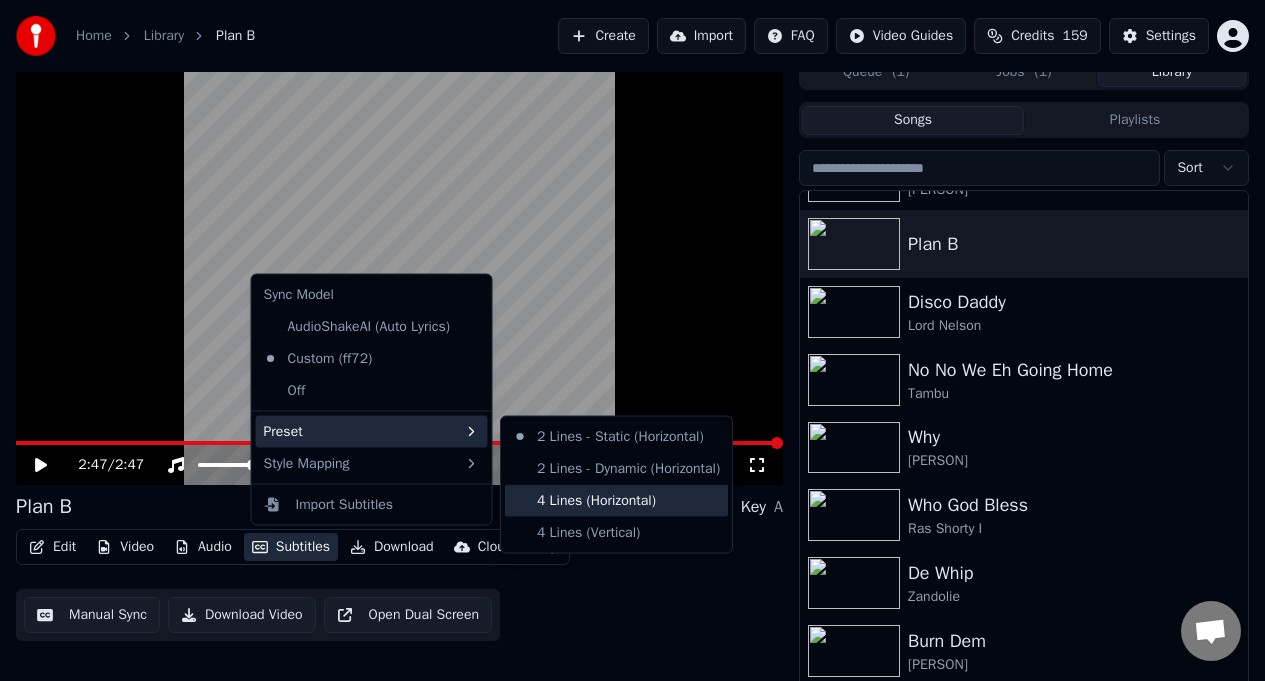 click on "4 Lines (Horizontal)" at bounding box center (616, 500) 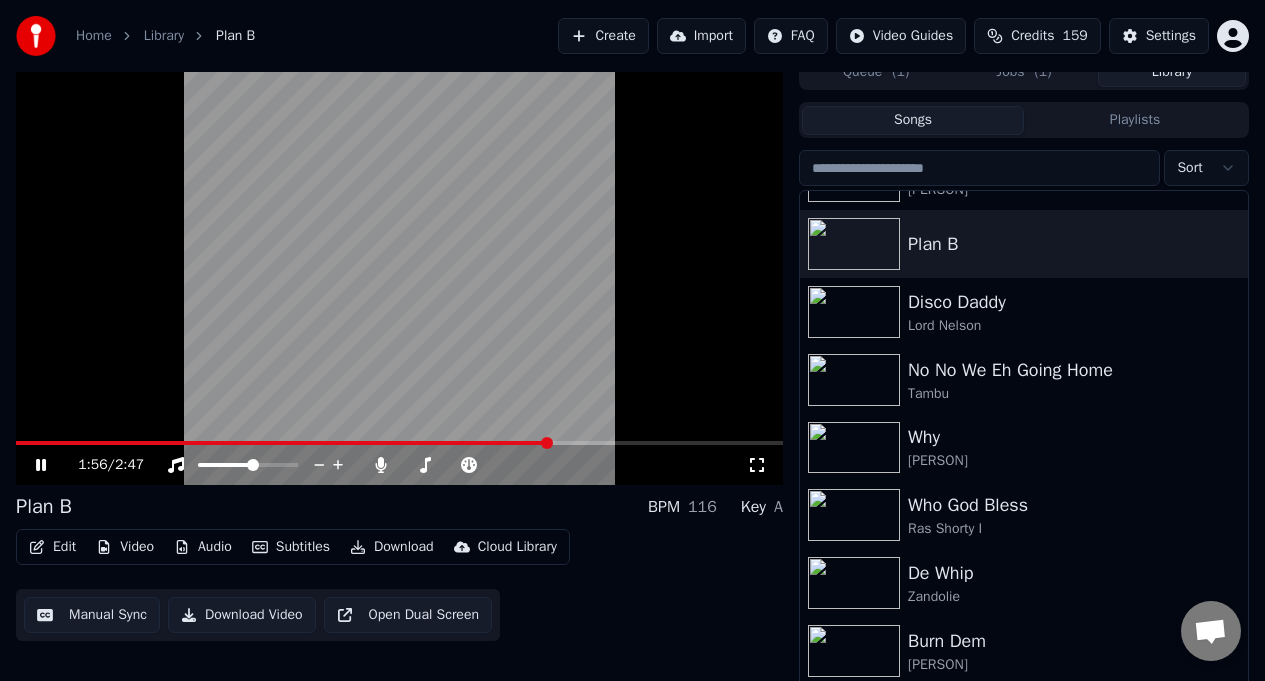 click at bounding box center (399, 269) 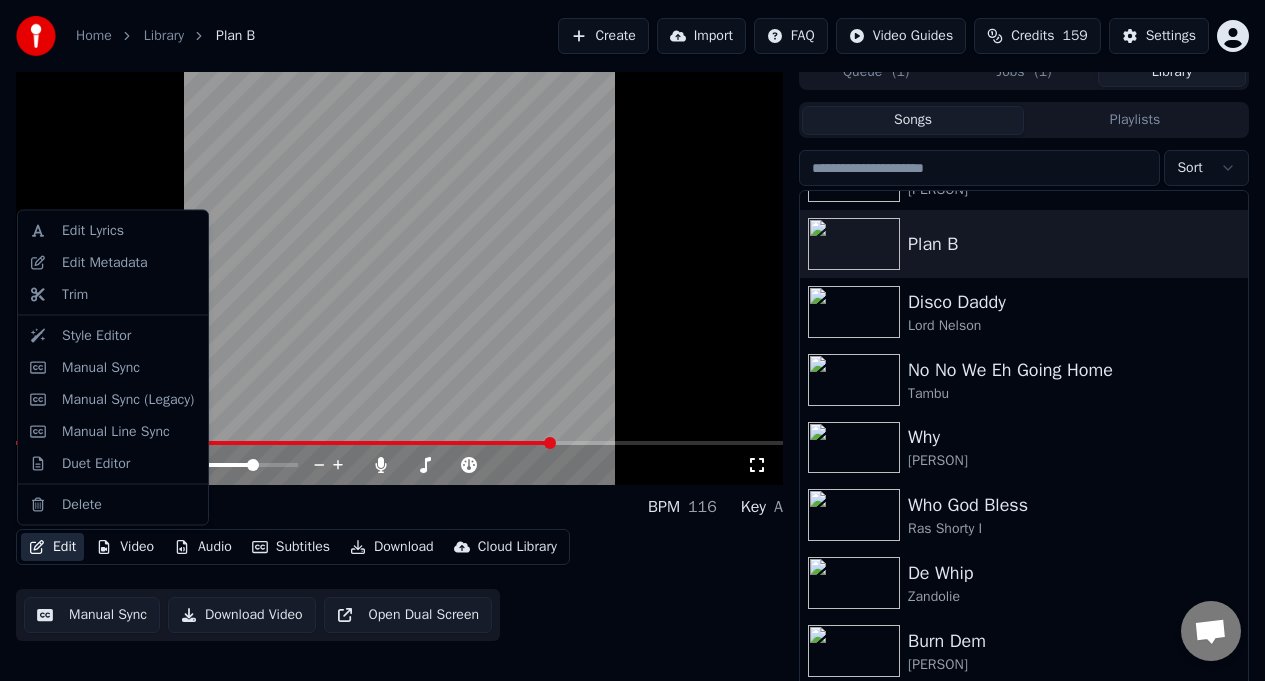 click on "Edit" at bounding box center [52, 547] 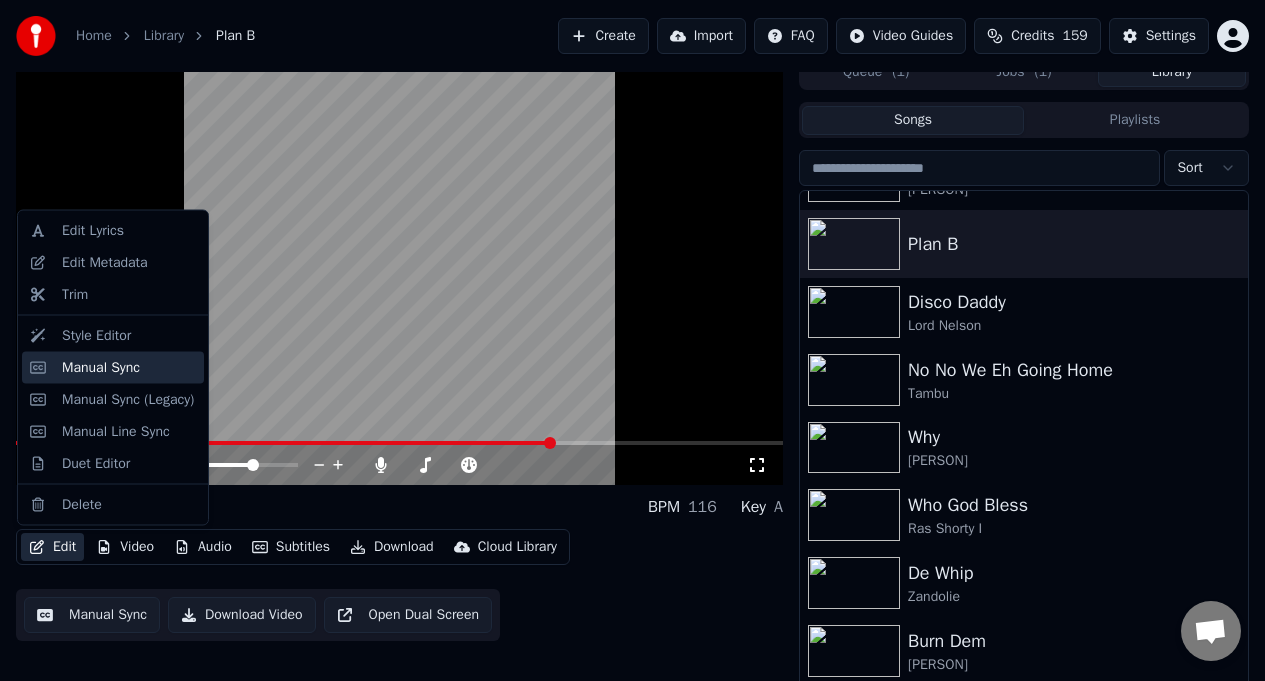 click on "Manual Sync" at bounding box center [101, 367] 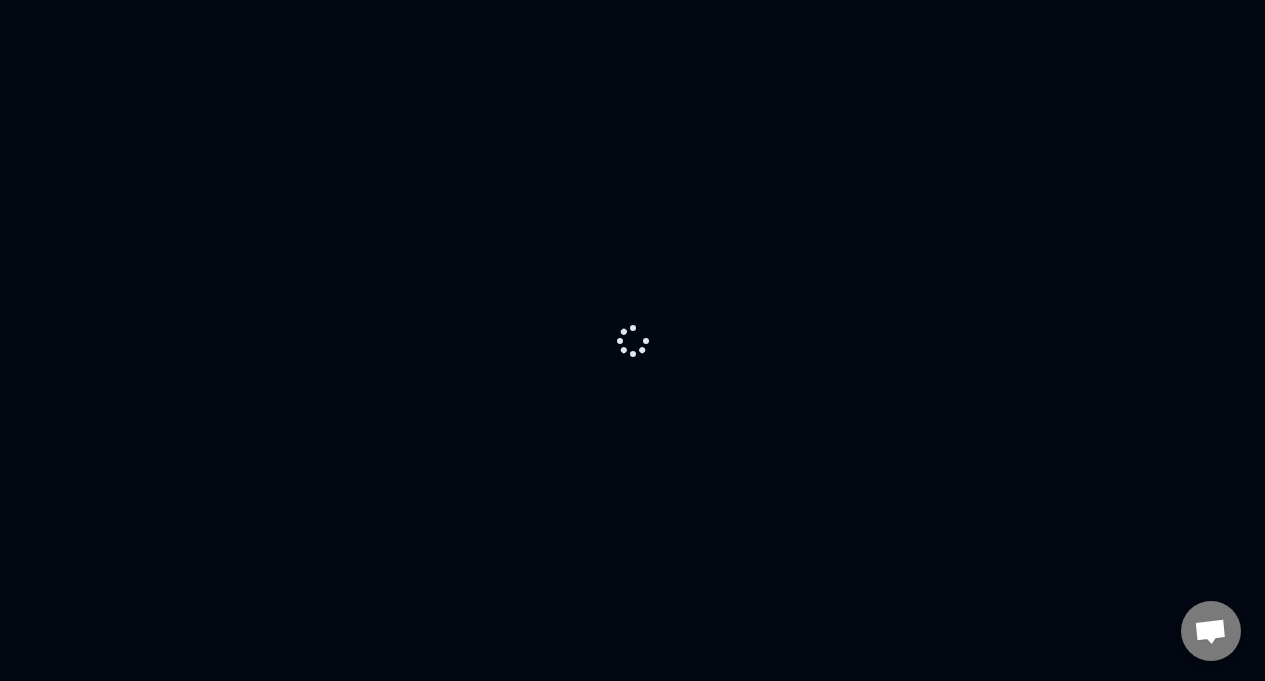 scroll, scrollTop: 0, scrollLeft: 0, axis: both 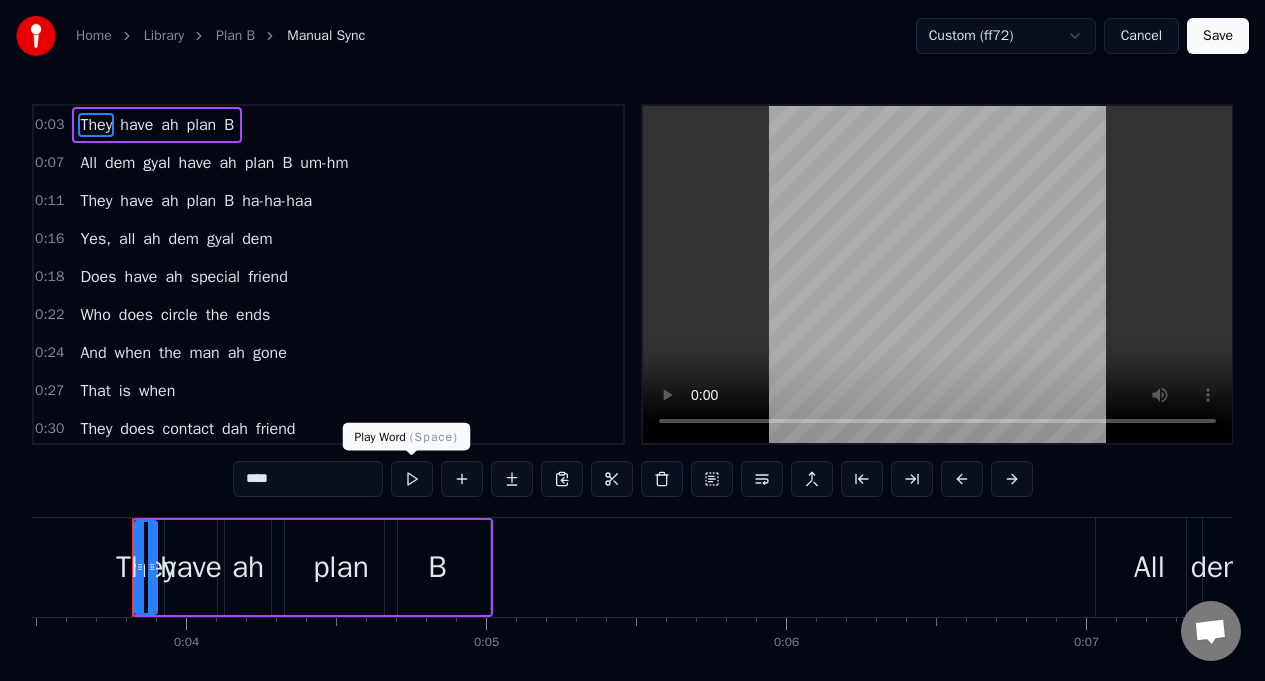 click at bounding box center [412, 479] 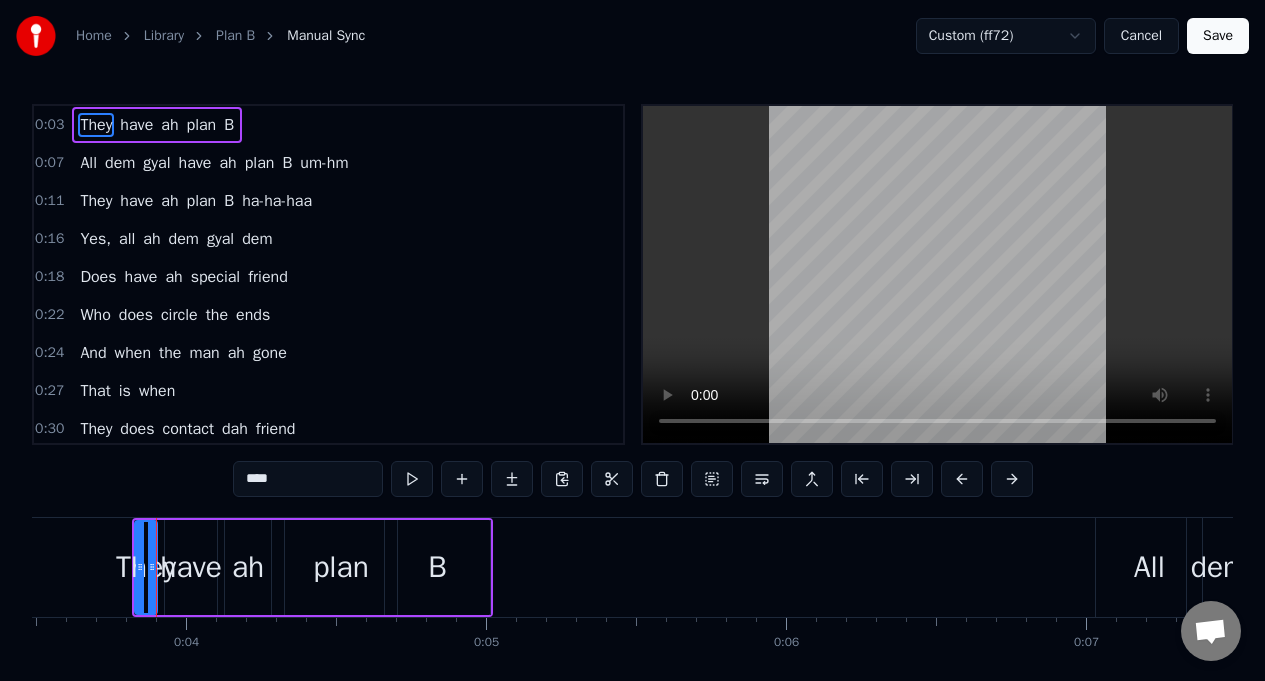 click at bounding box center [412, 479] 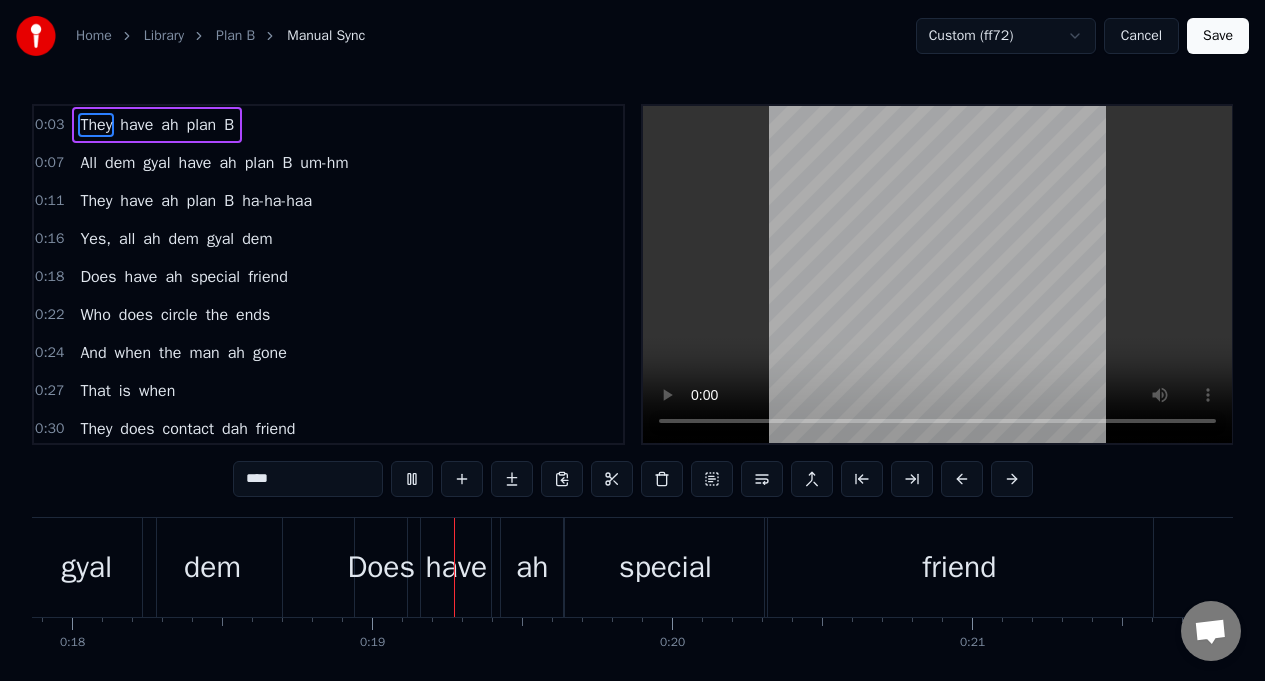 scroll, scrollTop: 0, scrollLeft: 5487, axis: horizontal 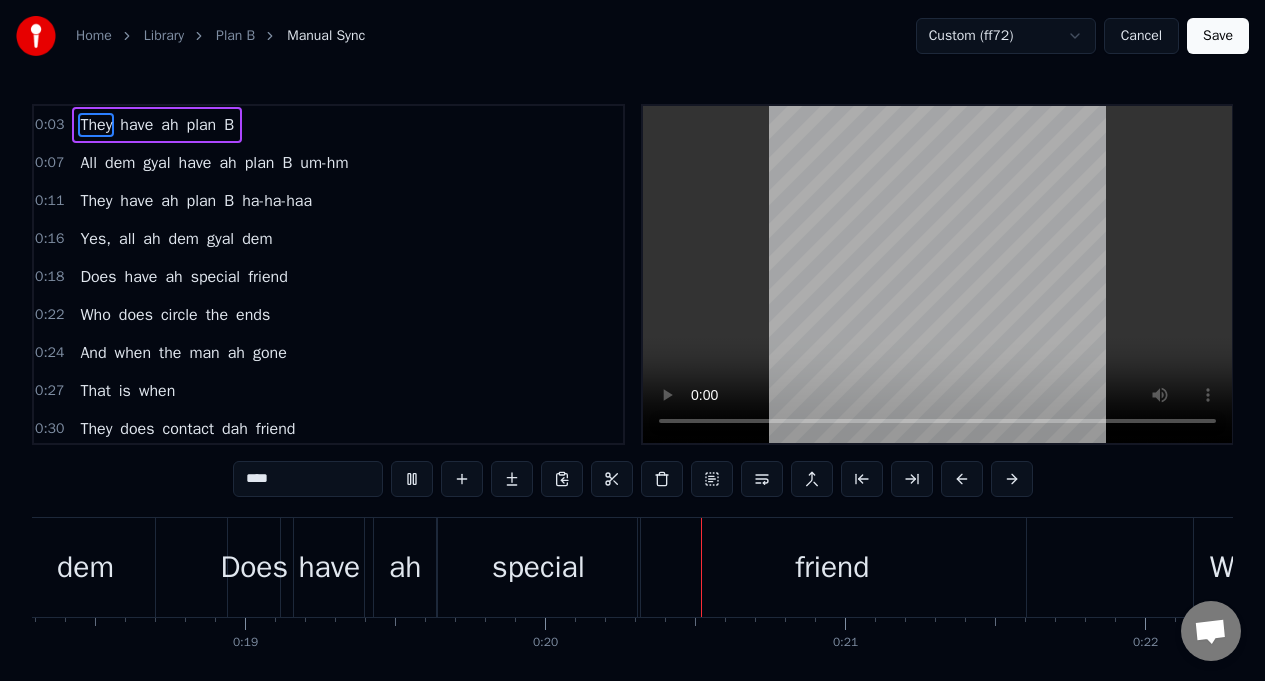 type 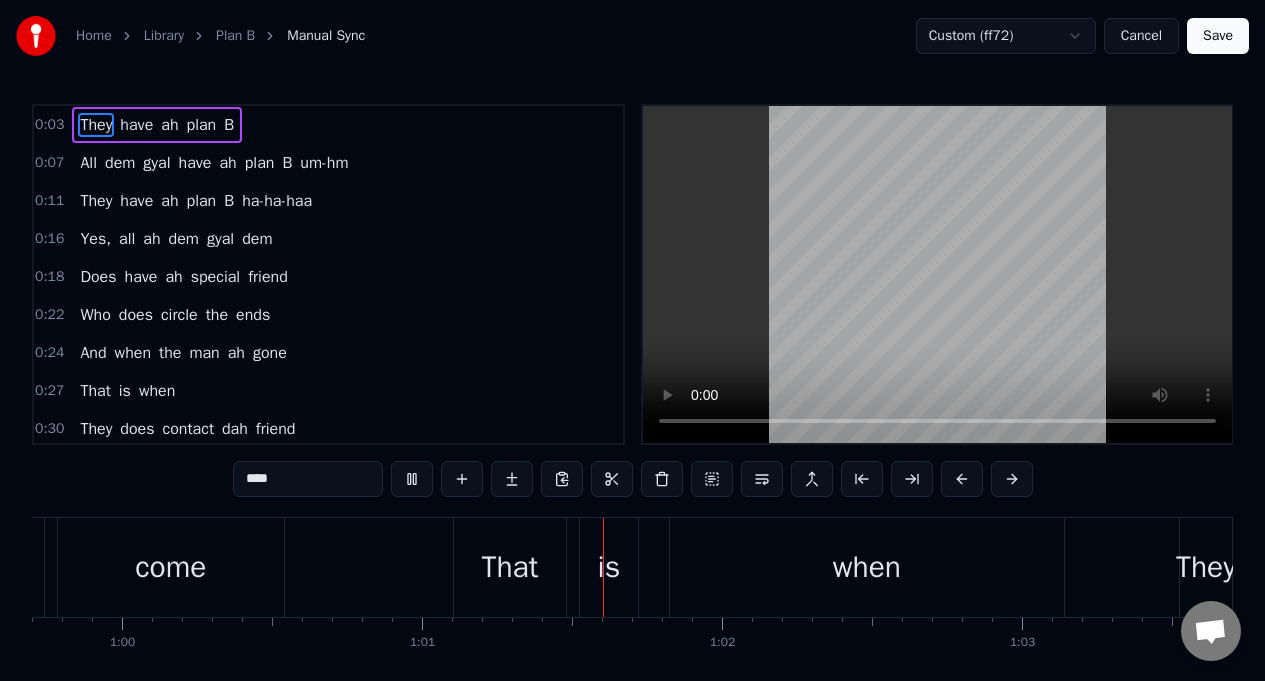 scroll, scrollTop: 0, scrollLeft: 18180, axis: horizontal 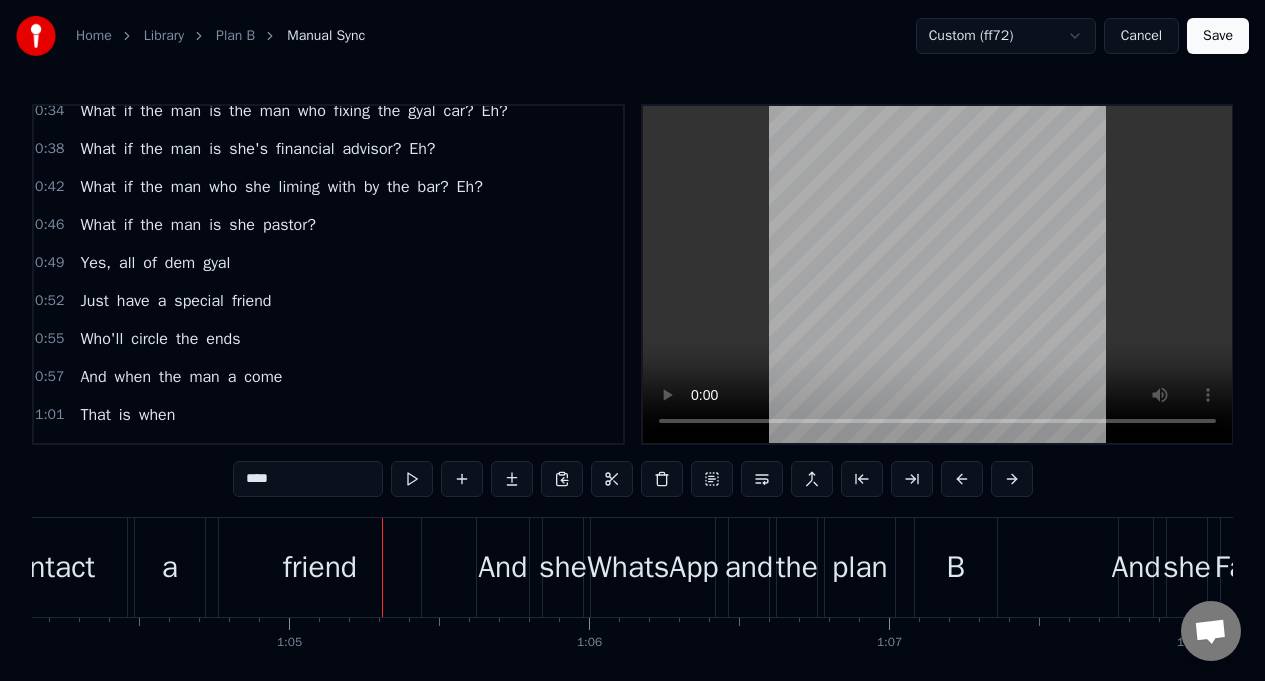 click on "a" at bounding box center (232, 377) 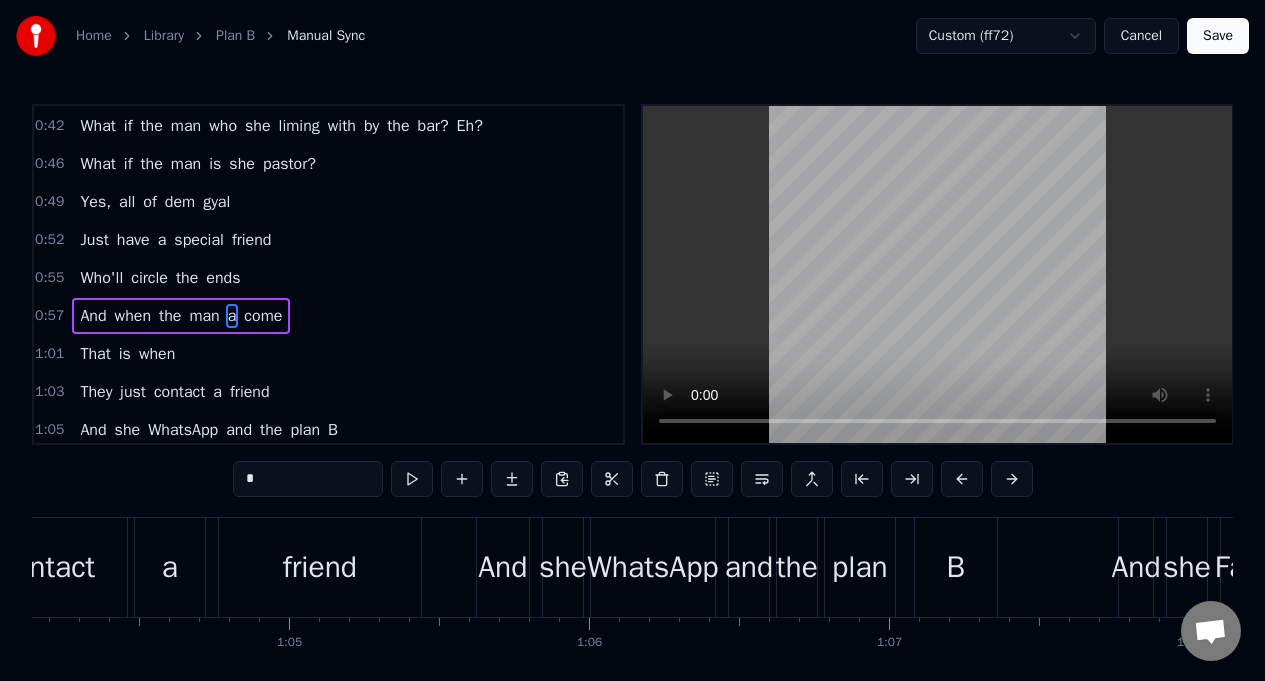 scroll, scrollTop: 453, scrollLeft: 0, axis: vertical 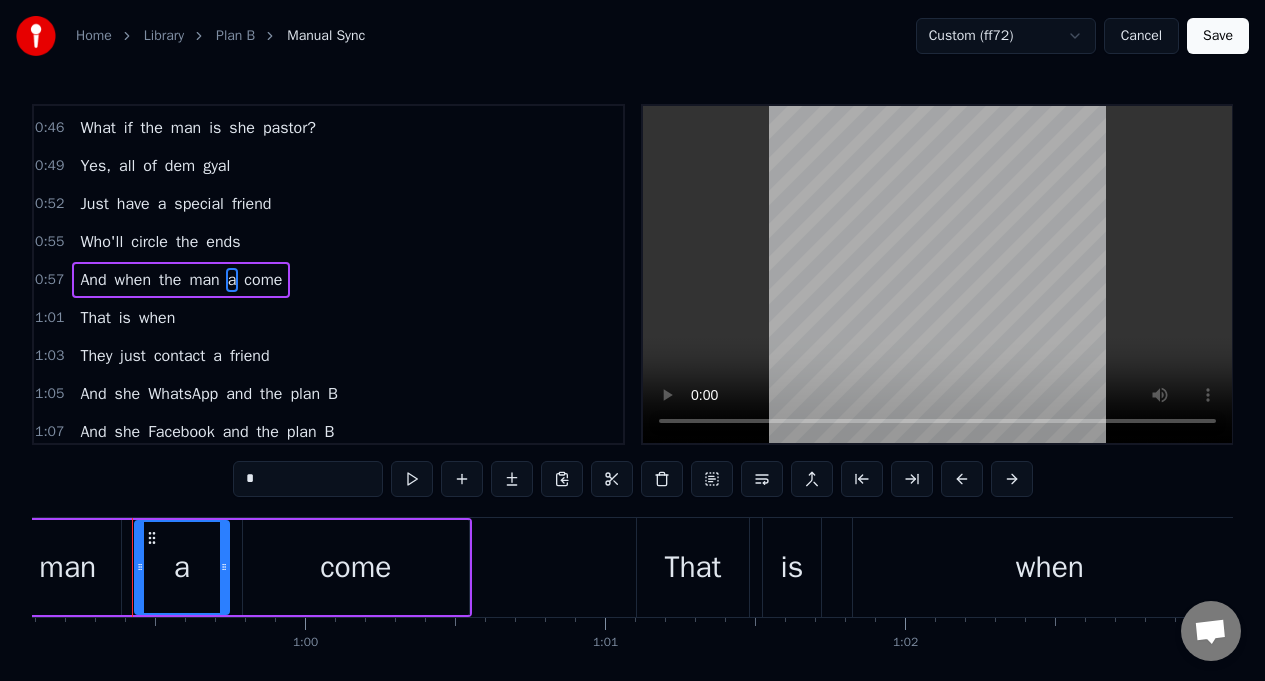 click on "*" at bounding box center [308, 479] 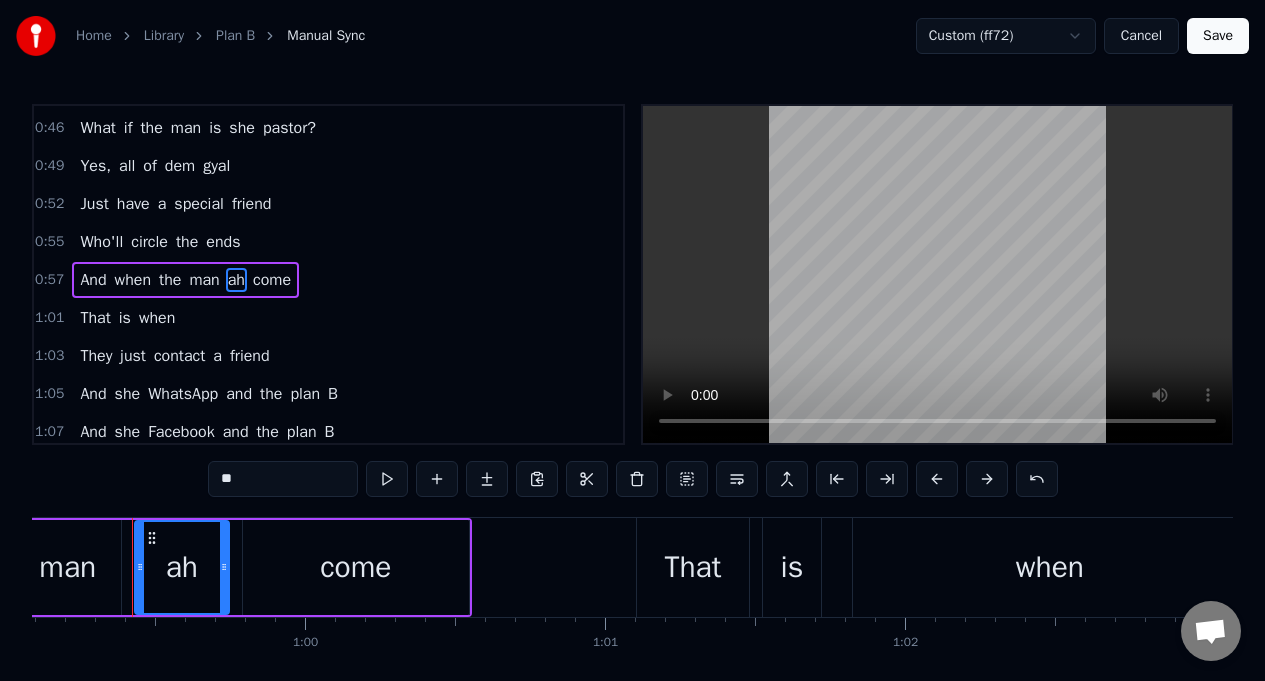 click on "come" at bounding box center [272, 280] 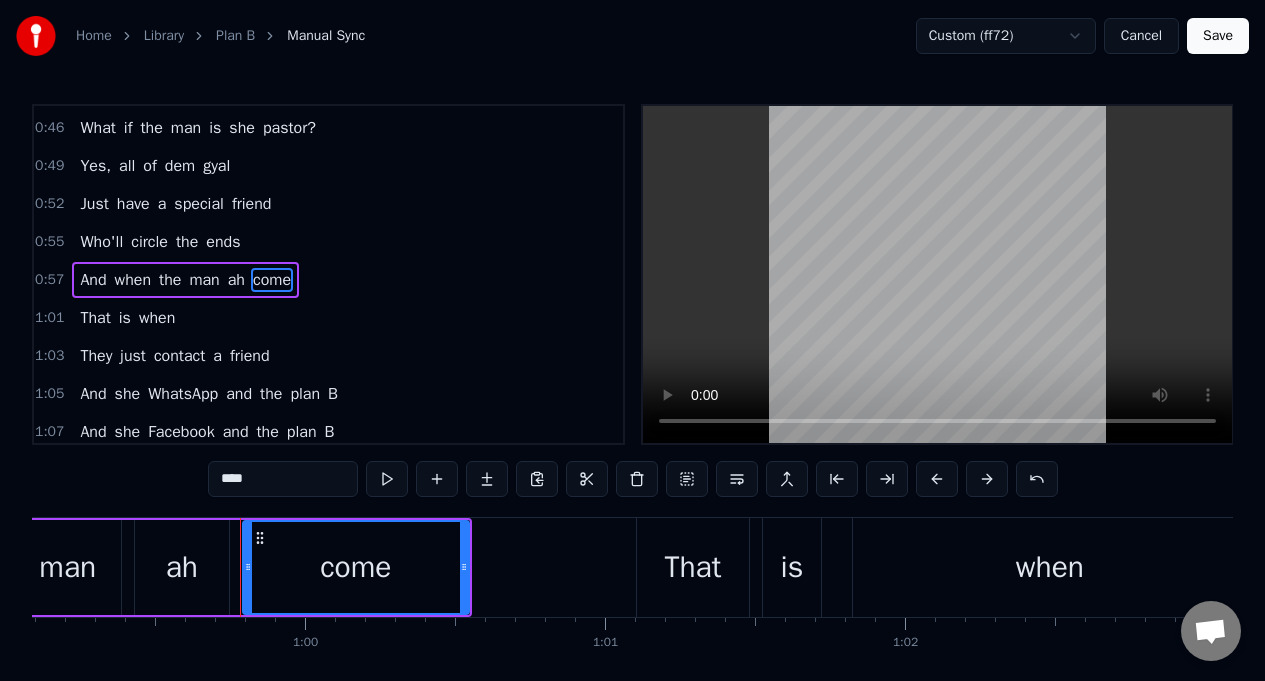 scroll, scrollTop: 459, scrollLeft: 0, axis: vertical 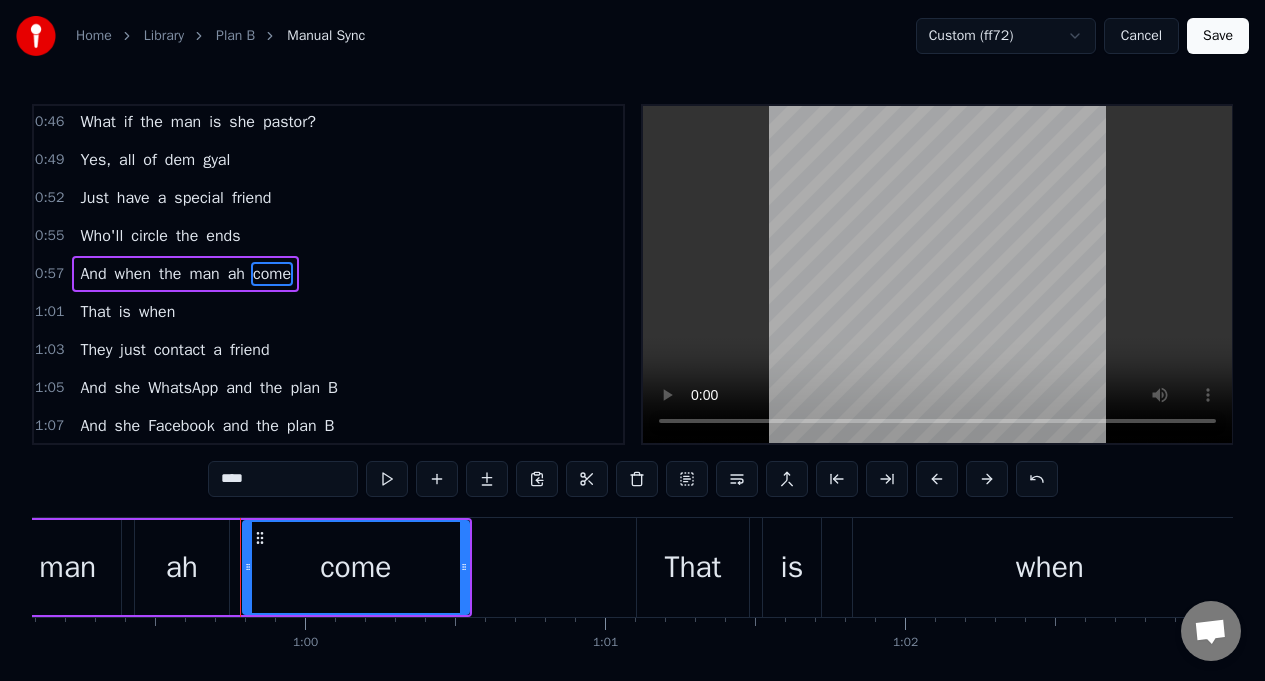 click on "****" at bounding box center [283, 479] 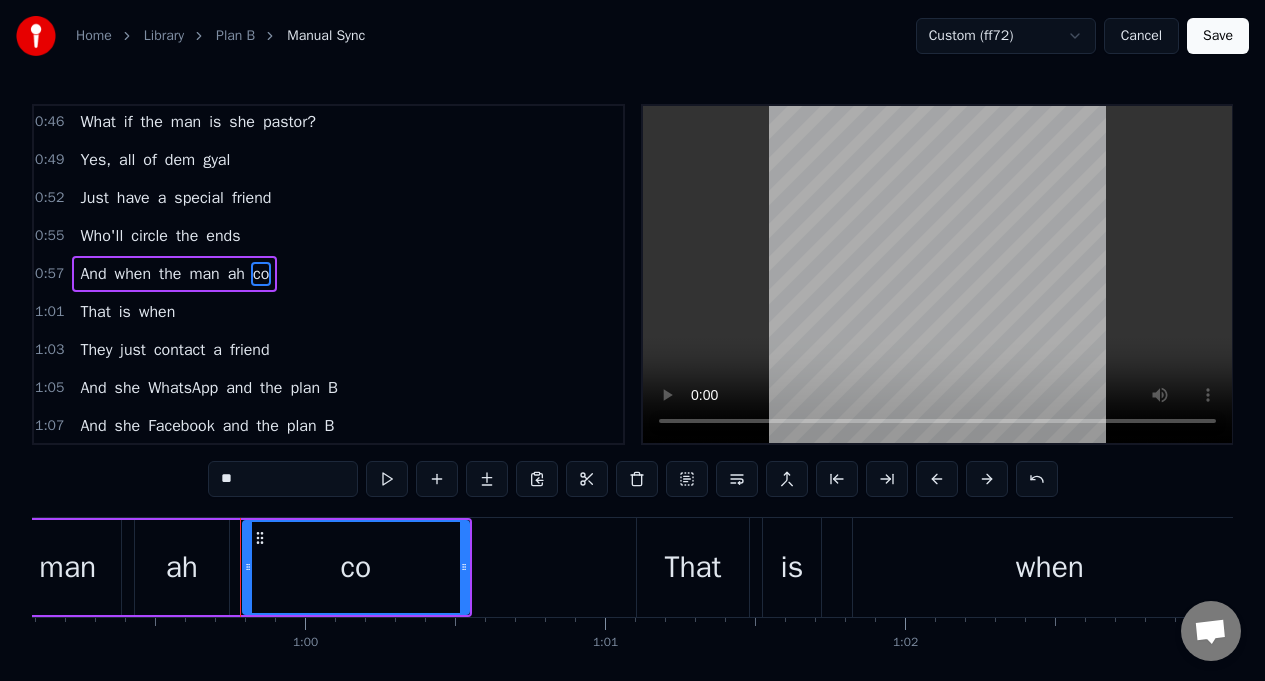 type on "*" 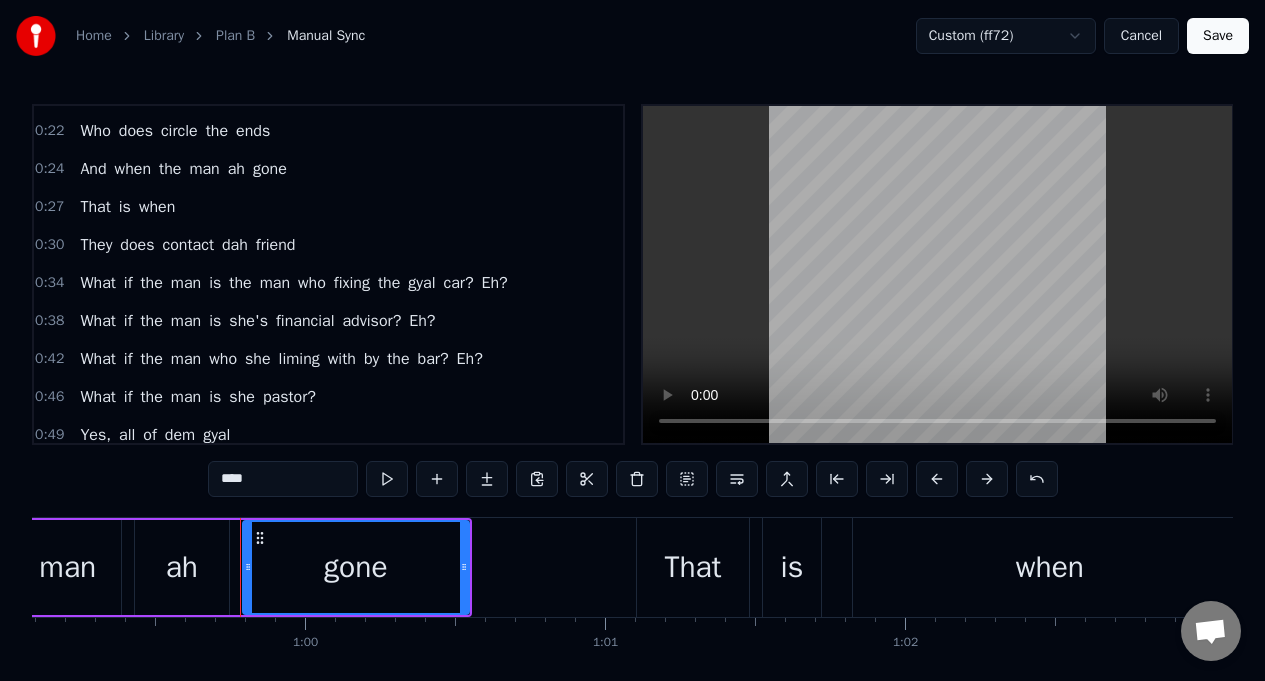 scroll, scrollTop: 580, scrollLeft: 0, axis: vertical 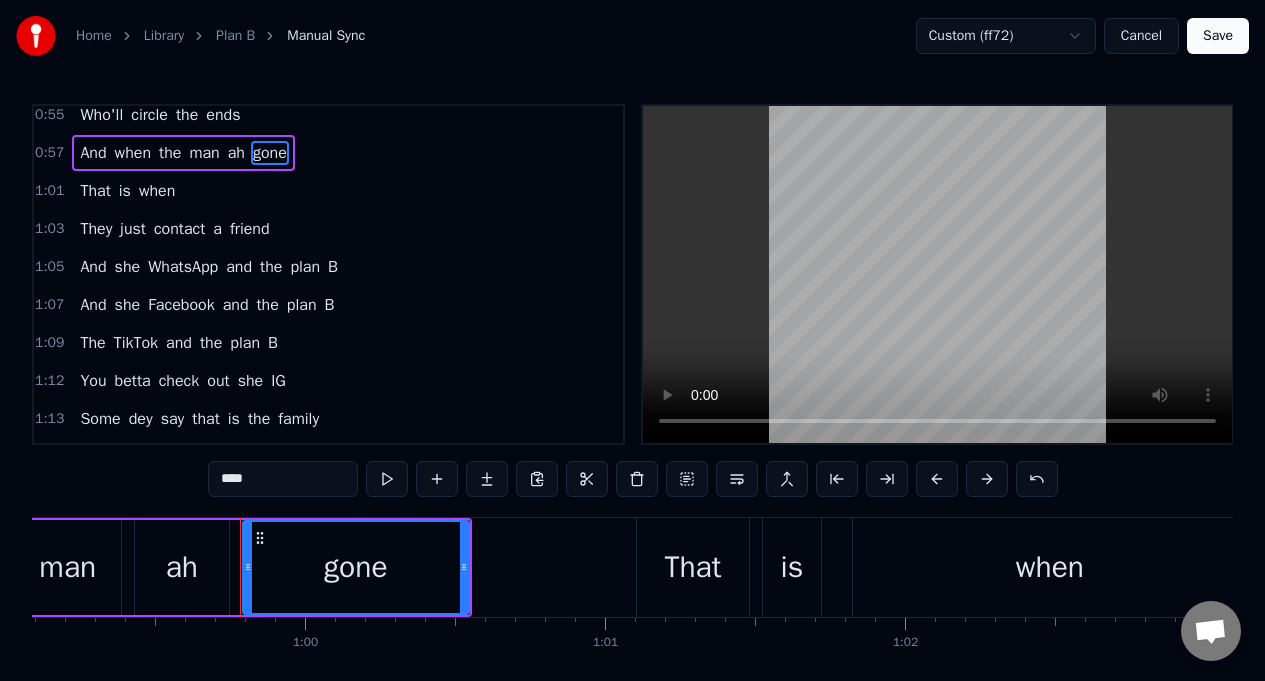 click on "just" at bounding box center (133, 229) 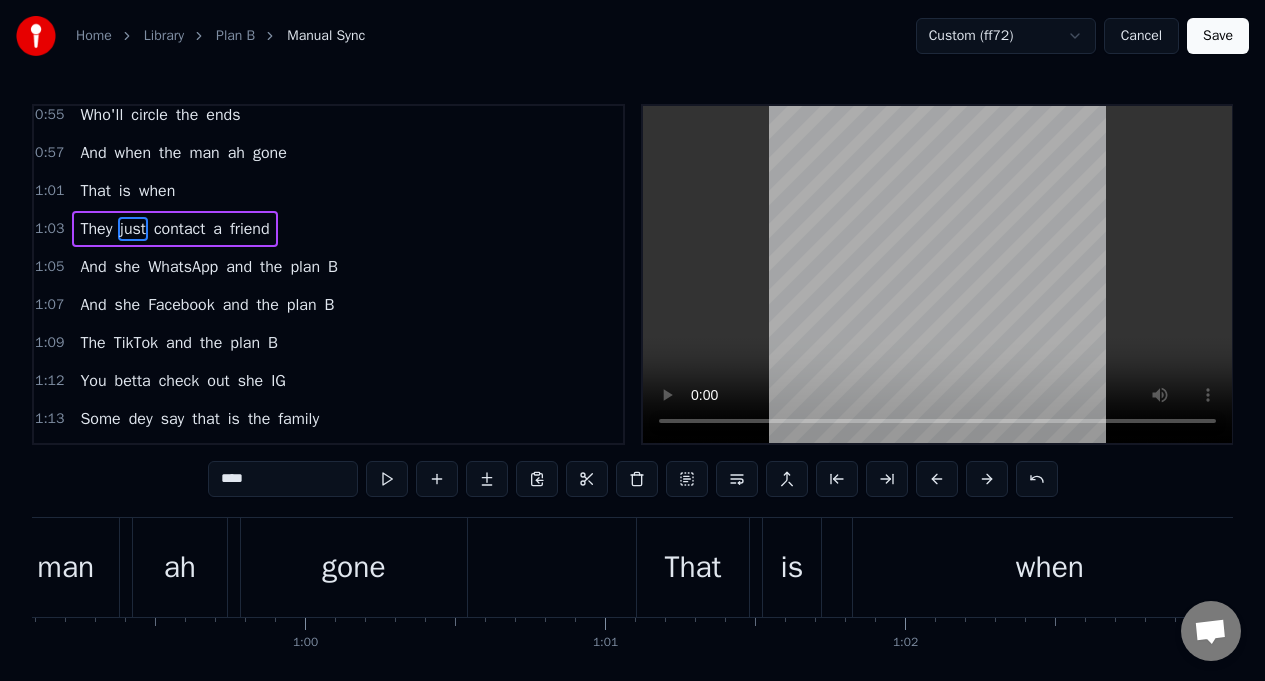 scroll, scrollTop: 537, scrollLeft: 0, axis: vertical 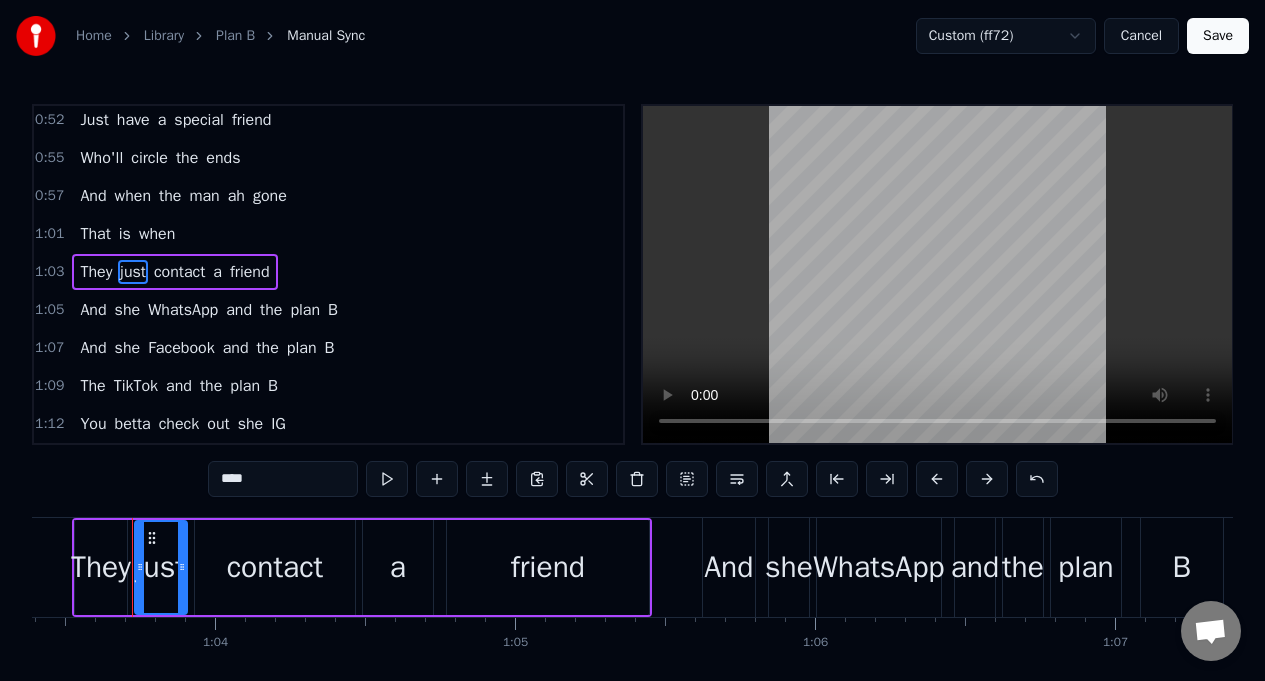click on "****" at bounding box center (283, 479) 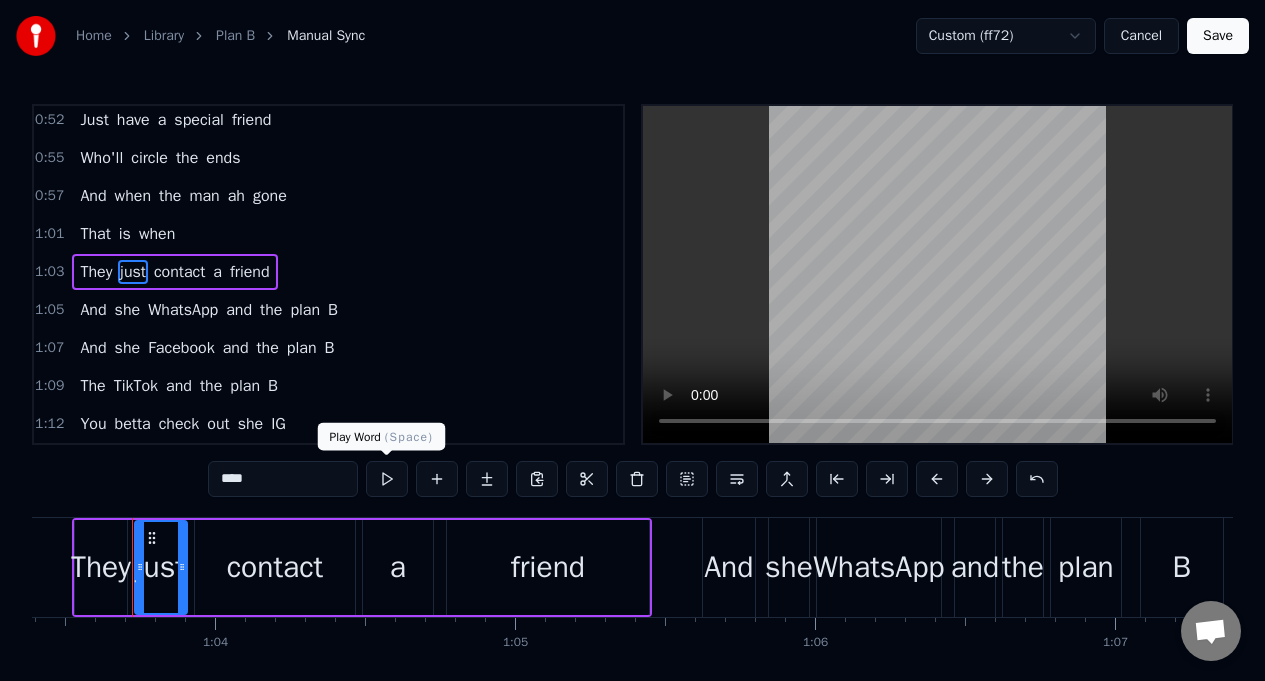 click at bounding box center (387, 479) 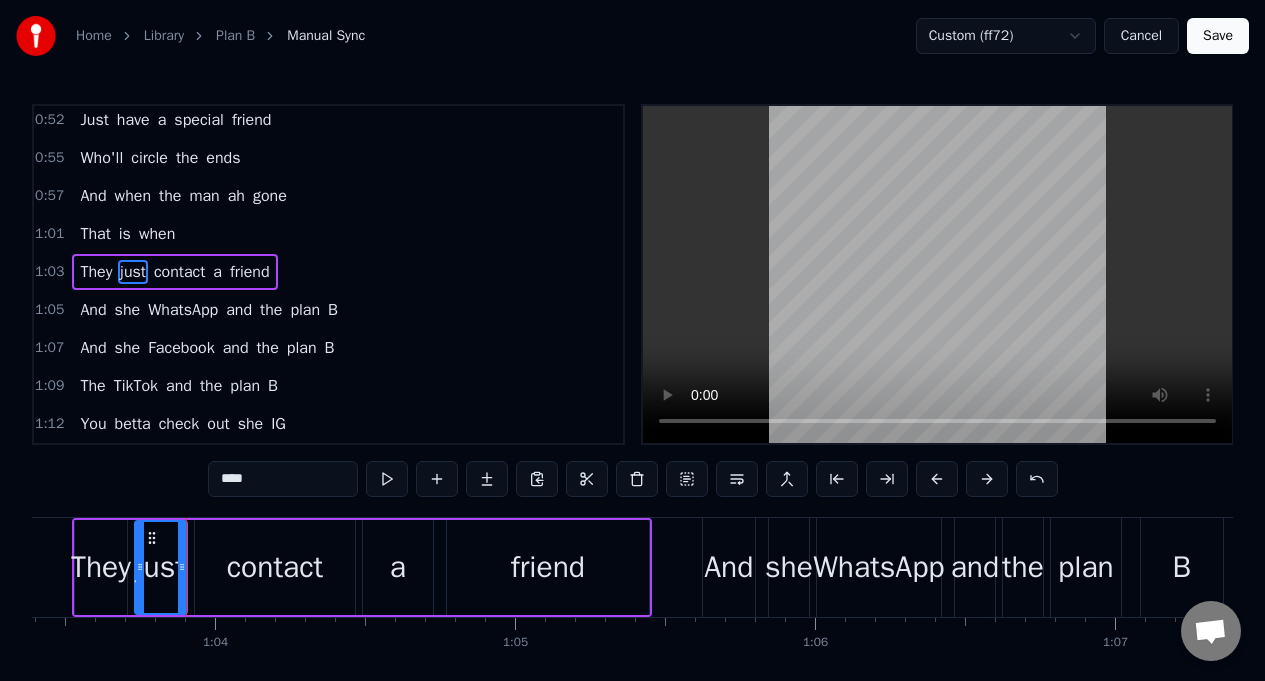 click at bounding box center [387, 479] 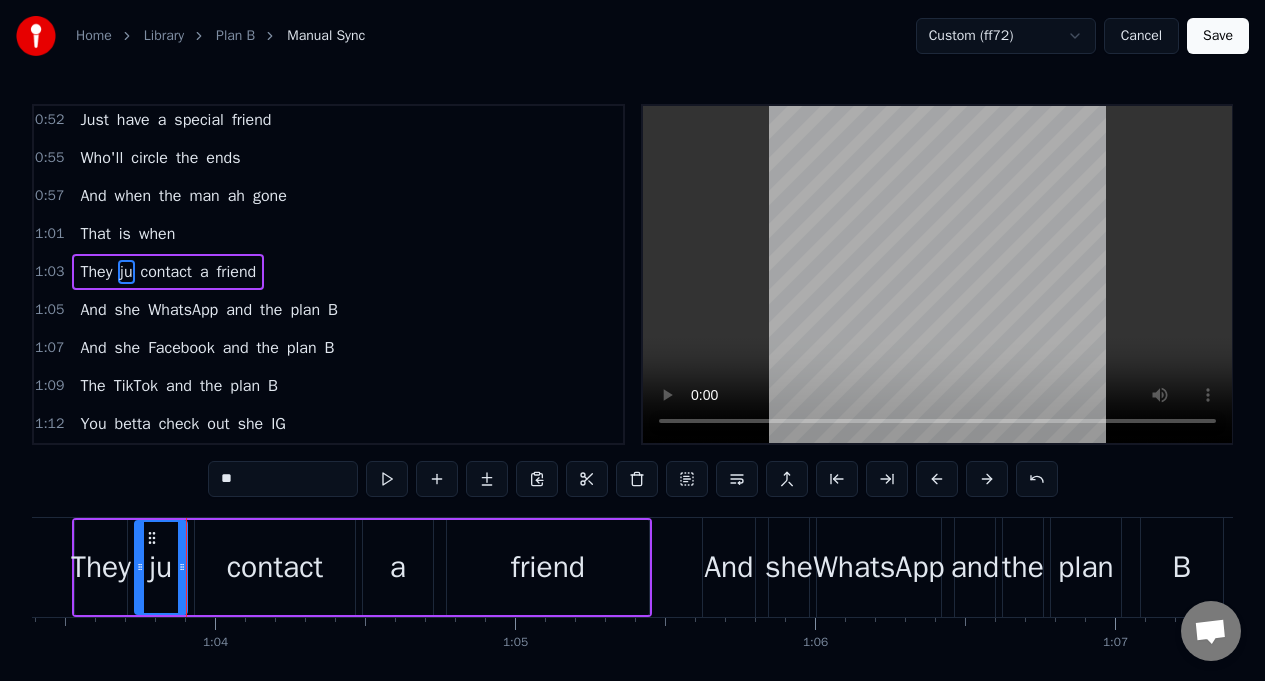 type on "*" 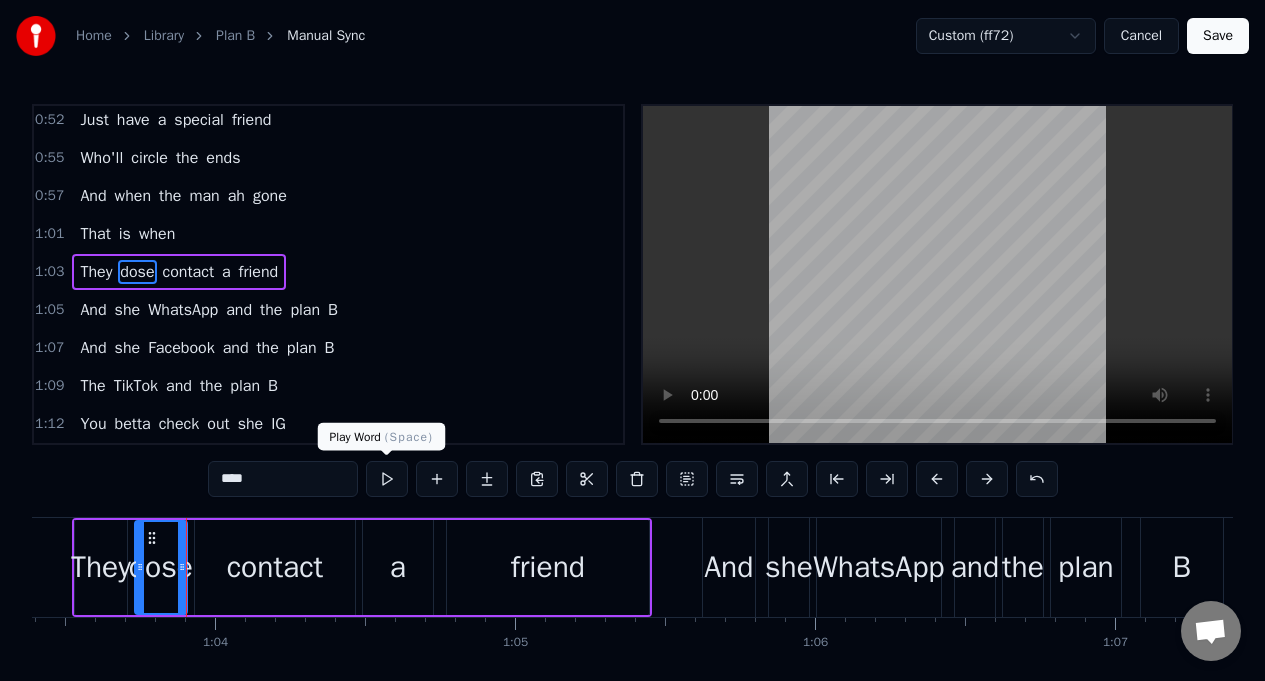 click at bounding box center [387, 479] 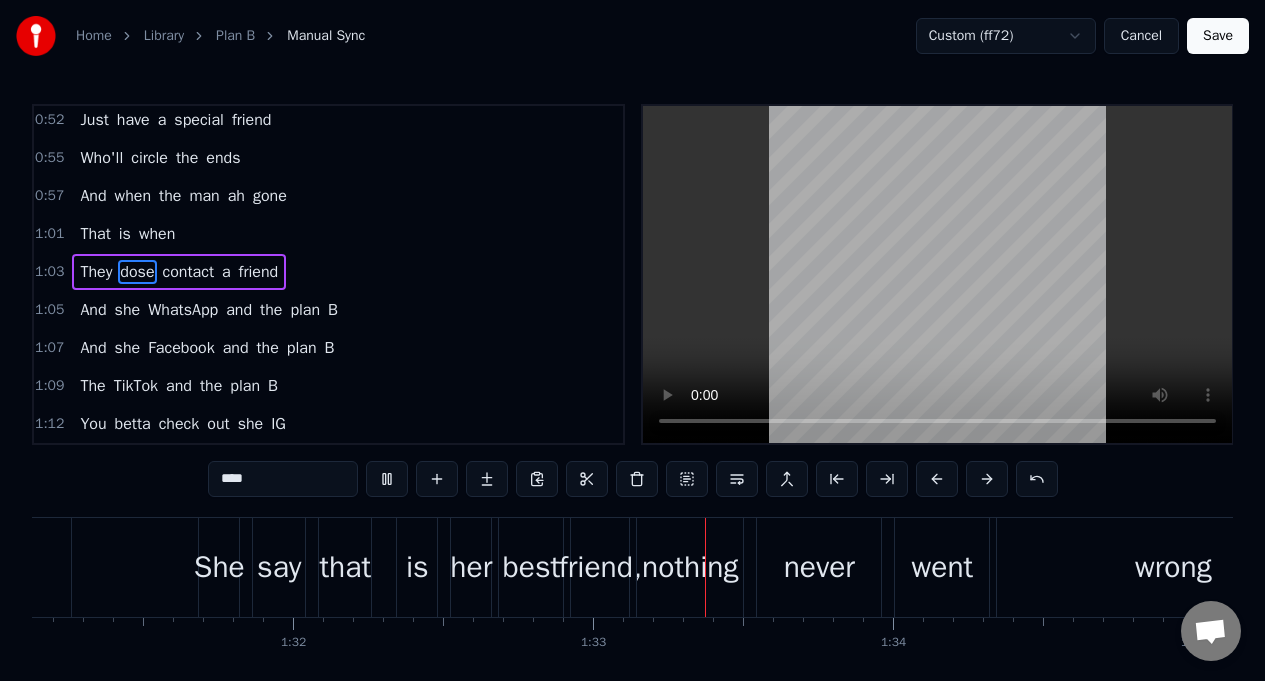 scroll, scrollTop: 0, scrollLeft: 27707, axis: horizontal 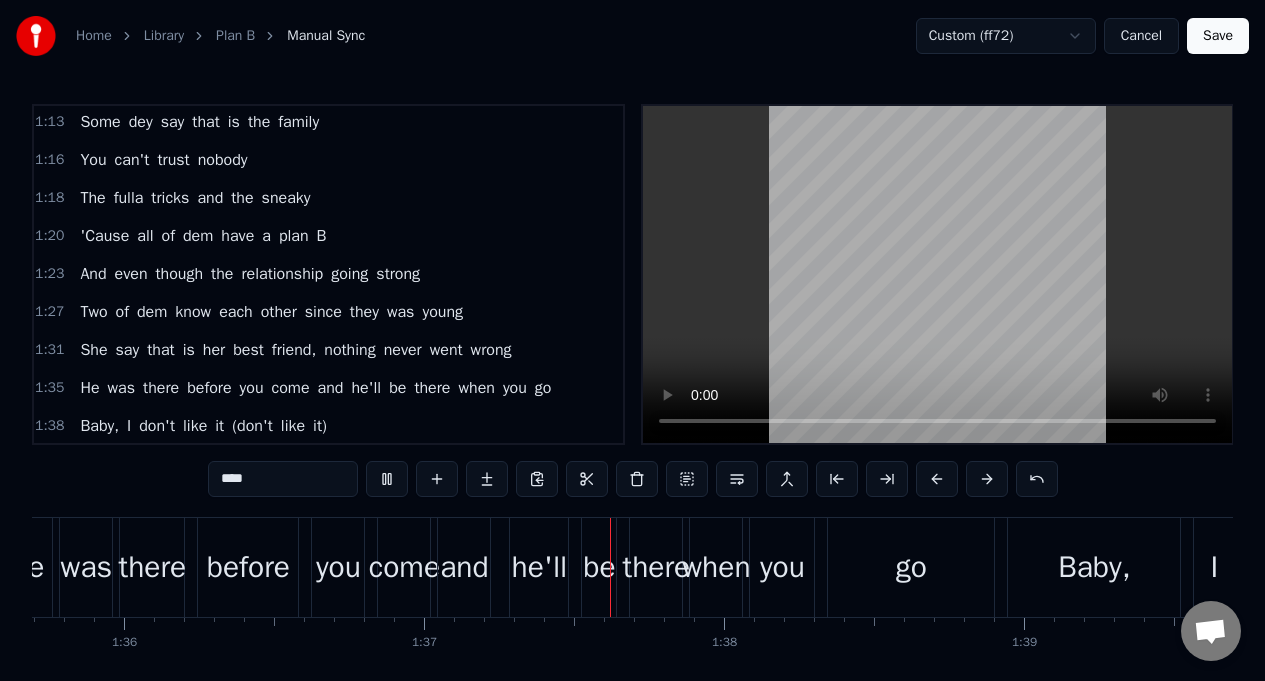 click on "the" at bounding box center (242, 198) 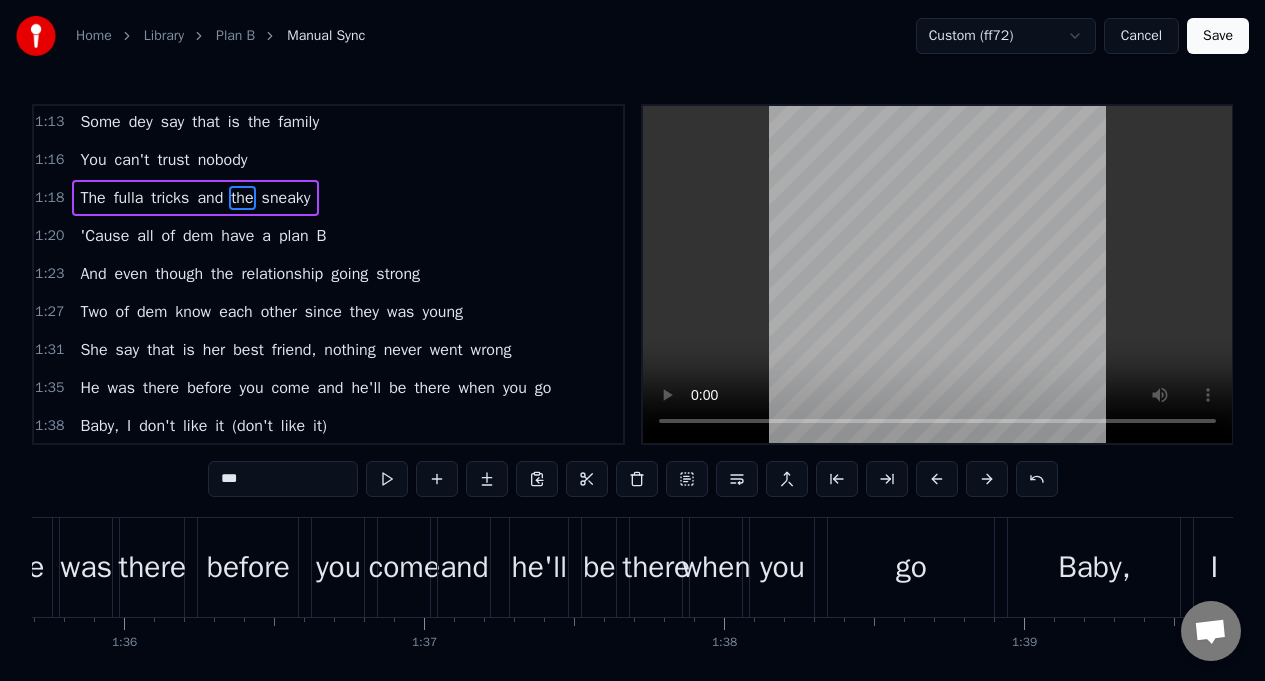 scroll, scrollTop: 0, scrollLeft: 27525, axis: horizontal 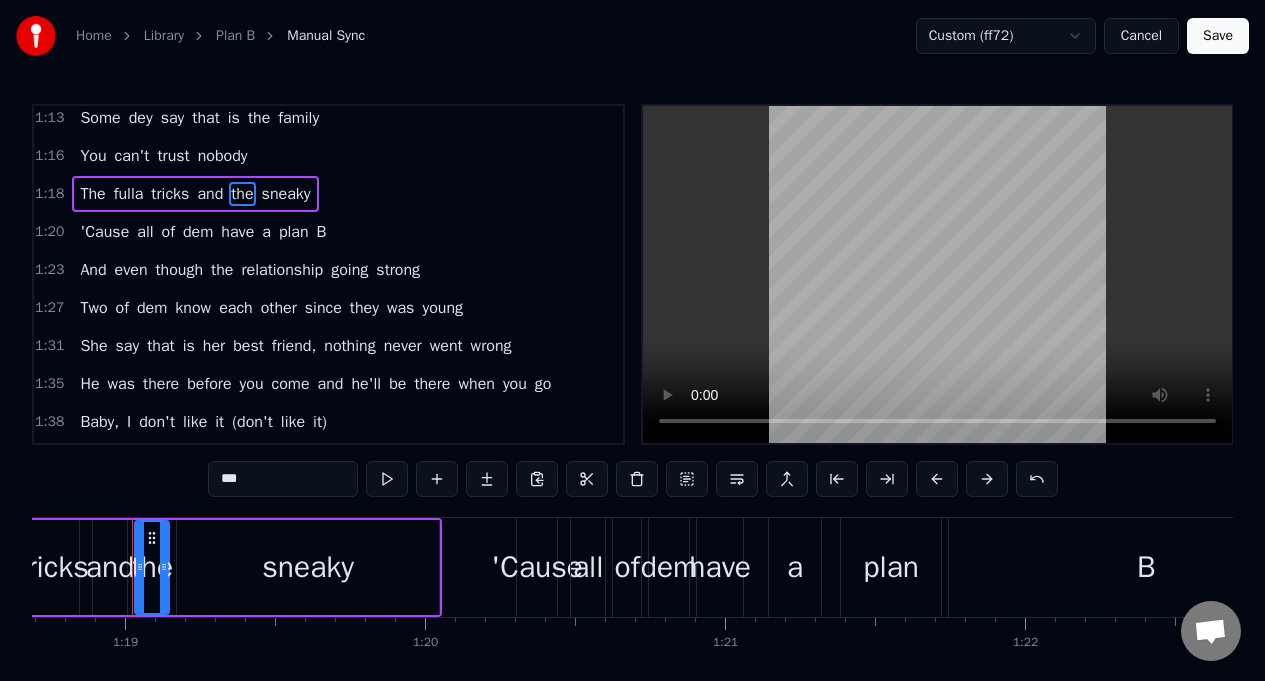 click on "wrong" at bounding box center (491, 346) 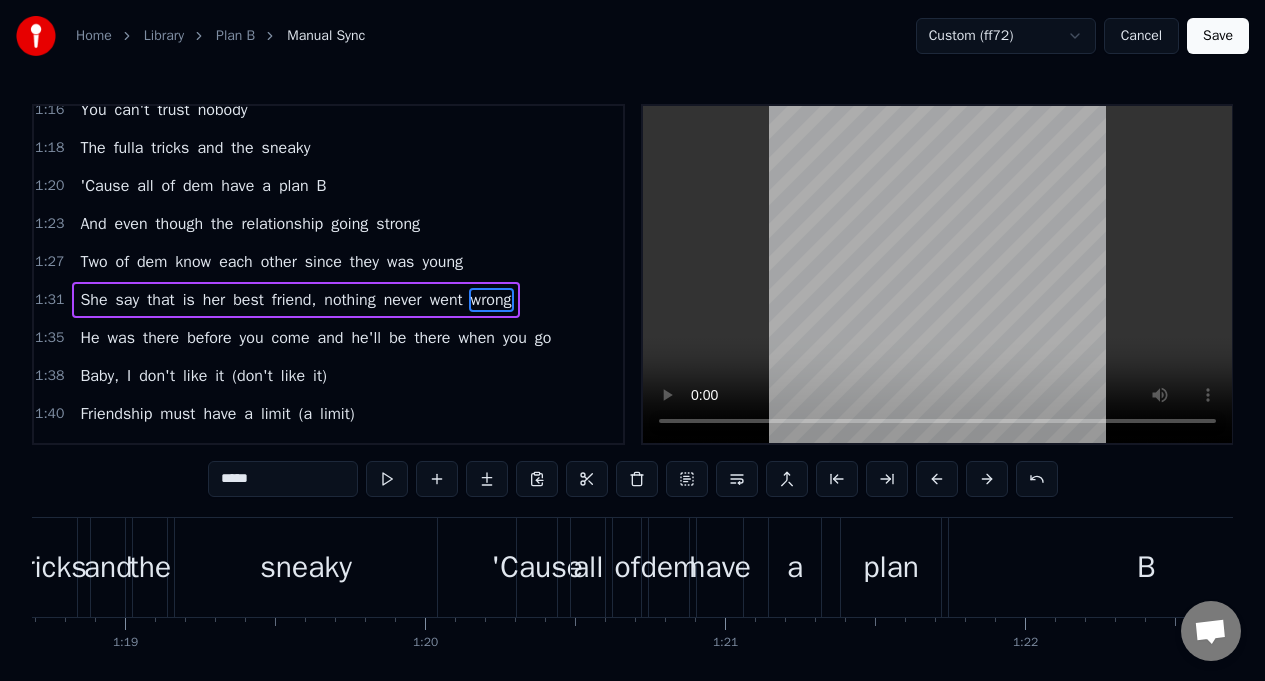 scroll, scrollTop: 936, scrollLeft: 0, axis: vertical 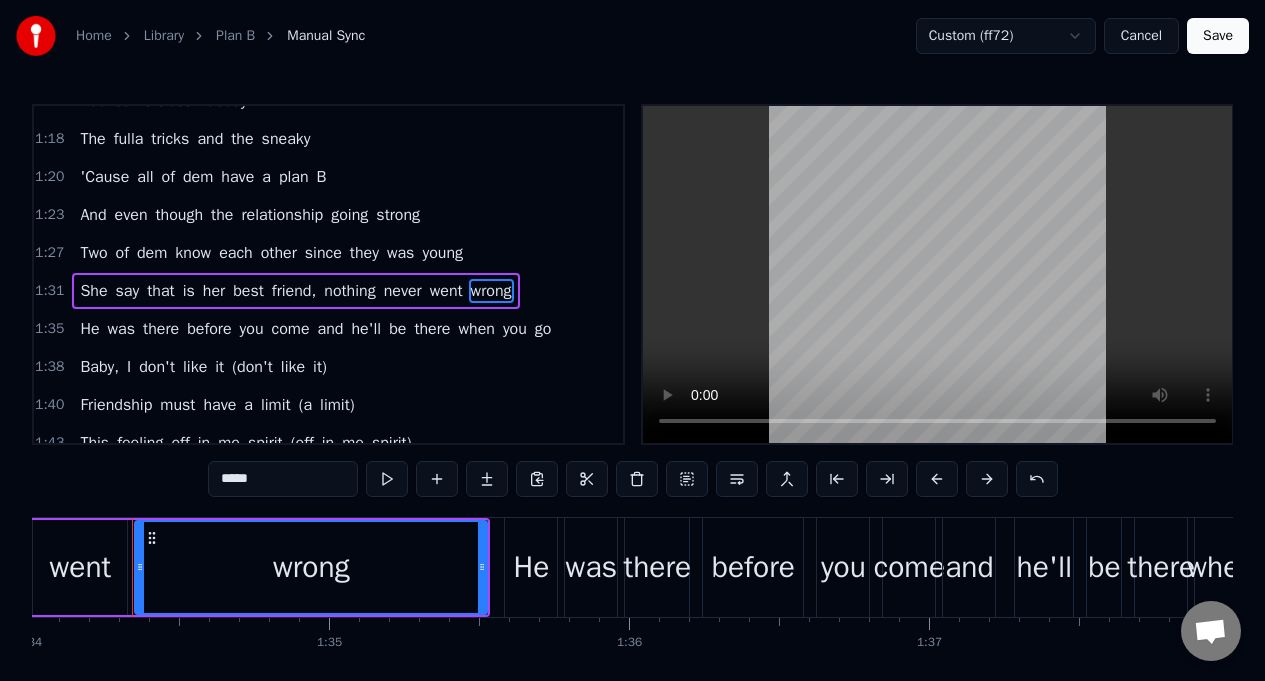 click on "*****" at bounding box center [283, 479] 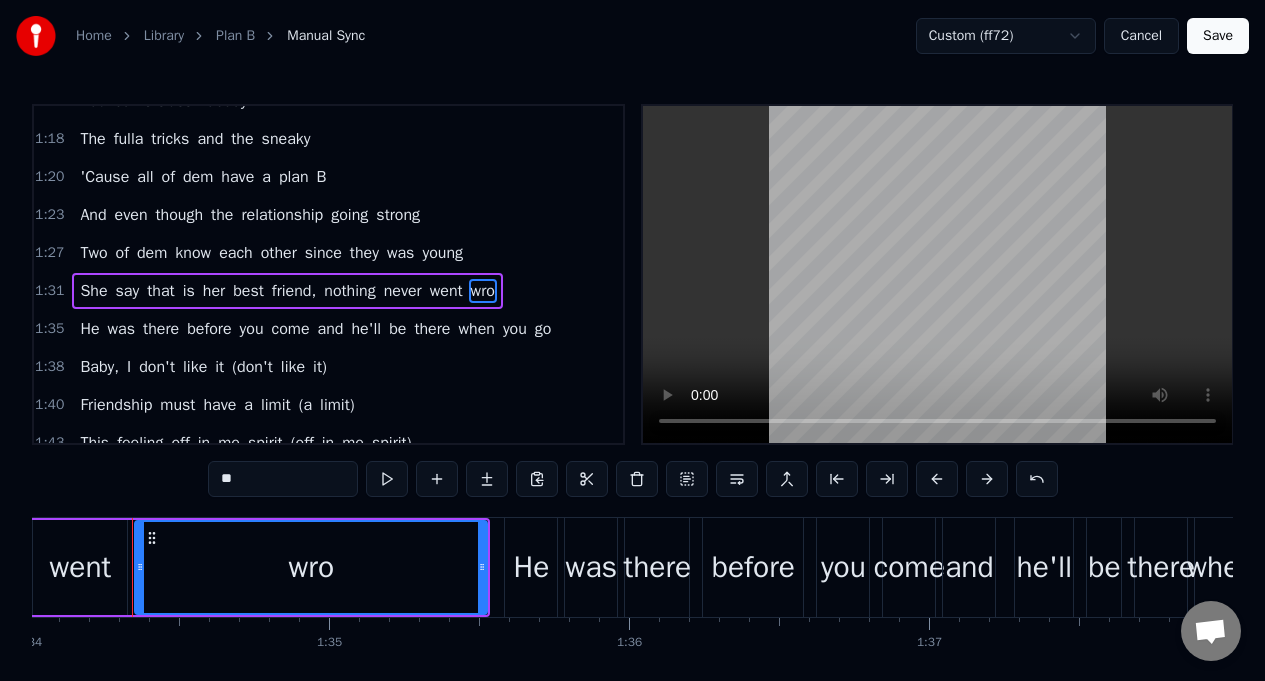 type on "*" 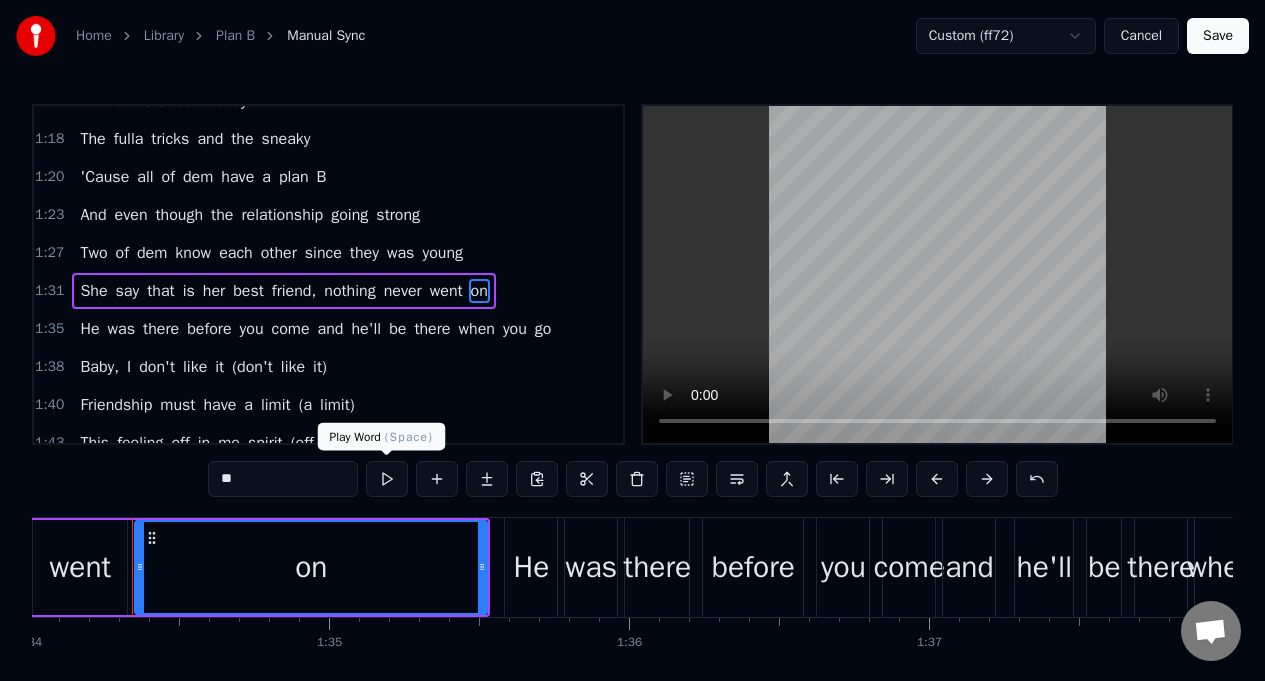 click at bounding box center (387, 479) 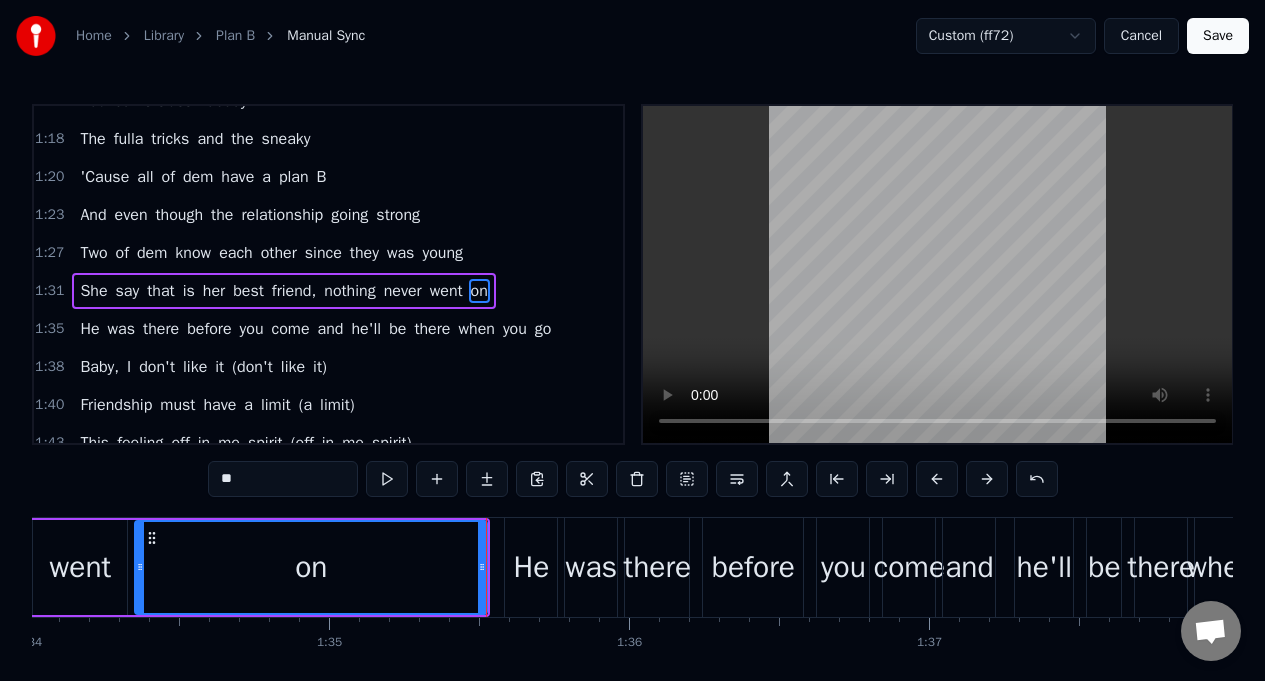 click on "She" at bounding box center [93, 291] 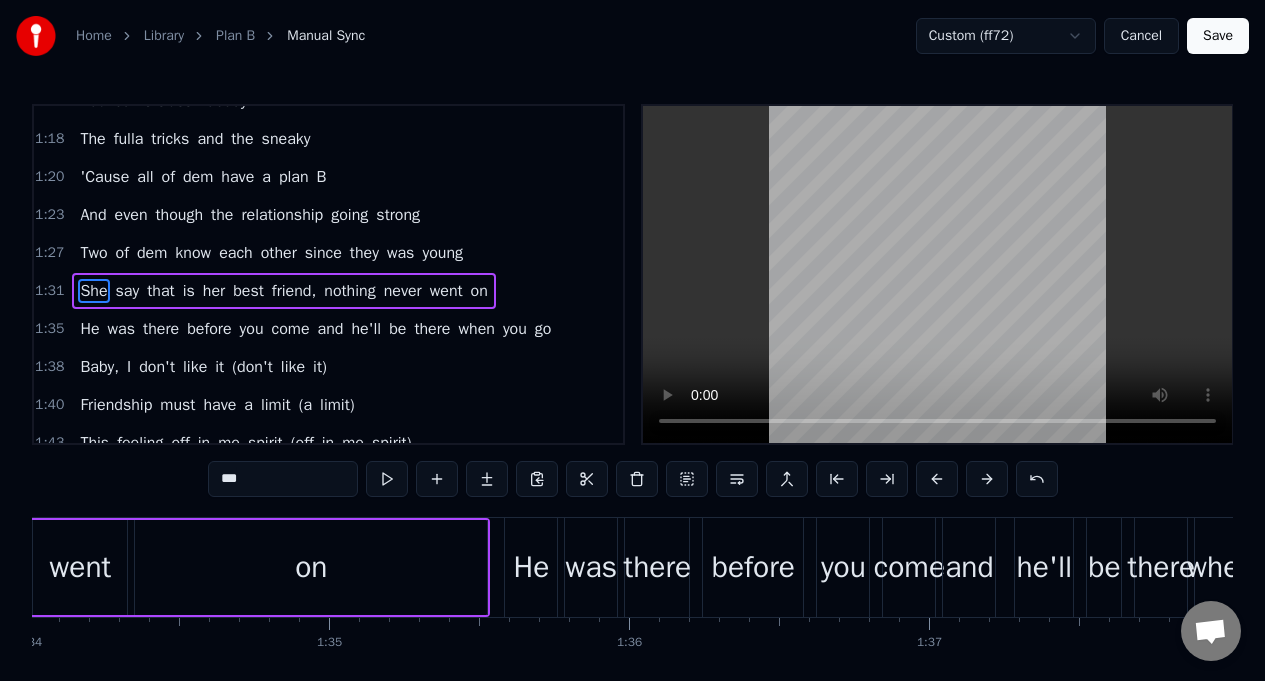 scroll, scrollTop: 953, scrollLeft: 0, axis: vertical 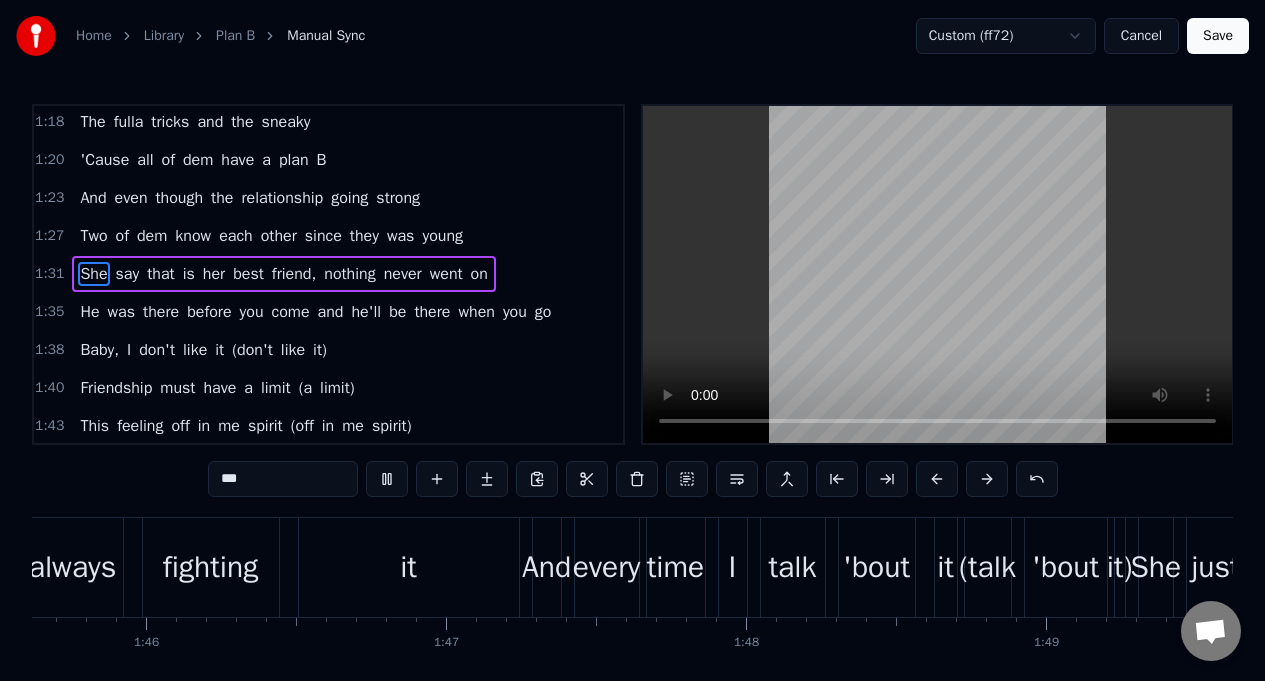 click on "He" at bounding box center [89, 312] 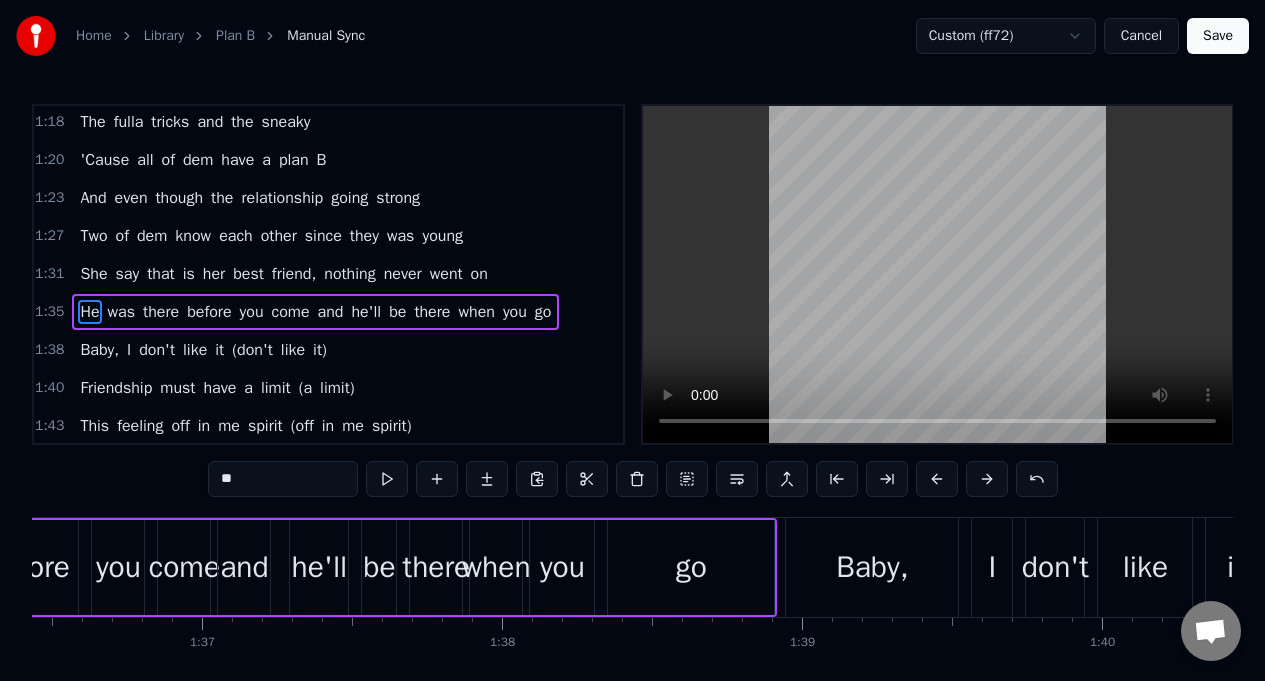 scroll, scrollTop: 0, scrollLeft: 28575, axis: horizontal 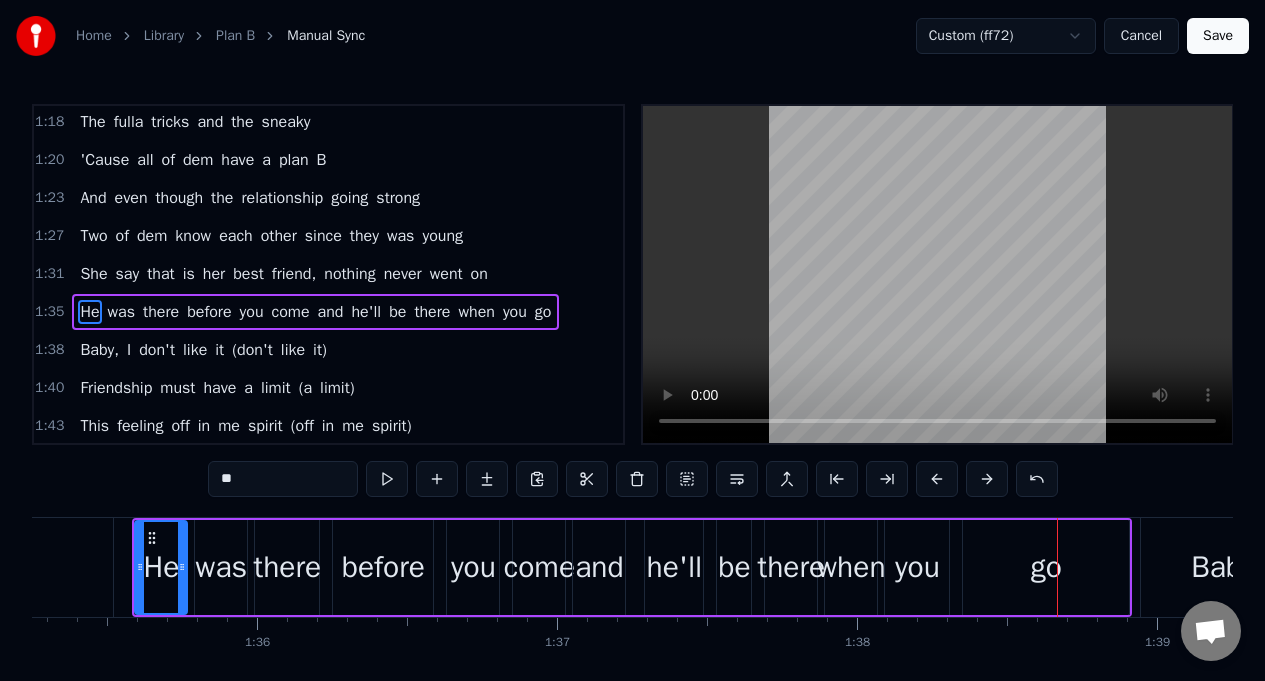 click on "go" at bounding box center [543, 312] 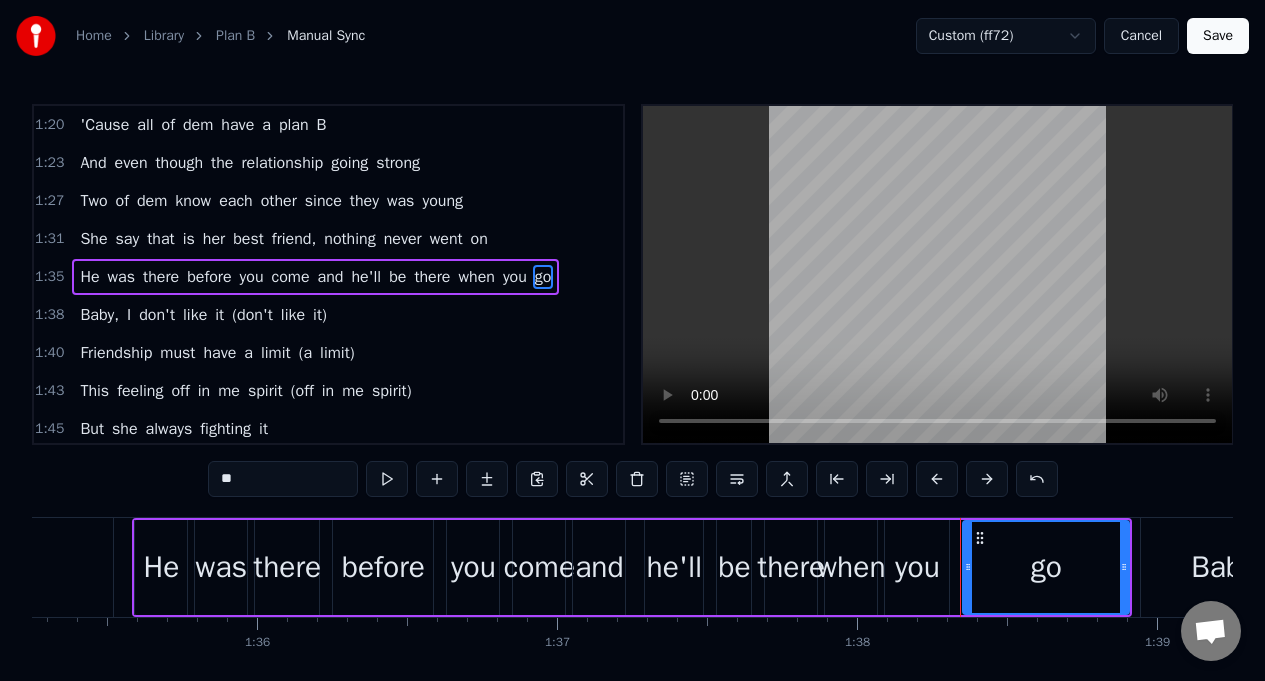 scroll, scrollTop: 991, scrollLeft: 0, axis: vertical 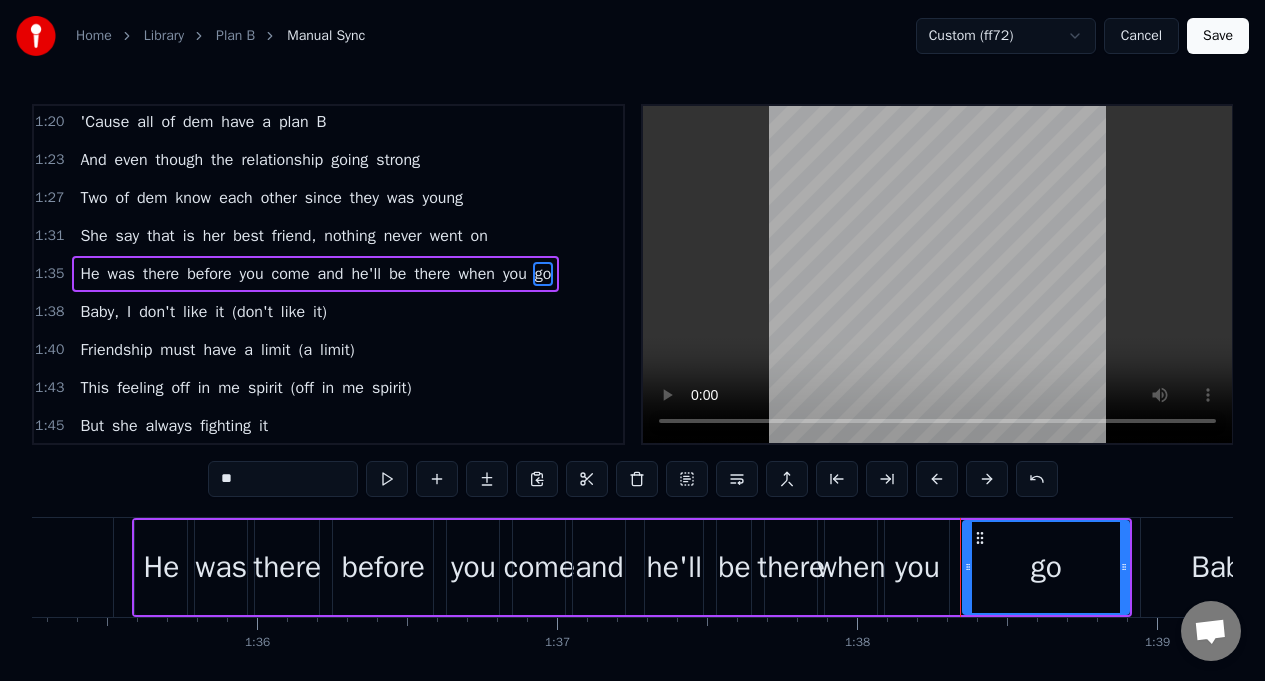click on "**" at bounding box center (283, 479) 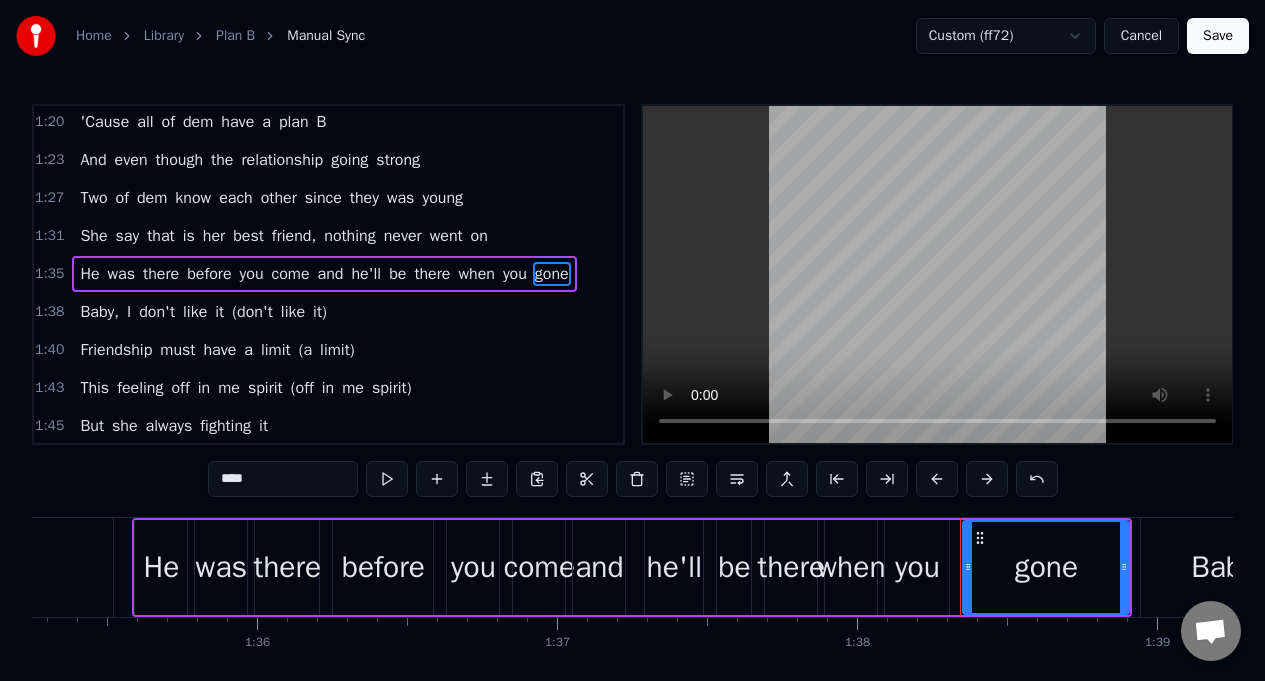 click on "you" at bounding box center (515, 274) 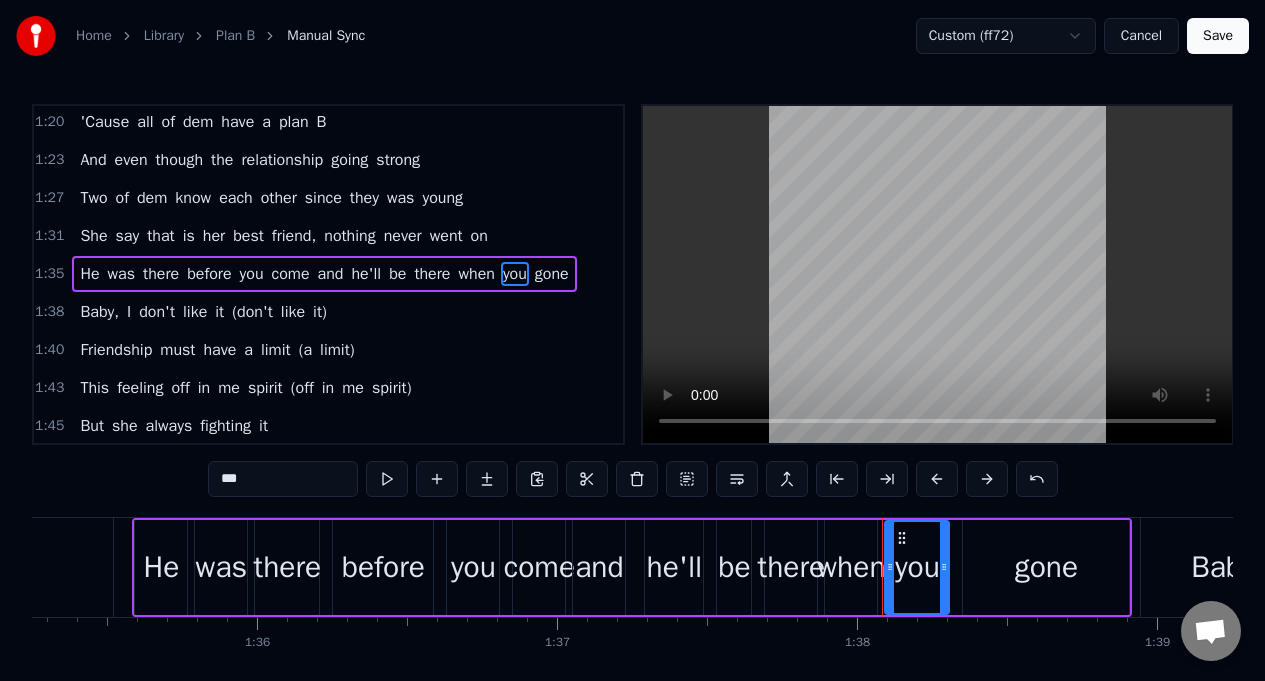 click on "***" at bounding box center [283, 479] 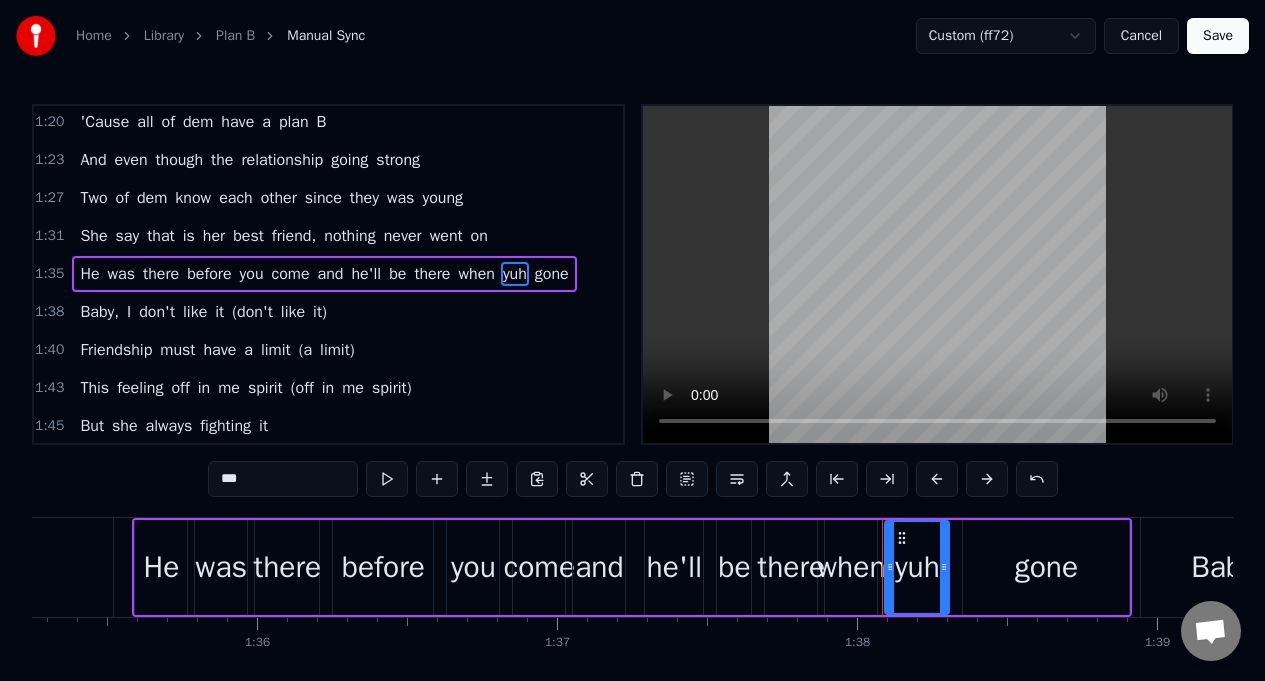 click on "He" at bounding box center (89, 274) 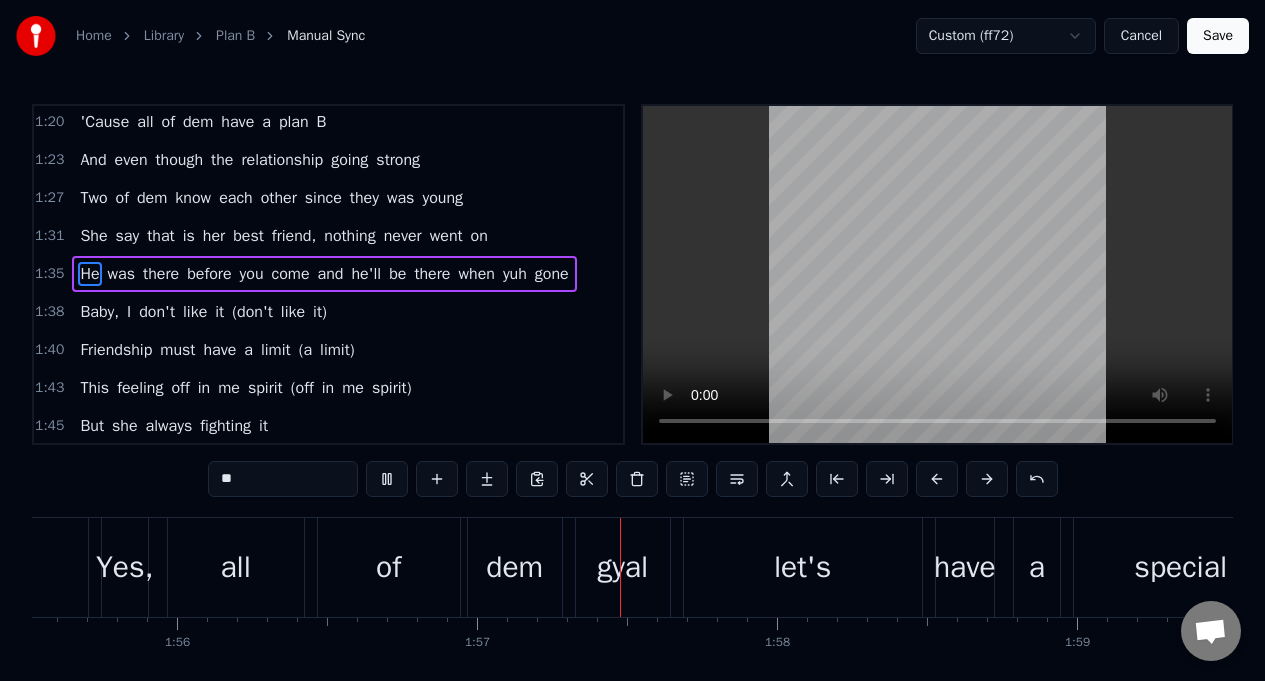 scroll, scrollTop: 0, scrollLeft: 34895, axis: horizontal 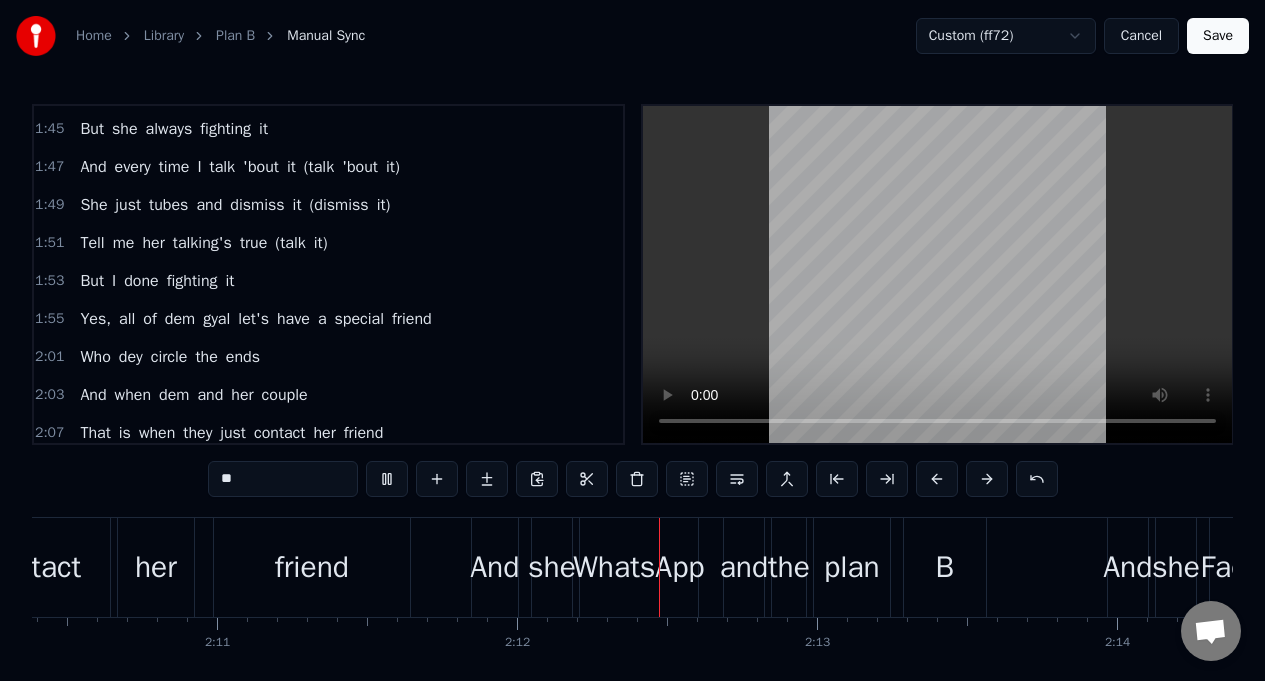 click on "Who" at bounding box center (95, 357) 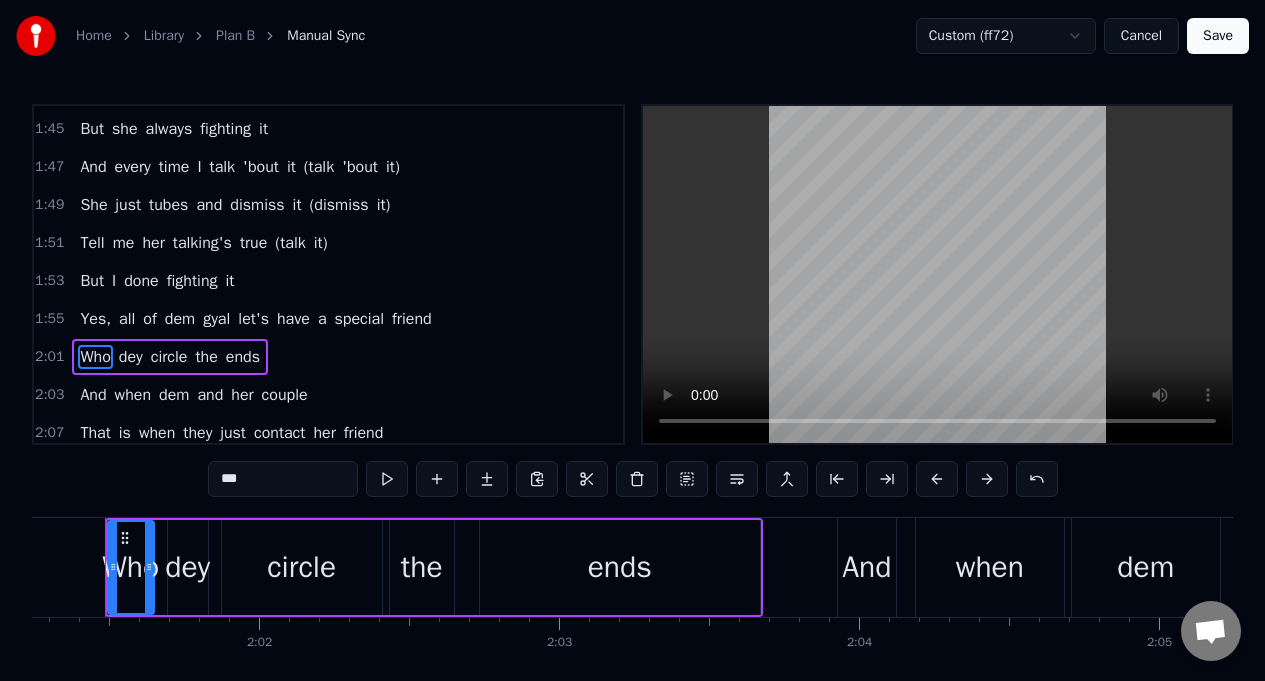 scroll, scrollTop: 0, scrollLeft: 36345, axis: horizontal 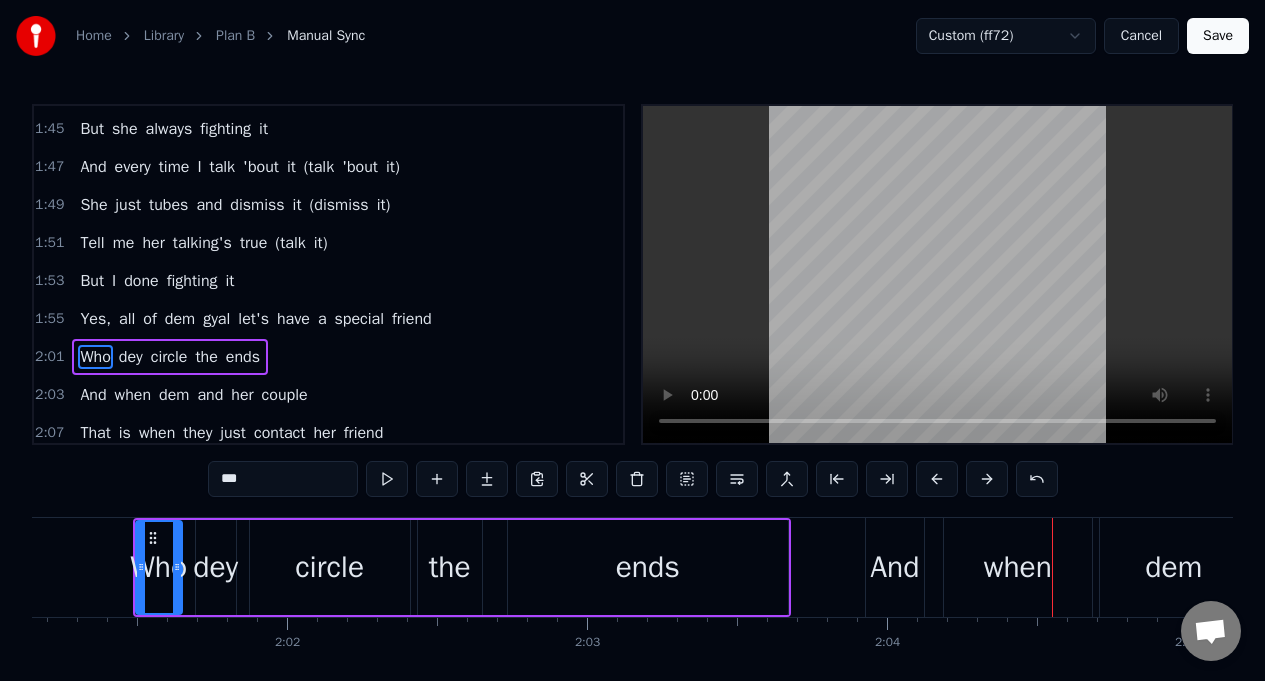 click on "dey" at bounding box center (131, 357) 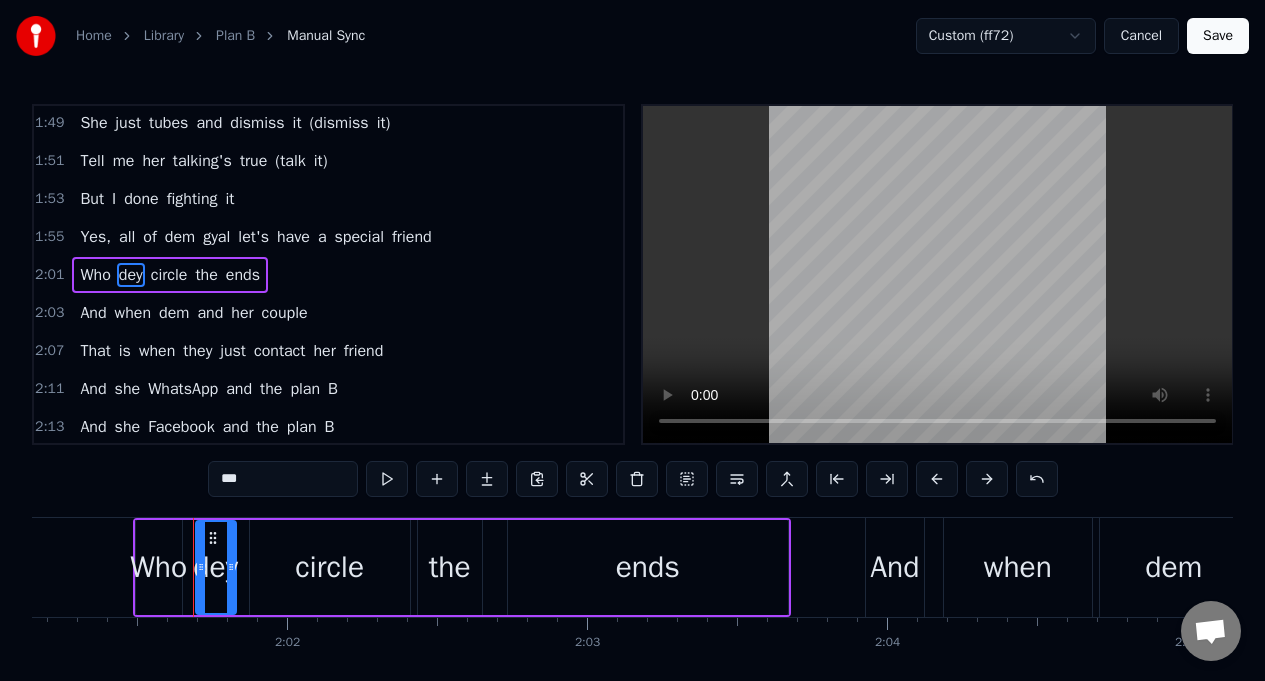 scroll, scrollTop: 1371, scrollLeft: 0, axis: vertical 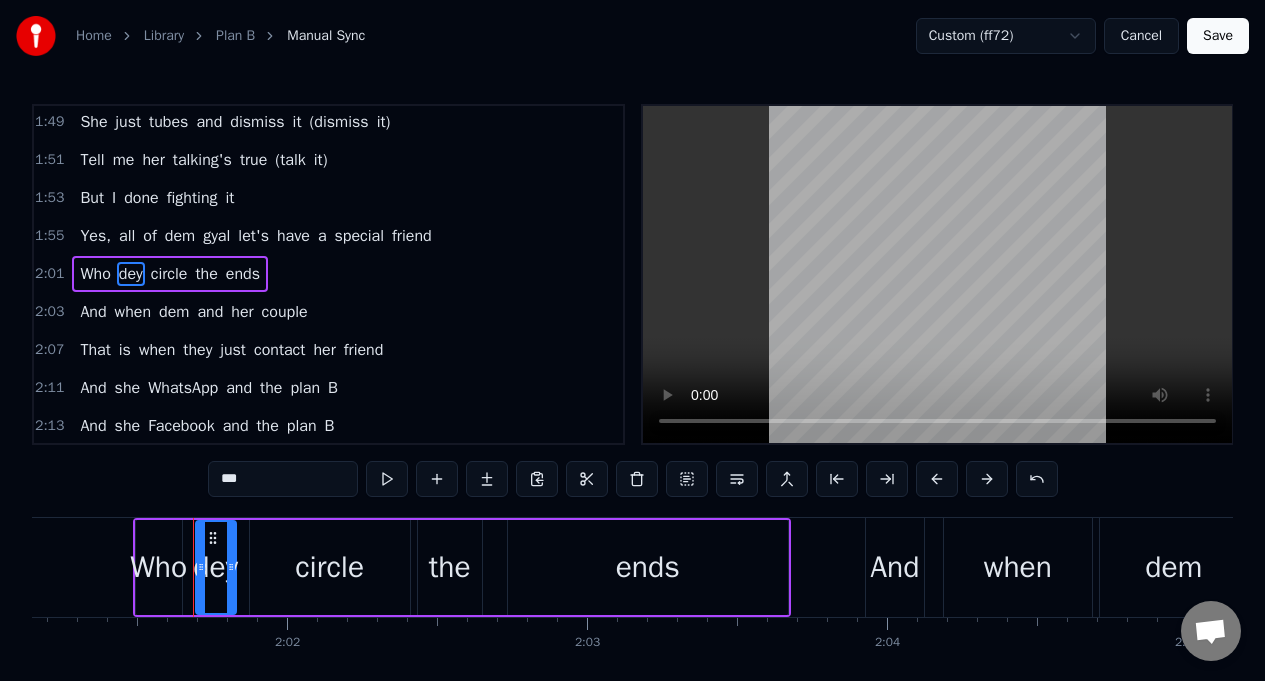 click on "***" at bounding box center [283, 479] 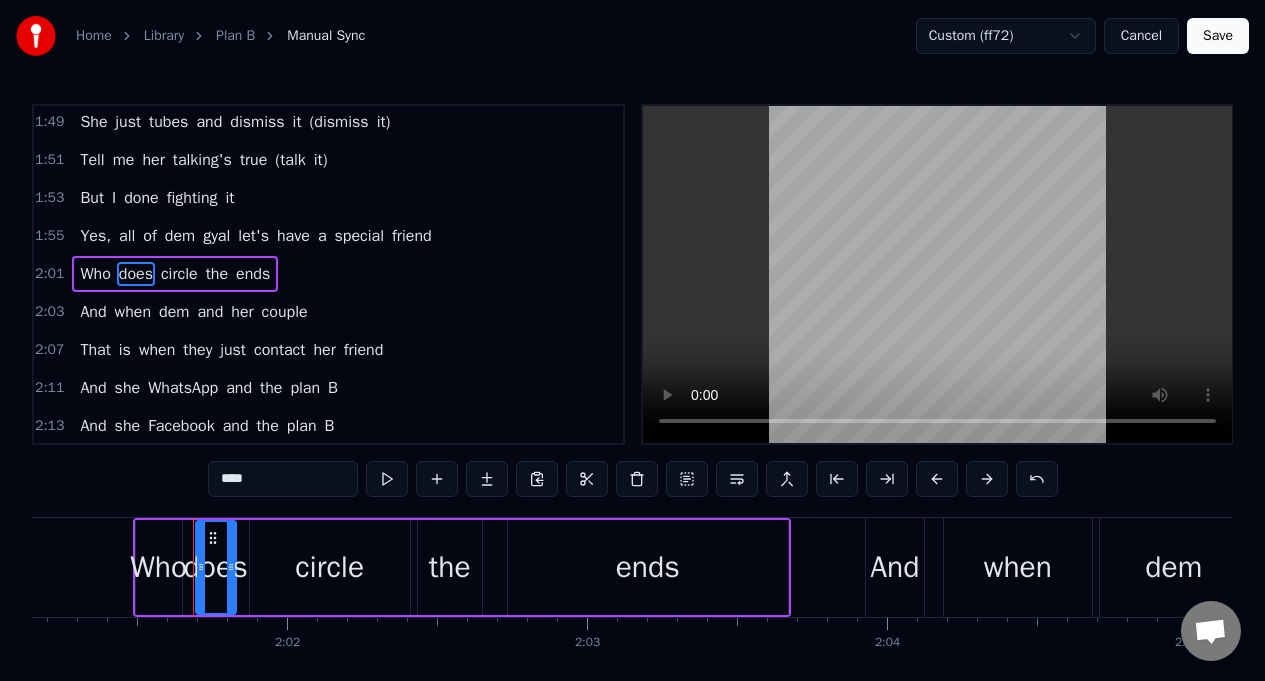 click on "Who" at bounding box center (95, 274) 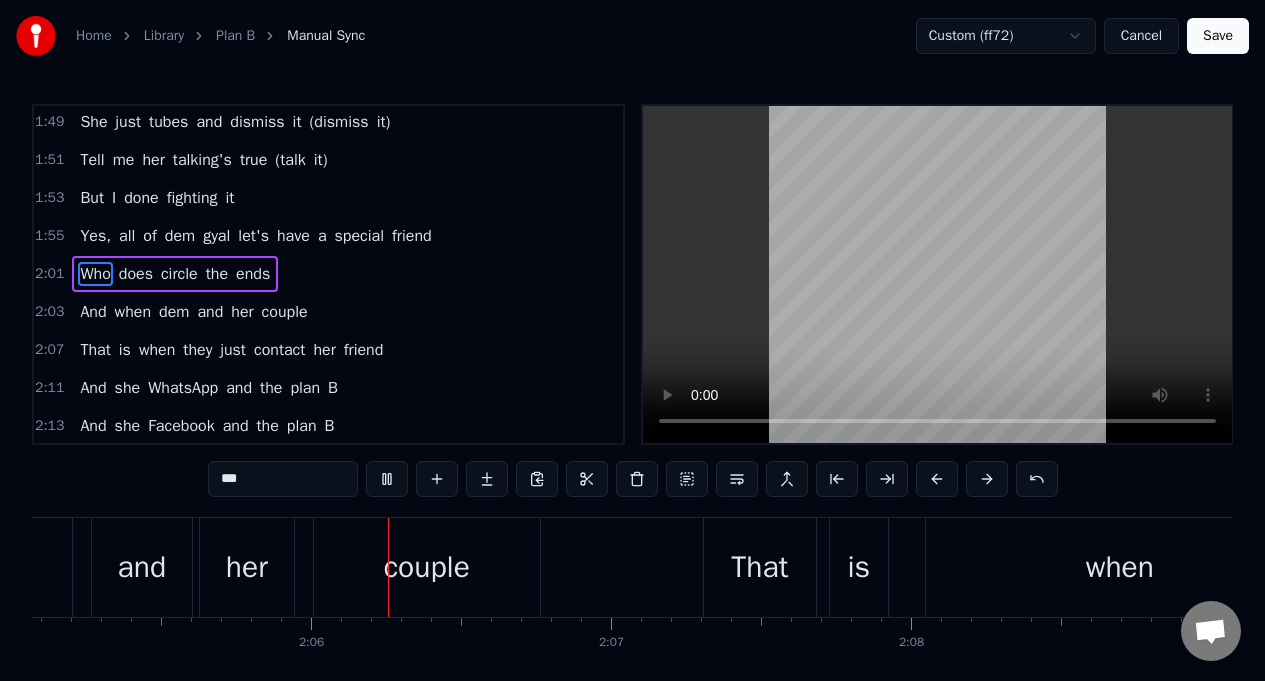 scroll, scrollTop: 0, scrollLeft: 37538, axis: horizontal 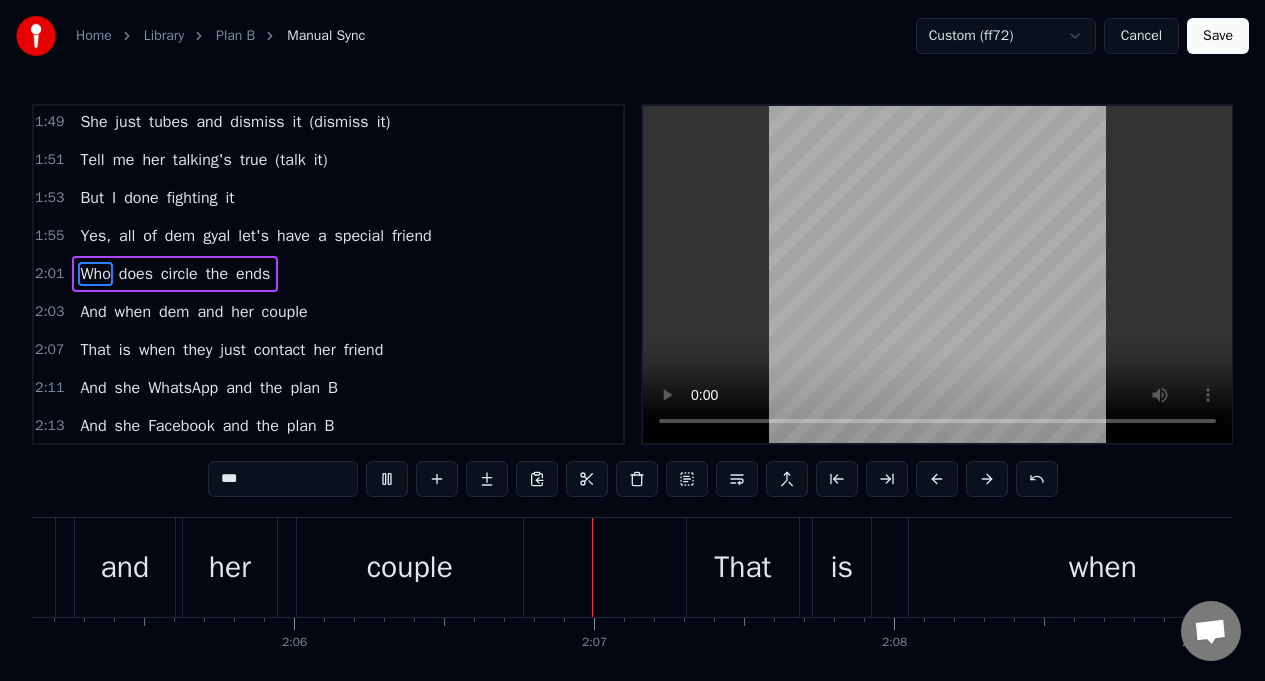 click on "And when dem and her couple" at bounding box center (193, 312) 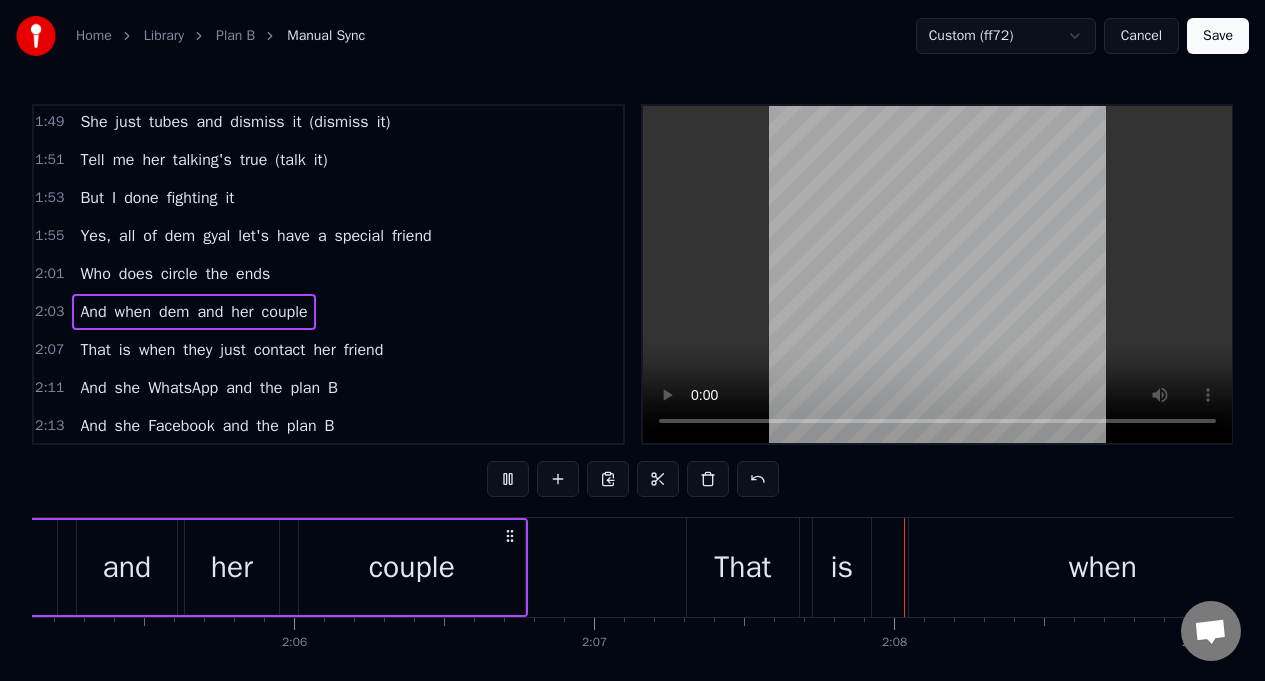 click on "And" at bounding box center [93, 312] 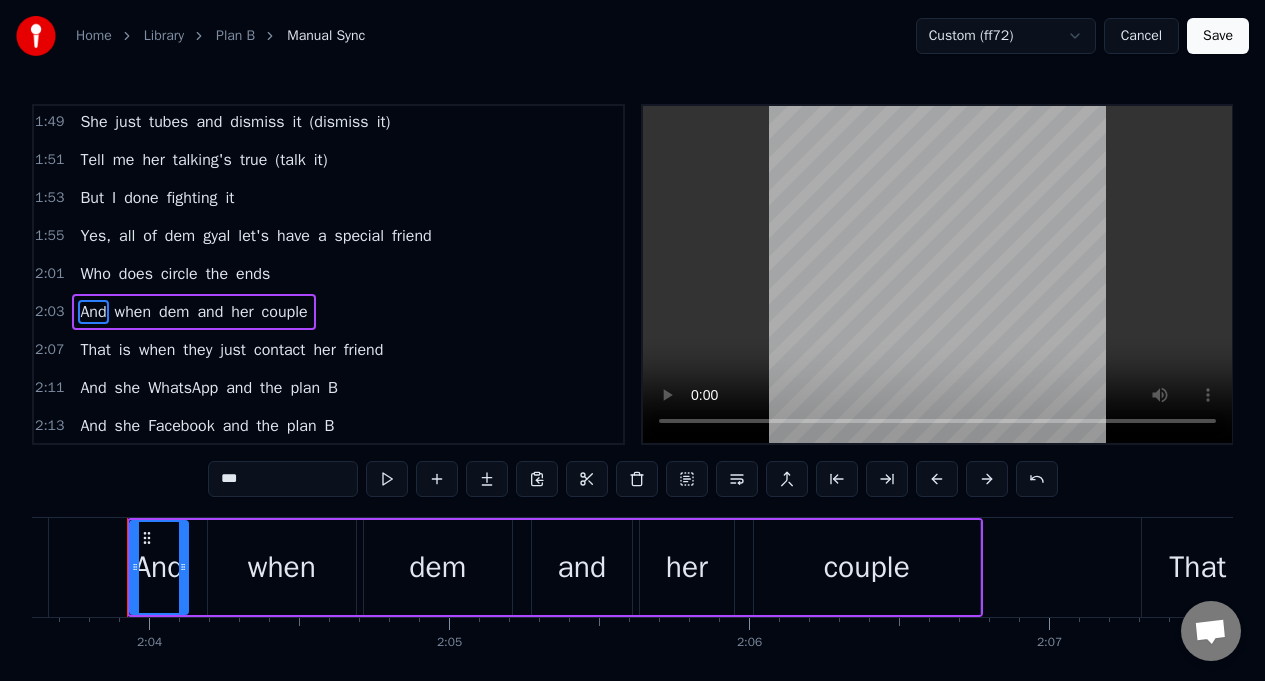 scroll, scrollTop: 0, scrollLeft: 37078, axis: horizontal 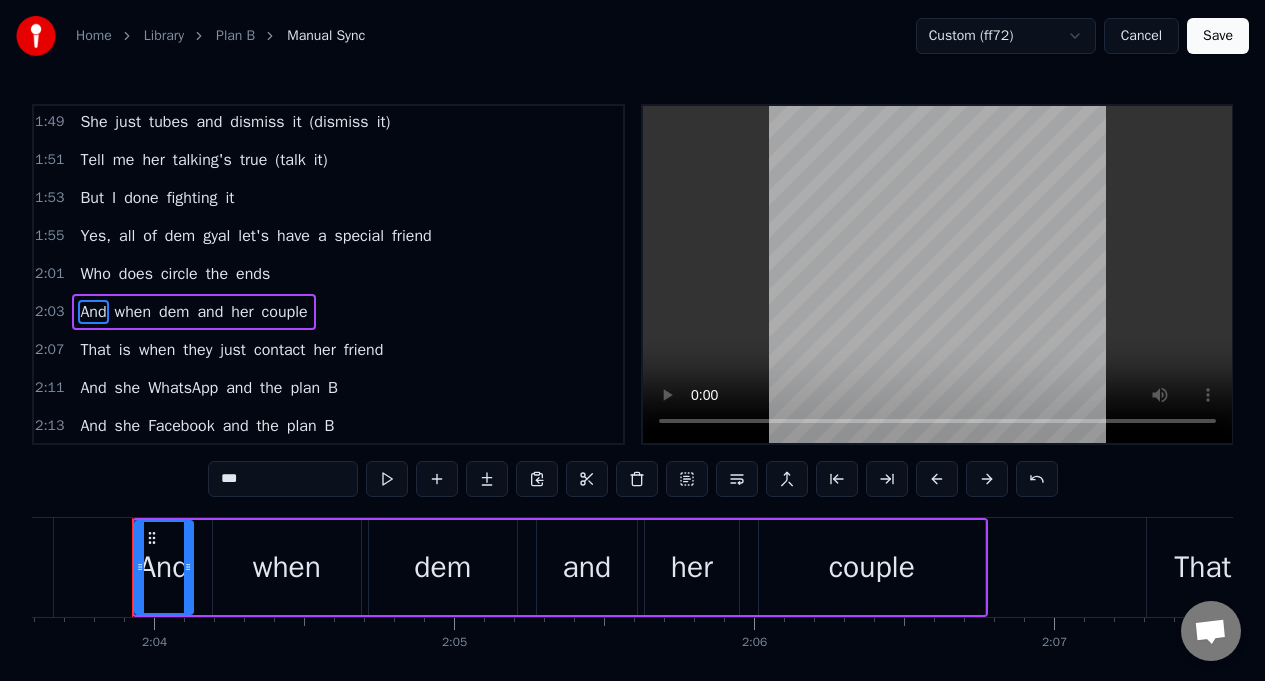 click on "dem" at bounding box center (174, 312) 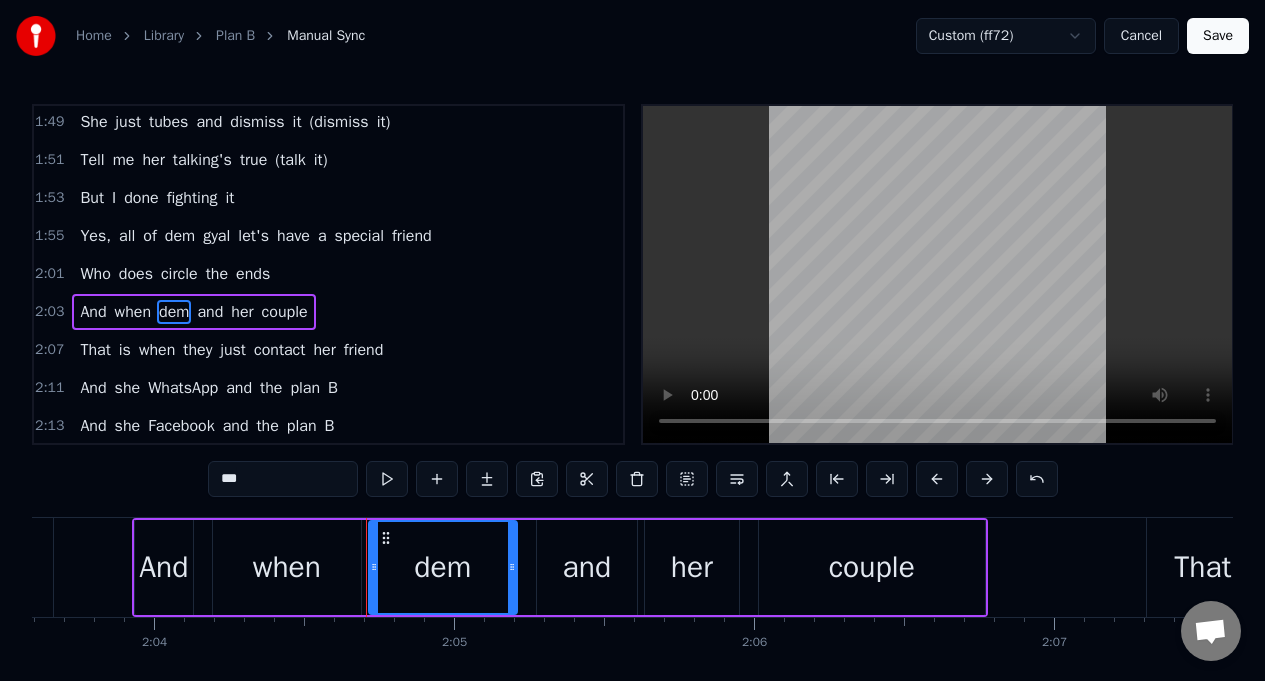 scroll, scrollTop: 1409, scrollLeft: 0, axis: vertical 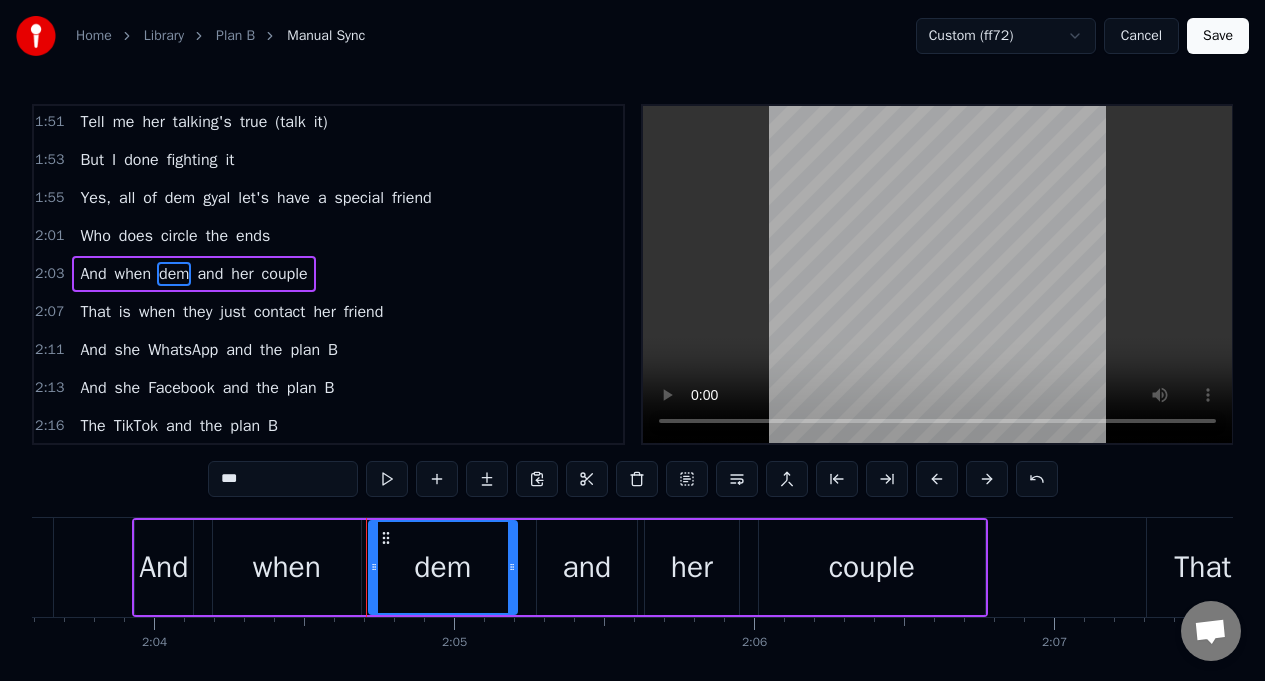click on "***" at bounding box center [283, 479] 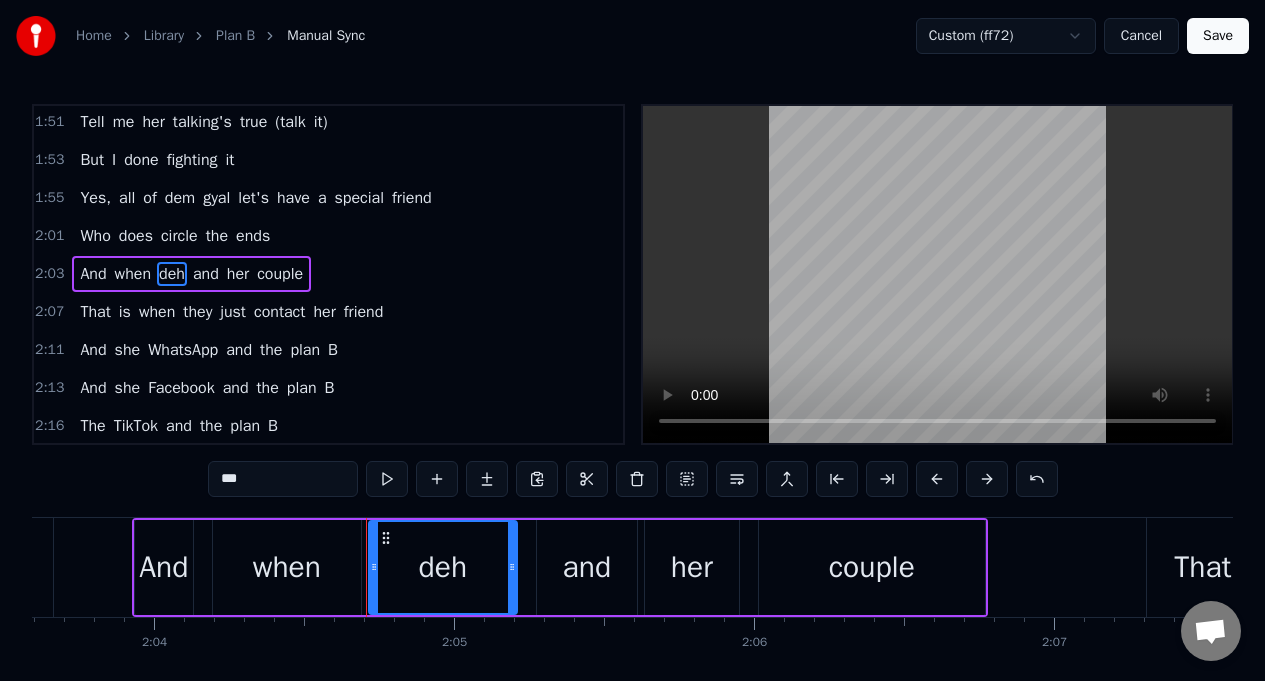 click on "and" at bounding box center (206, 274) 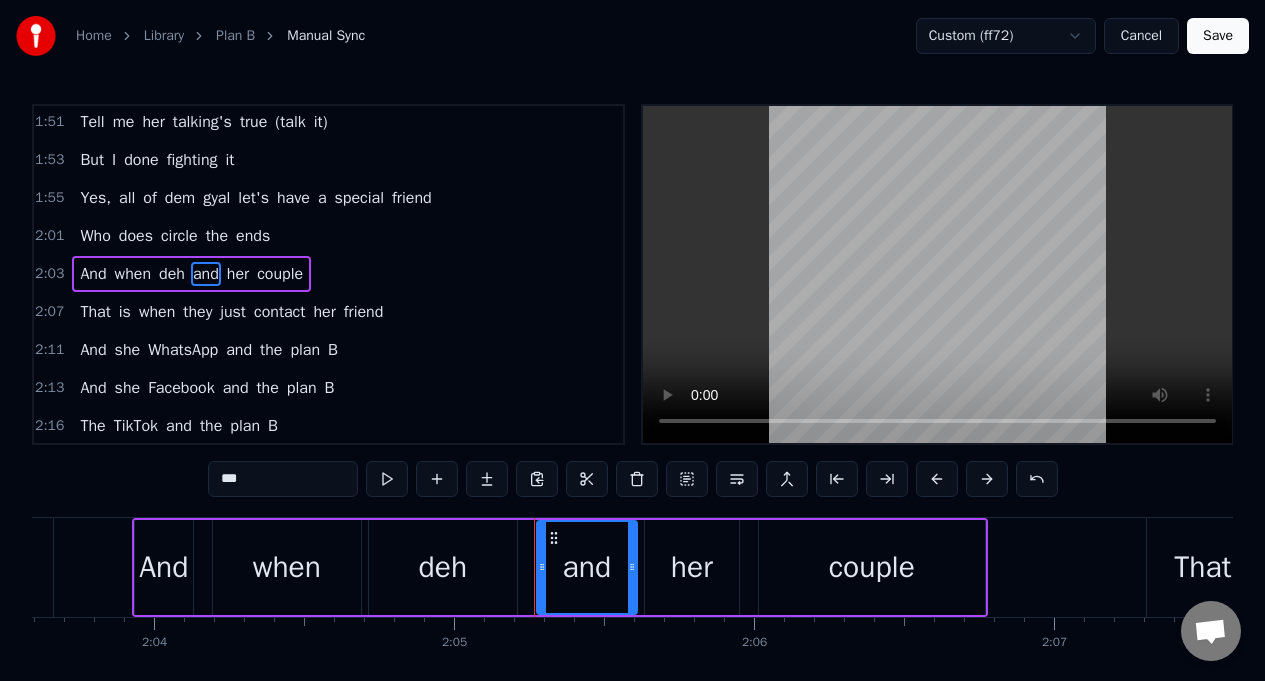 click on "***" at bounding box center [283, 479] 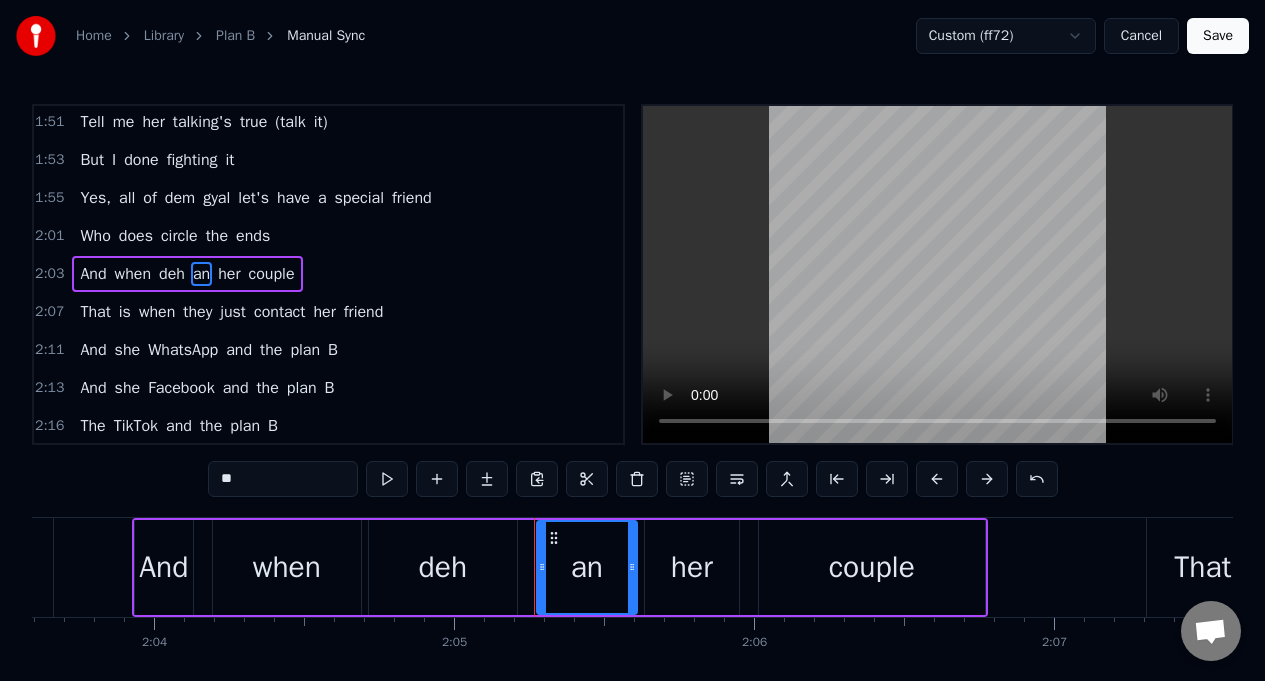 type on "*" 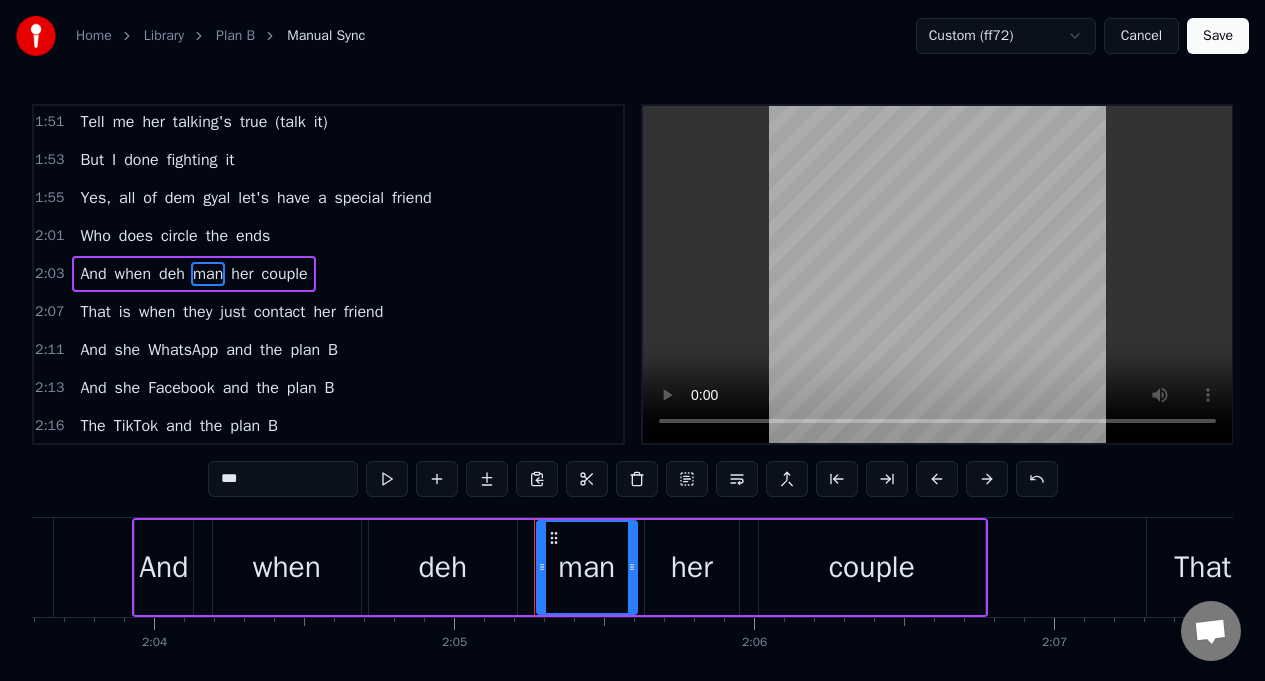 click on "her" at bounding box center [242, 274] 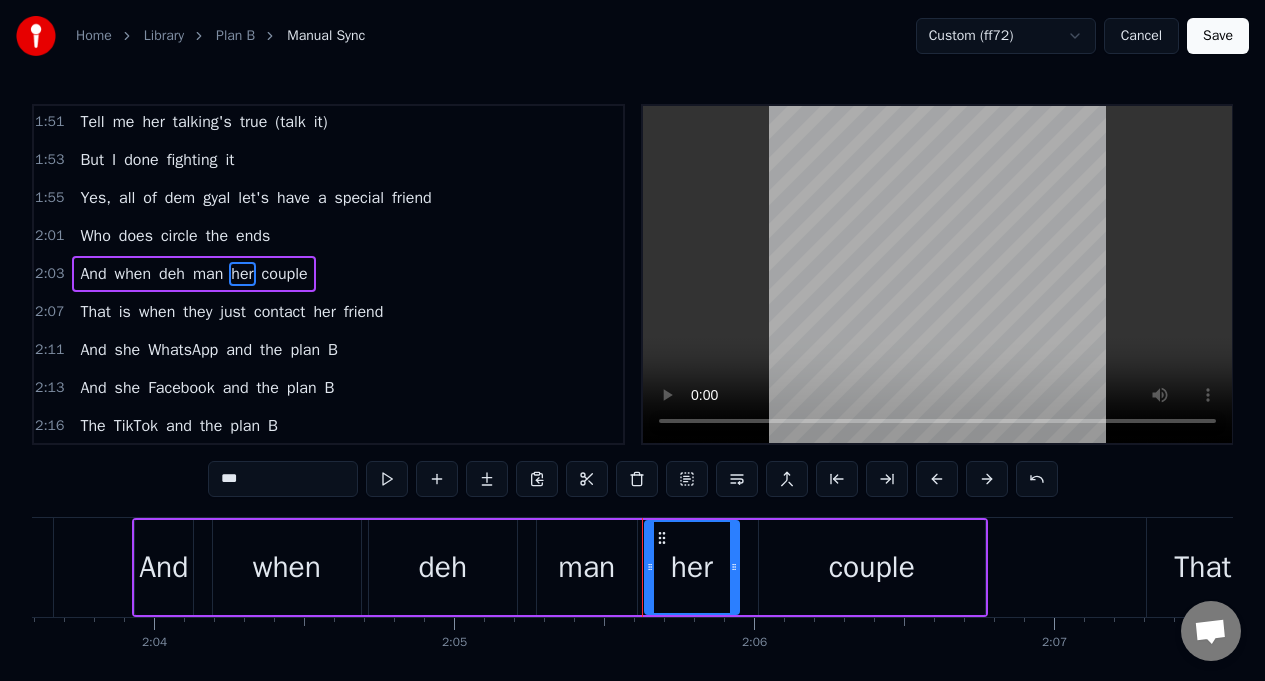 click on "***" at bounding box center (283, 479) 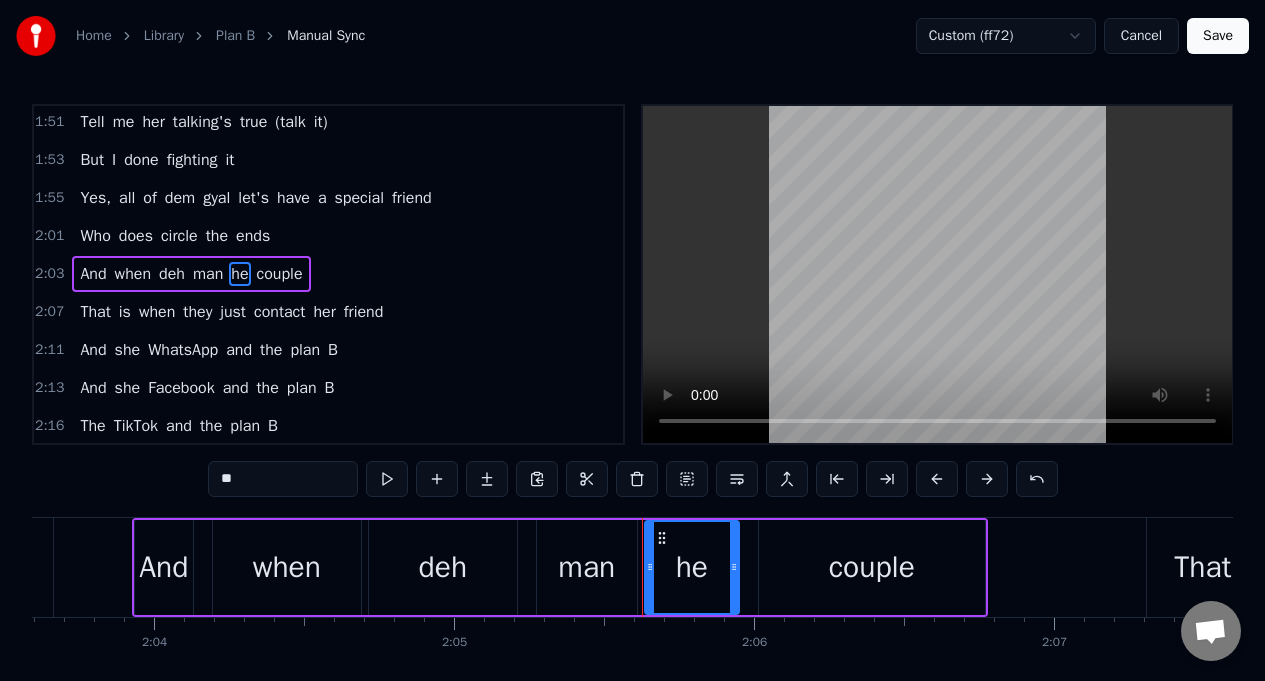 type on "*" 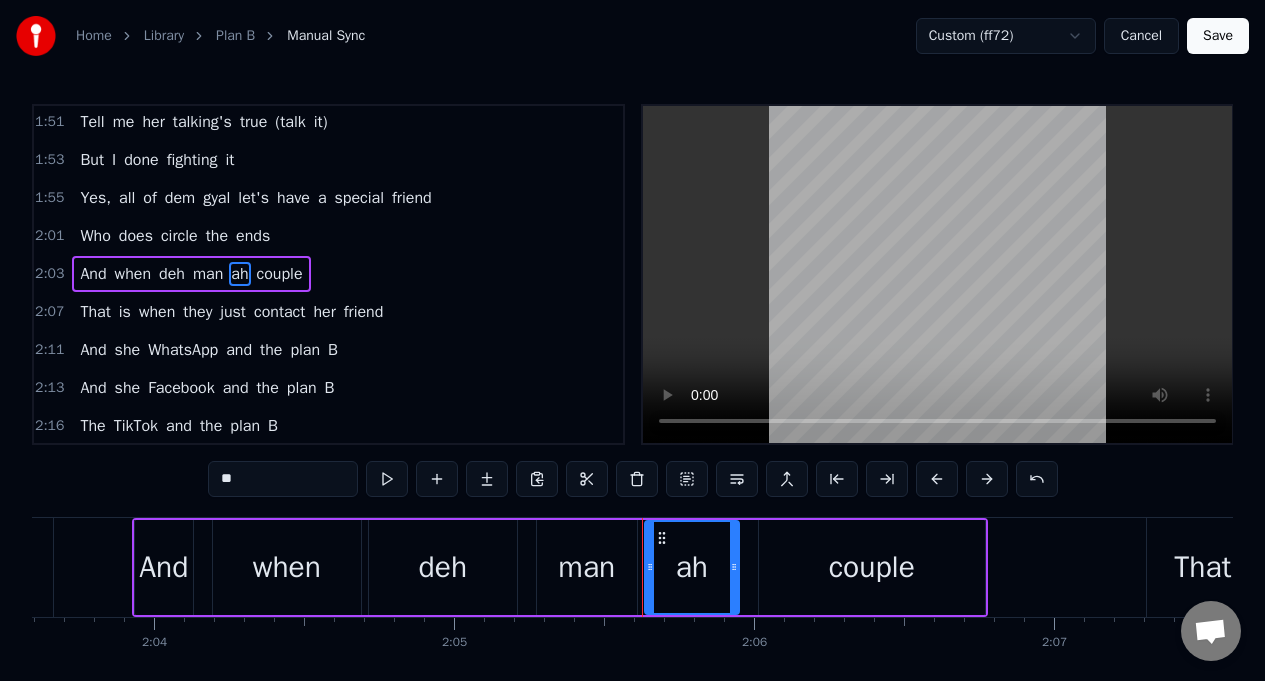 click on "couple" at bounding box center [280, 274] 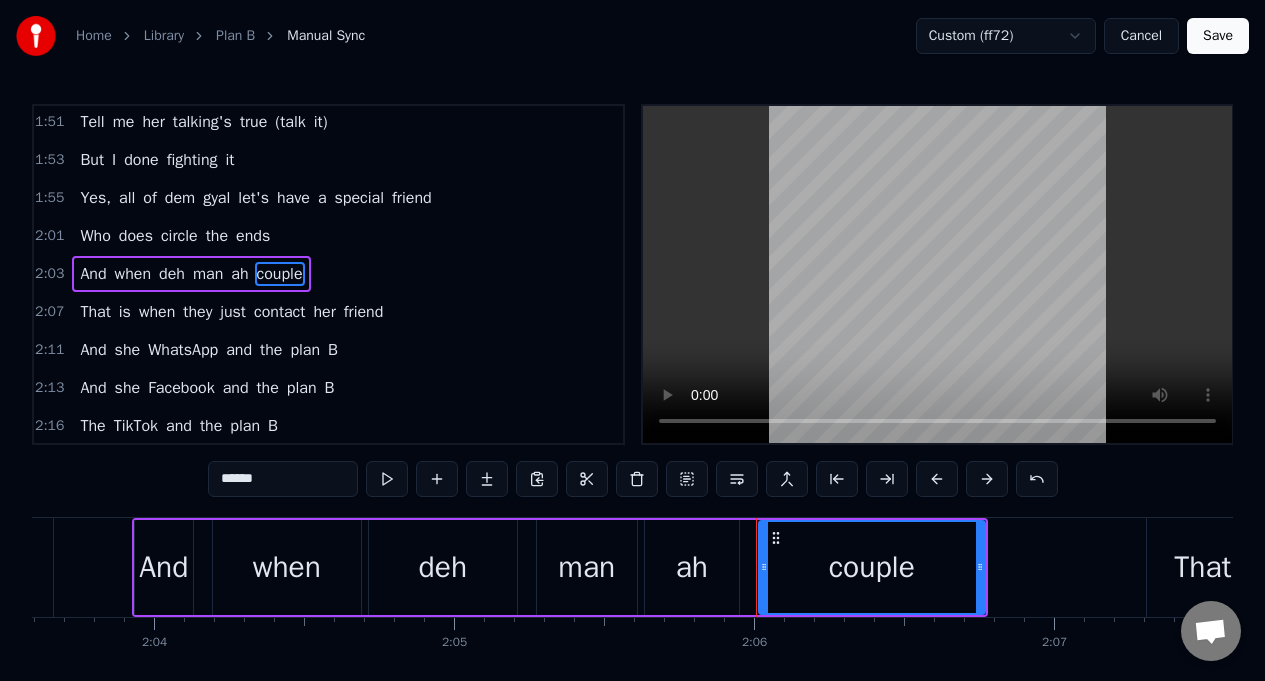 click on "******" at bounding box center [283, 479] 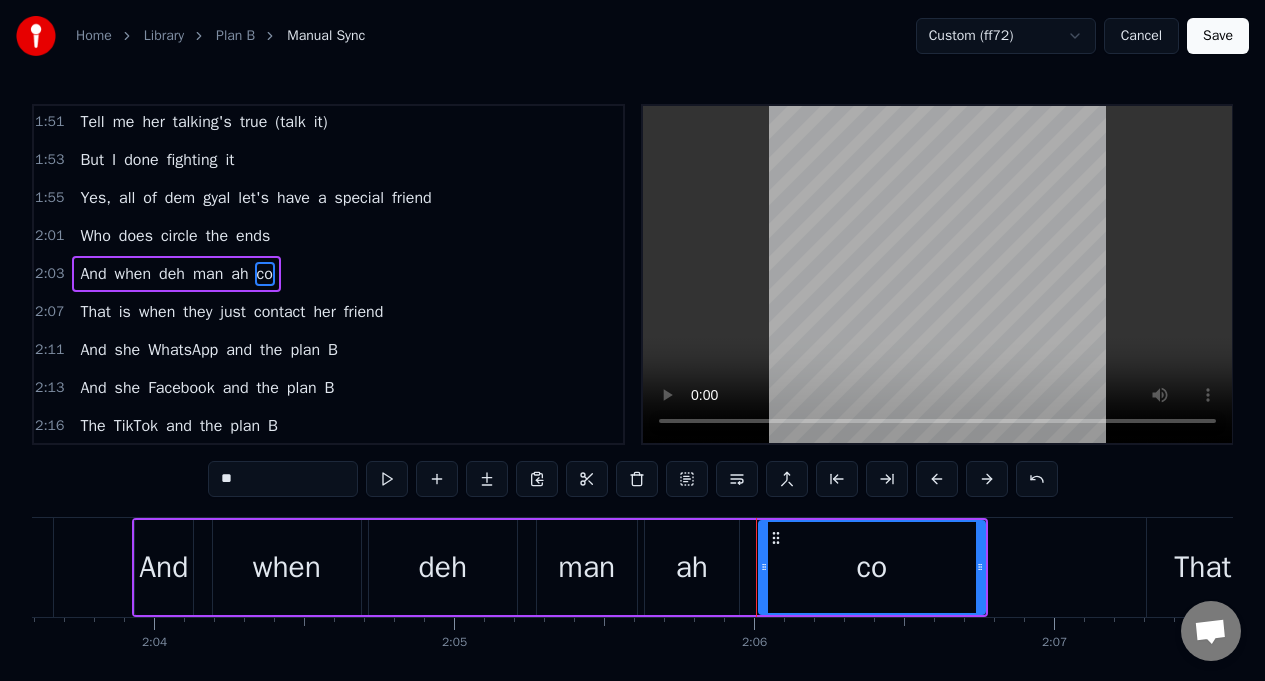 type on "*" 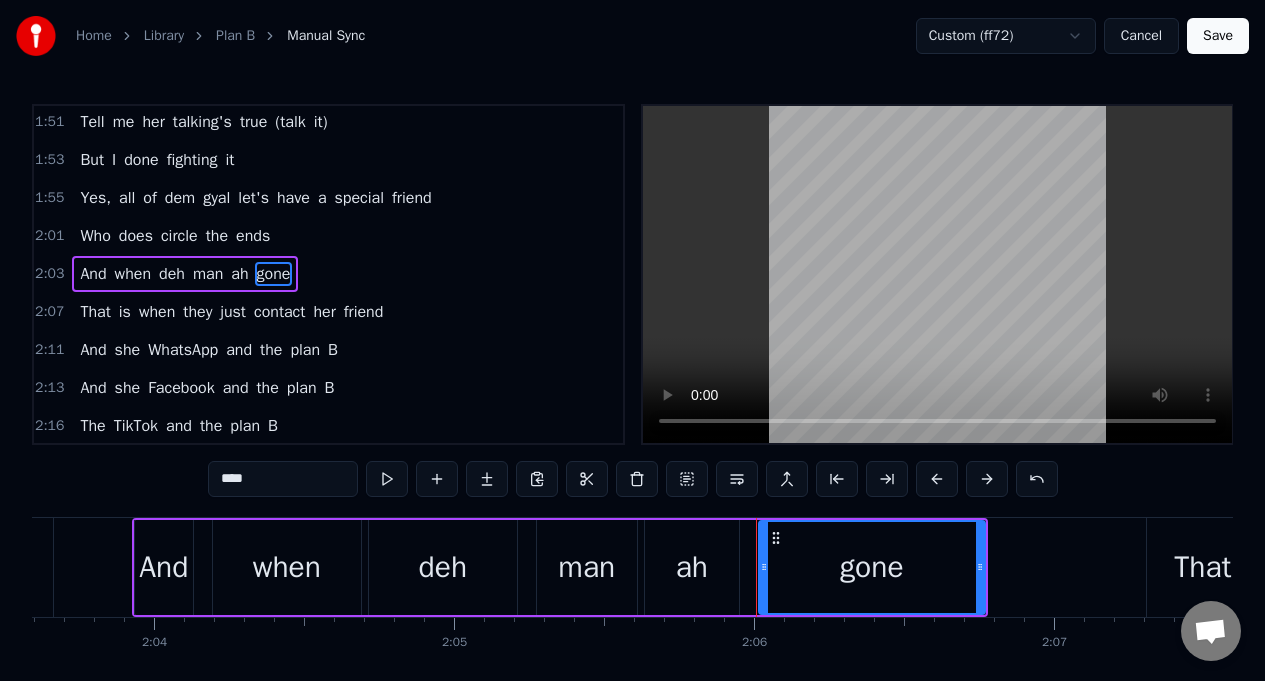 click on "does" at bounding box center (136, 236) 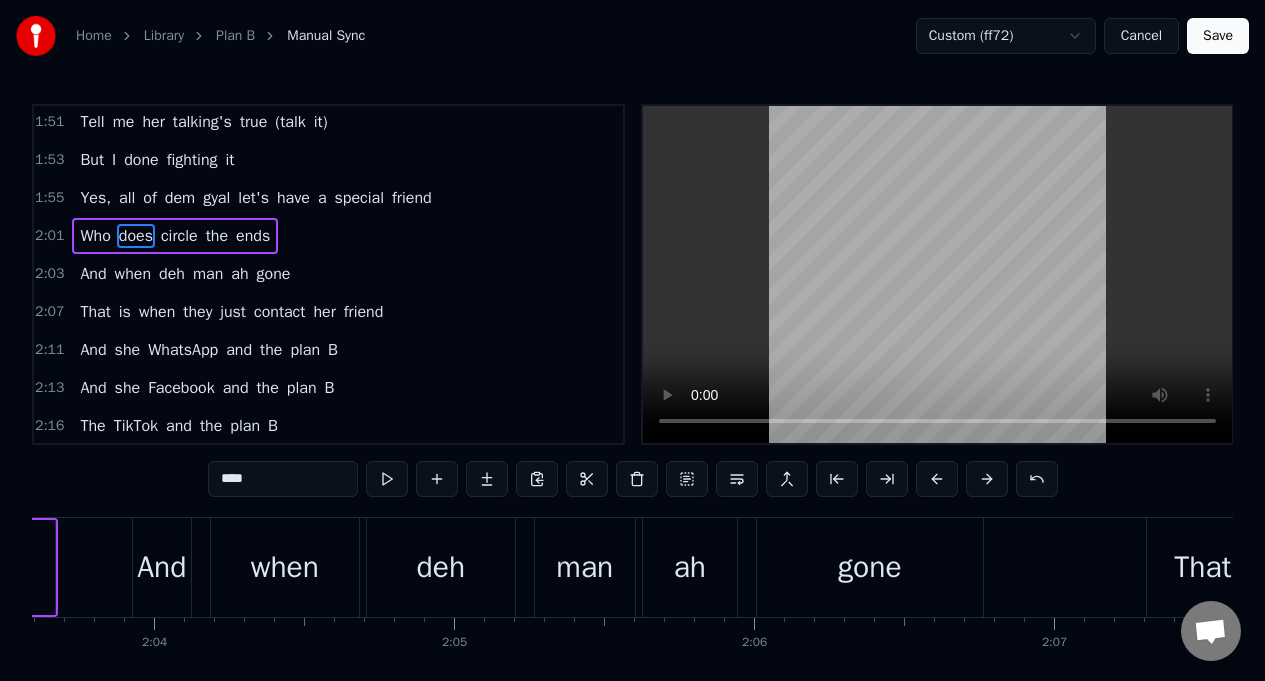 scroll, scrollTop: 1385, scrollLeft: 0, axis: vertical 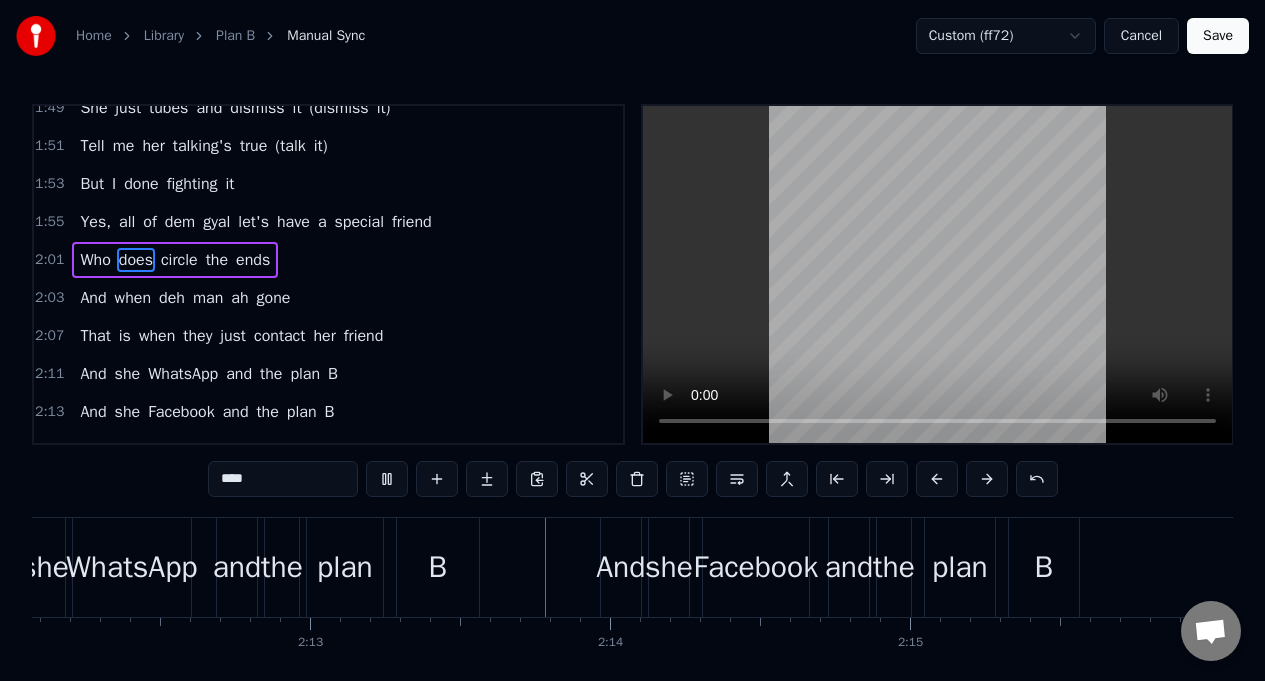 click on "her" at bounding box center [324, 336] 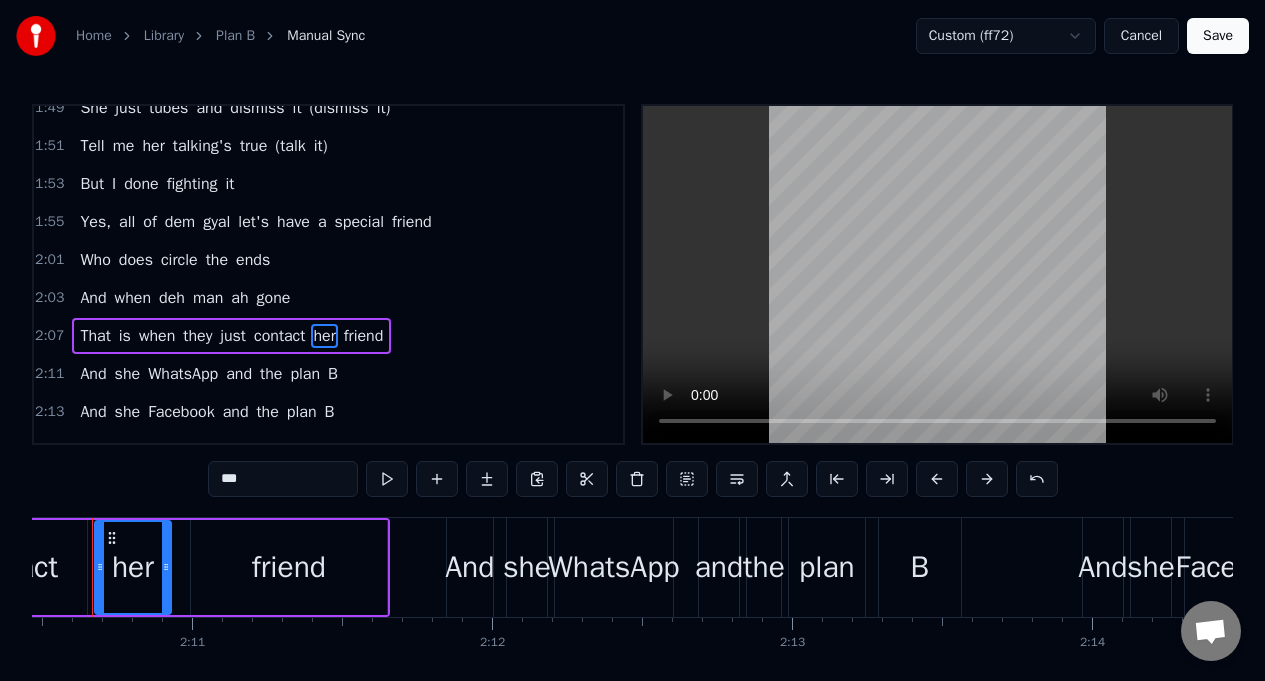 scroll, scrollTop: 0, scrollLeft: 39100, axis: horizontal 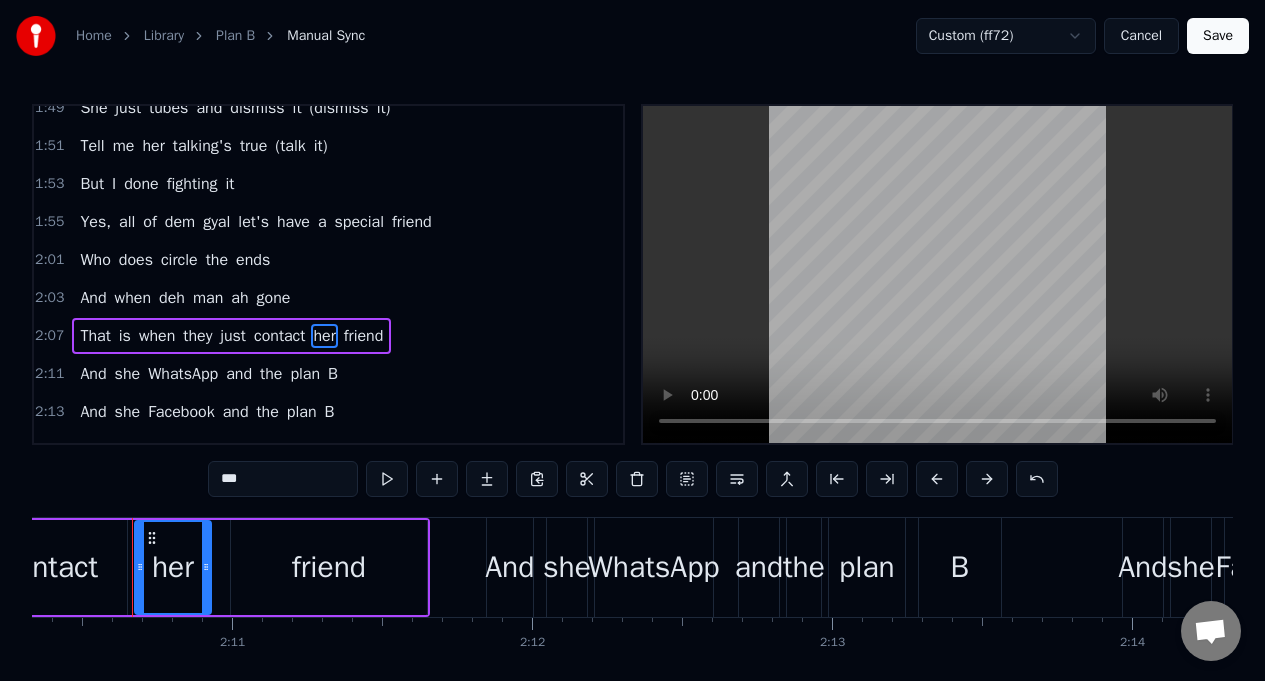 click on "***" at bounding box center (283, 479) 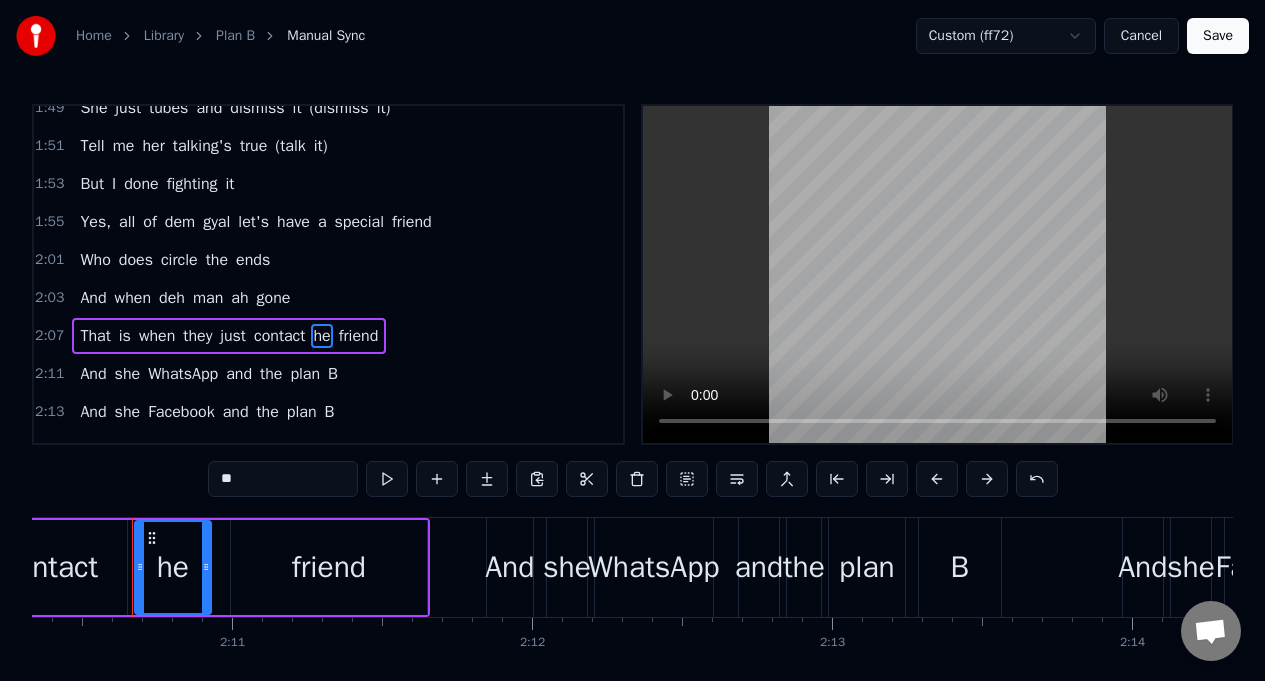 type on "*" 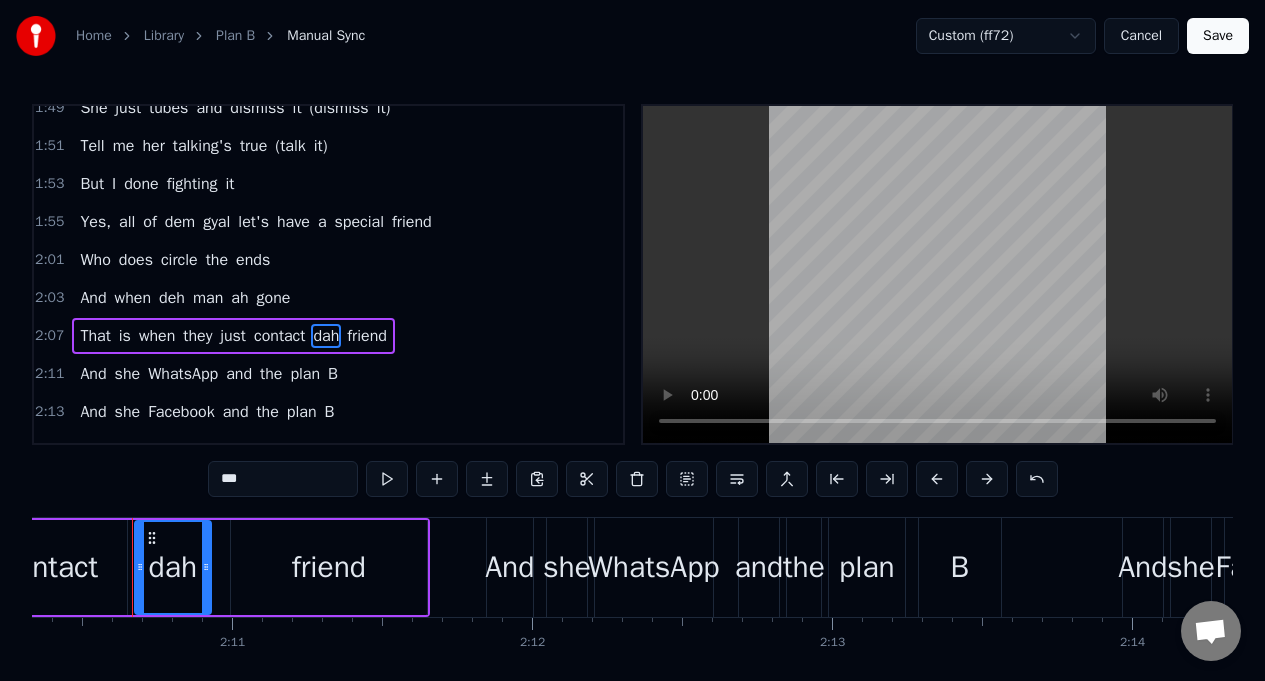 click on "That" at bounding box center [95, 336] 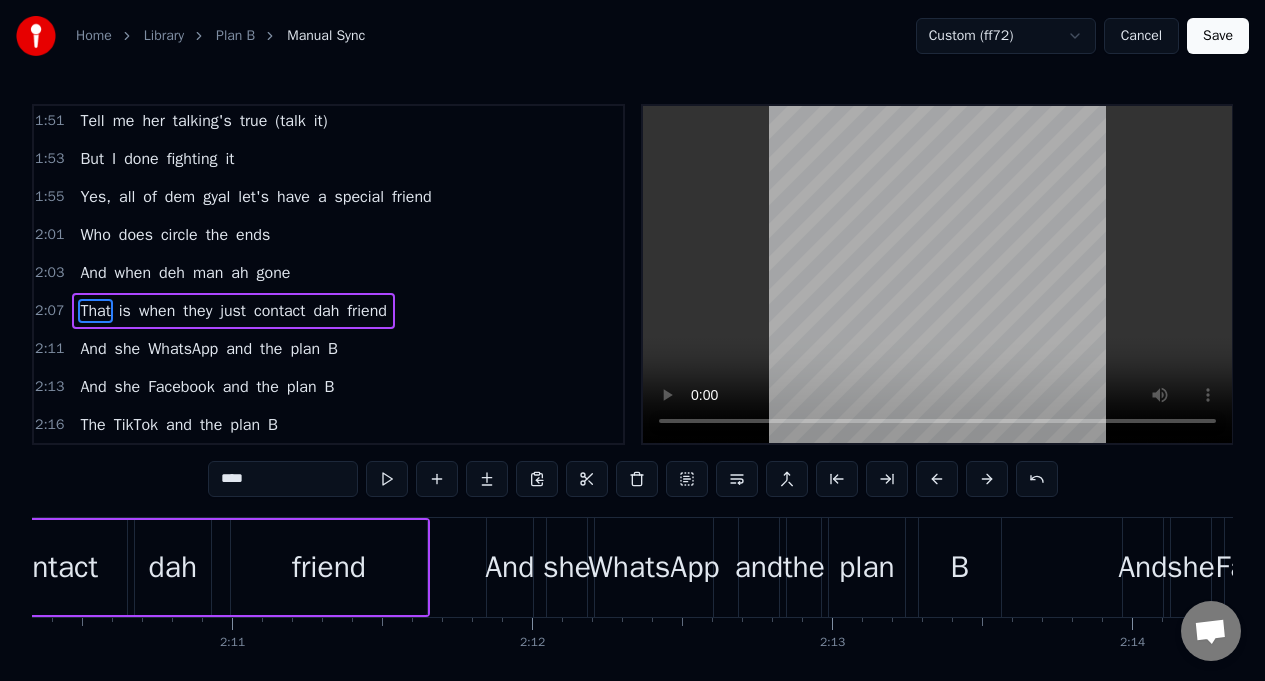 scroll, scrollTop: 1447, scrollLeft: 0, axis: vertical 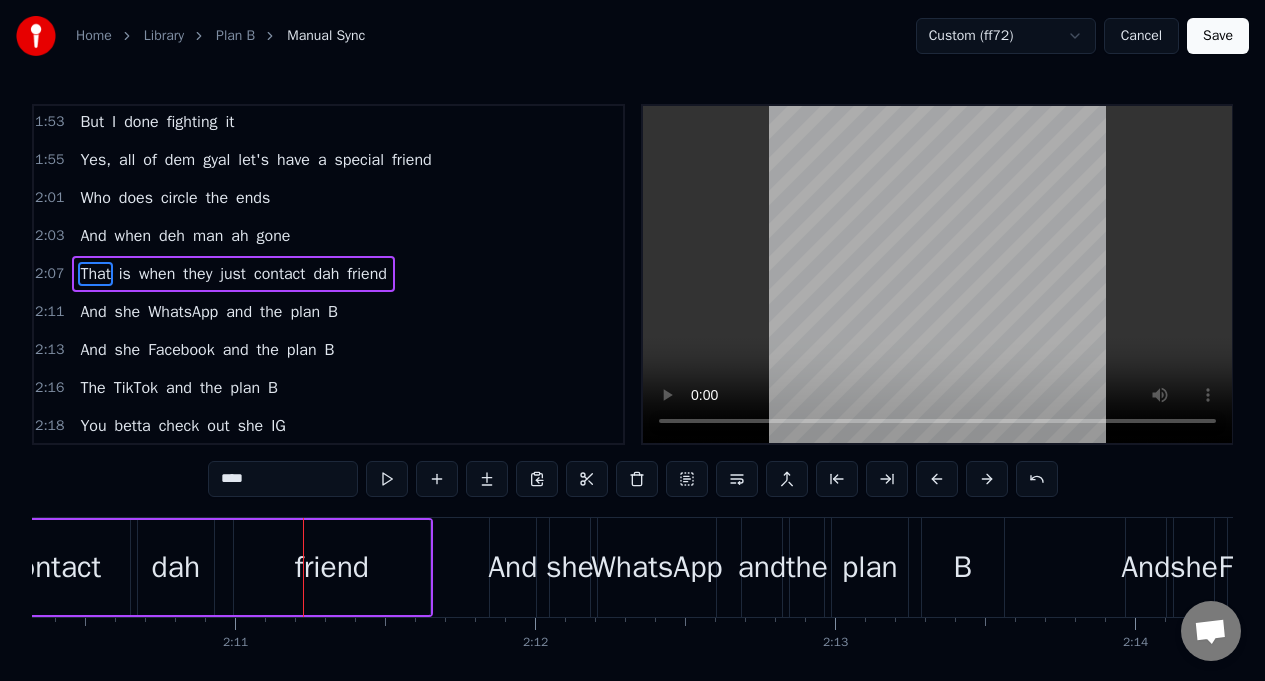 click on "just" at bounding box center [233, 274] 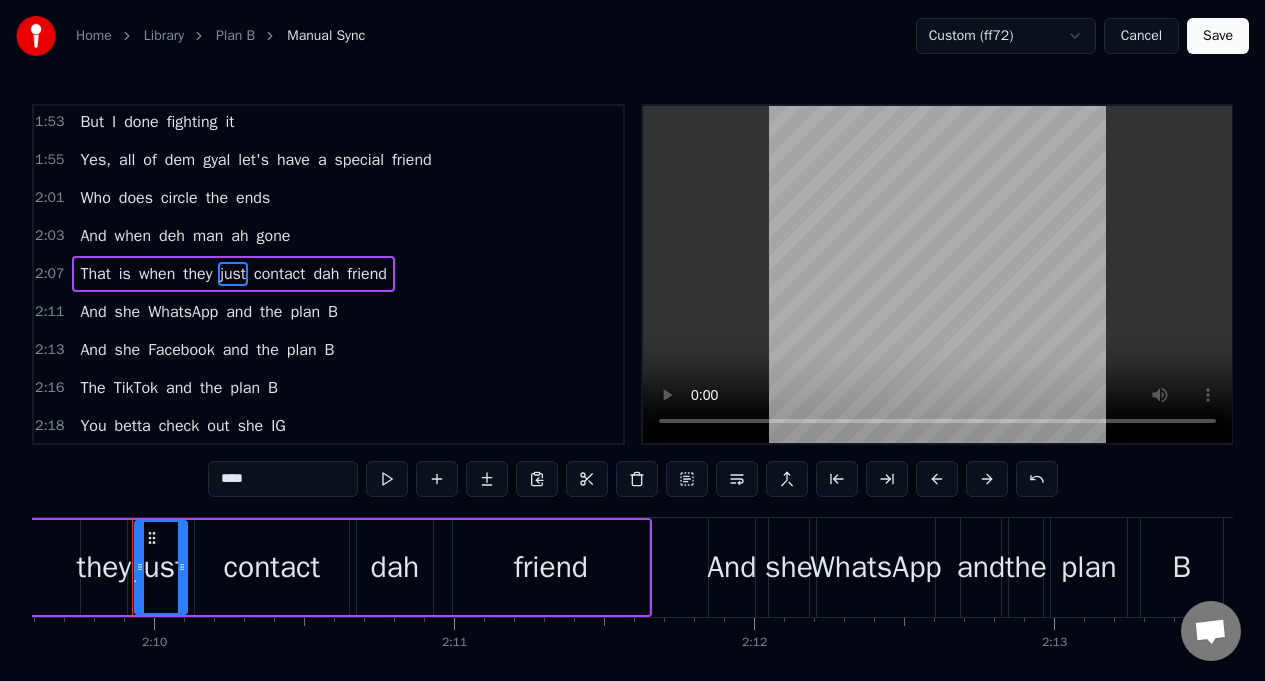 scroll, scrollTop: 0, scrollLeft: 38878, axis: horizontal 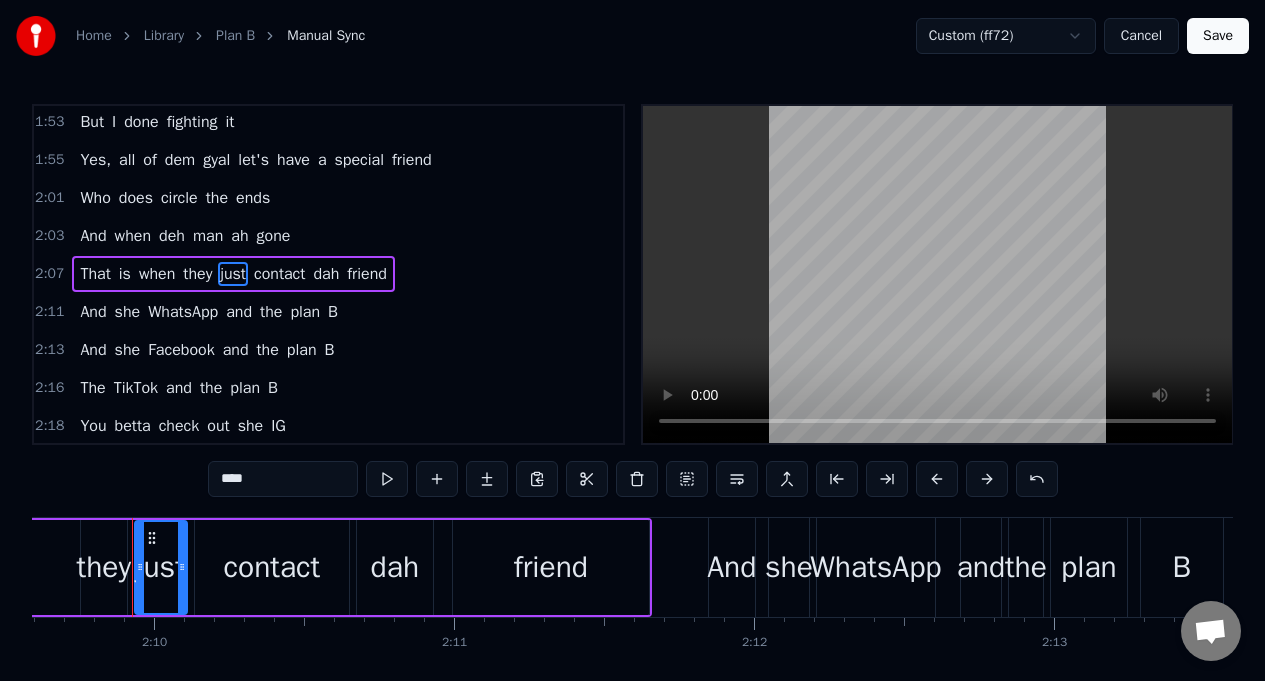 click on "****" at bounding box center (283, 479) 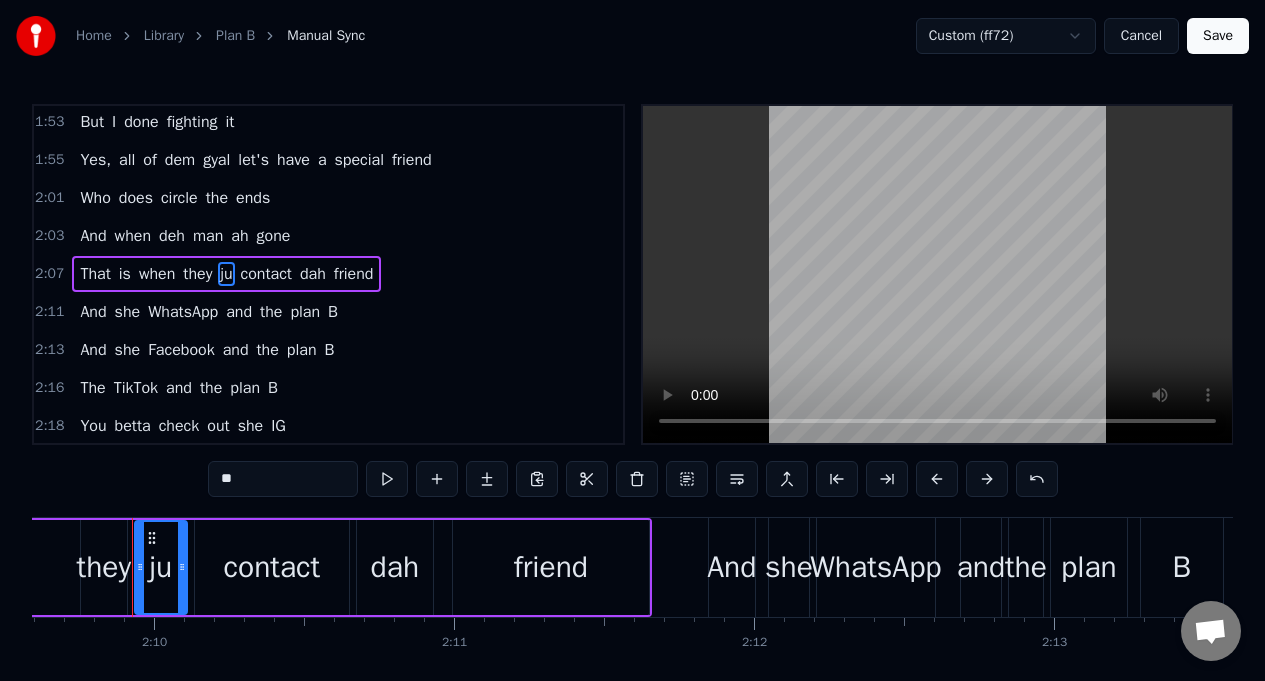 type on "*" 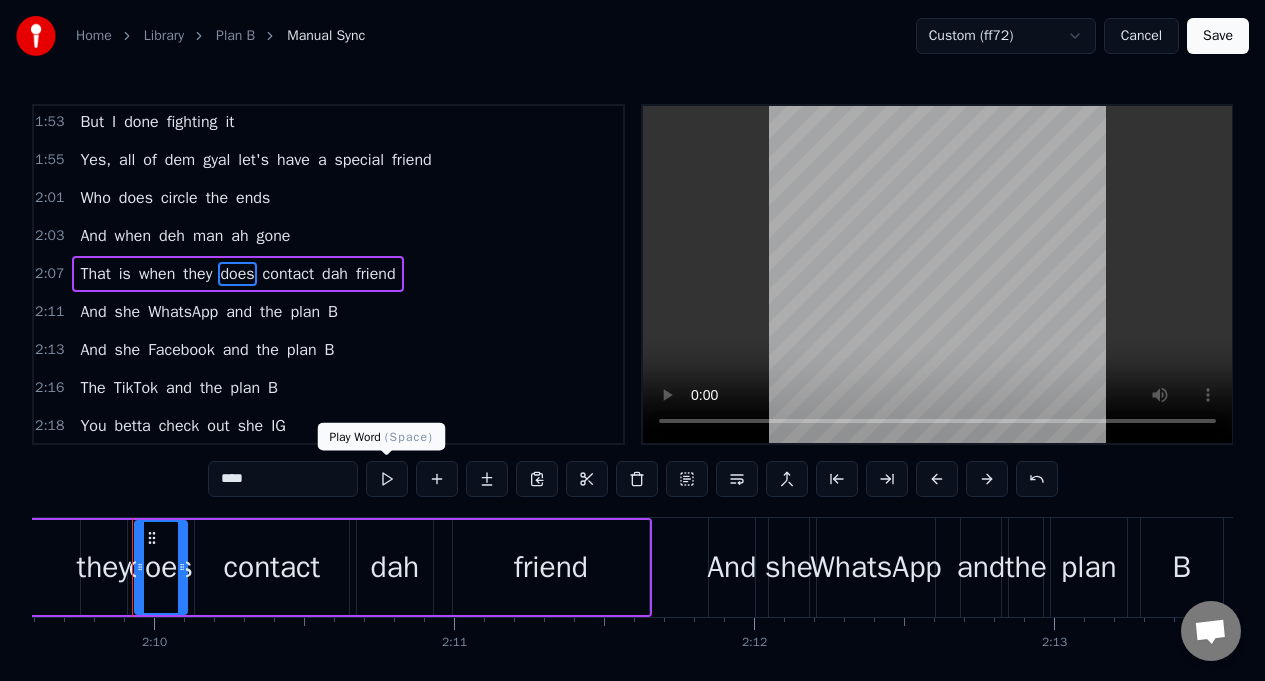 click at bounding box center (387, 479) 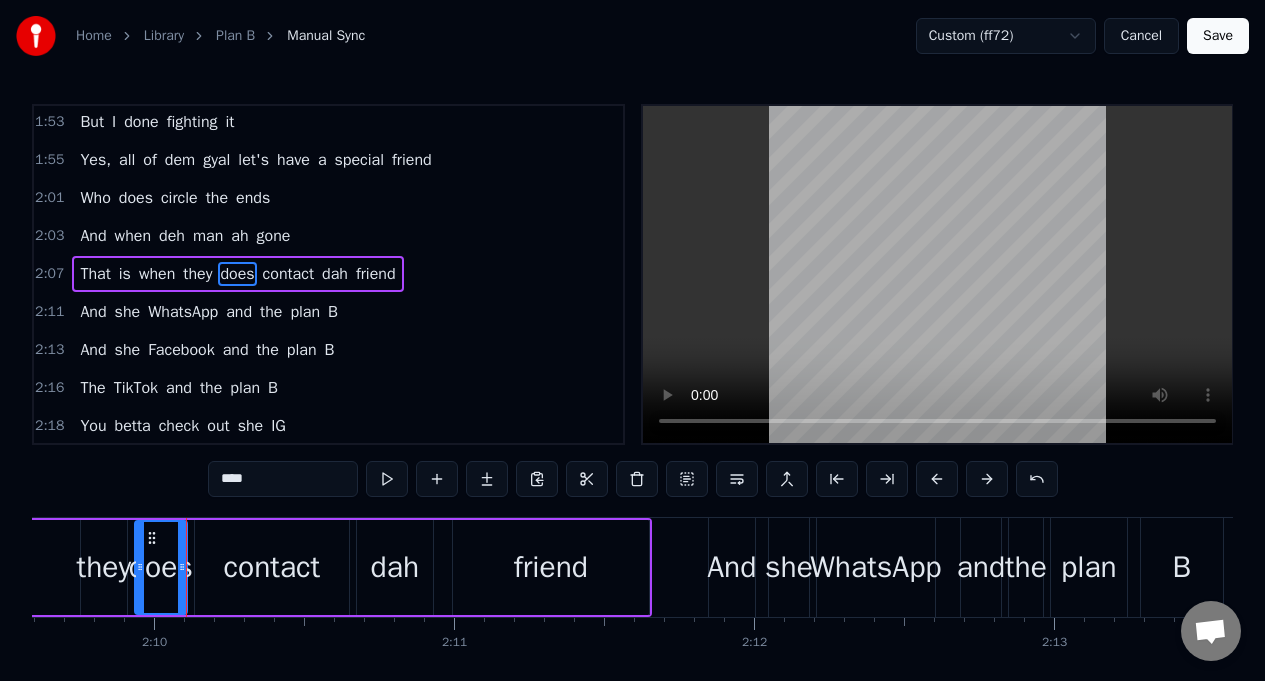 drag, startPoint x: 93, startPoint y: 267, endPoint x: 111, endPoint y: 271, distance: 18.439089 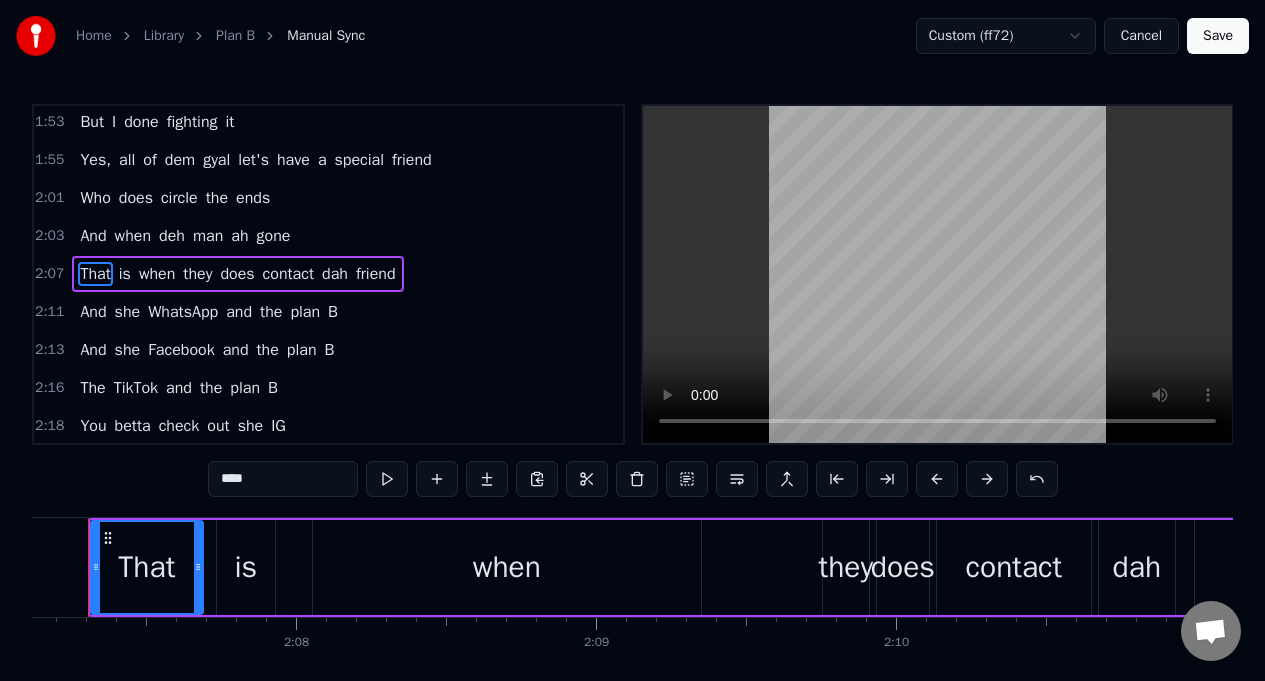 scroll, scrollTop: 0, scrollLeft: 38092, axis: horizontal 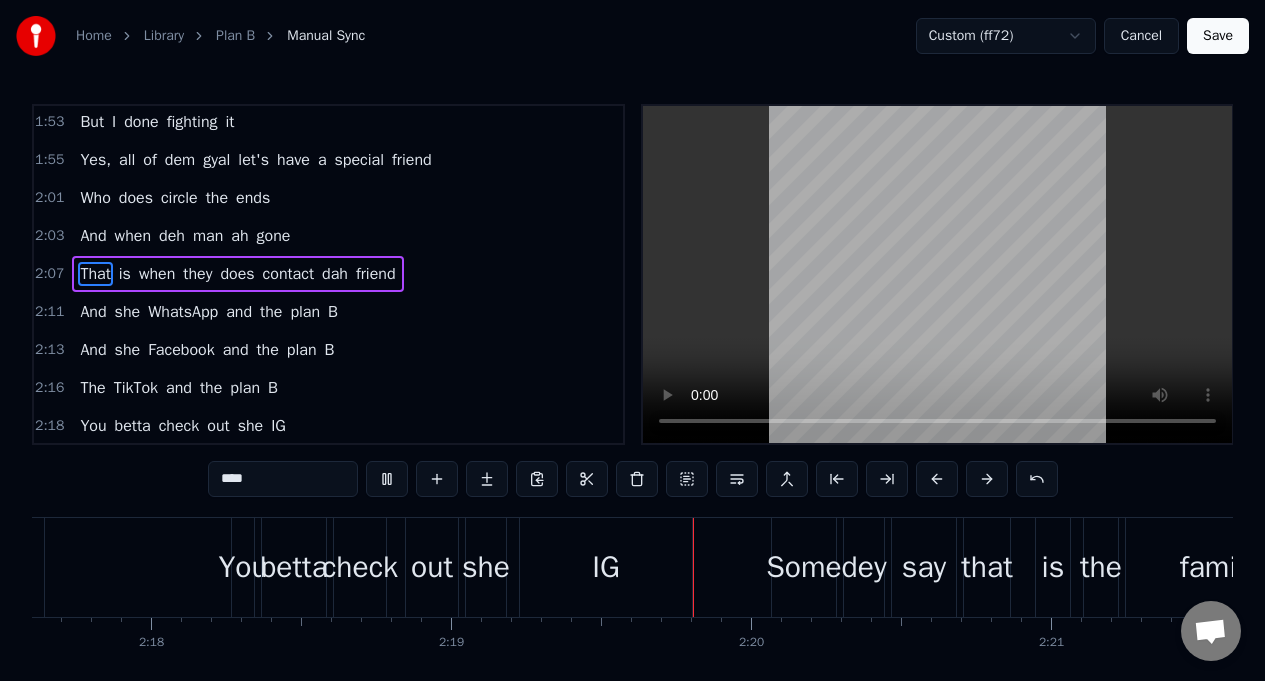 click on "And" at bounding box center [93, 312] 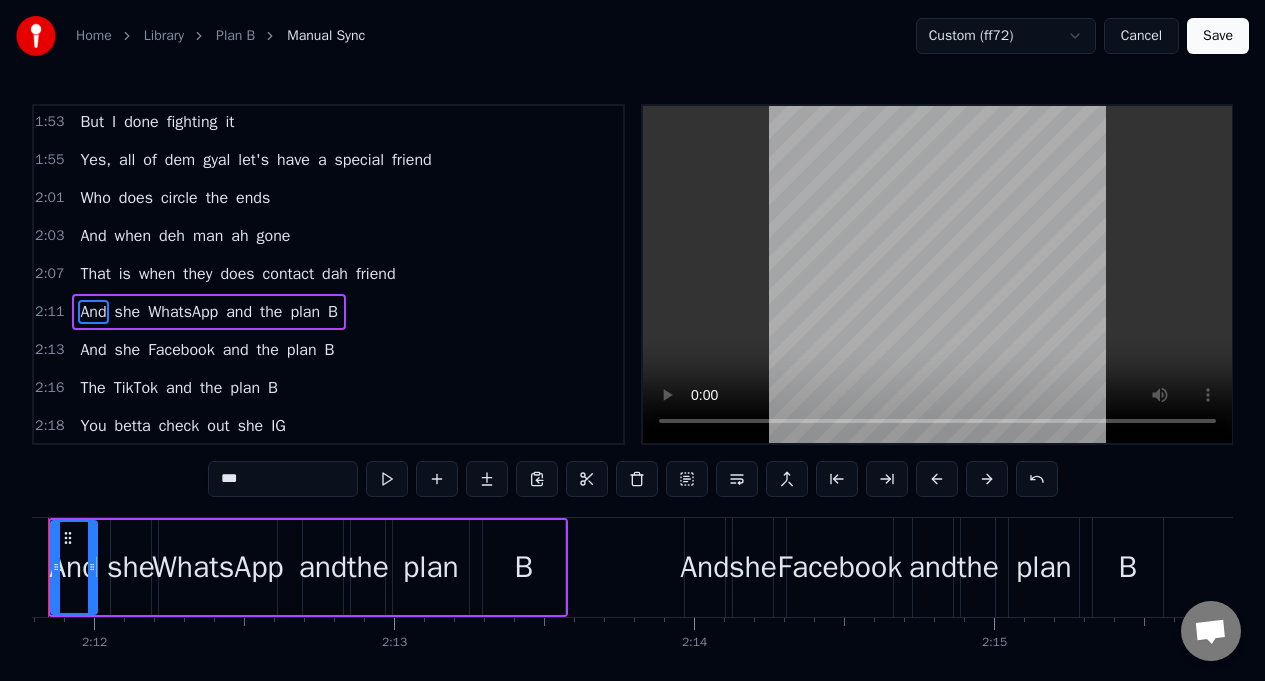 scroll, scrollTop: 0, scrollLeft: 39454, axis: horizontal 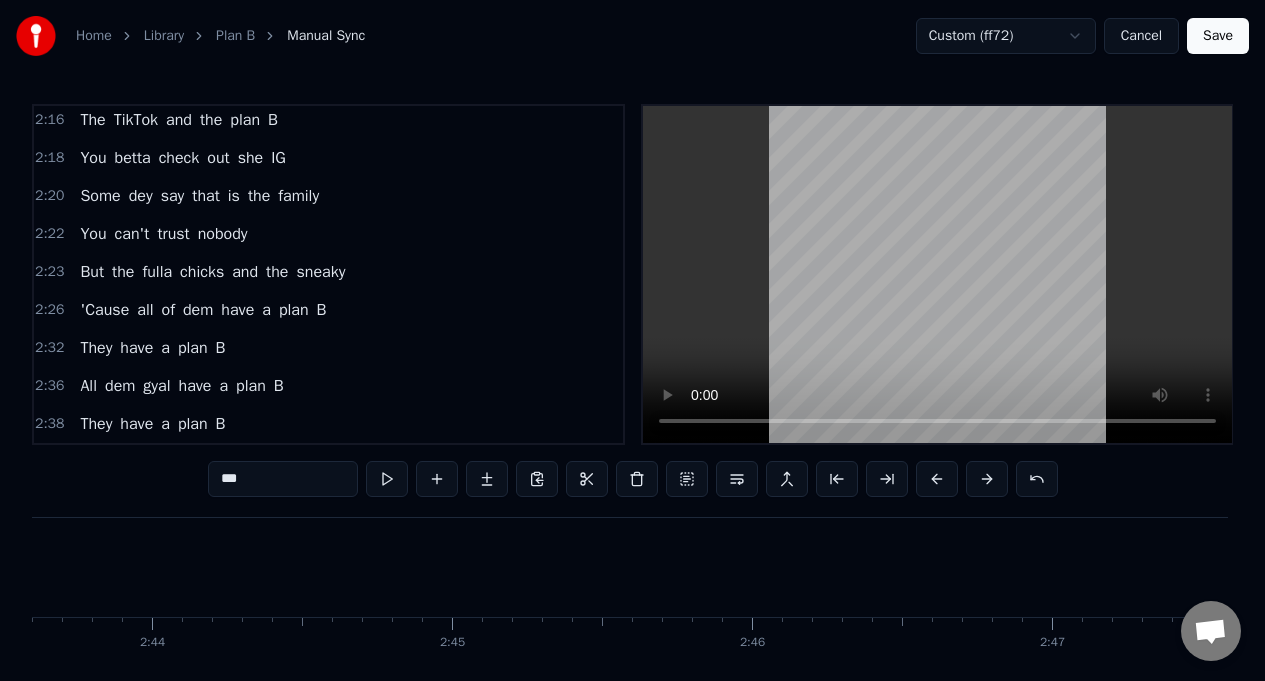 click on "You" at bounding box center (93, 158) 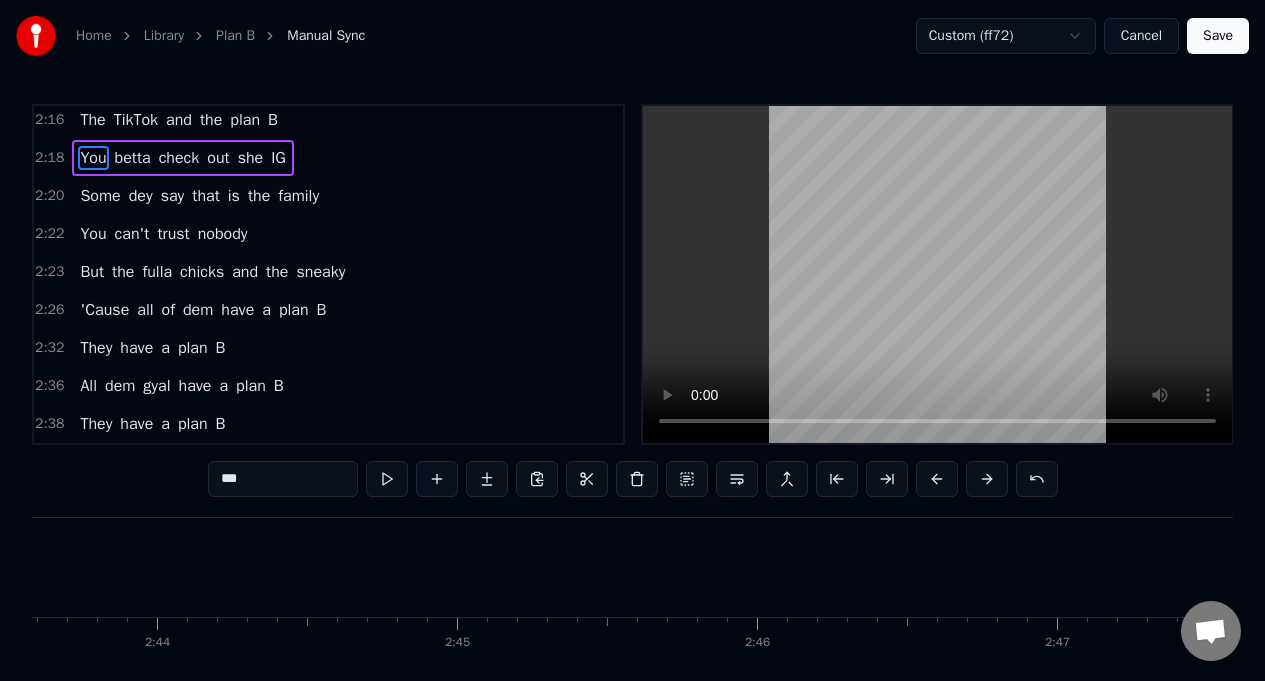 scroll, scrollTop: 0, scrollLeft: 48938, axis: horizontal 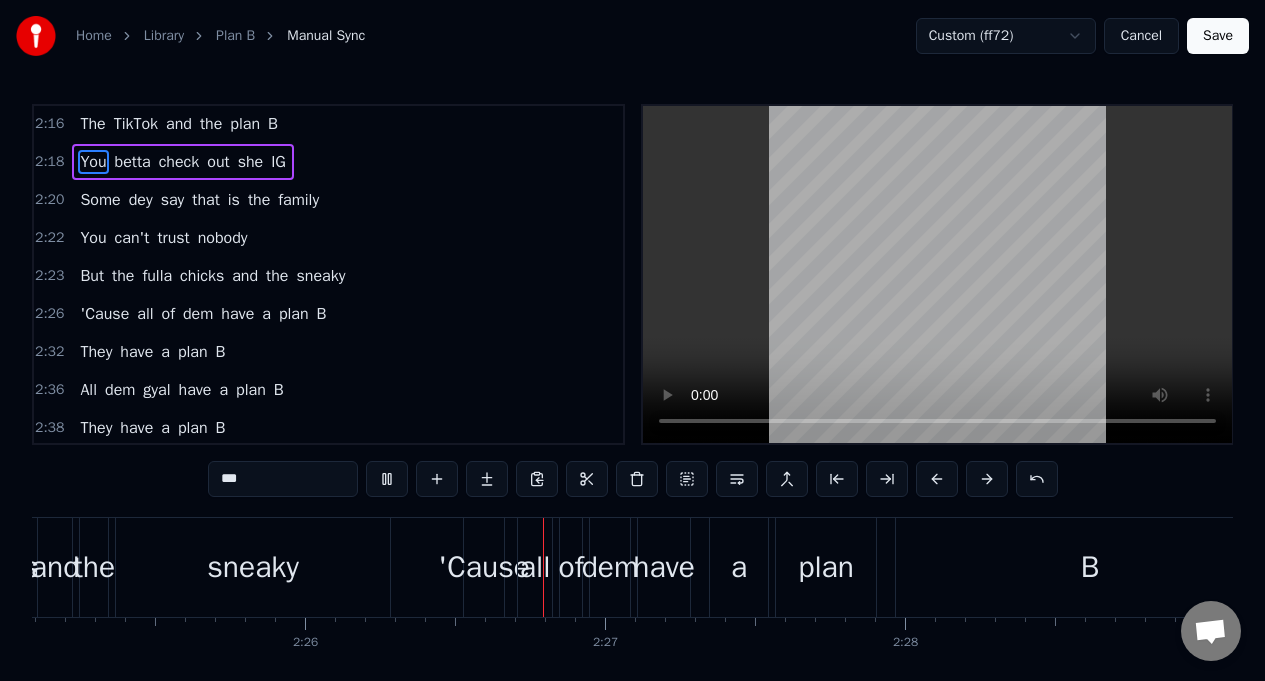 click on "the" at bounding box center (259, 200) 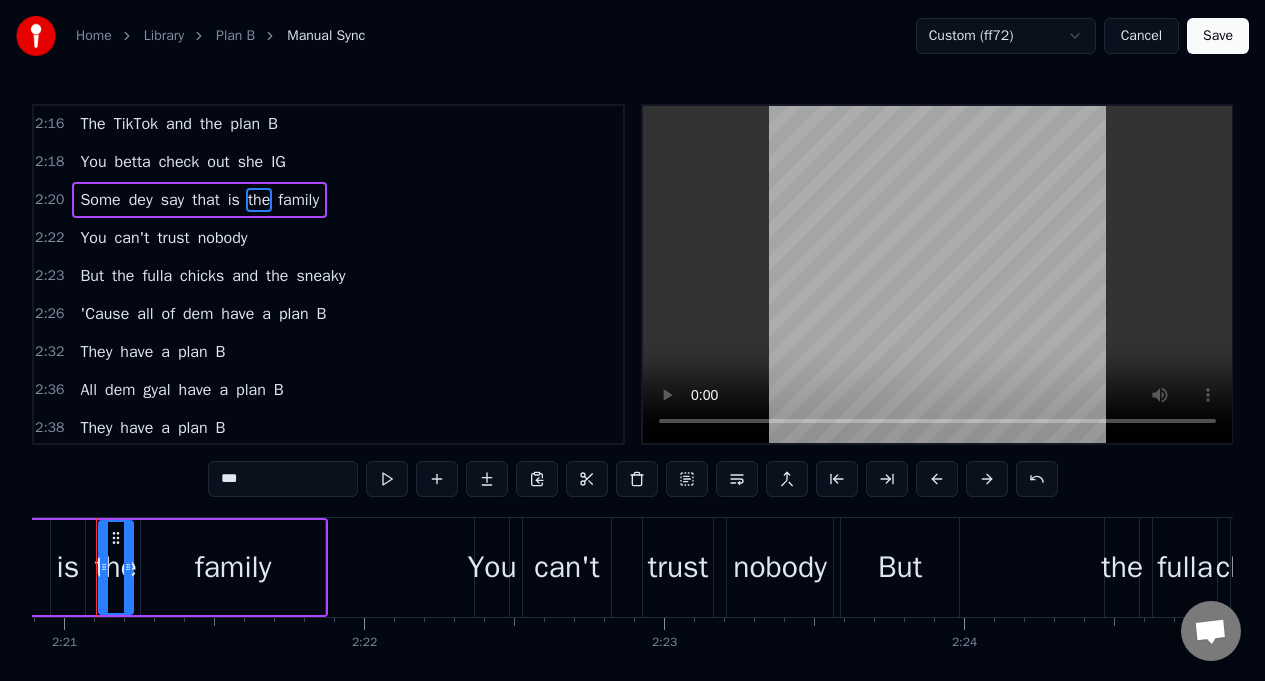 scroll, scrollTop: 0, scrollLeft: 42232, axis: horizontal 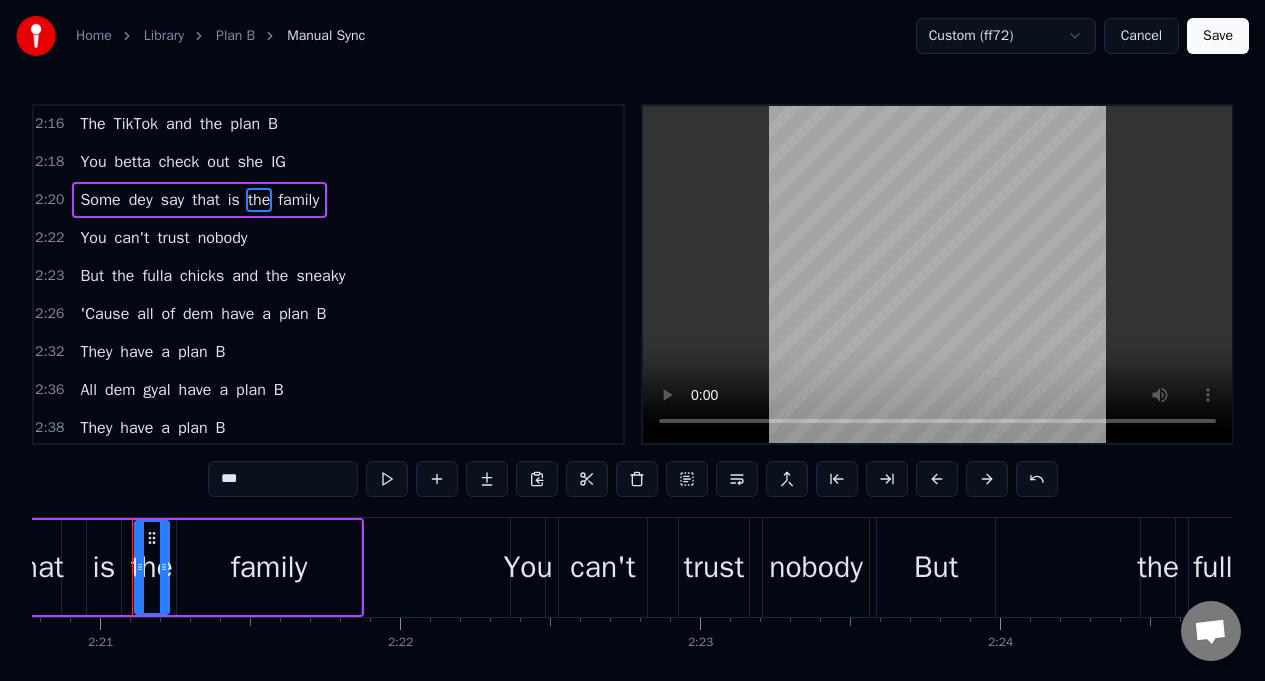 click on "***" at bounding box center [283, 479] 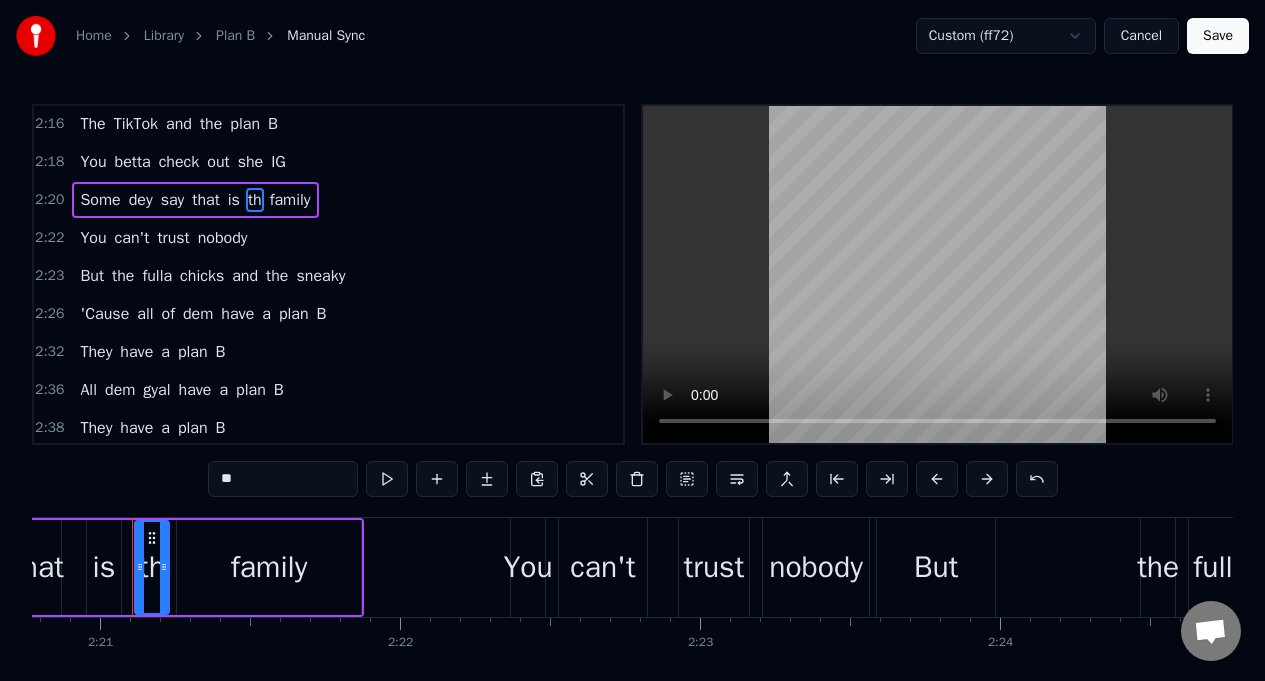 type on "*" 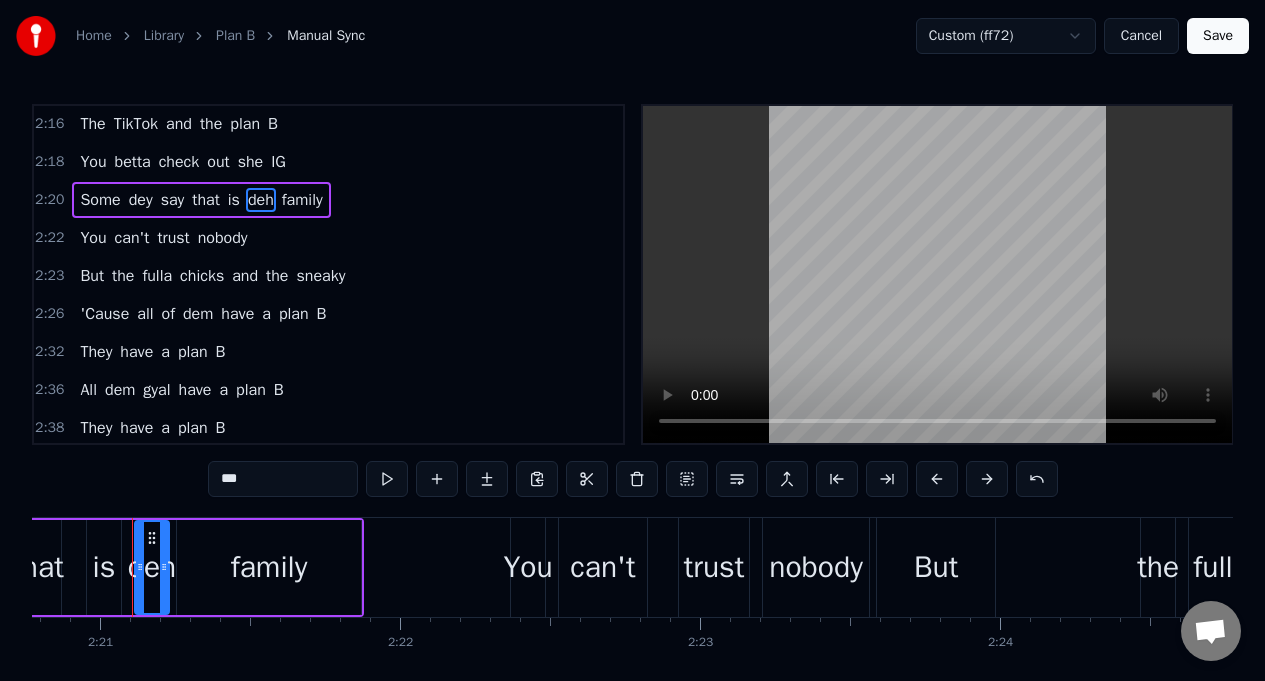 click on "Some" at bounding box center (100, 200) 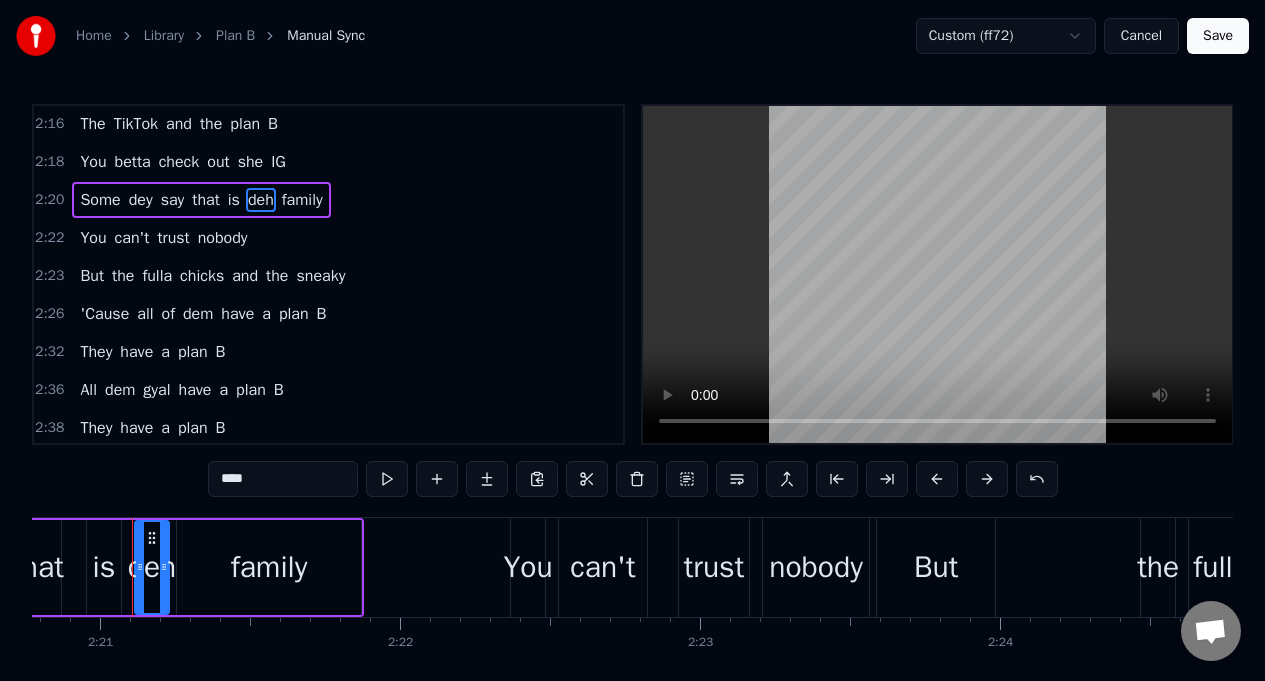 scroll, scrollTop: 1685, scrollLeft: 0, axis: vertical 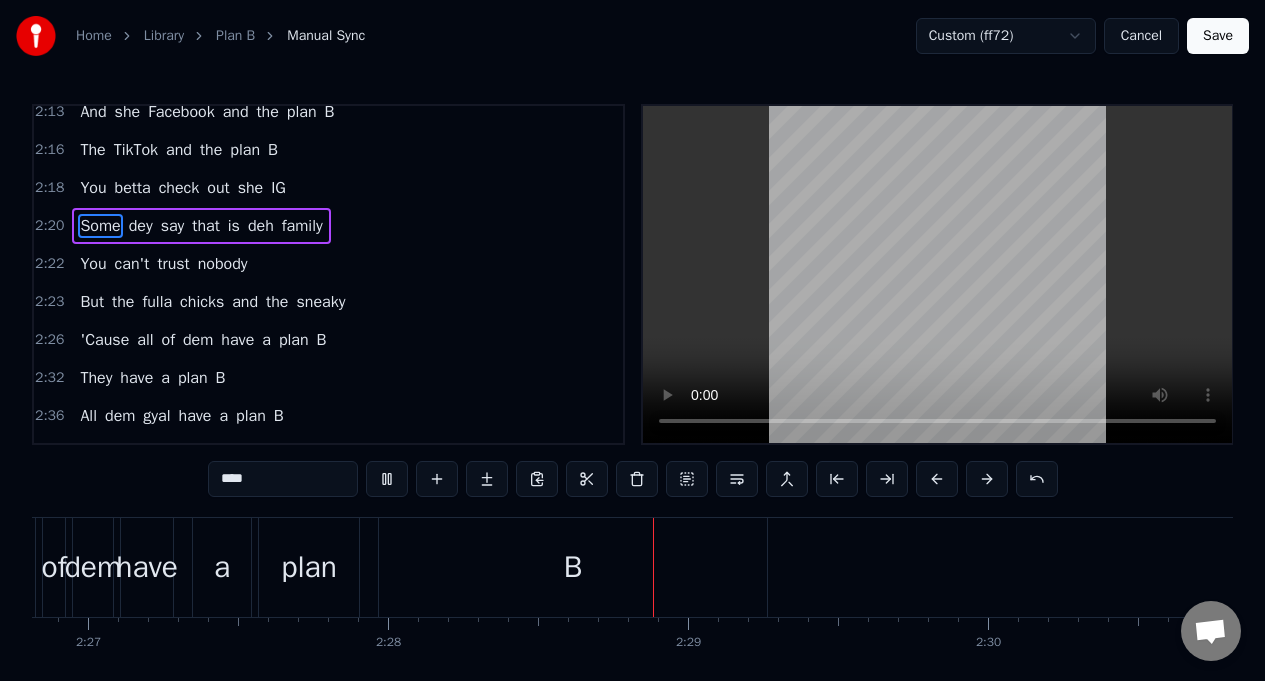 click on "chicks" at bounding box center (202, 302) 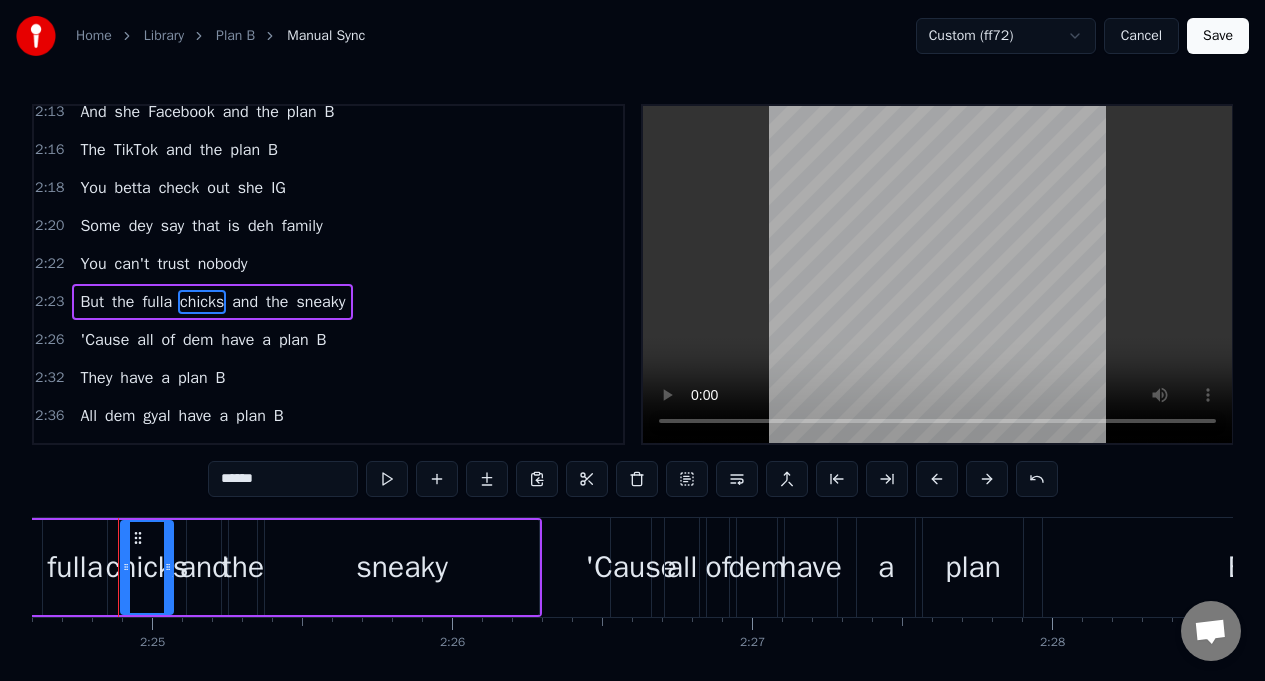 scroll, scrollTop: 0, scrollLeft: 43366, axis: horizontal 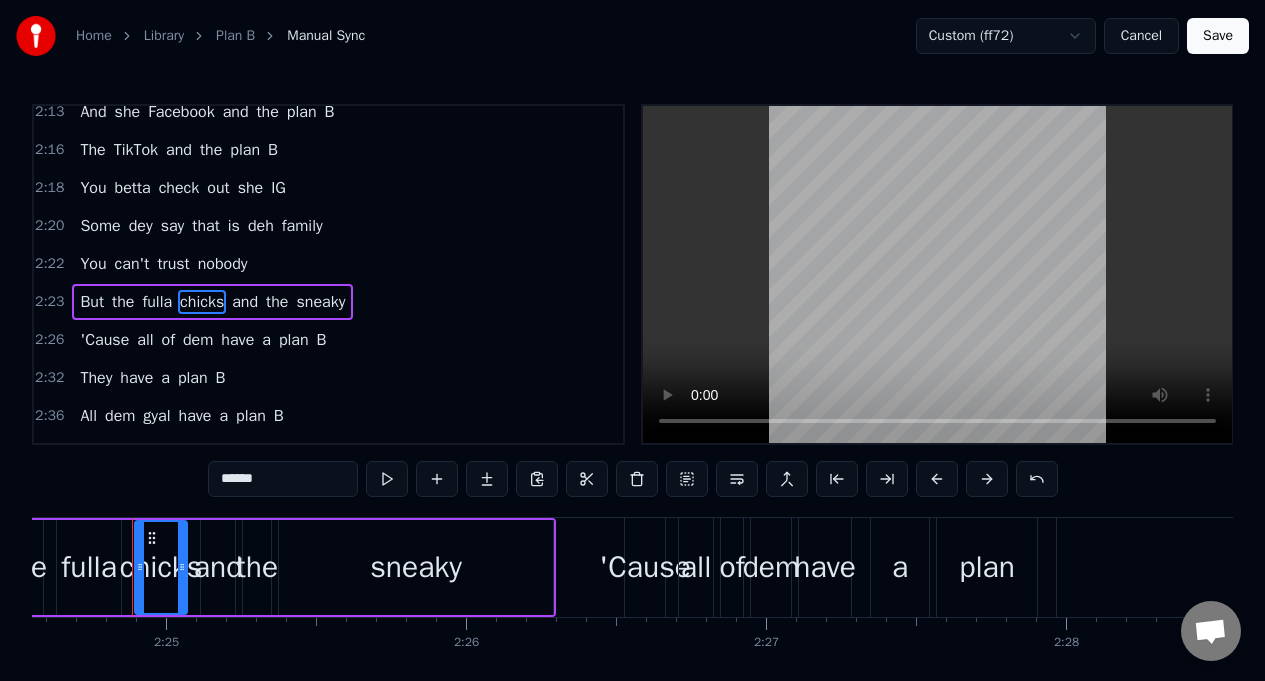 click on "******" at bounding box center (283, 479) 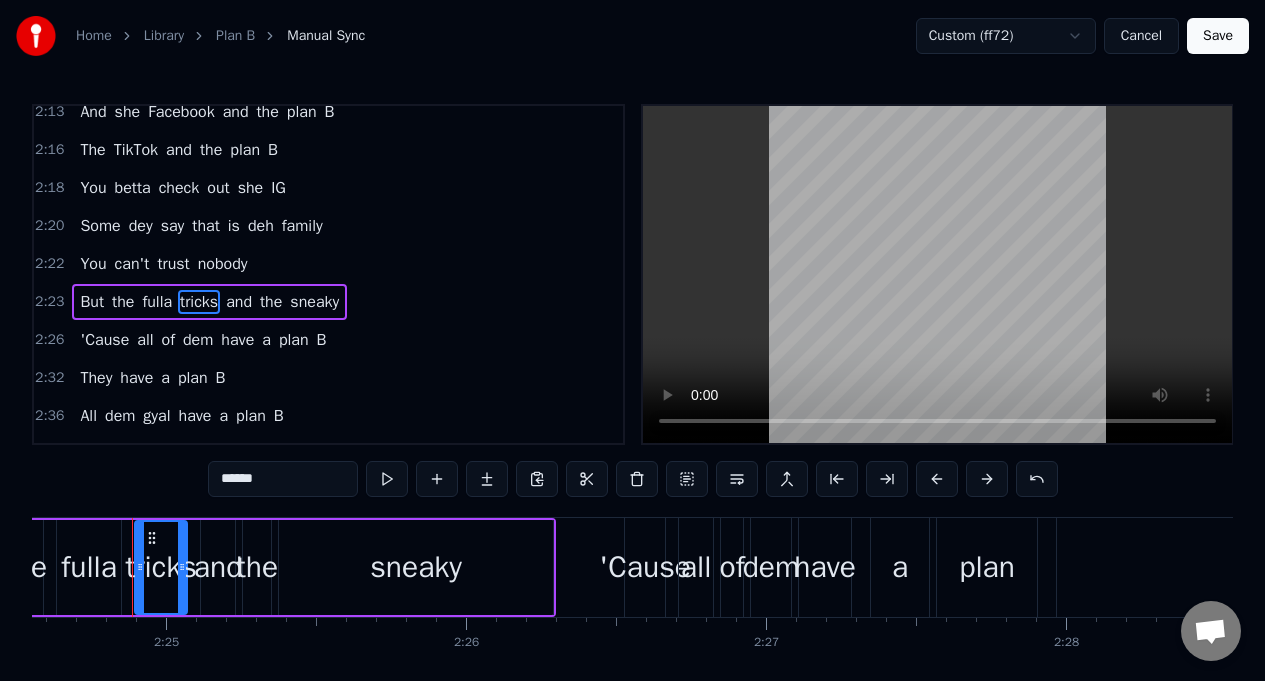 click on "But" at bounding box center [92, 302] 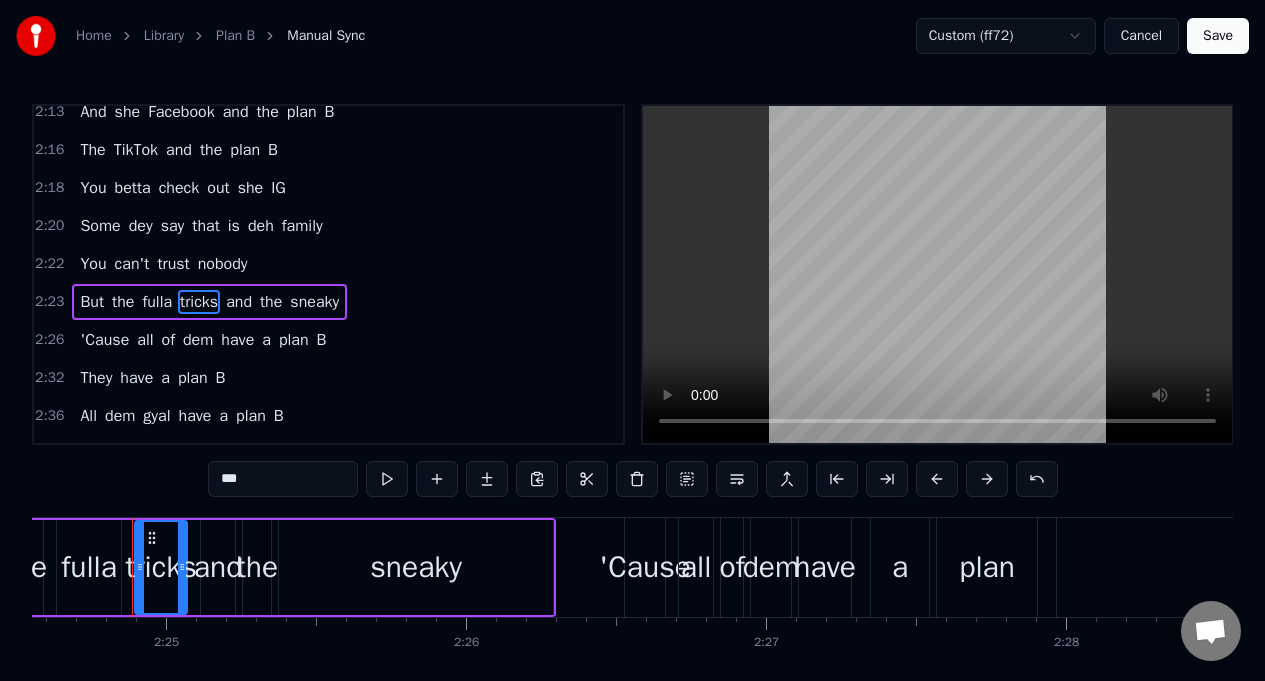 scroll, scrollTop: 1694, scrollLeft: 0, axis: vertical 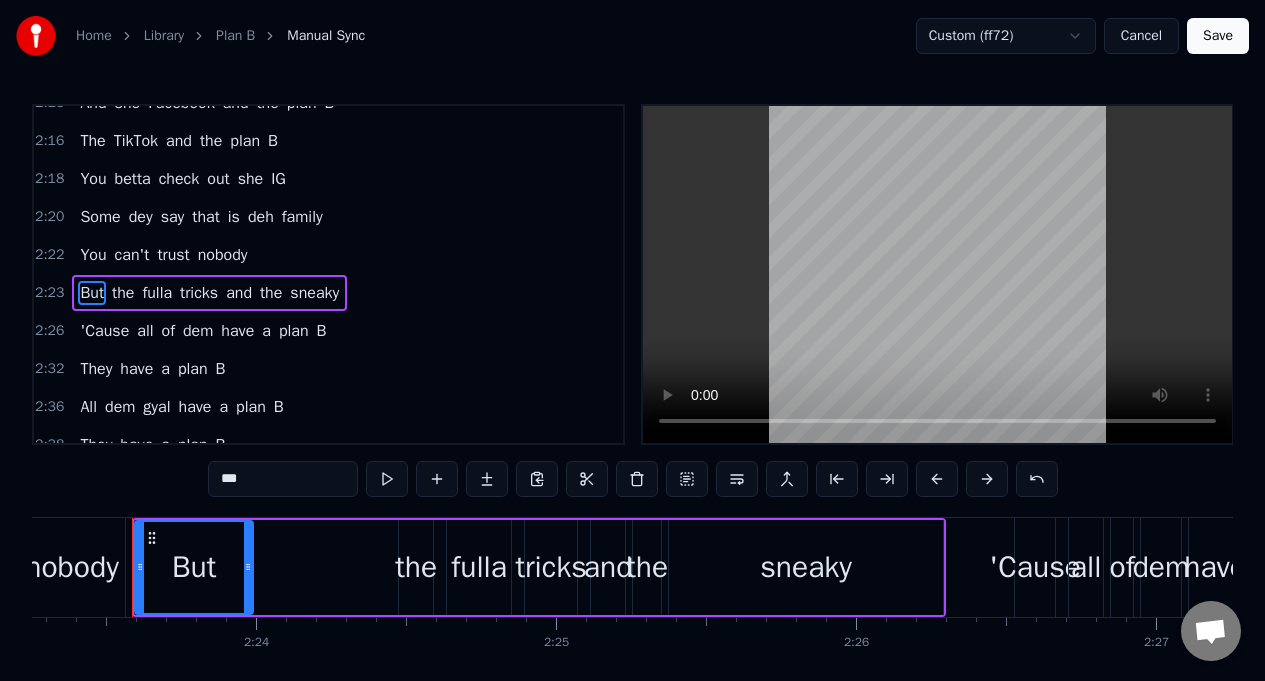 click on "You" at bounding box center [93, 255] 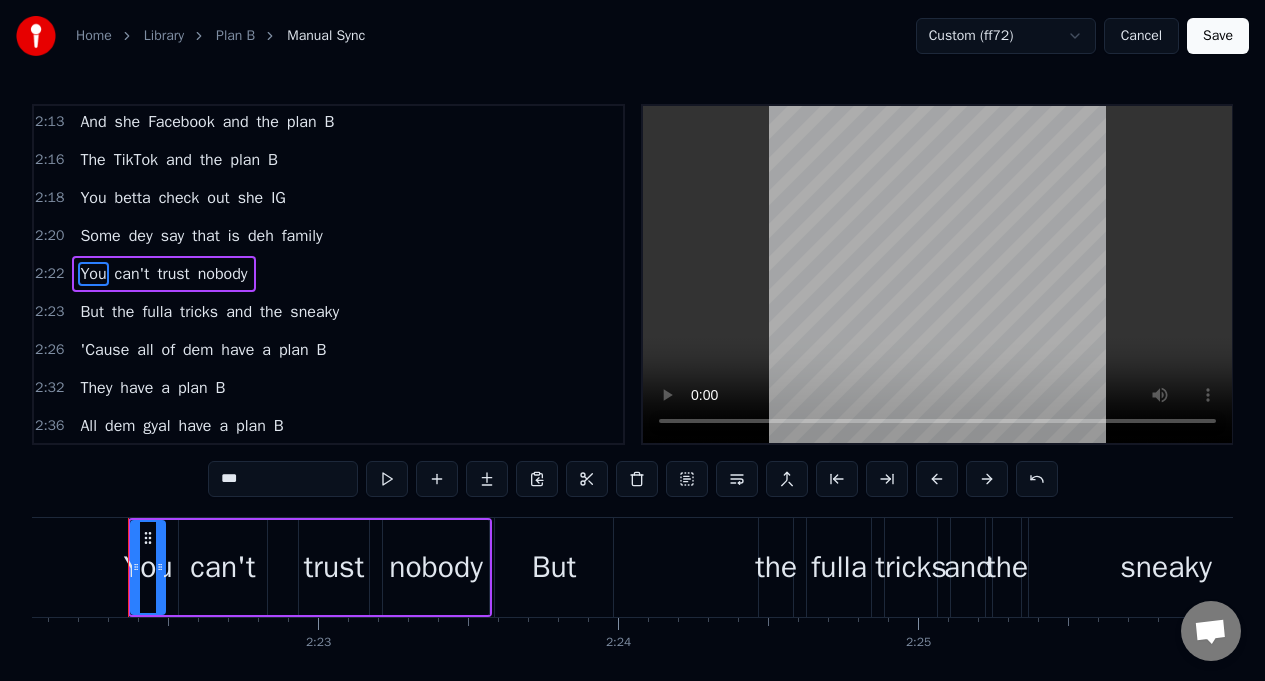 scroll, scrollTop: 0, scrollLeft: 42610, axis: horizontal 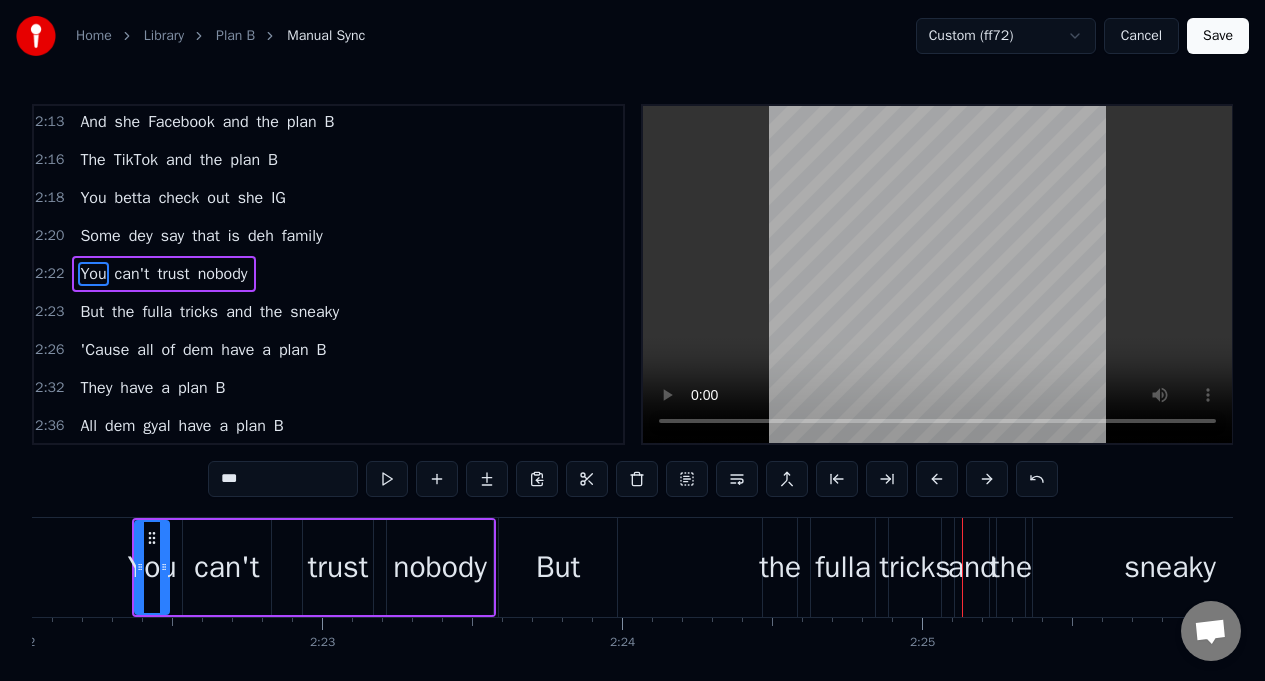 click on "But" at bounding box center (92, 312) 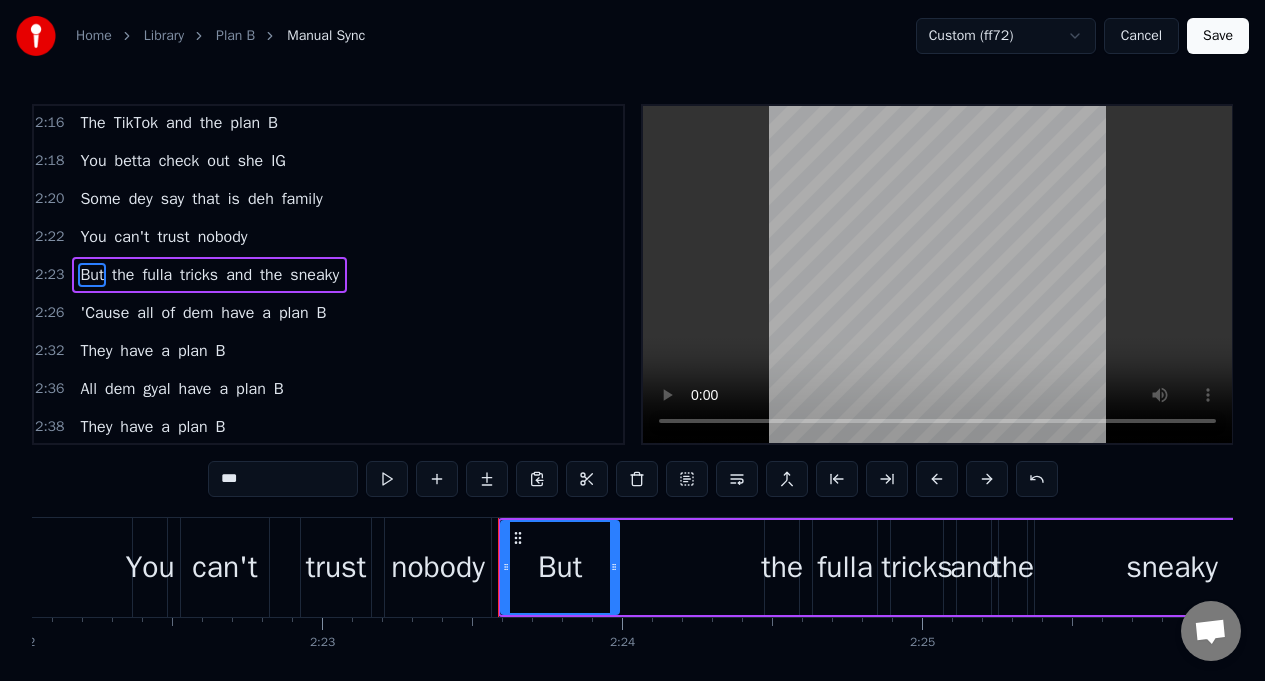 scroll, scrollTop: 1713, scrollLeft: 0, axis: vertical 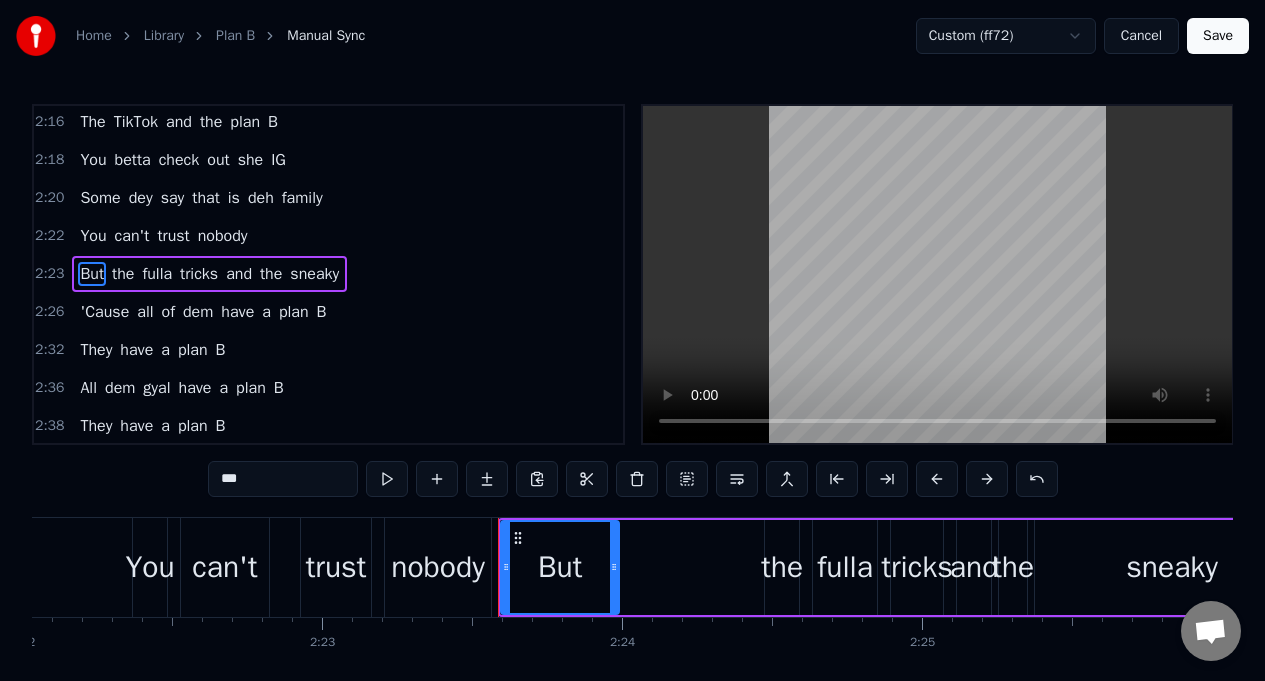 click on "***" at bounding box center (283, 479) 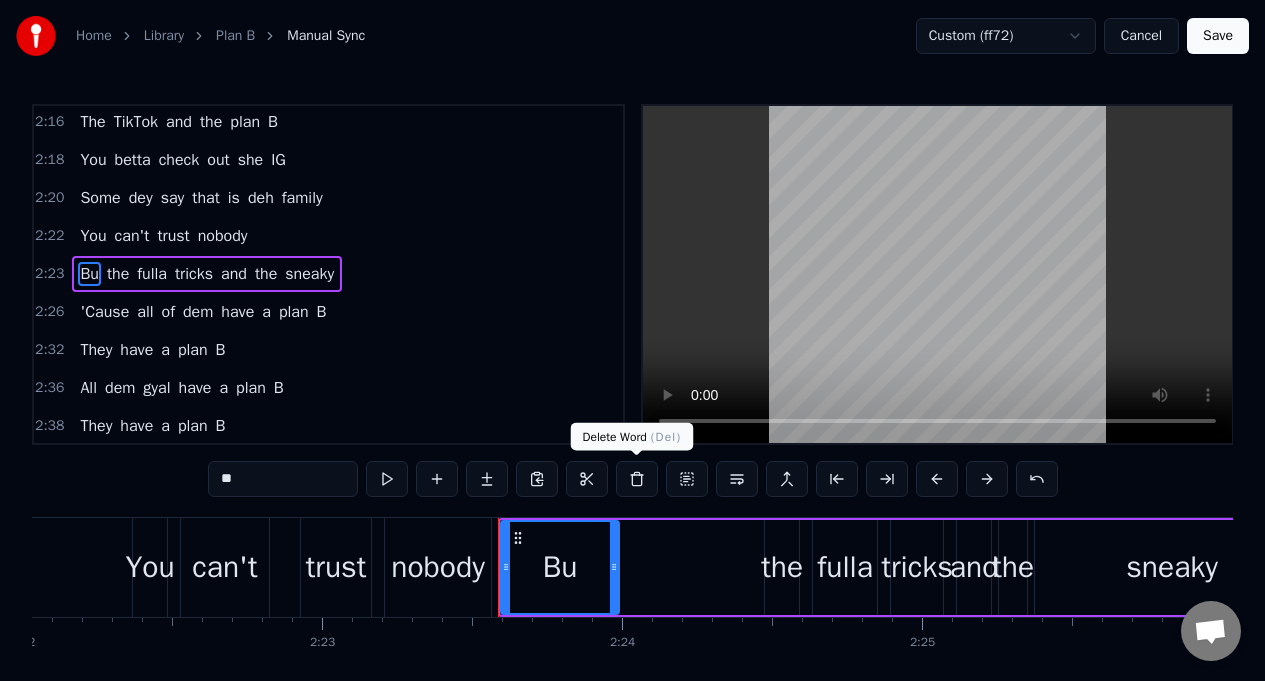 type on "**" 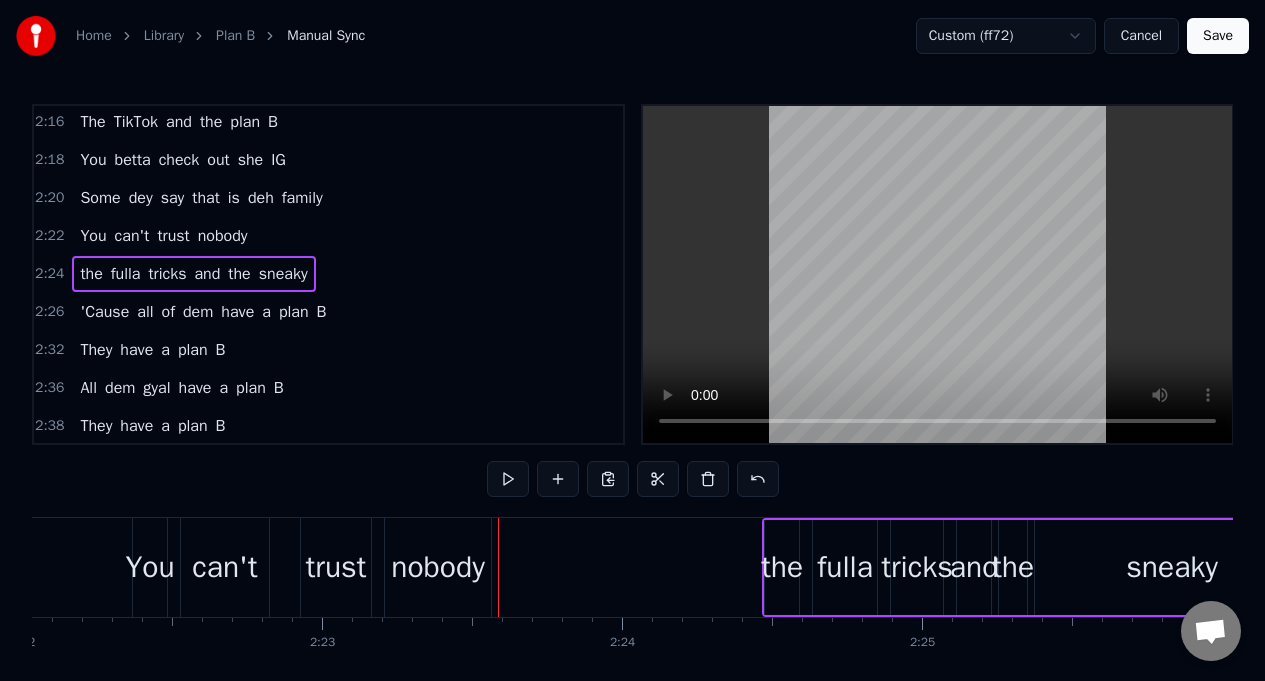 click on "the" at bounding box center (91, 274) 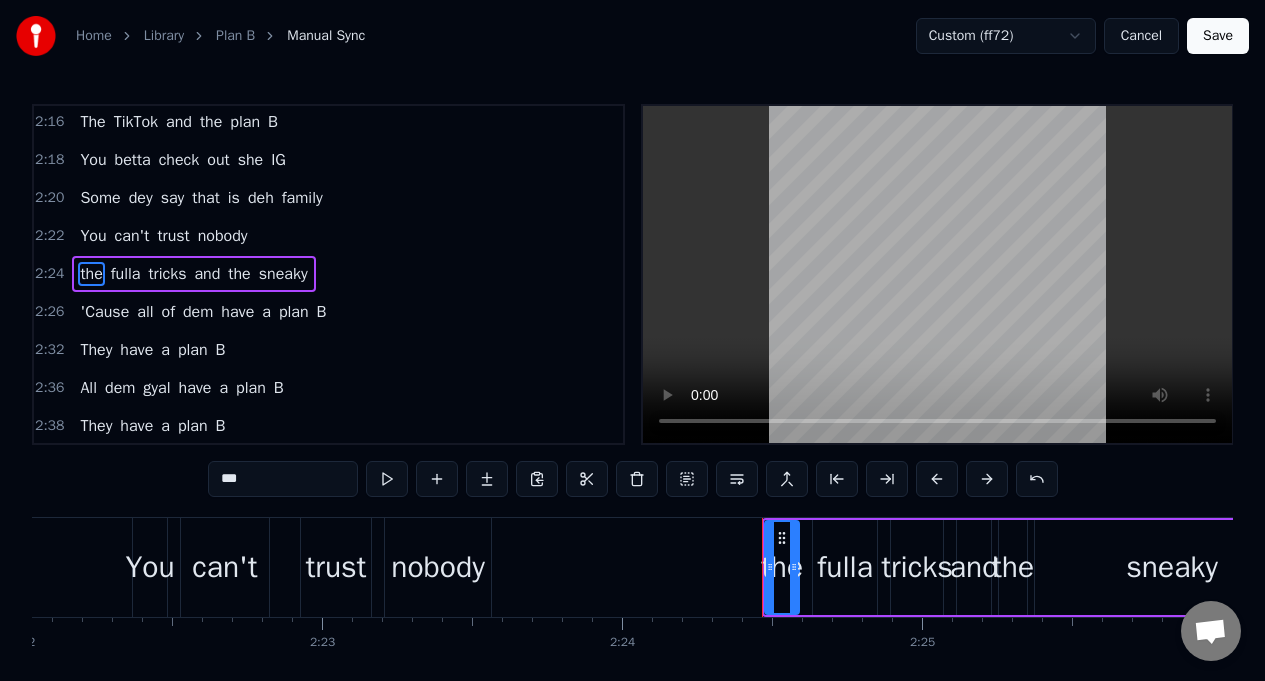 click on "***" at bounding box center [283, 479] 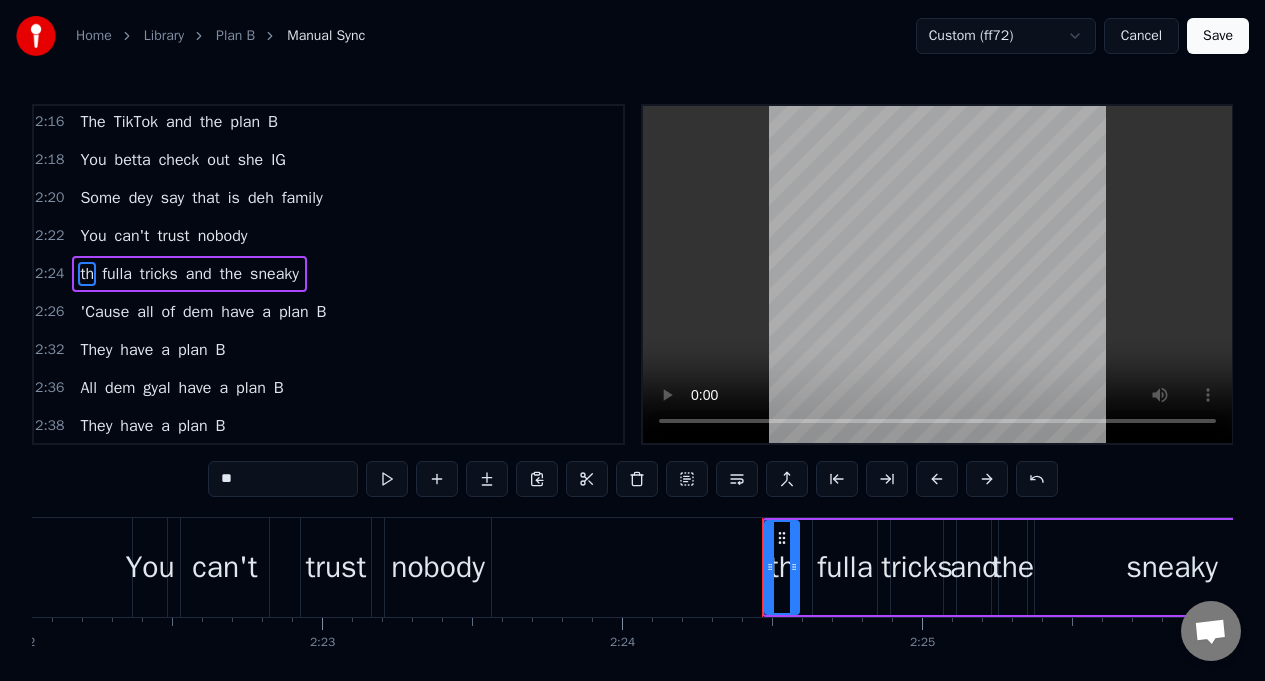 type on "*" 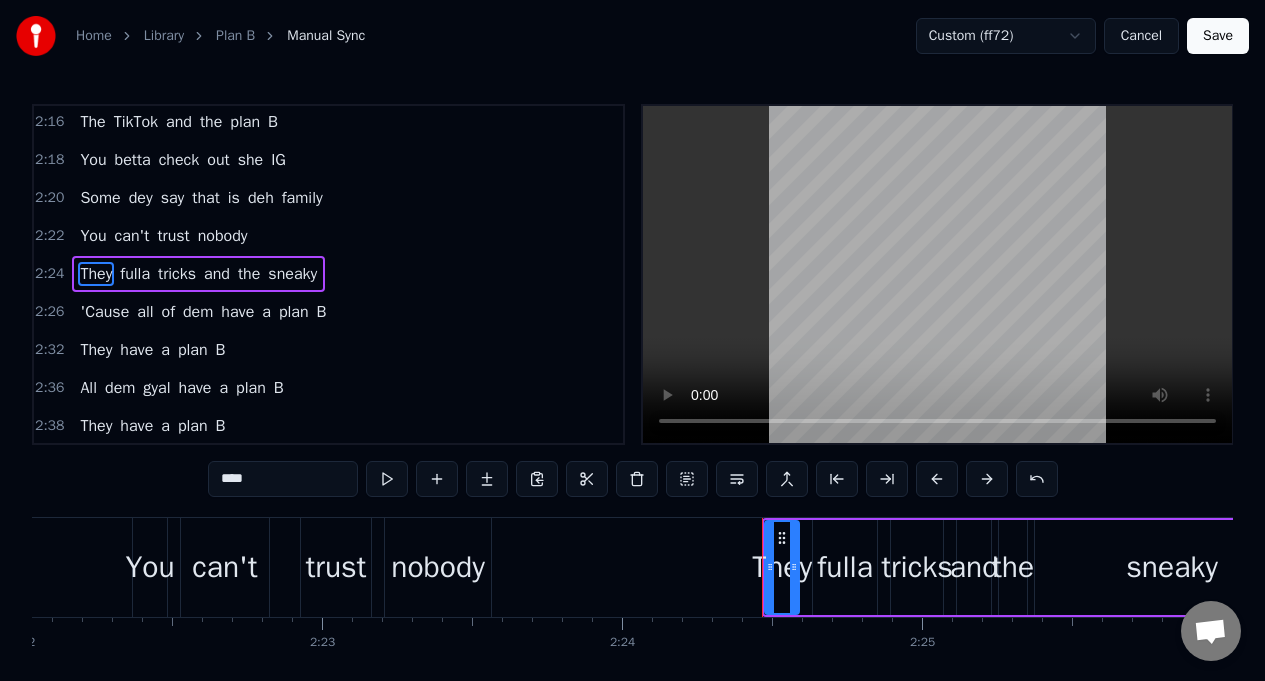 click on "They" at bounding box center (96, 274) 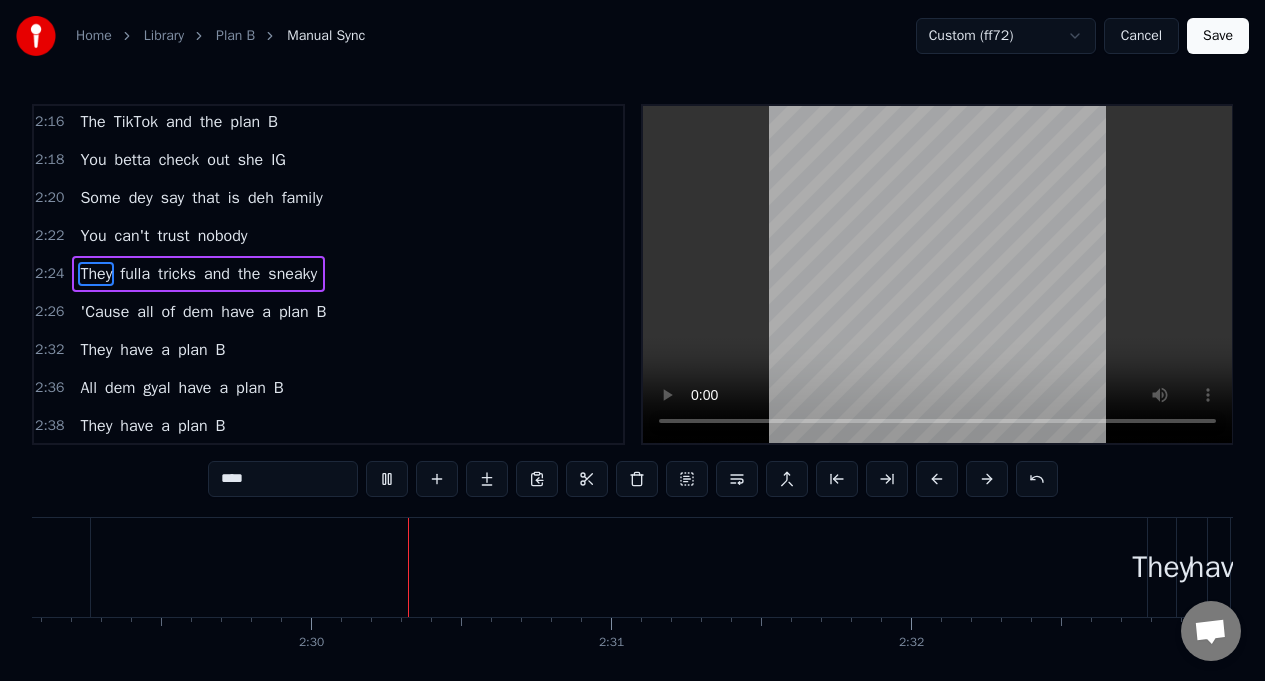 scroll, scrollTop: 0, scrollLeft: 44741, axis: horizontal 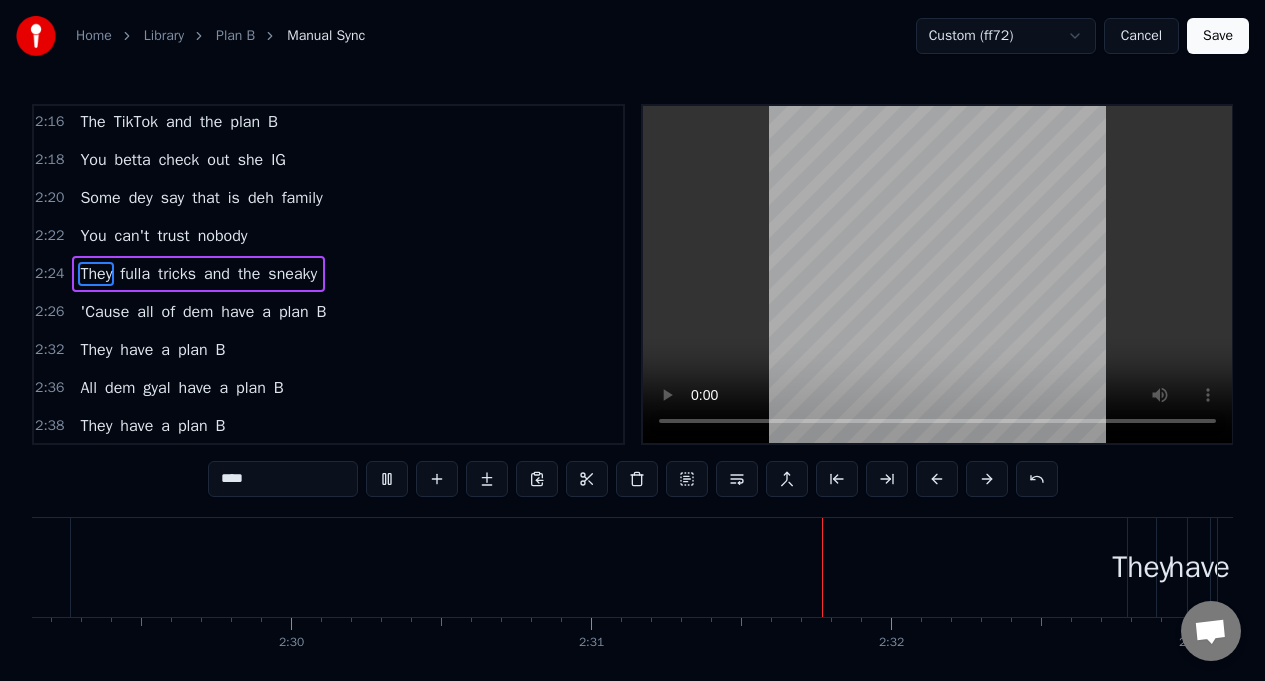 click on "the" at bounding box center (249, 274) 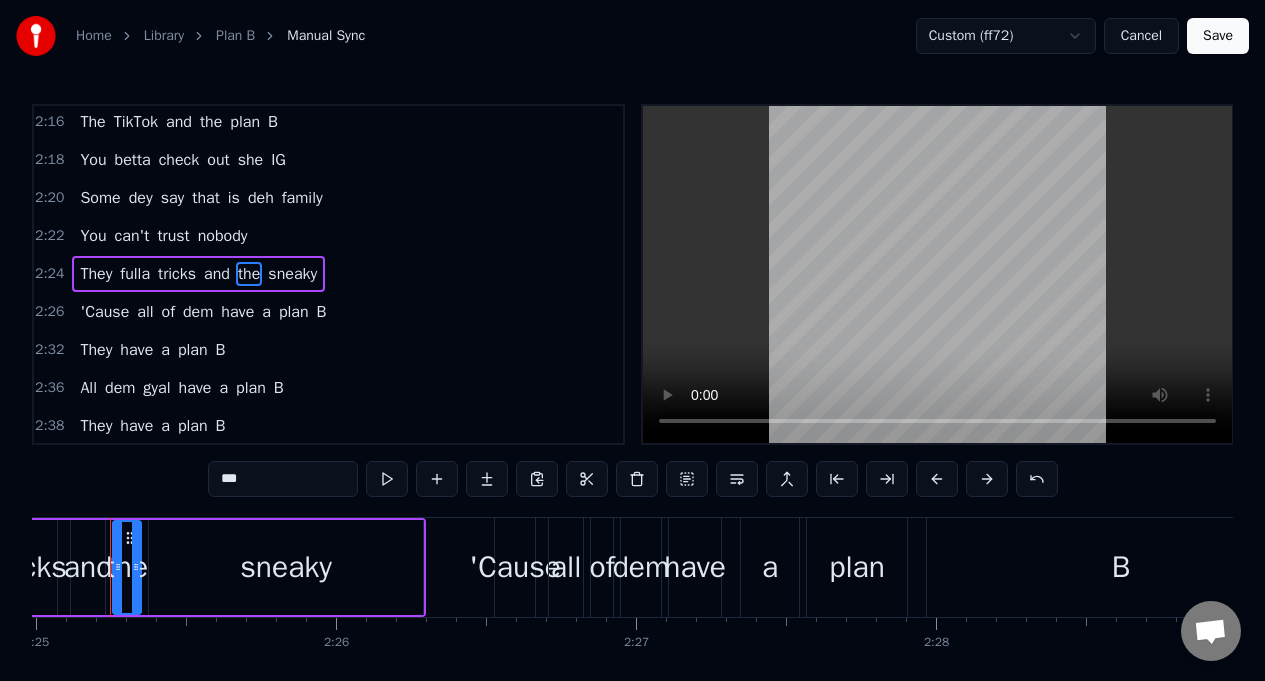 scroll, scrollTop: 0, scrollLeft: 43474, axis: horizontal 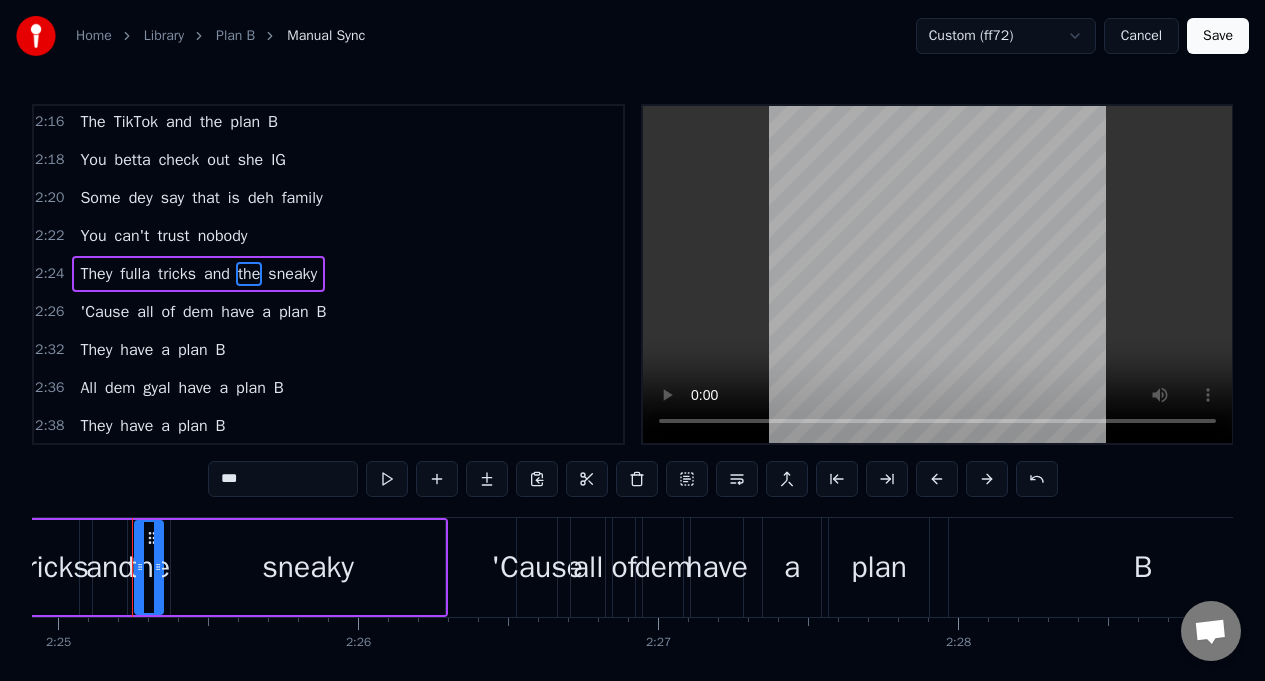 click on "***" at bounding box center [283, 479] 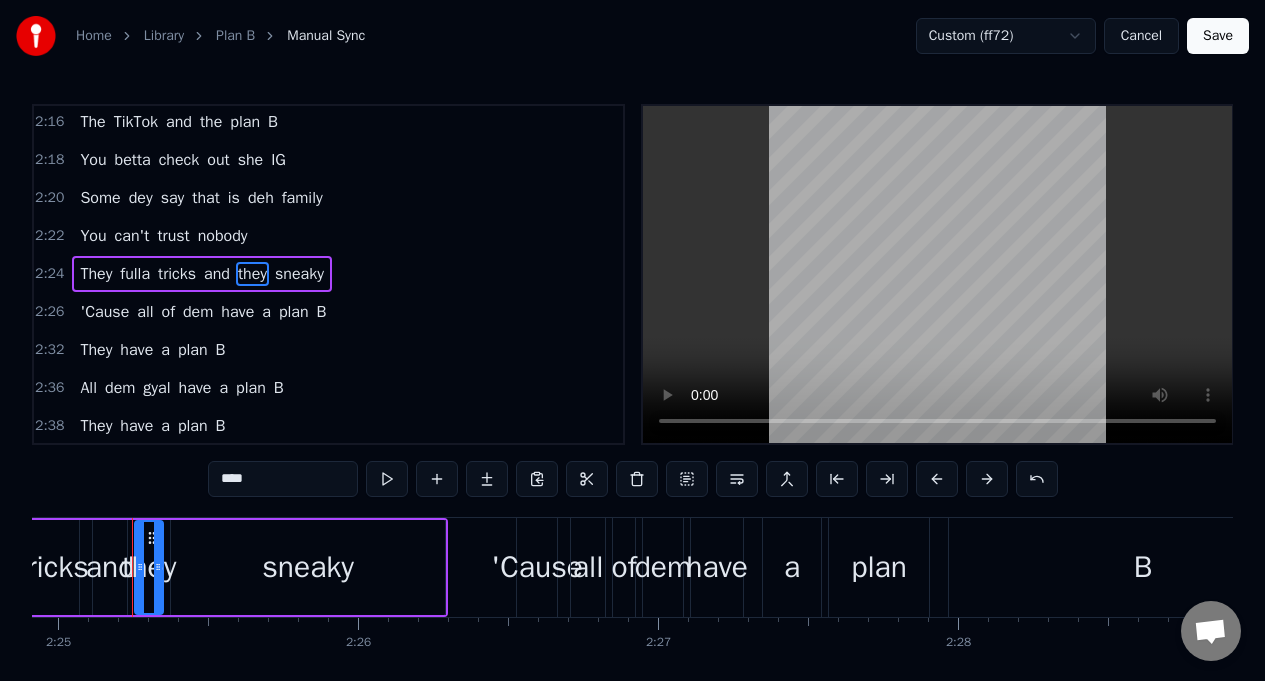 click on "a" at bounding box center [266, 312] 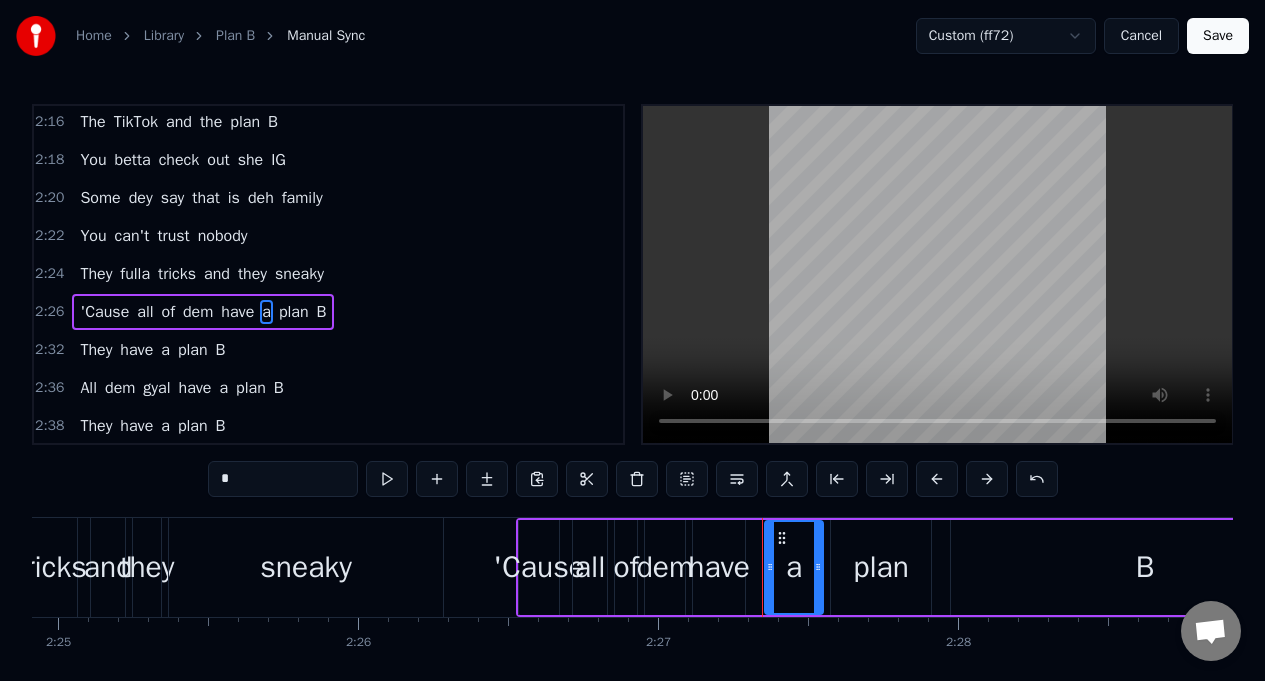 scroll, scrollTop: 1715, scrollLeft: 0, axis: vertical 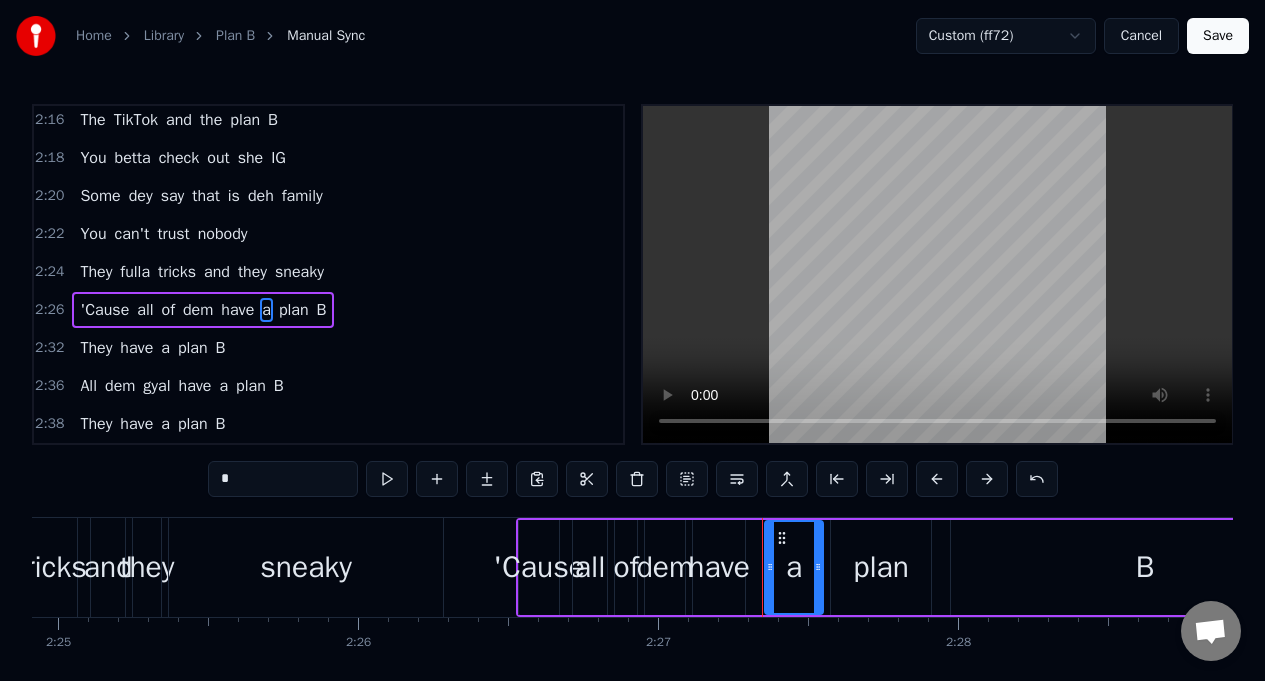 click on "*" at bounding box center (283, 479) 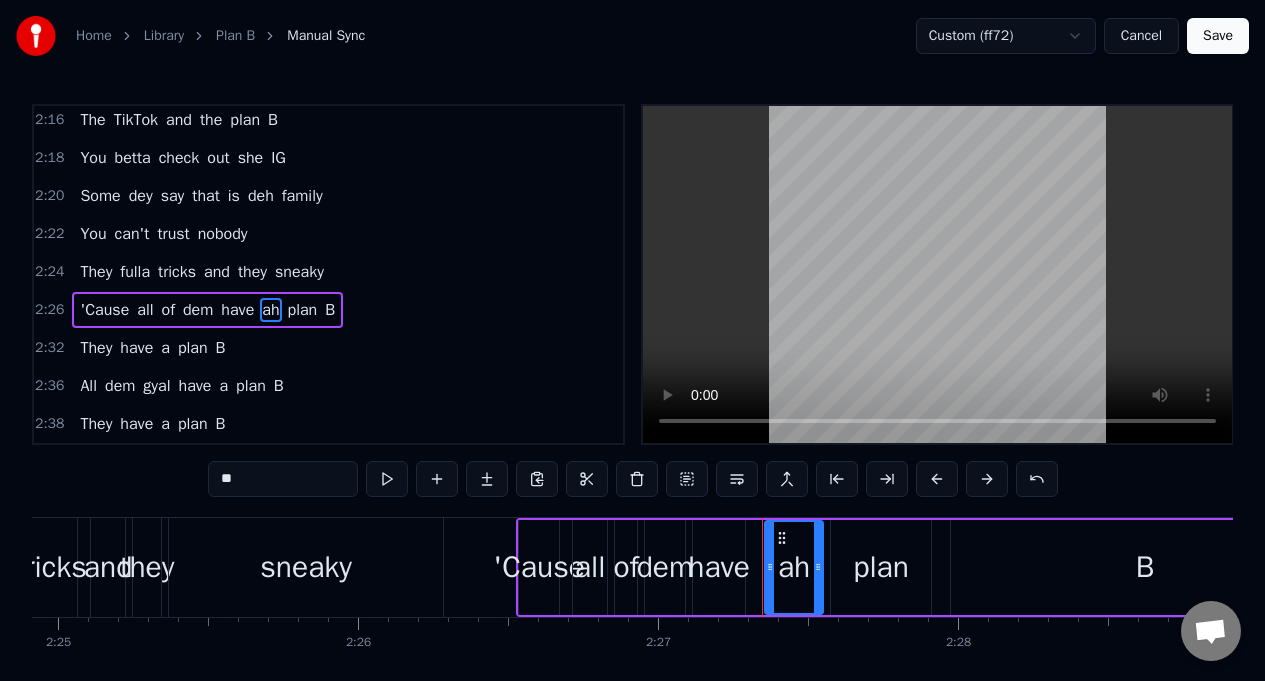 click on "a" at bounding box center [165, 348] 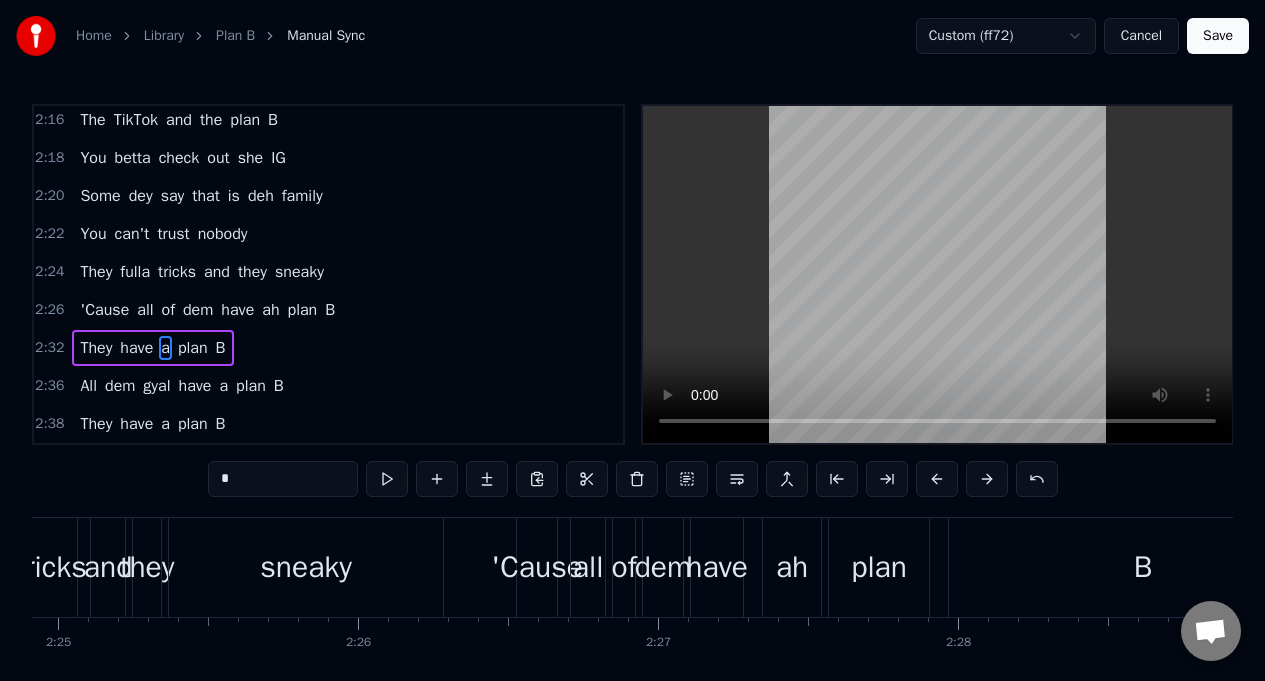 scroll, scrollTop: 7, scrollLeft: 0, axis: vertical 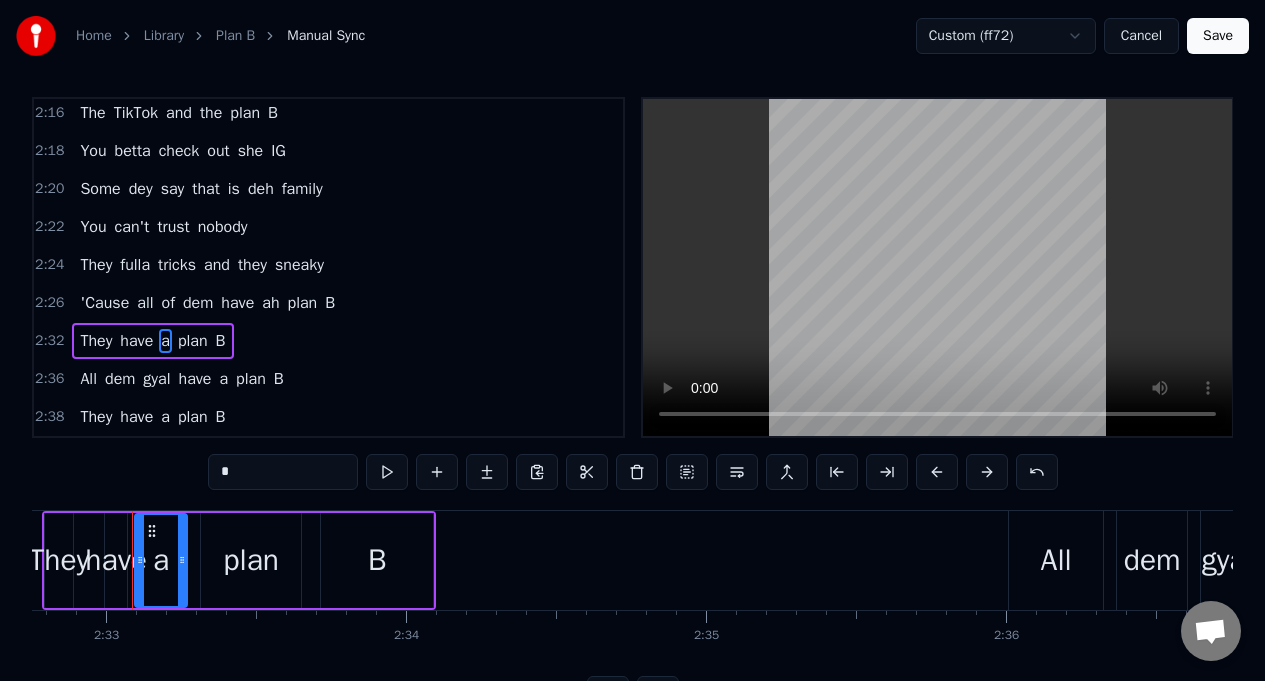 click on "*" at bounding box center (283, 472) 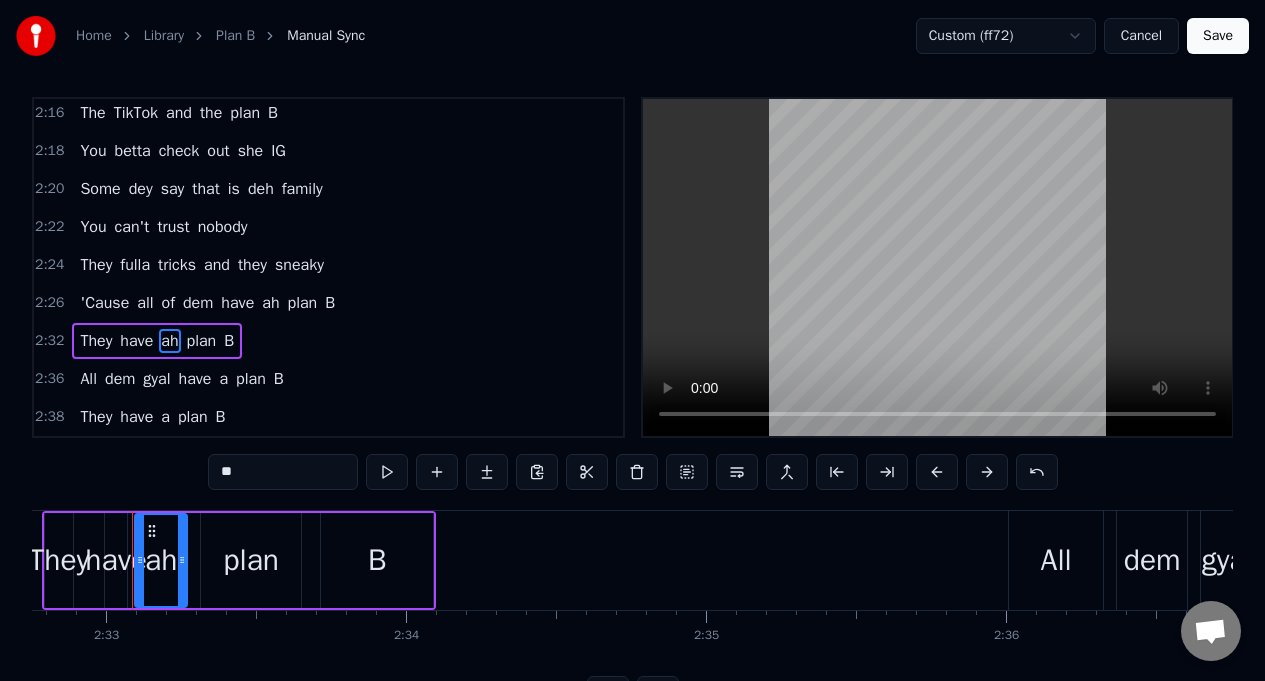 click on "a" at bounding box center (223, 379) 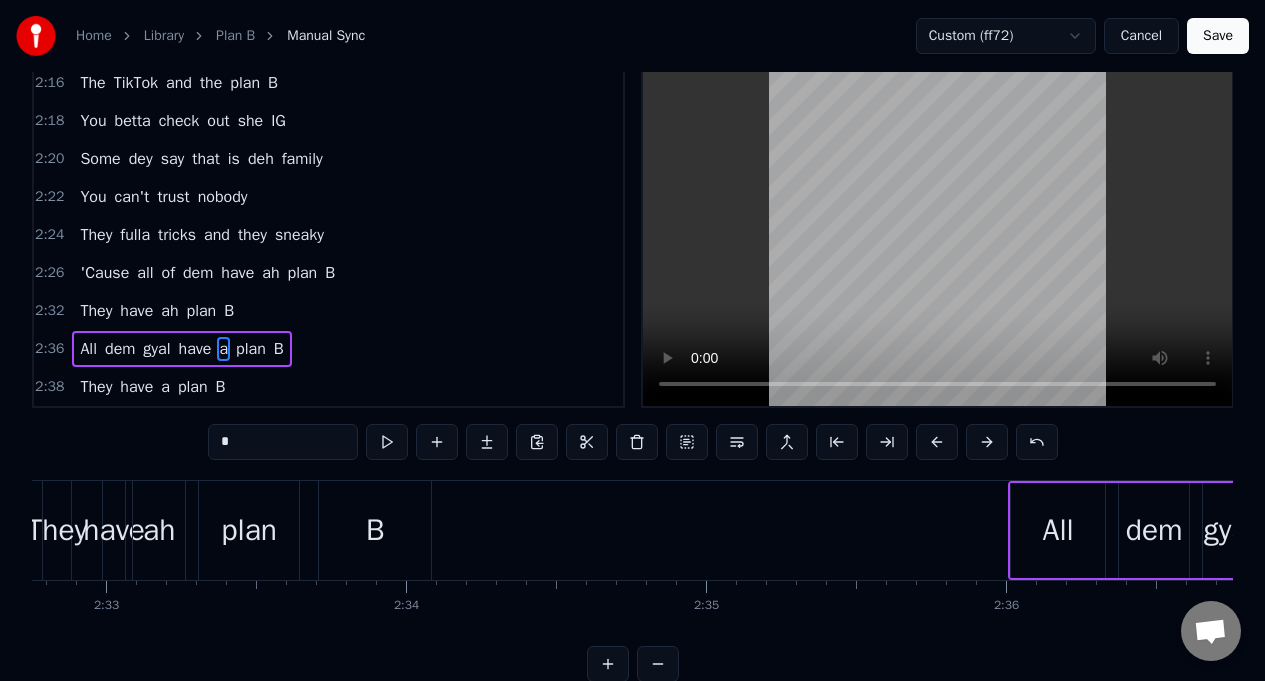 scroll, scrollTop: 45, scrollLeft: 0, axis: vertical 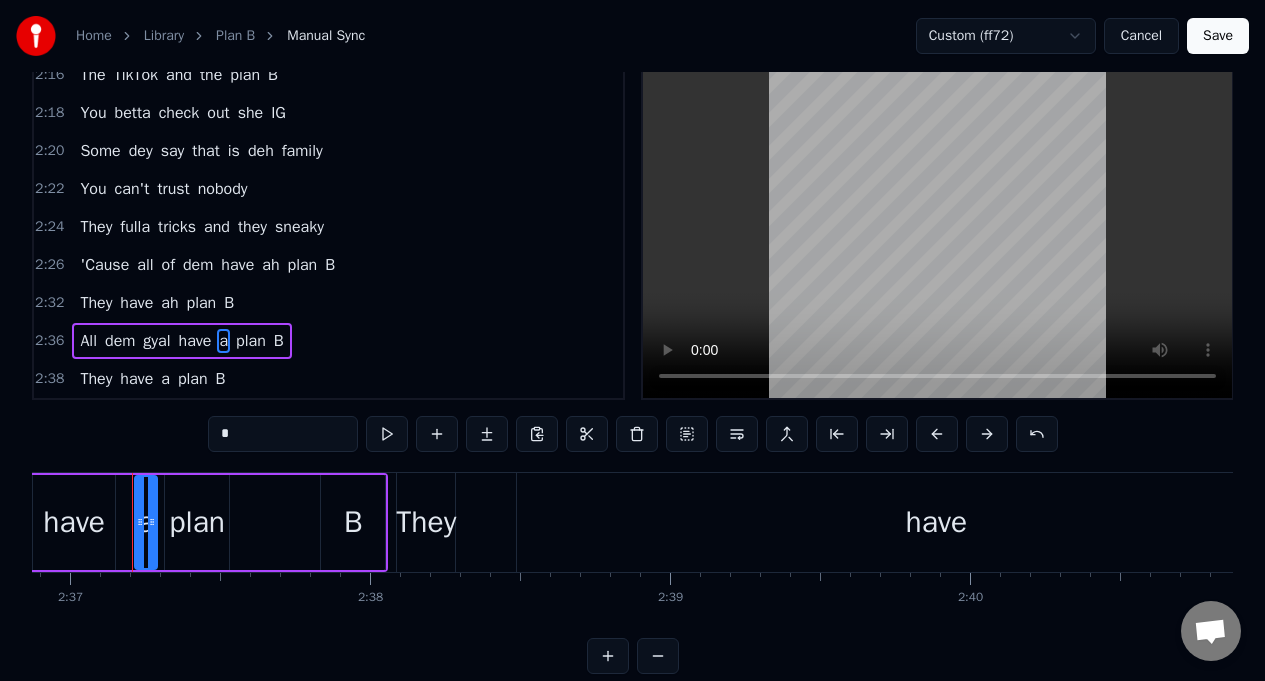 click on "*" at bounding box center [283, 434] 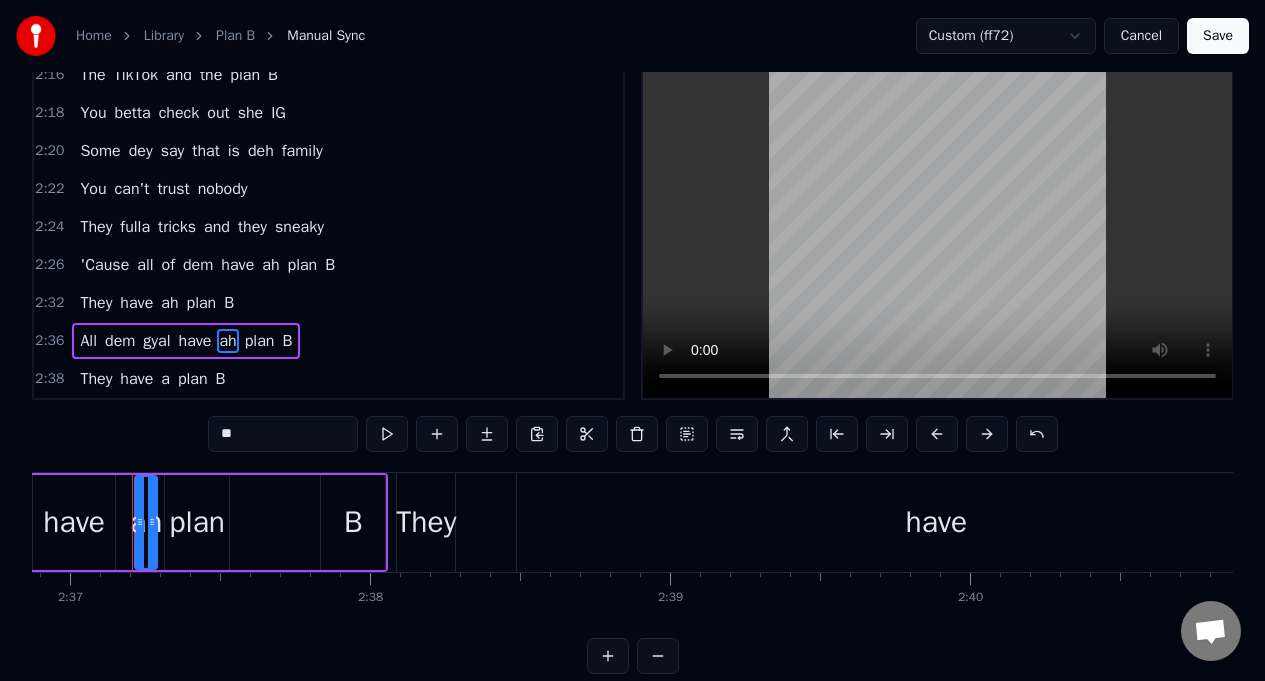 click on "a" at bounding box center [165, 379] 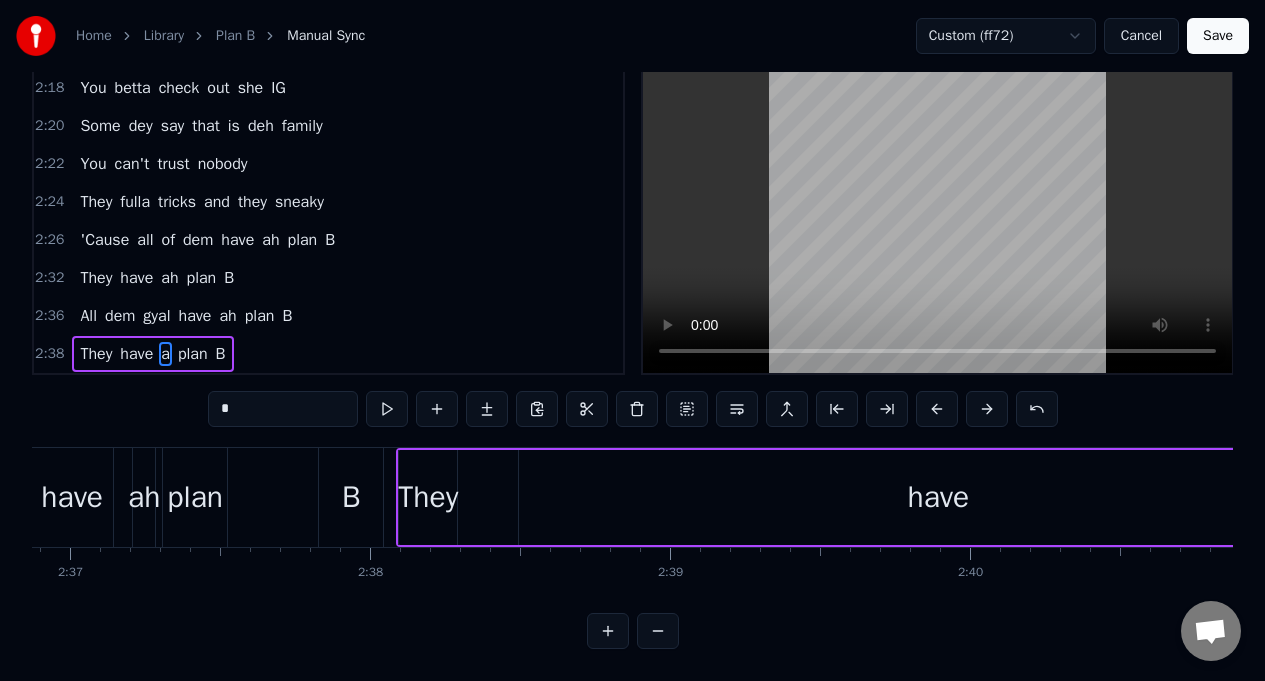 scroll, scrollTop: 83, scrollLeft: 0, axis: vertical 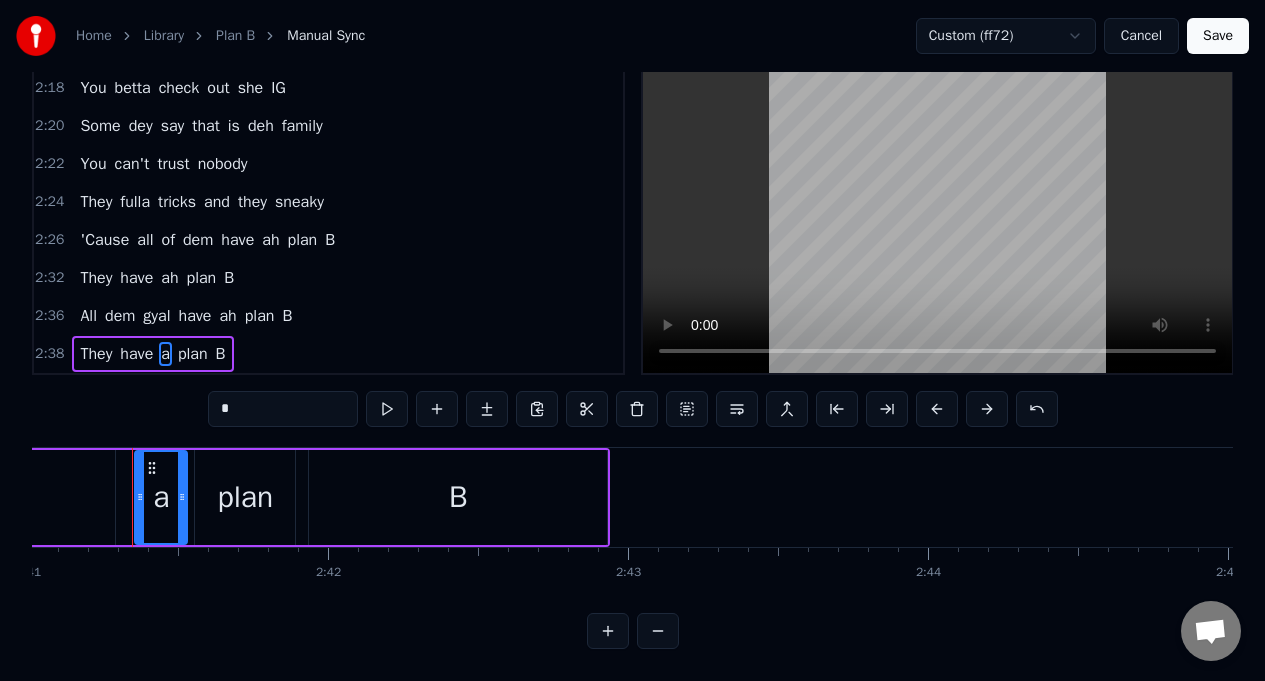 click on "*" at bounding box center (283, 409) 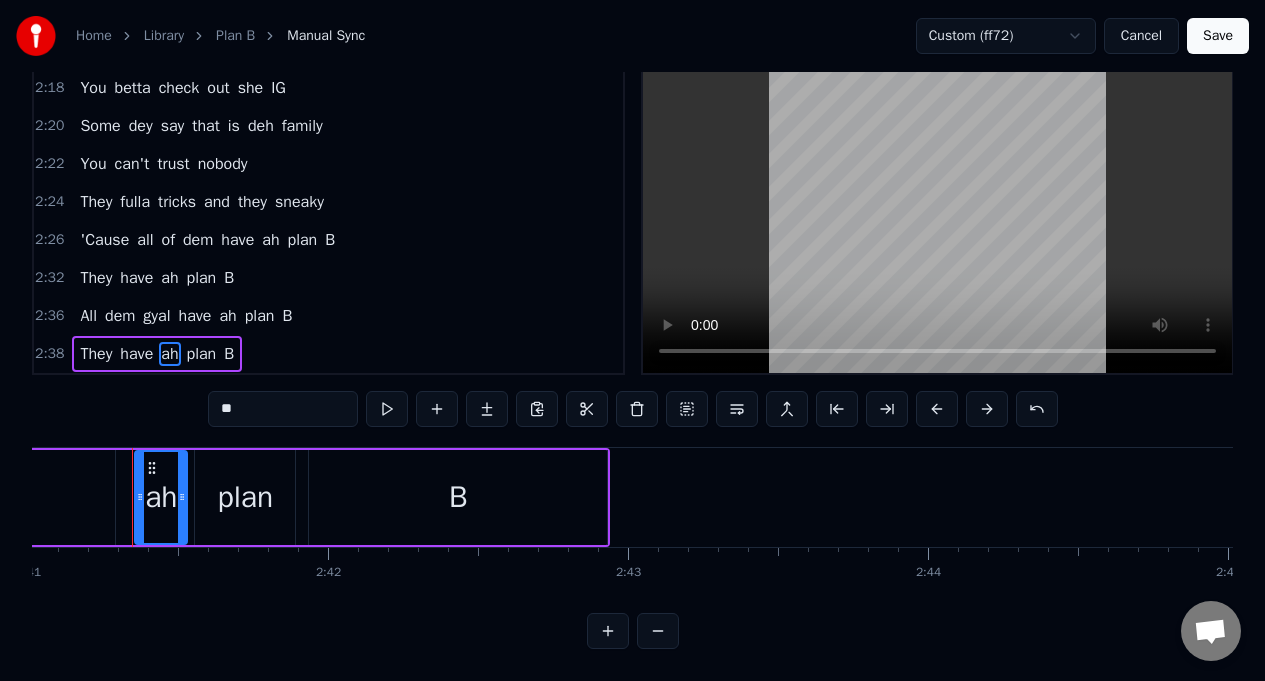 click on "They" at bounding box center (96, 354) 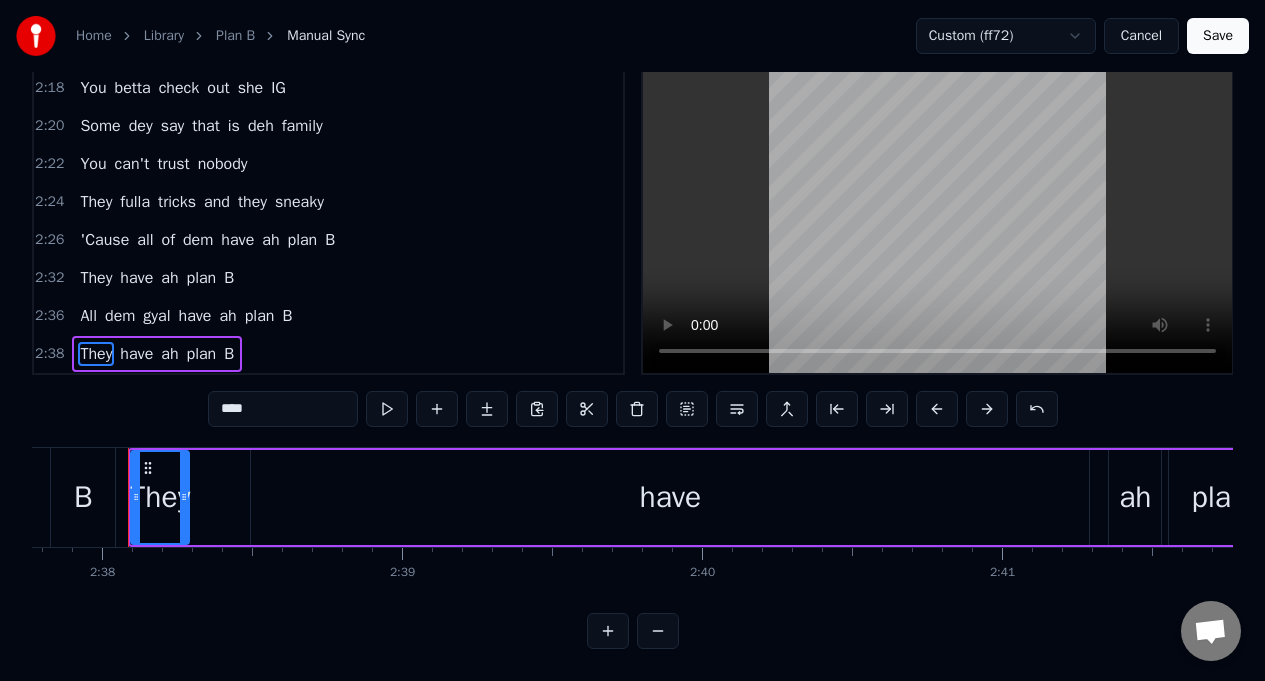 scroll, scrollTop: 0, scrollLeft: 47326, axis: horizontal 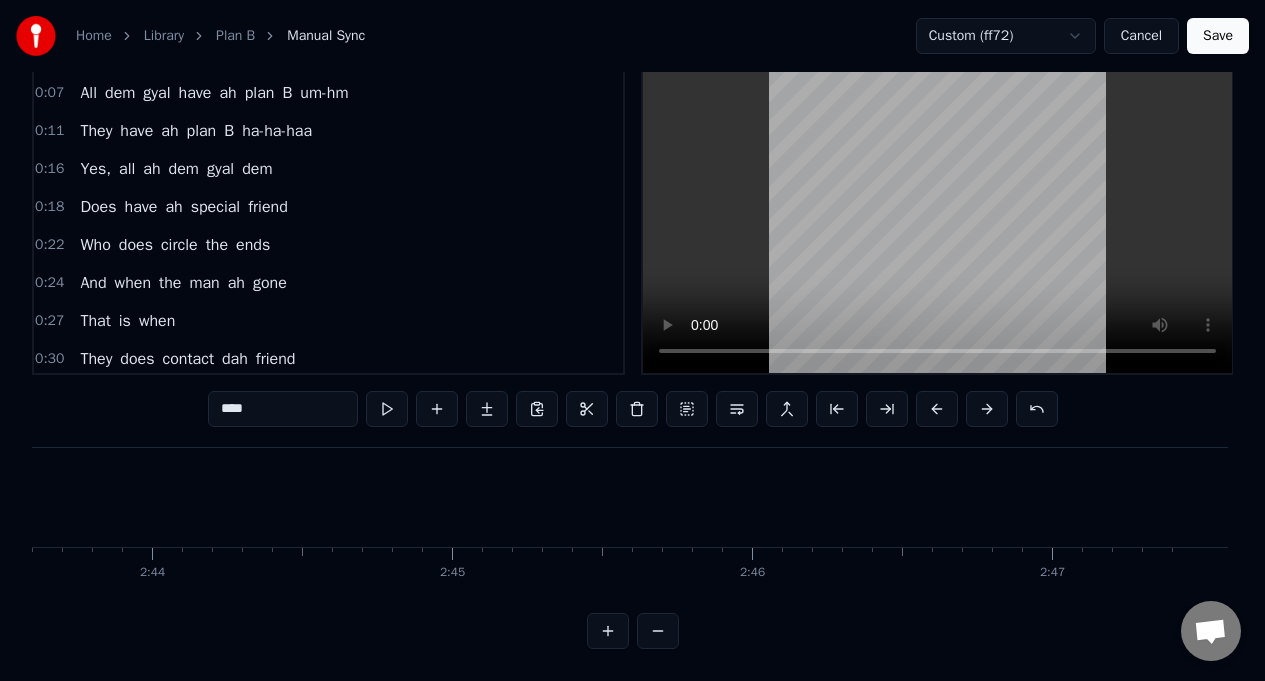 click on "All" at bounding box center [88, 93] 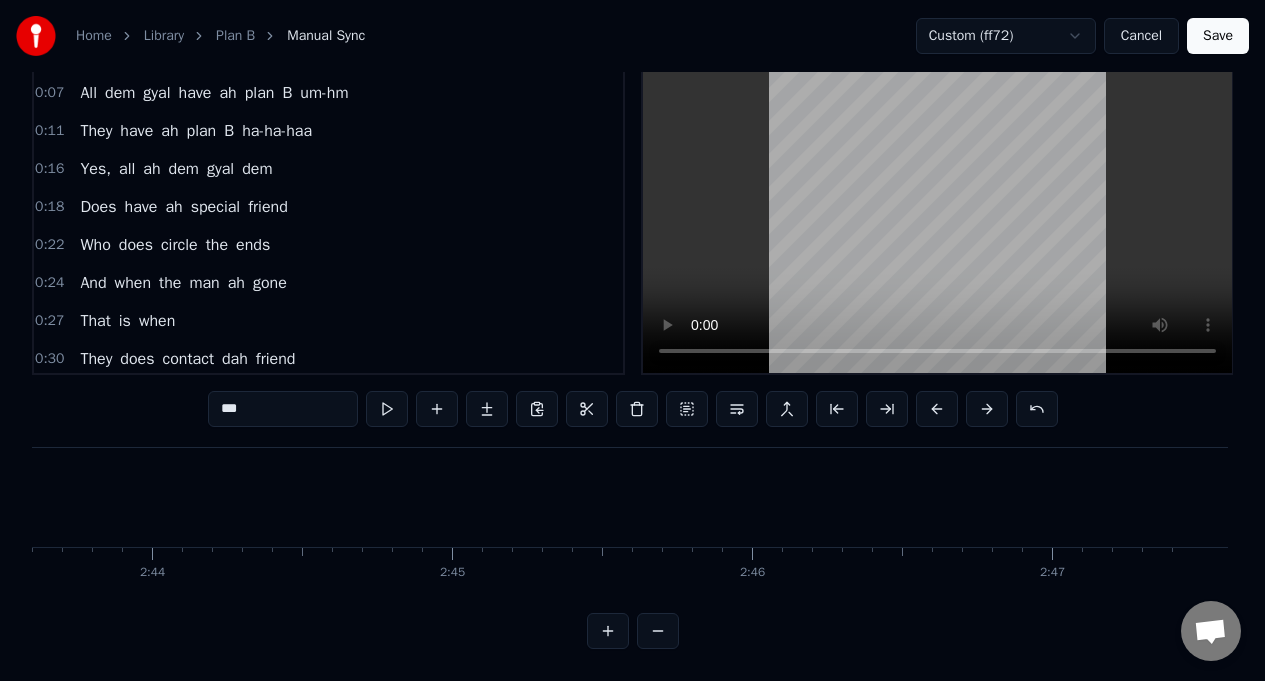 scroll, scrollTop: 0, scrollLeft: 49075, axis: horizontal 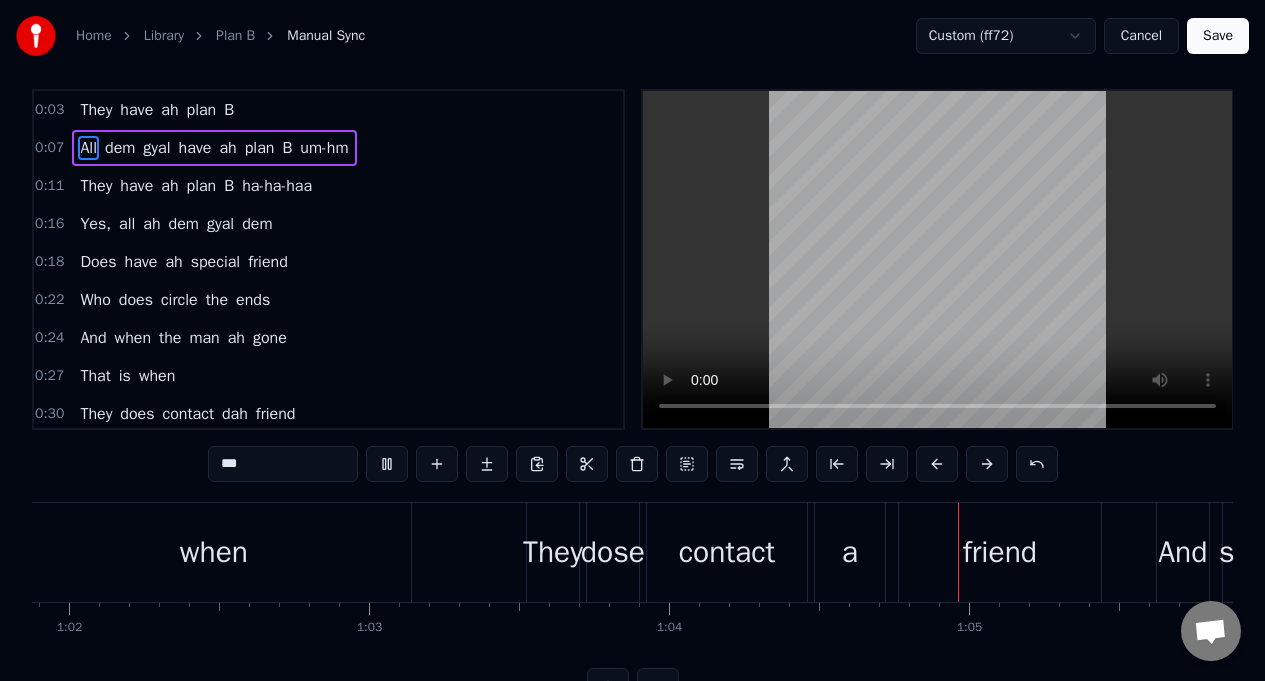 click on "They" at bounding box center [96, 110] 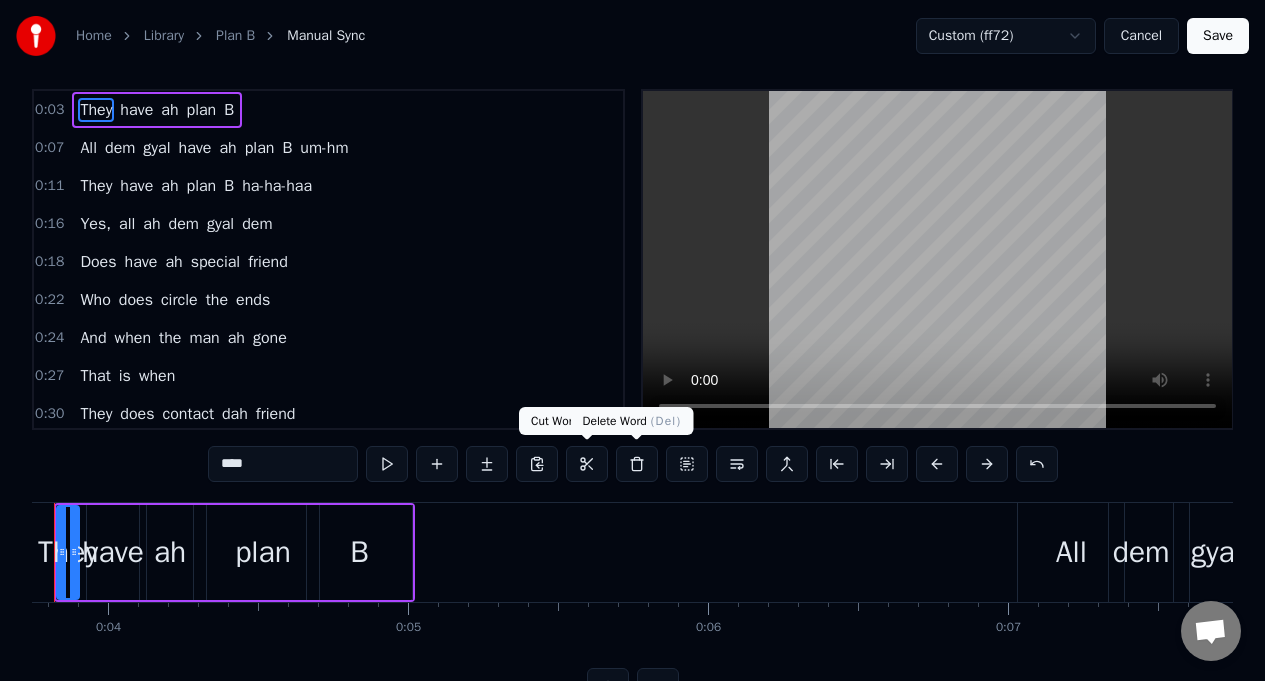 scroll, scrollTop: 0, scrollLeft: 1046, axis: horizontal 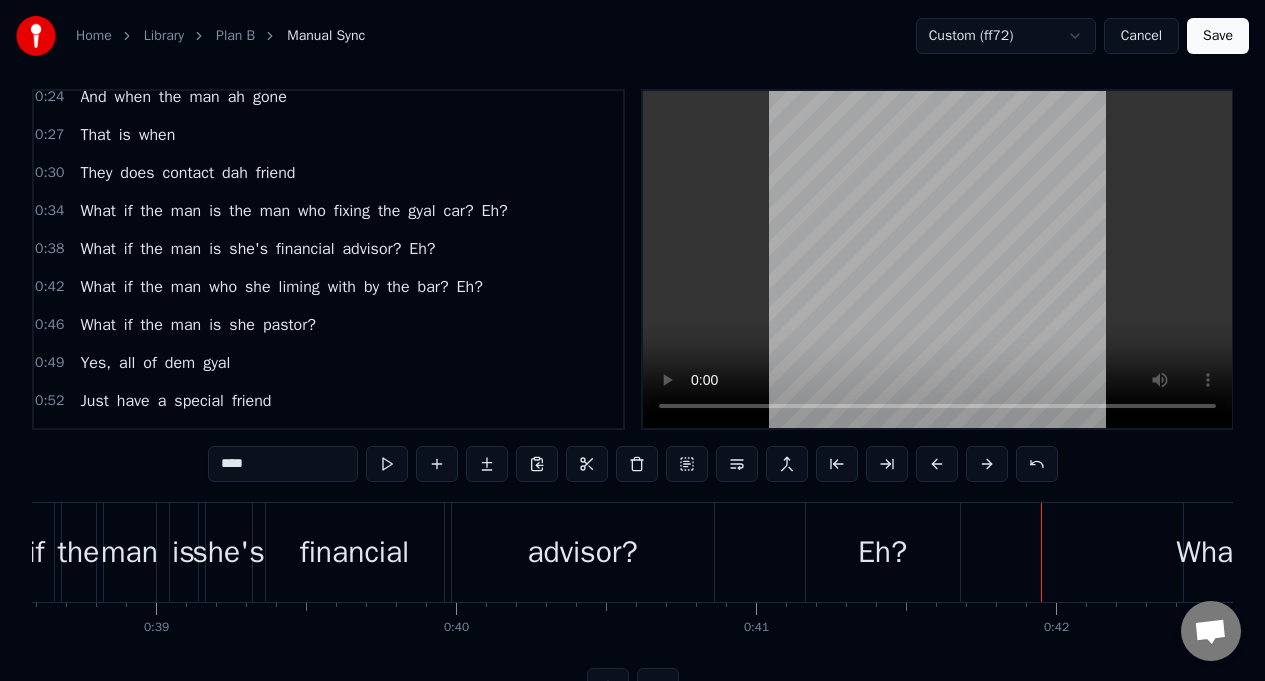 click on "What" at bounding box center [97, 287] 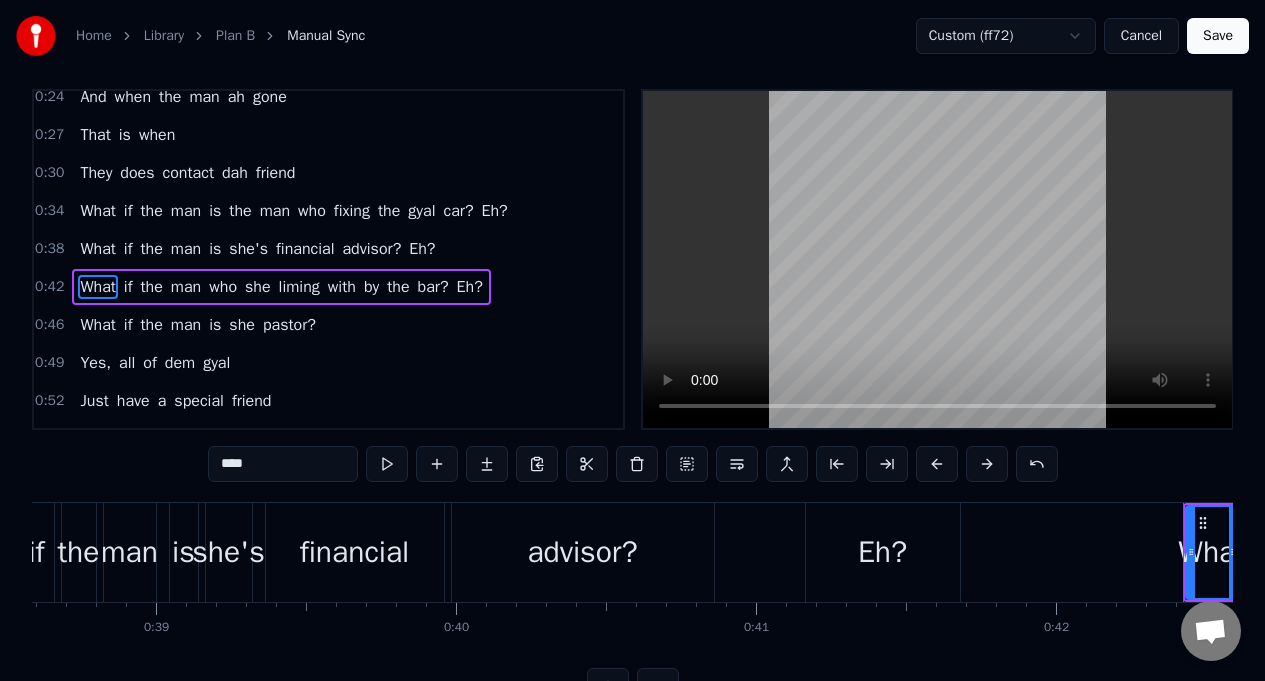 scroll, scrollTop: 0, scrollLeft: 0, axis: both 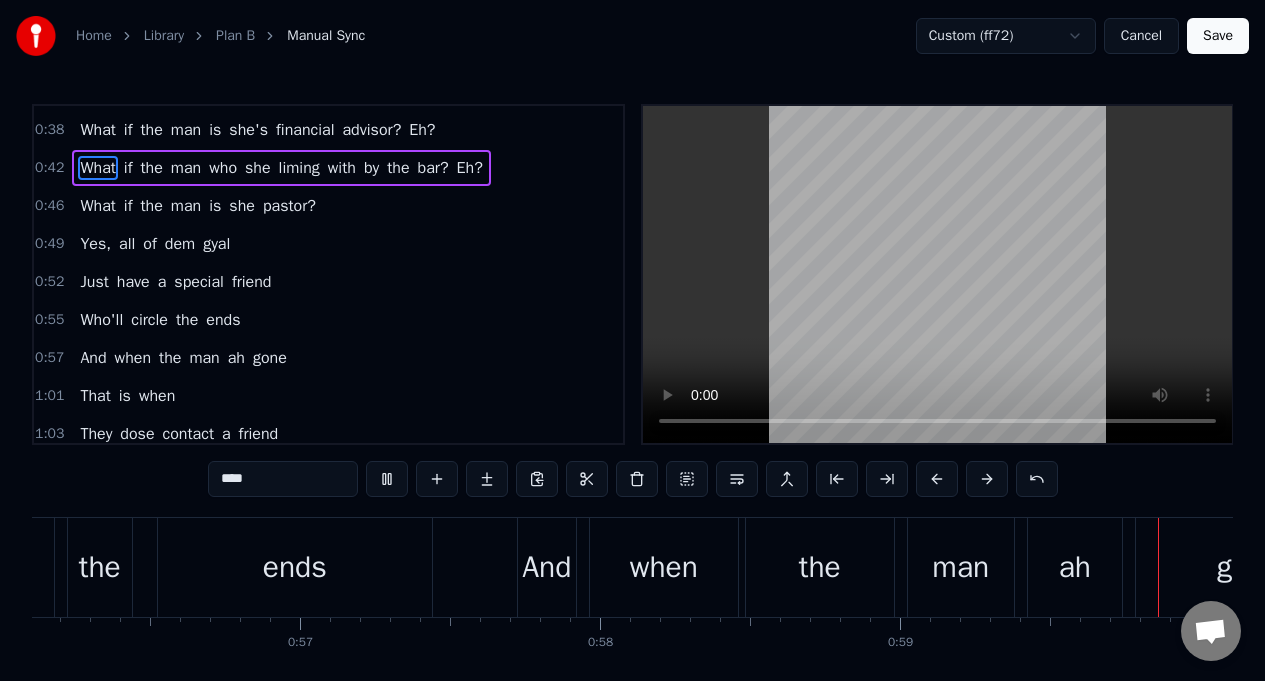 click on "Yes," at bounding box center [95, 244] 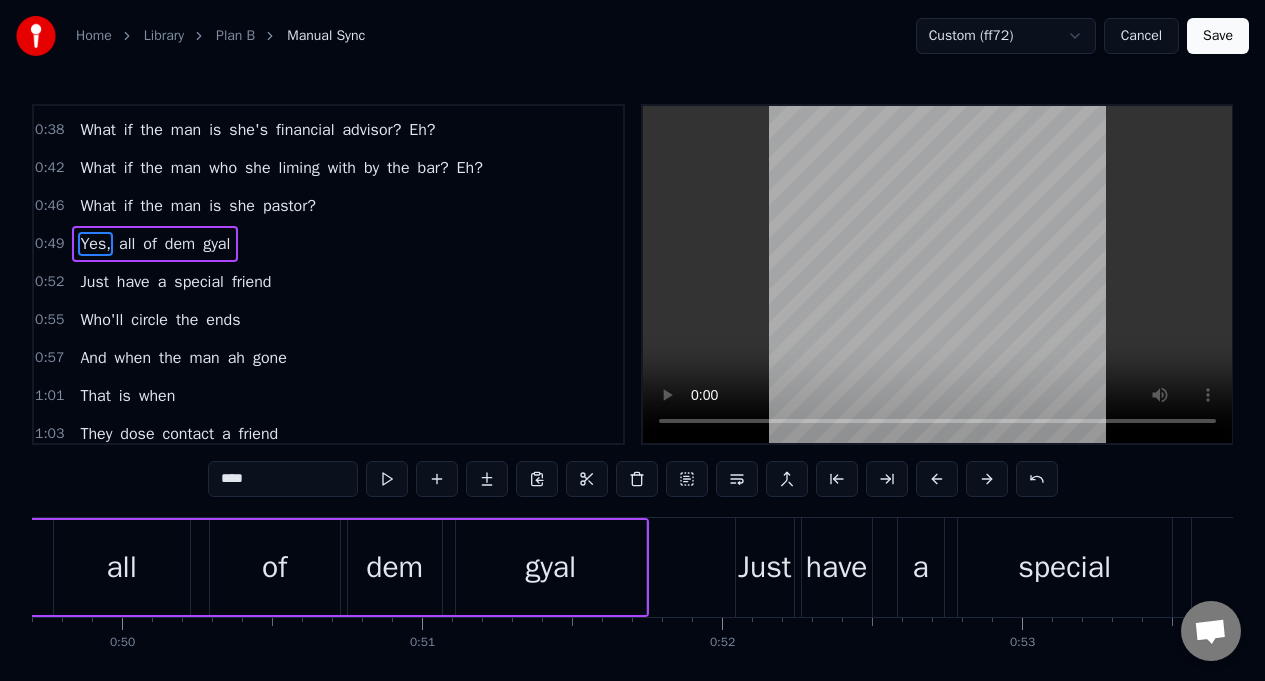scroll, scrollTop: 0, scrollLeft: 14738, axis: horizontal 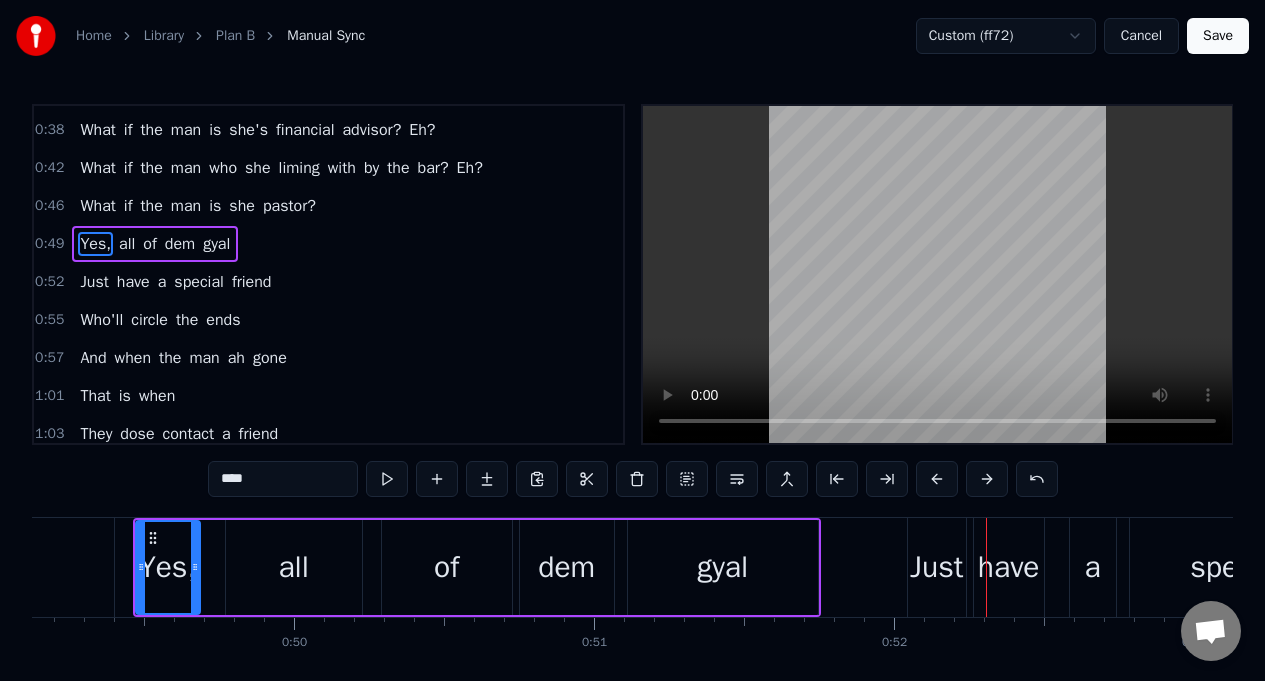 click on "of" at bounding box center [149, 244] 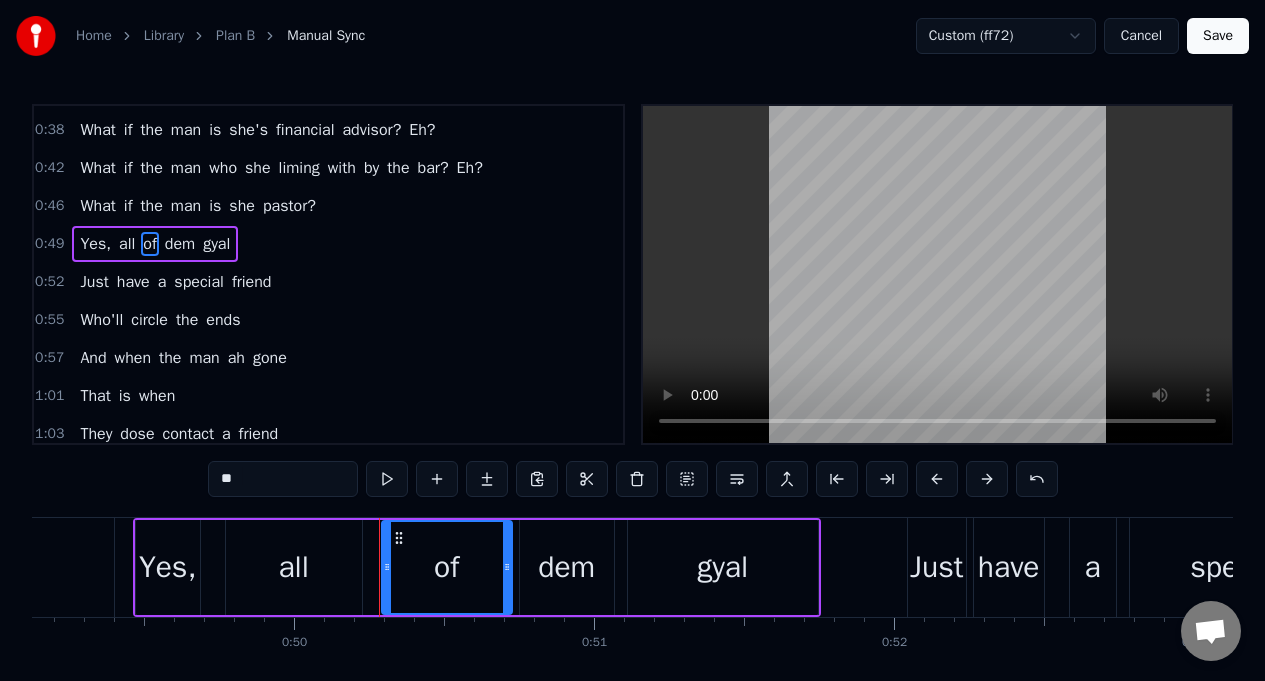scroll, scrollTop: 345, scrollLeft: 0, axis: vertical 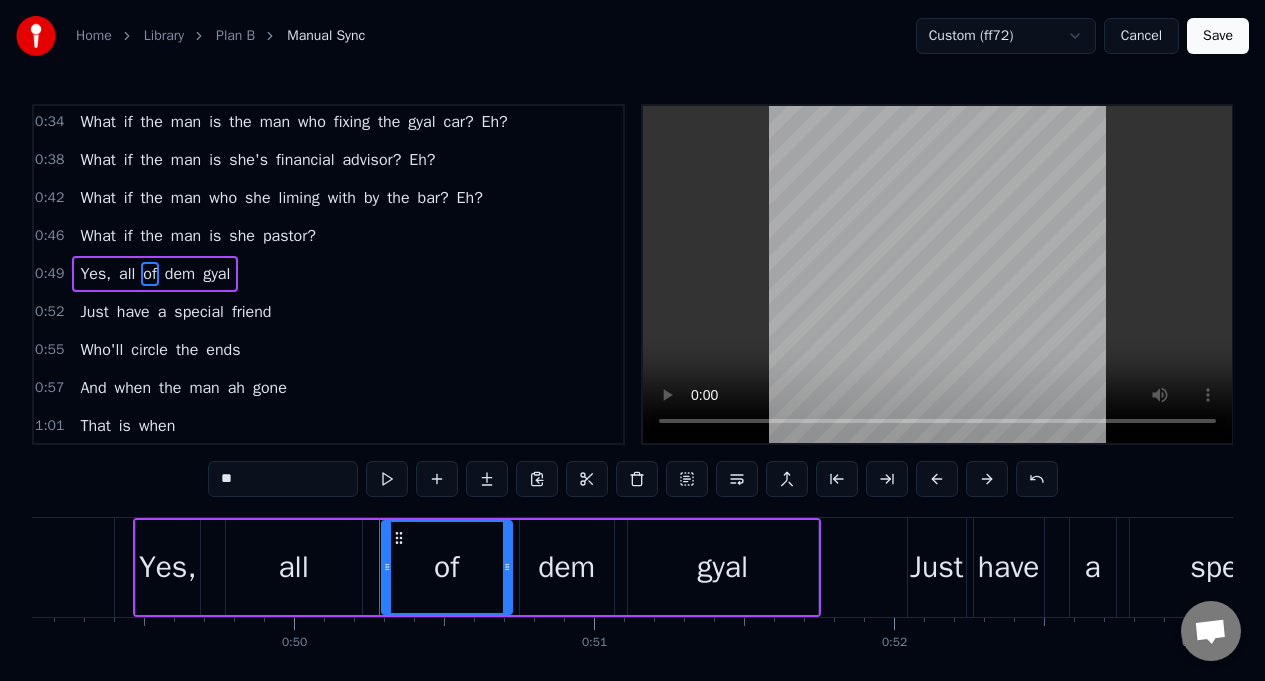 click on "Yes," at bounding box center [168, 567] 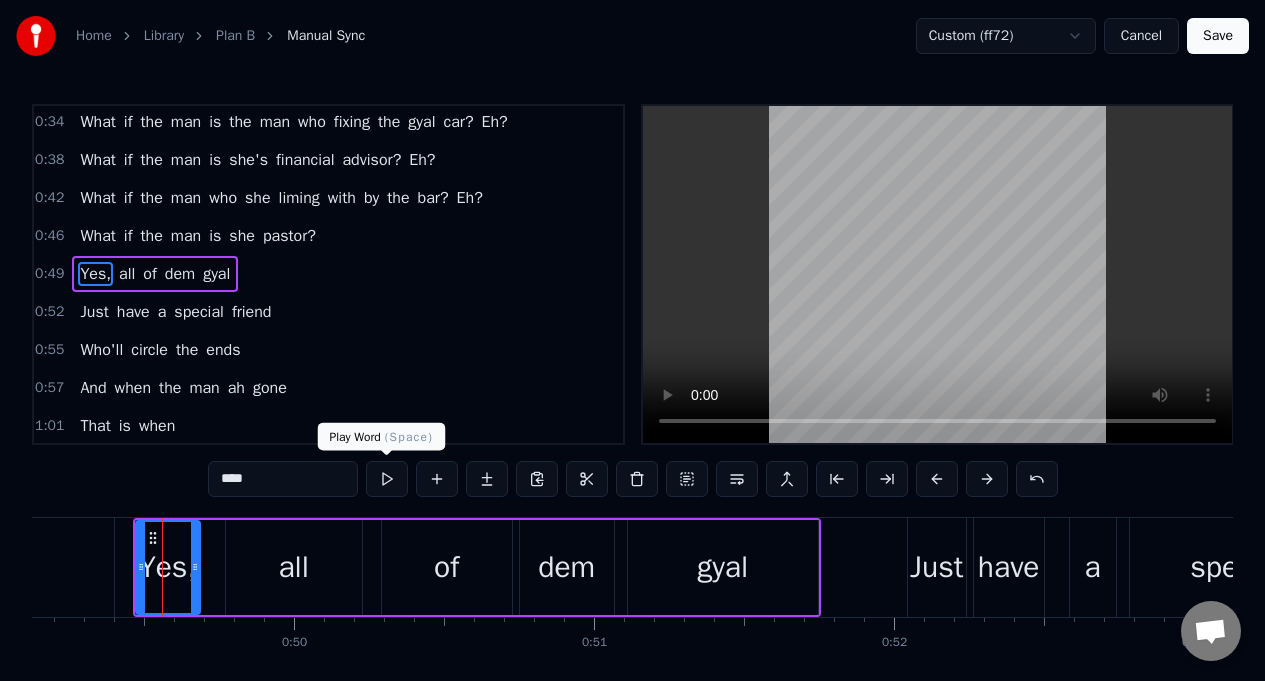 click at bounding box center [387, 479] 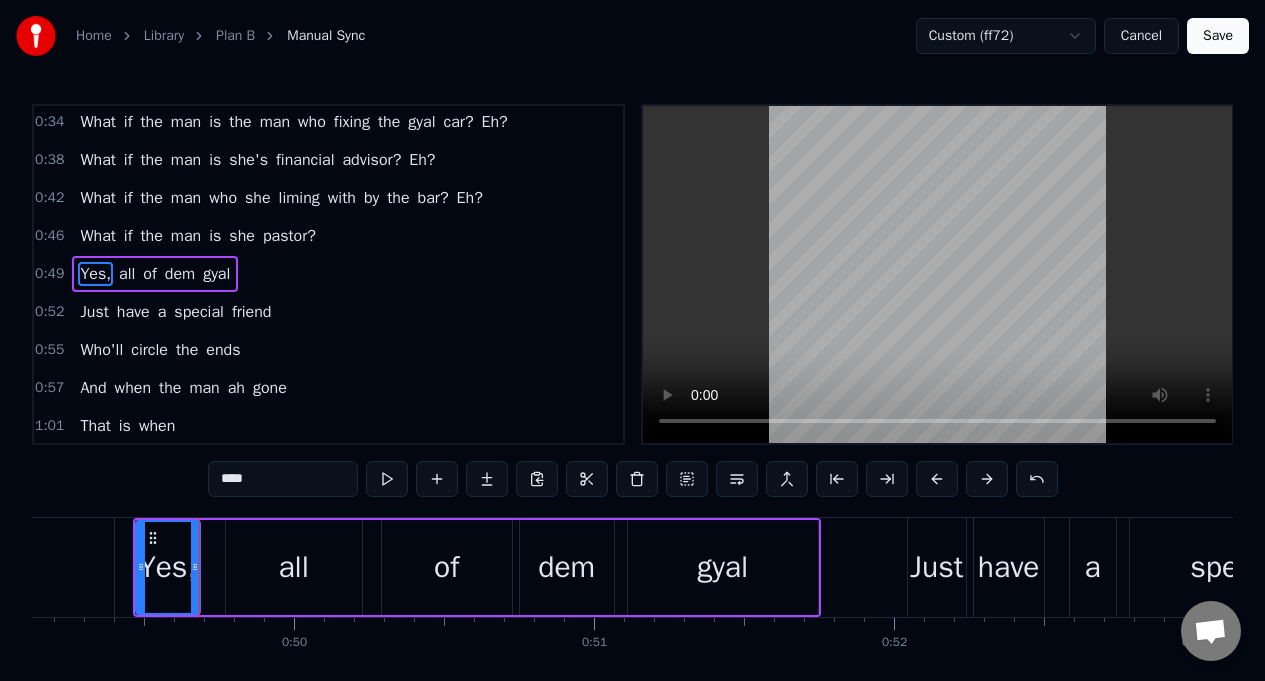 click on "all" at bounding box center [294, 567] 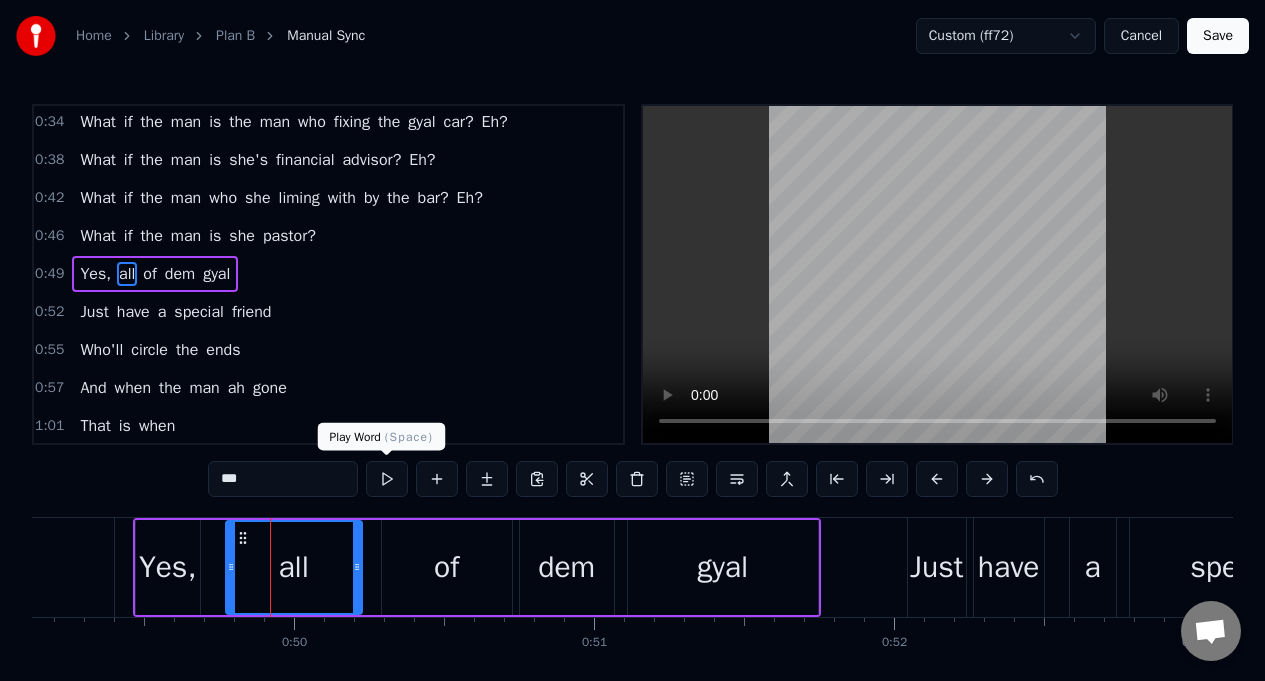 click at bounding box center [387, 479] 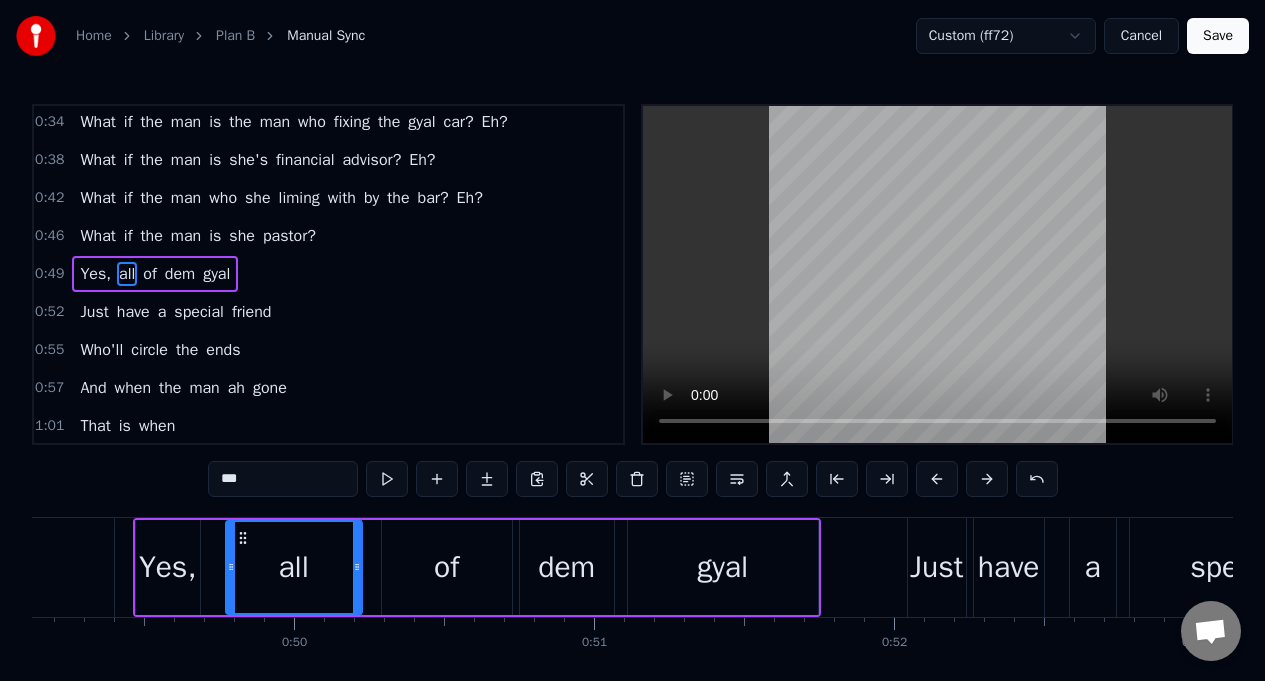 click on "of" at bounding box center [446, 567] 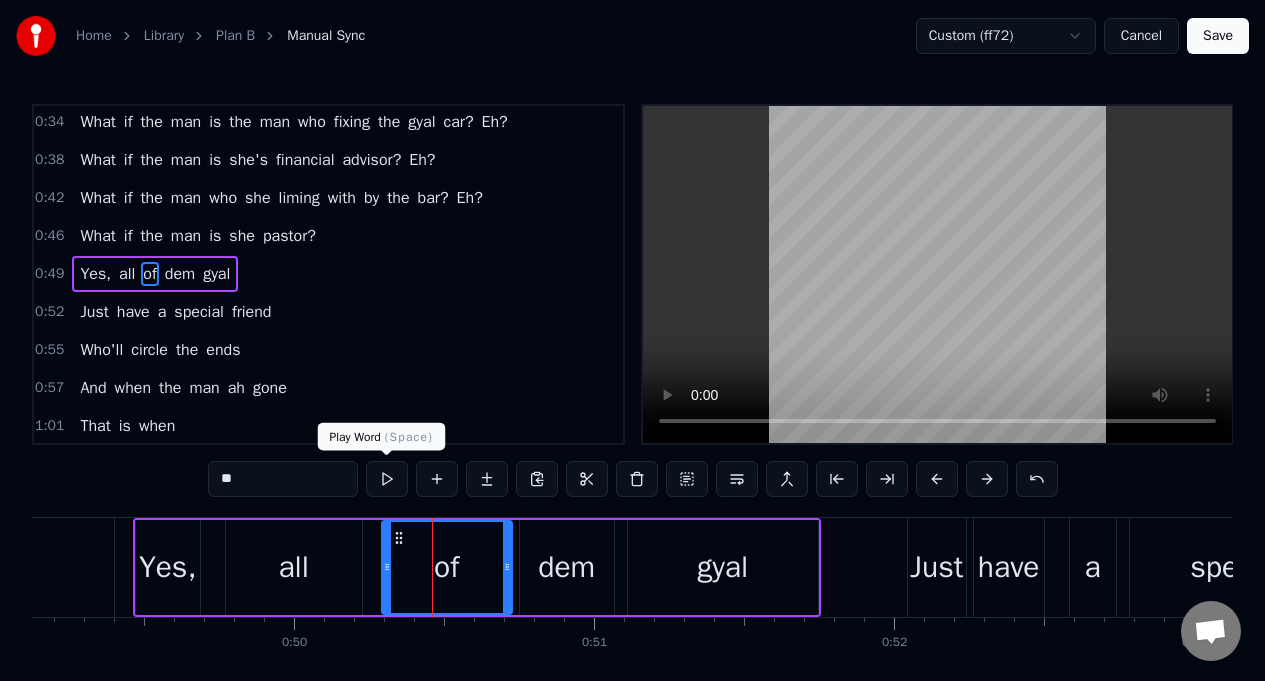click at bounding box center [387, 479] 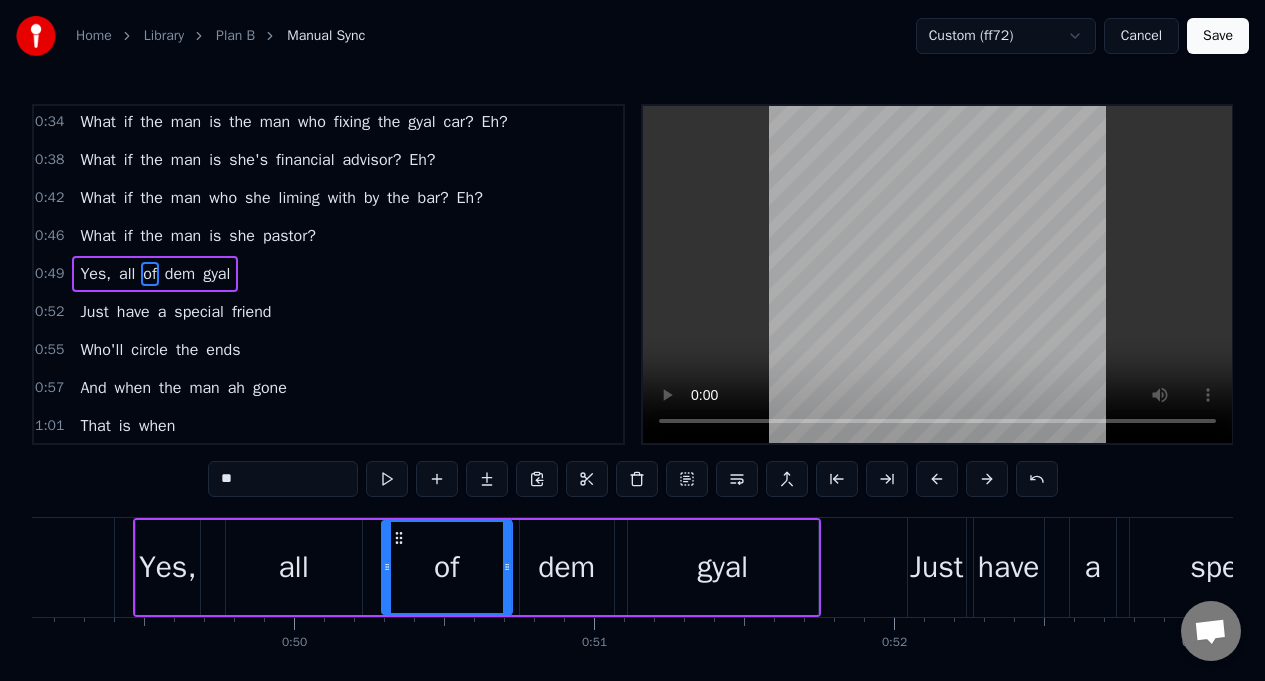 click on "Yes," at bounding box center [95, 274] 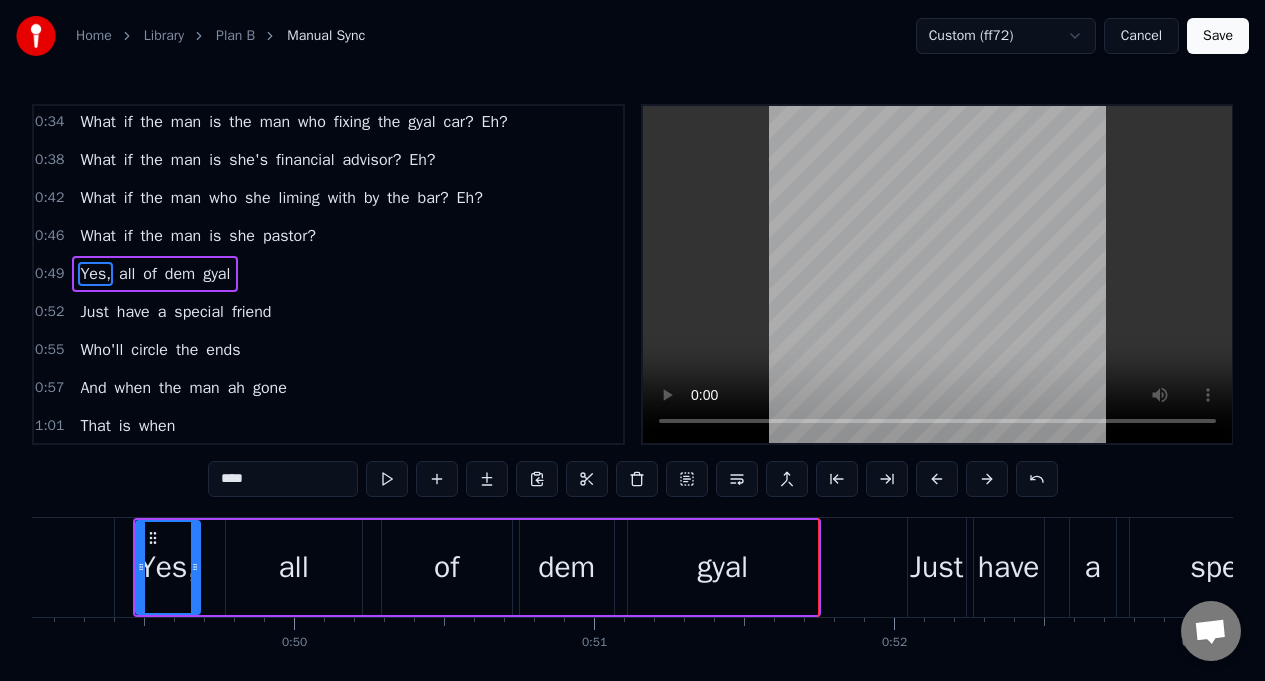 click on "of" at bounding box center [447, 567] 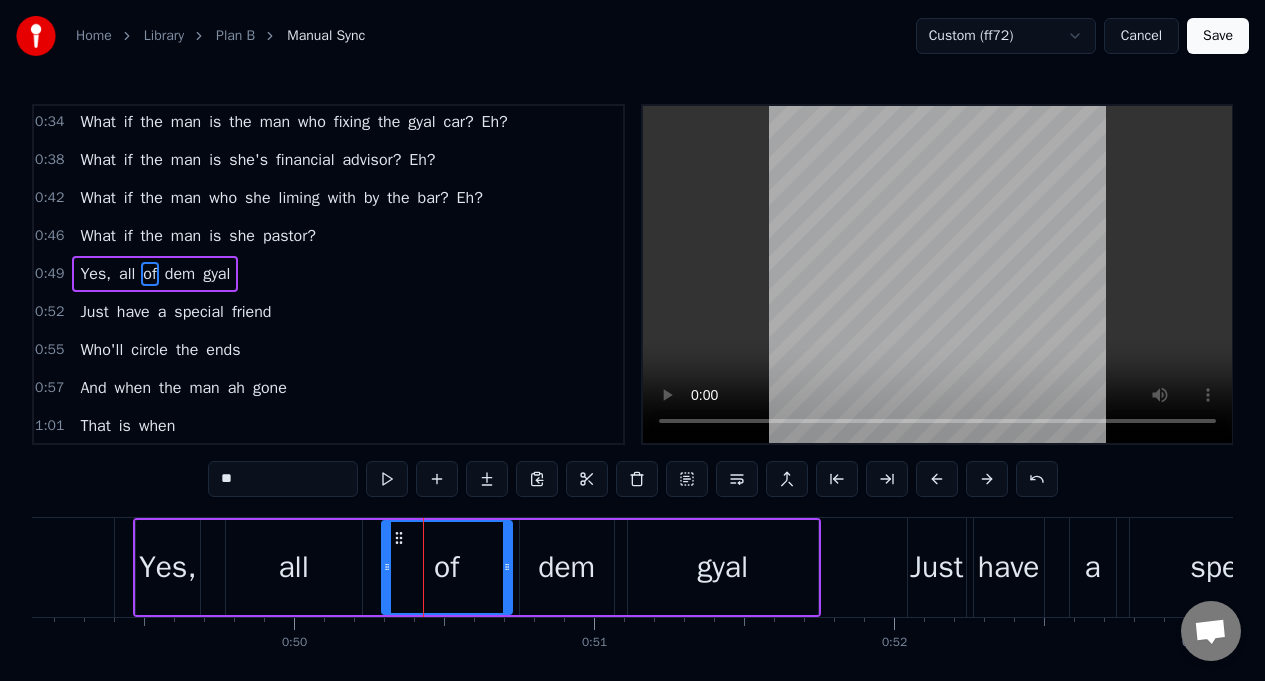 click on "**" at bounding box center (283, 479) 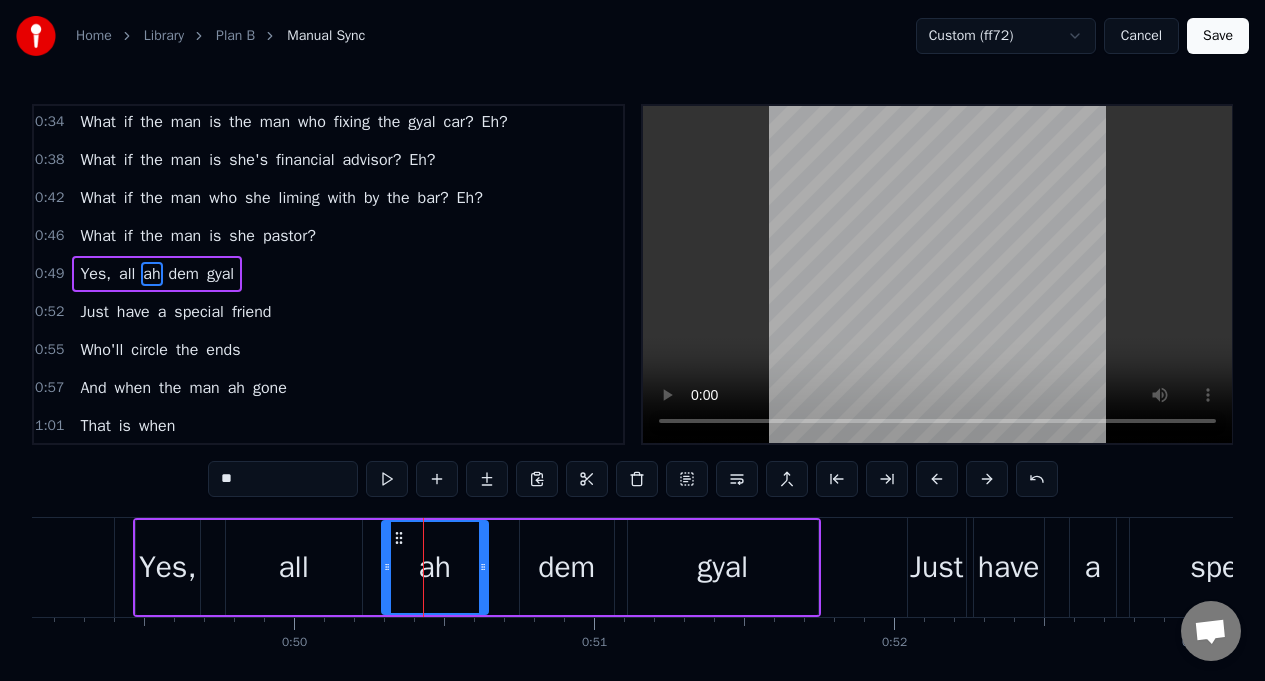 drag, startPoint x: 508, startPoint y: 552, endPoint x: 484, endPoint y: 554, distance: 24.083189 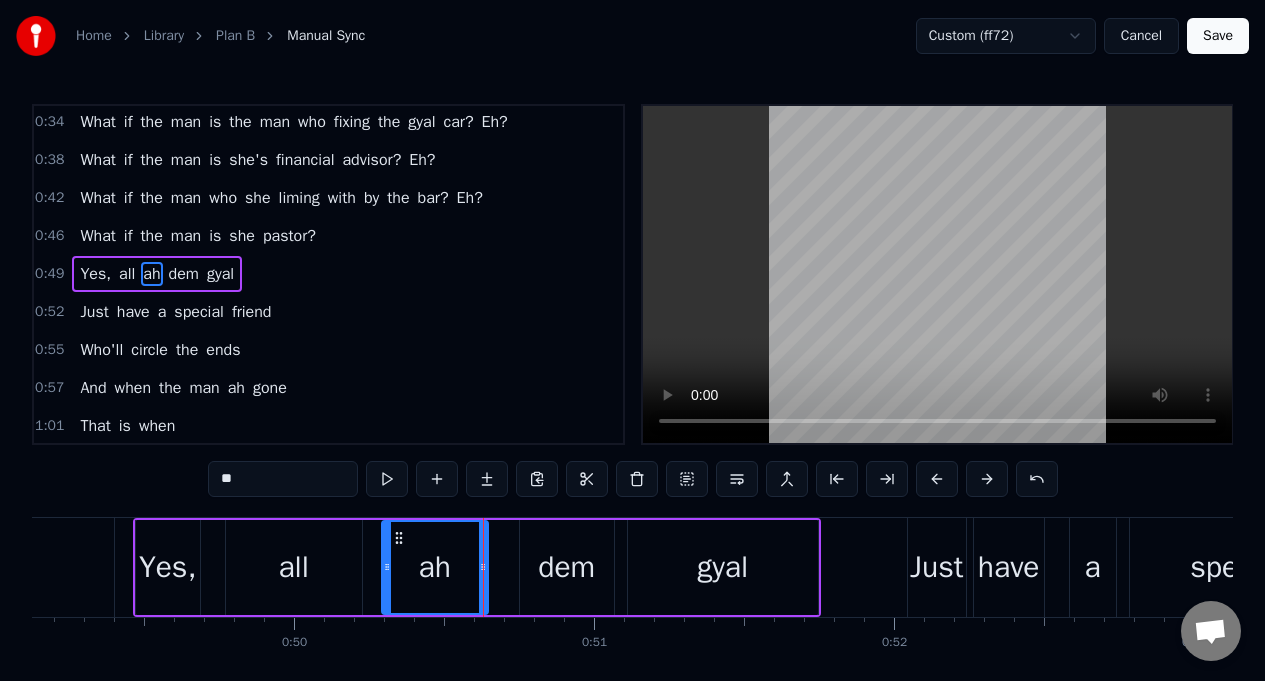 click on "dem" at bounding box center (567, 567) 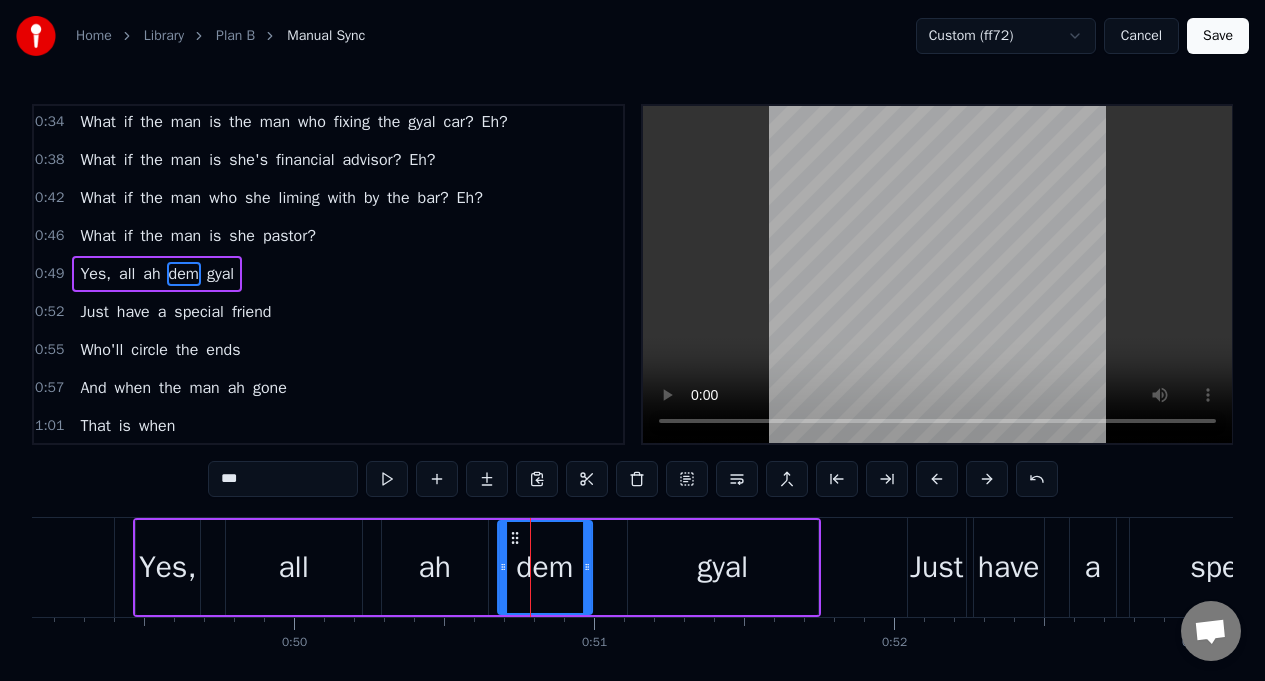 drag, startPoint x: 533, startPoint y: 538, endPoint x: 511, endPoint y: 539, distance: 22.022715 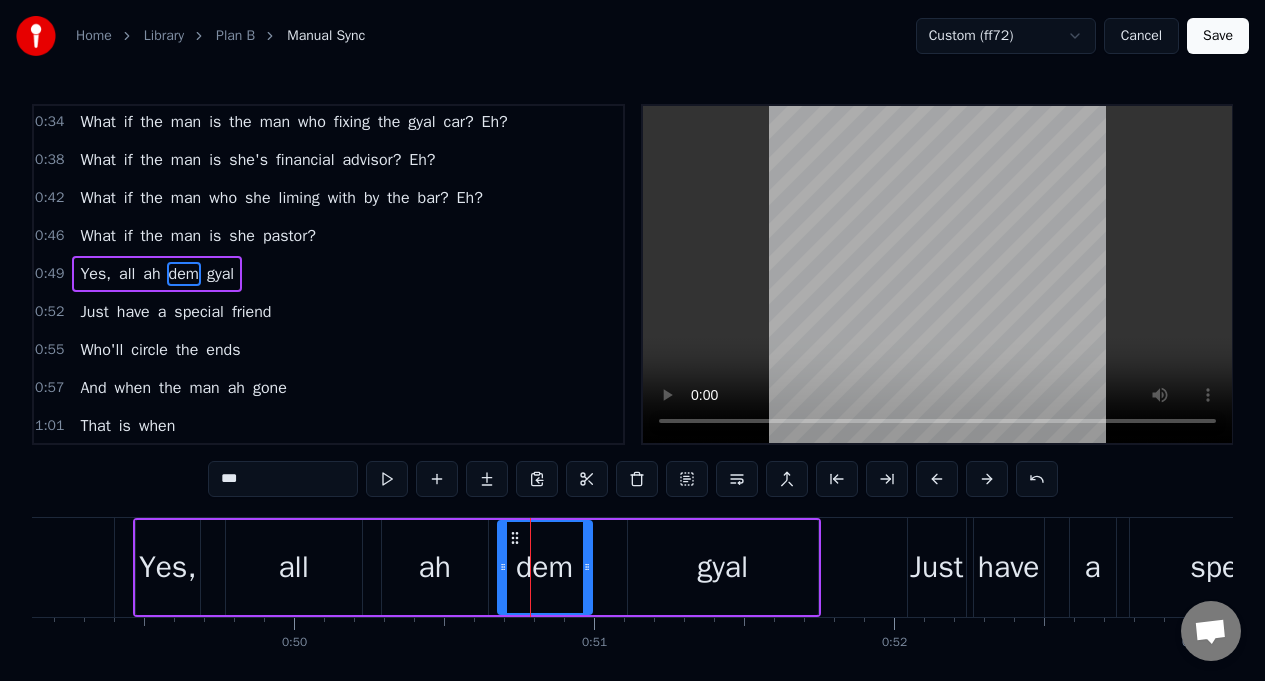 click on "gyal" at bounding box center (723, 567) 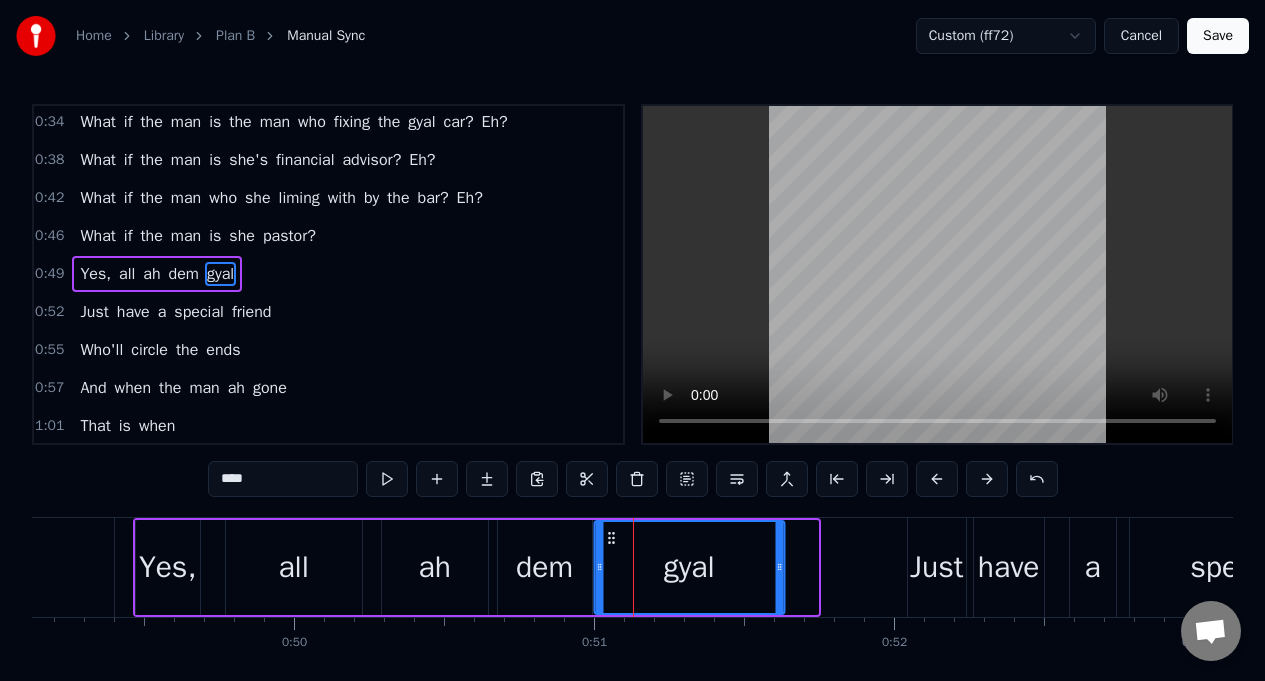 drag, startPoint x: 642, startPoint y: 541, endPoint x: 607, endPoint y: 539, distance: 35.057095 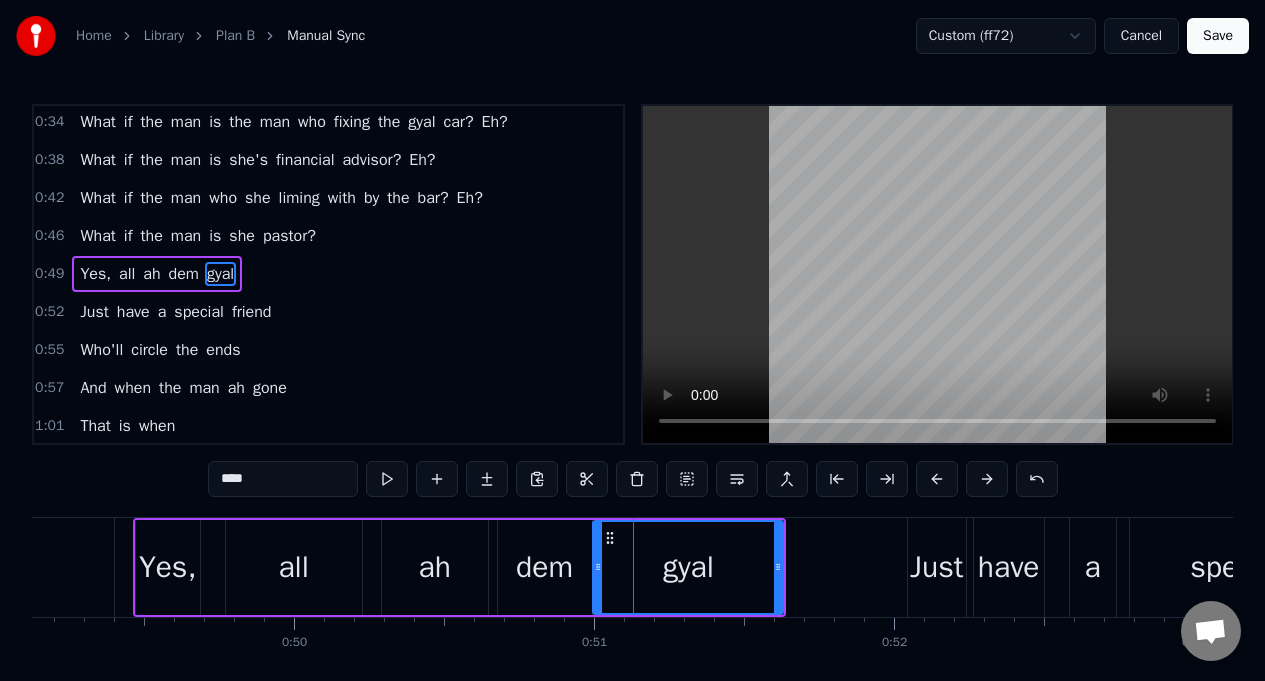 click on "gyal" at bounding box center [220, 274] 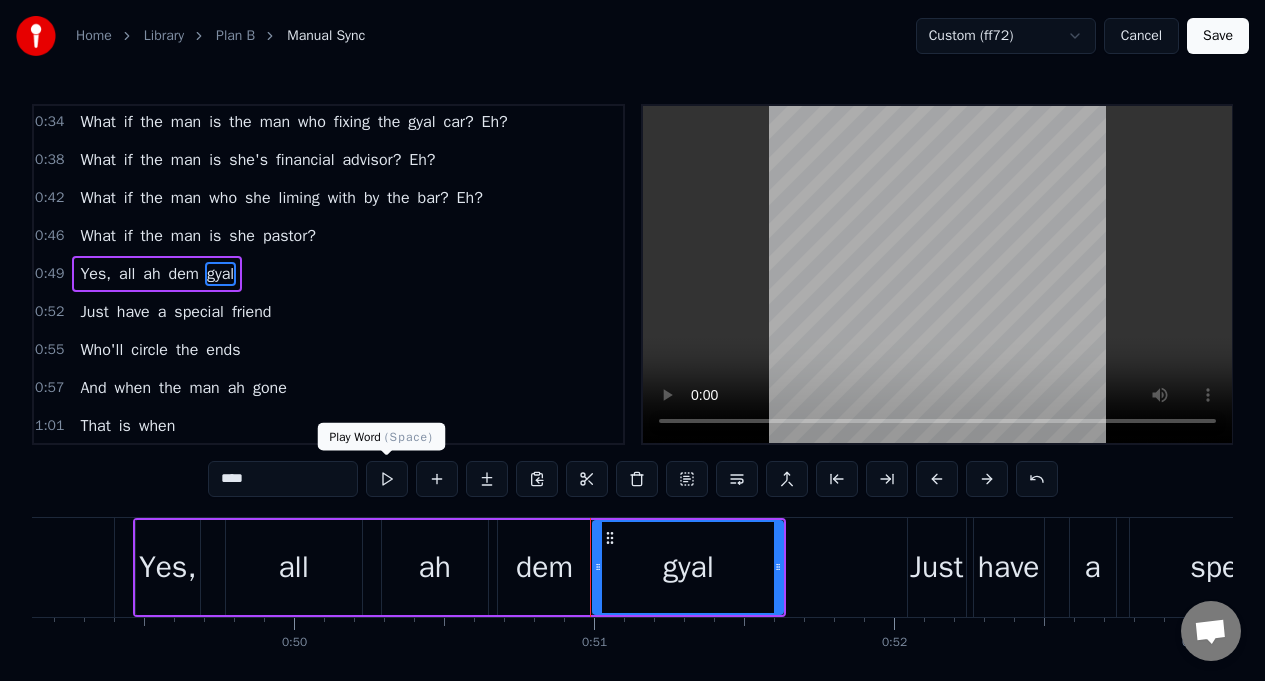 click at bounding box center [387, 479] 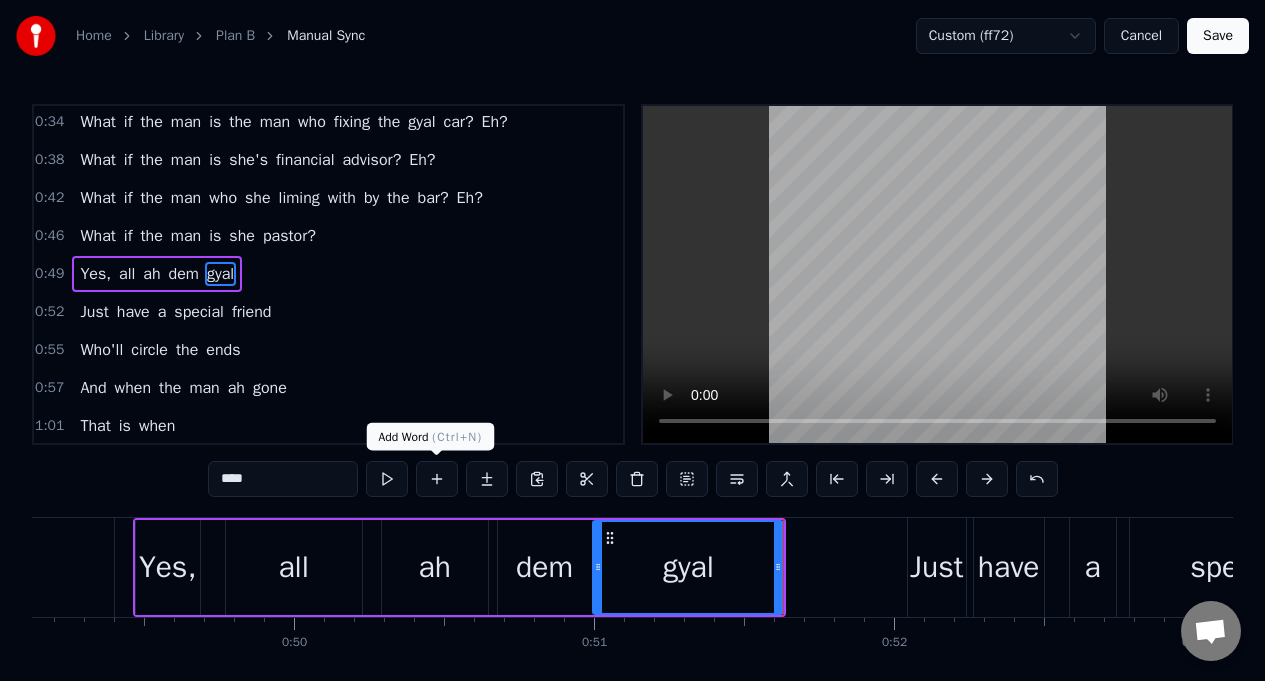 click at bounding box center (437, 479) 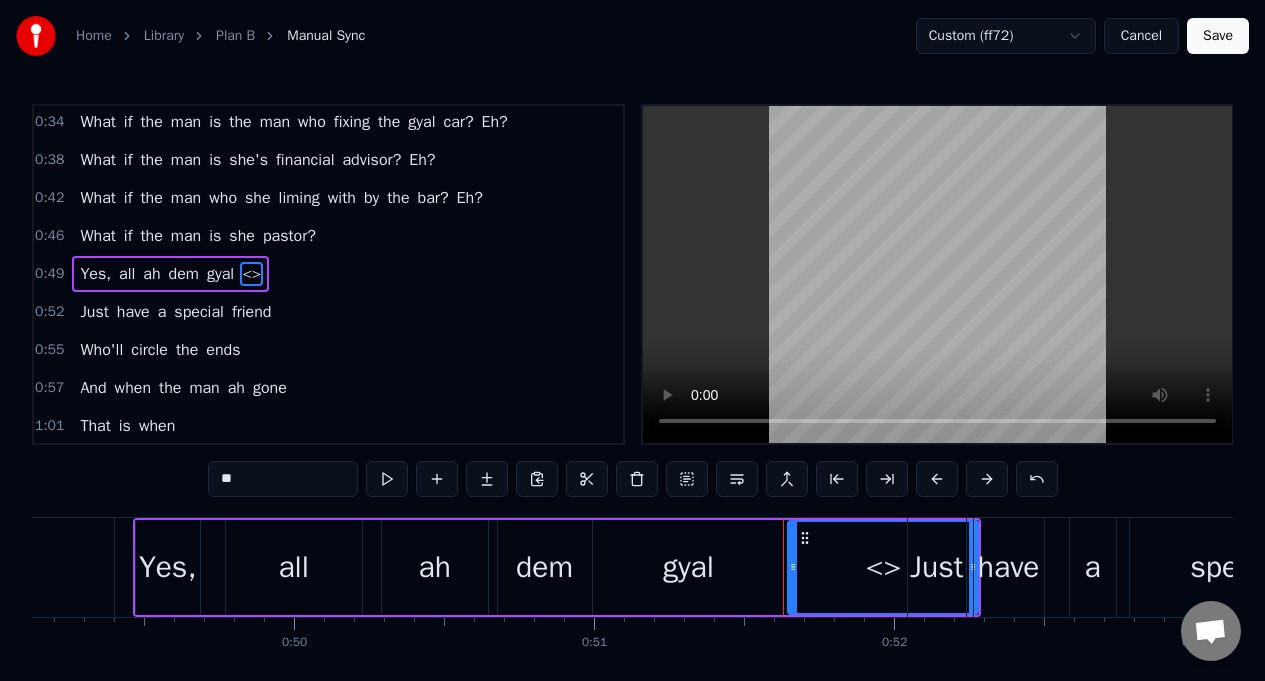 click on "**" at bounding box center [283, 479] 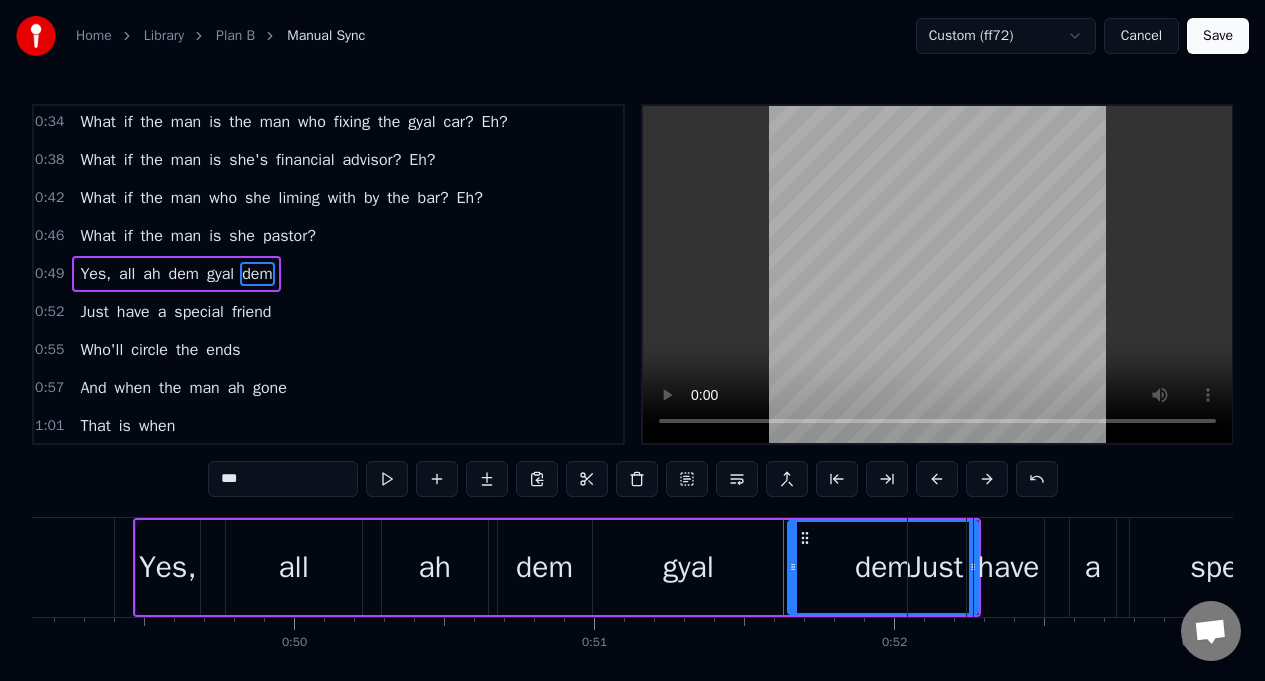click on "ah" at bounding box center [435, 567] 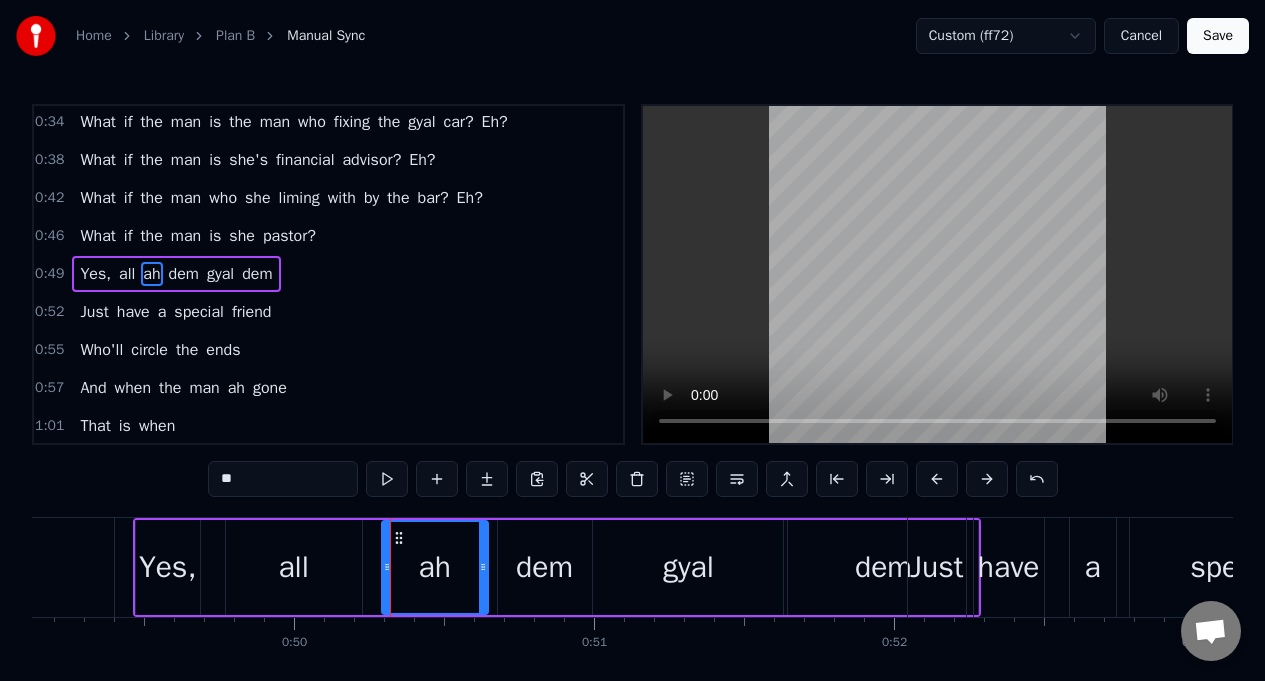 click on "gyal" at bounding box center (688, 567) 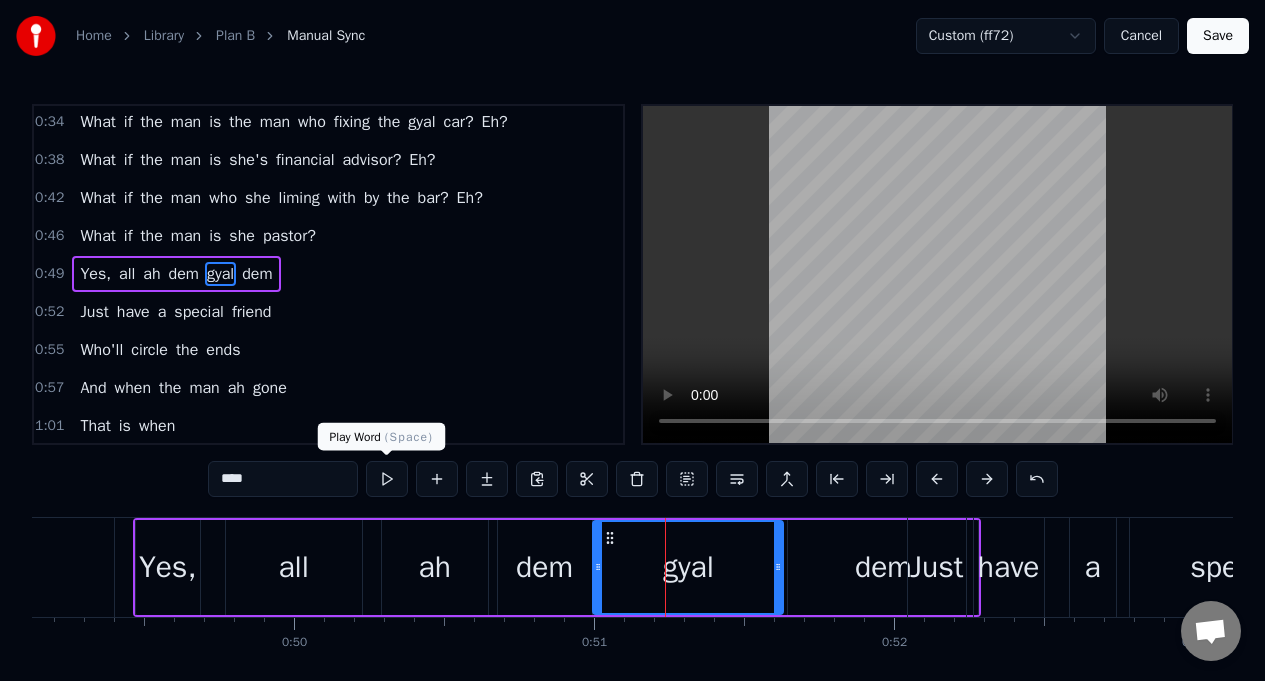 click at bounding box center (387, 479) 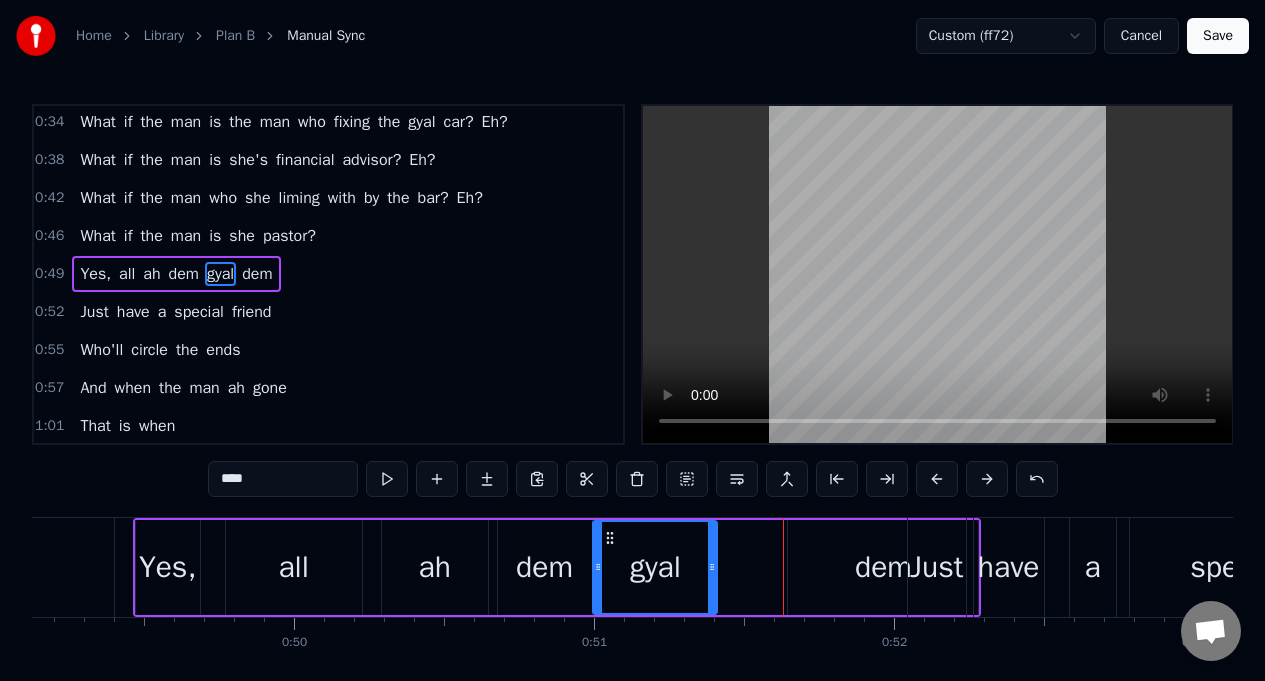 drag, startPoint x: 778, startPoint y: 554, endPoint x: 733, endPoint y: 557, distance: 45.099888 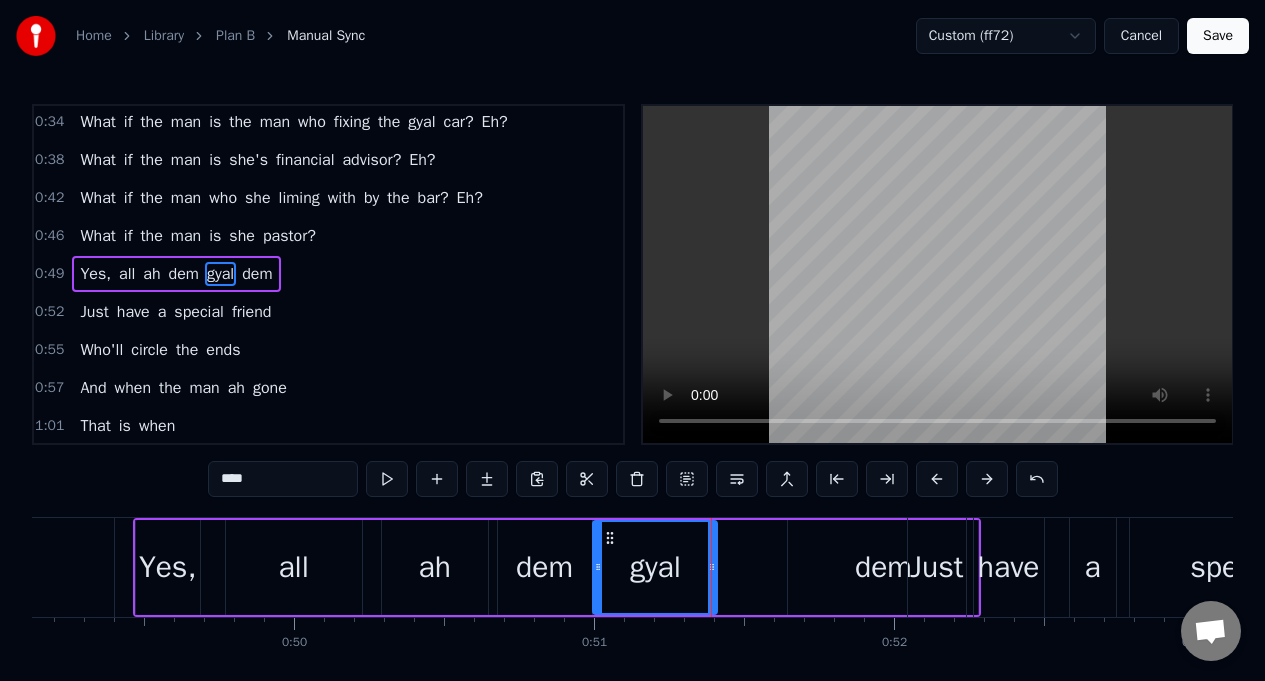 click on "dem" at bounding box center [883, 567] 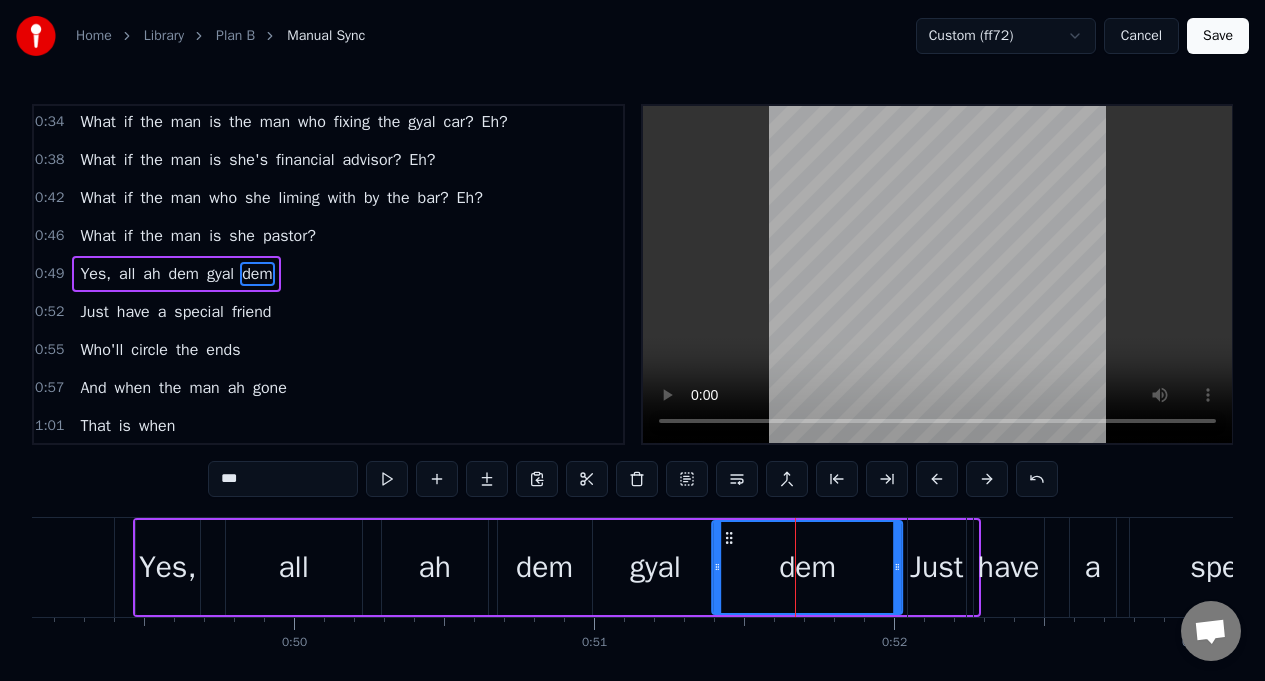 drag, startPoint x: 805, startPoint y: 538, endPoint x: 731, endPoint y: 540, distance: 74.02702 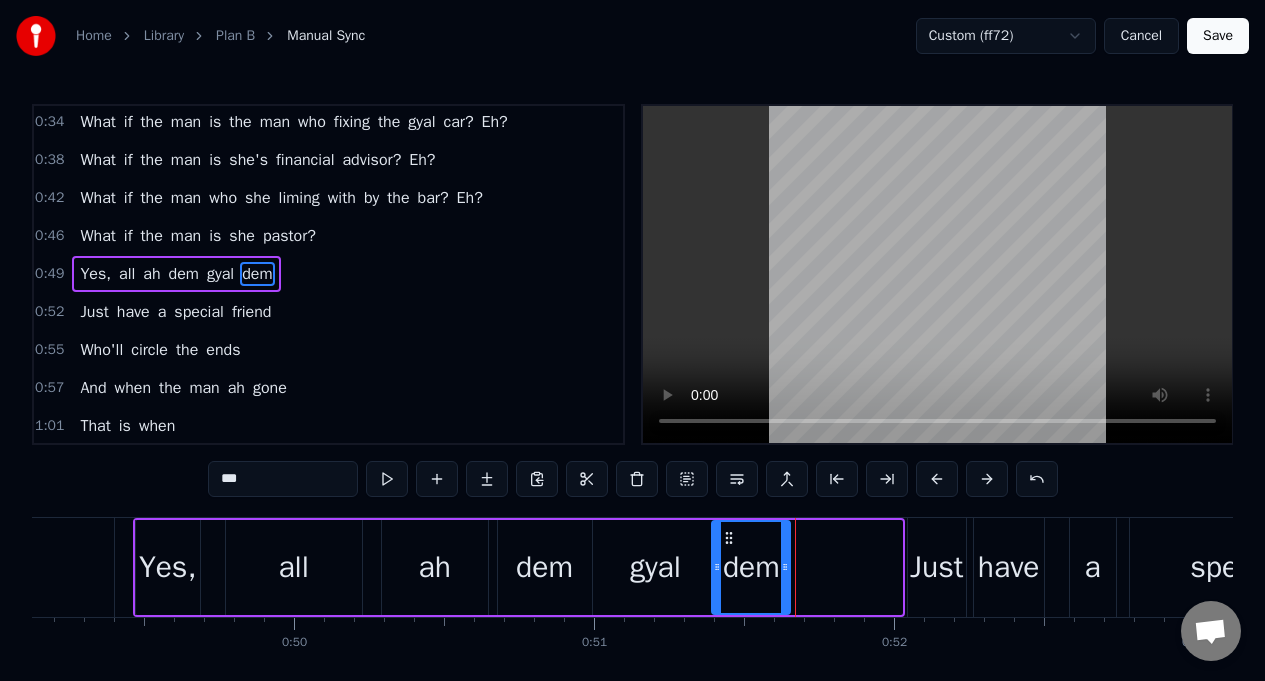 drag, startPoint x: 899, startPoint y: 546, endPoint x: 791, endPoint y: 554, distance: 108.29589 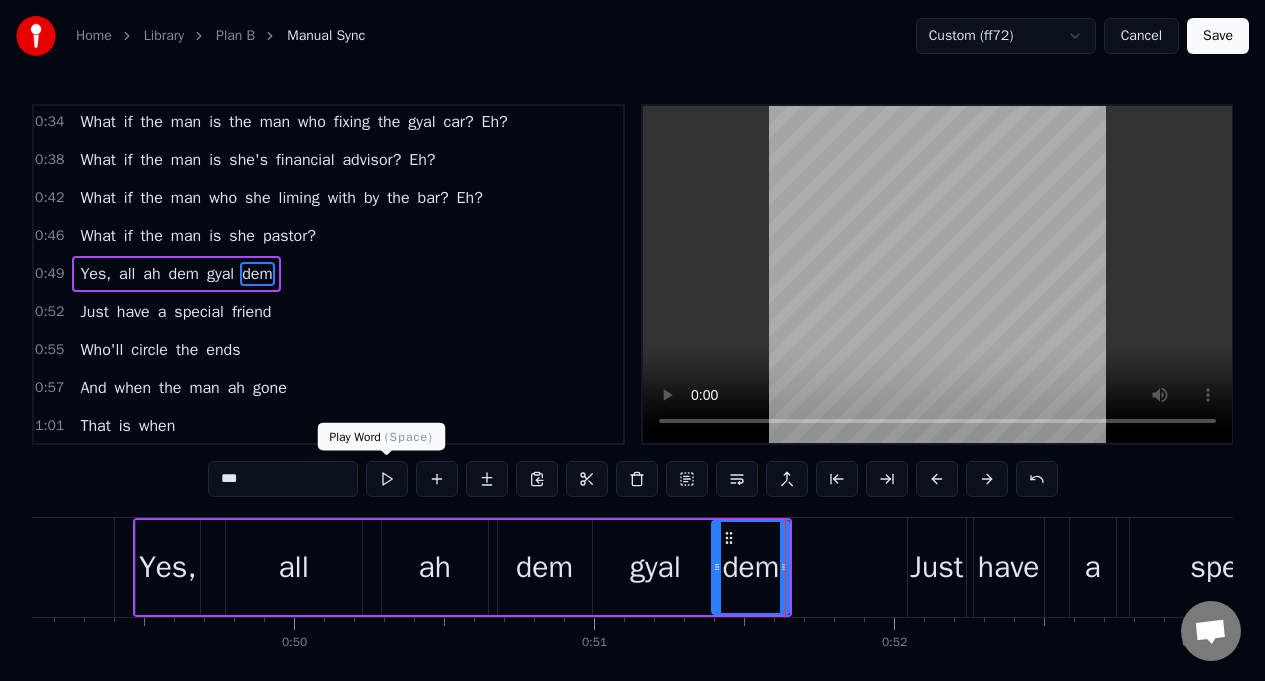 click at bounding box center (387, 479) 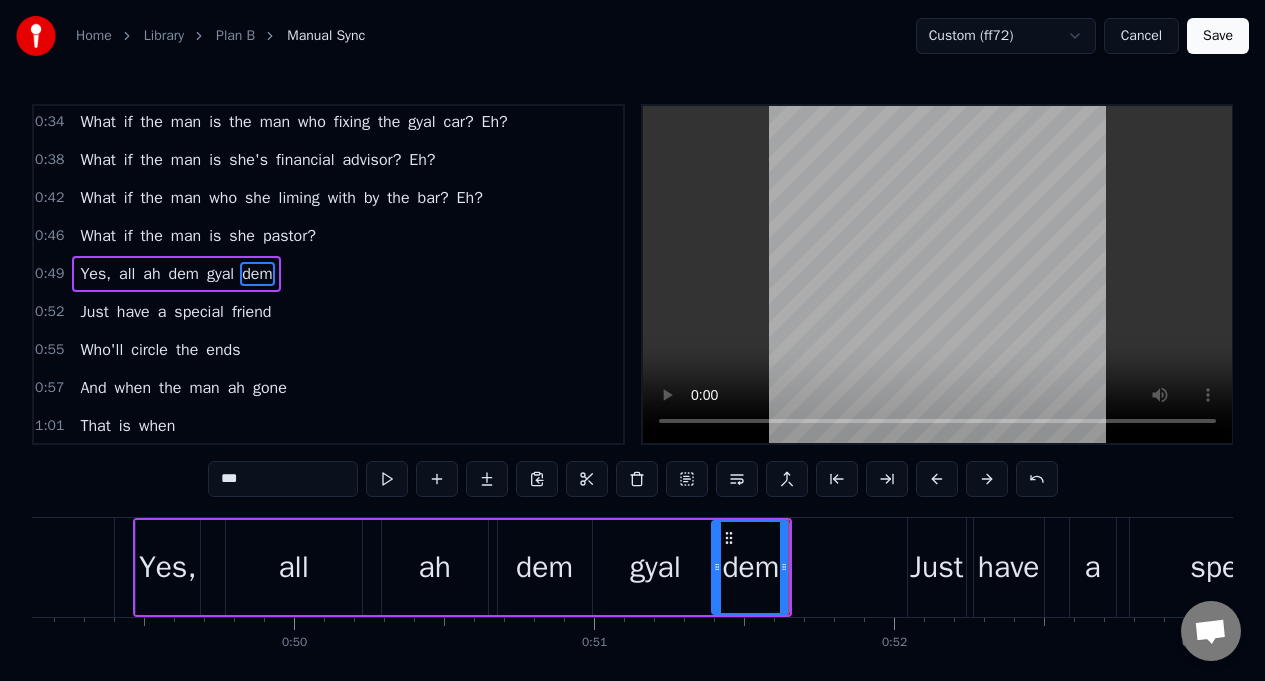 click on "pastor?" at bounding box center (-137, 567) 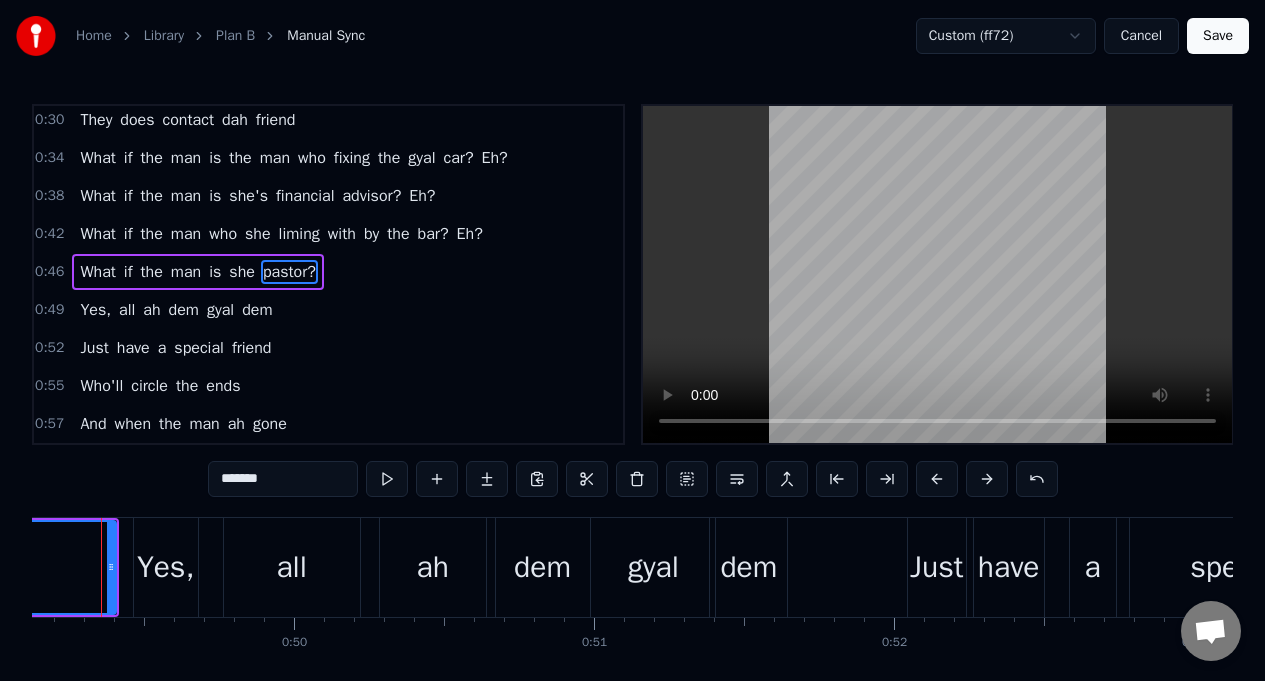 scroll, scrollTop: 307, scrollLeft: 0, axis: vertical 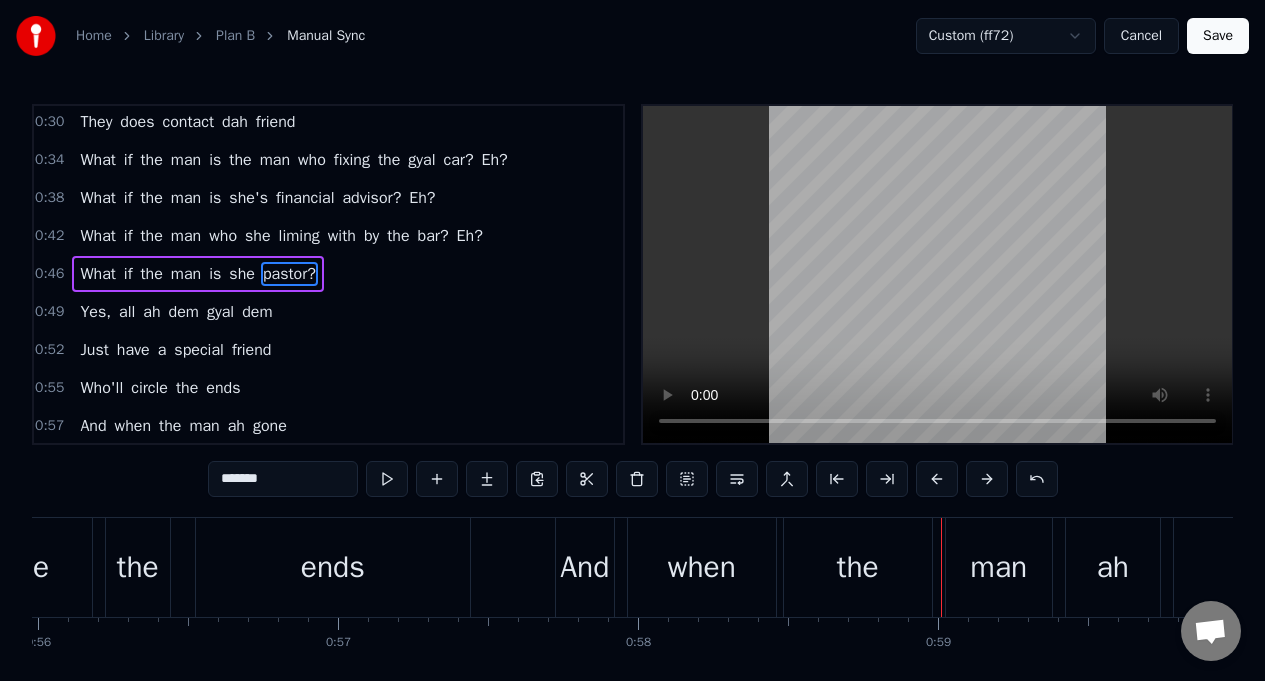 click on "Just" at bounding box center [94, 350] 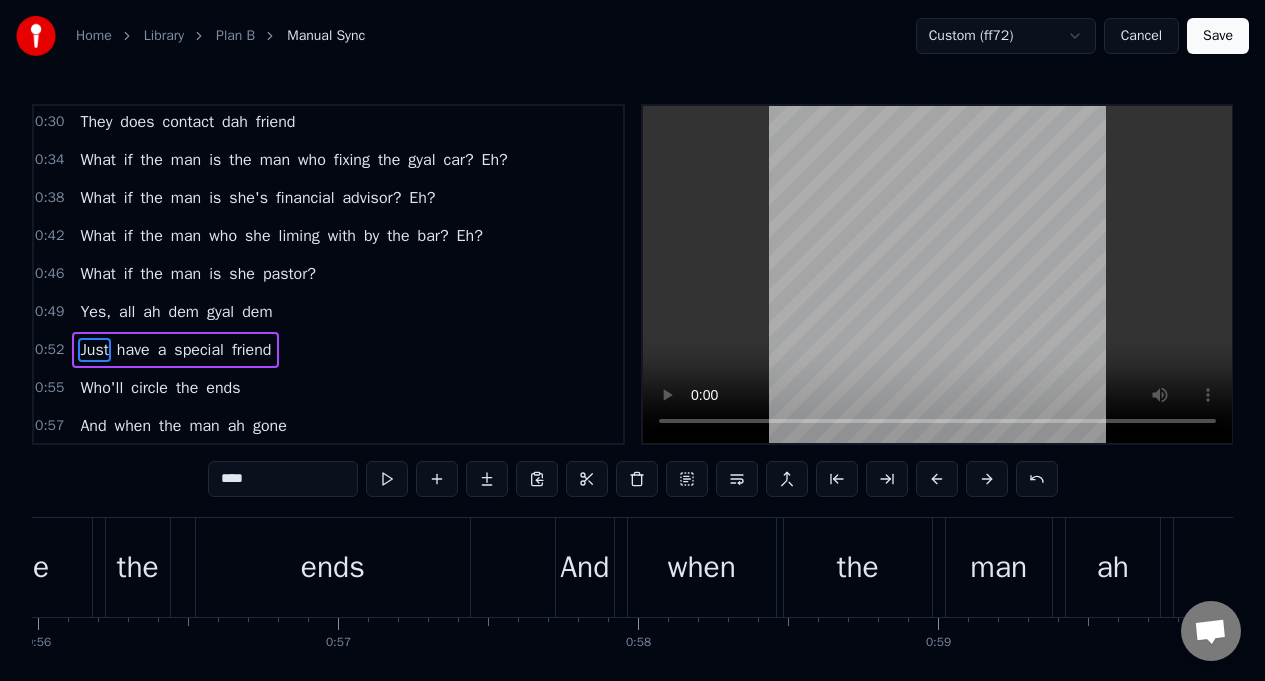 scroll, scrollTop: 307, scrollLeft: 0, axis: vertical 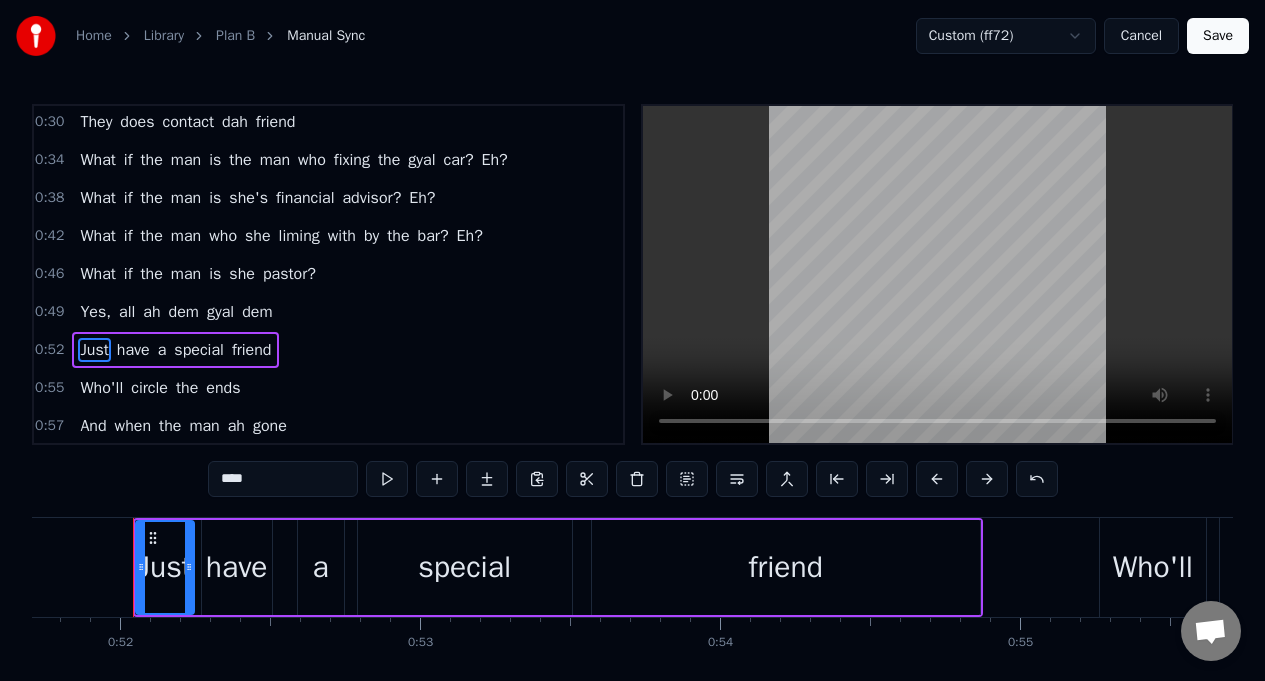 click on "****" at bounding box center [283, 479] 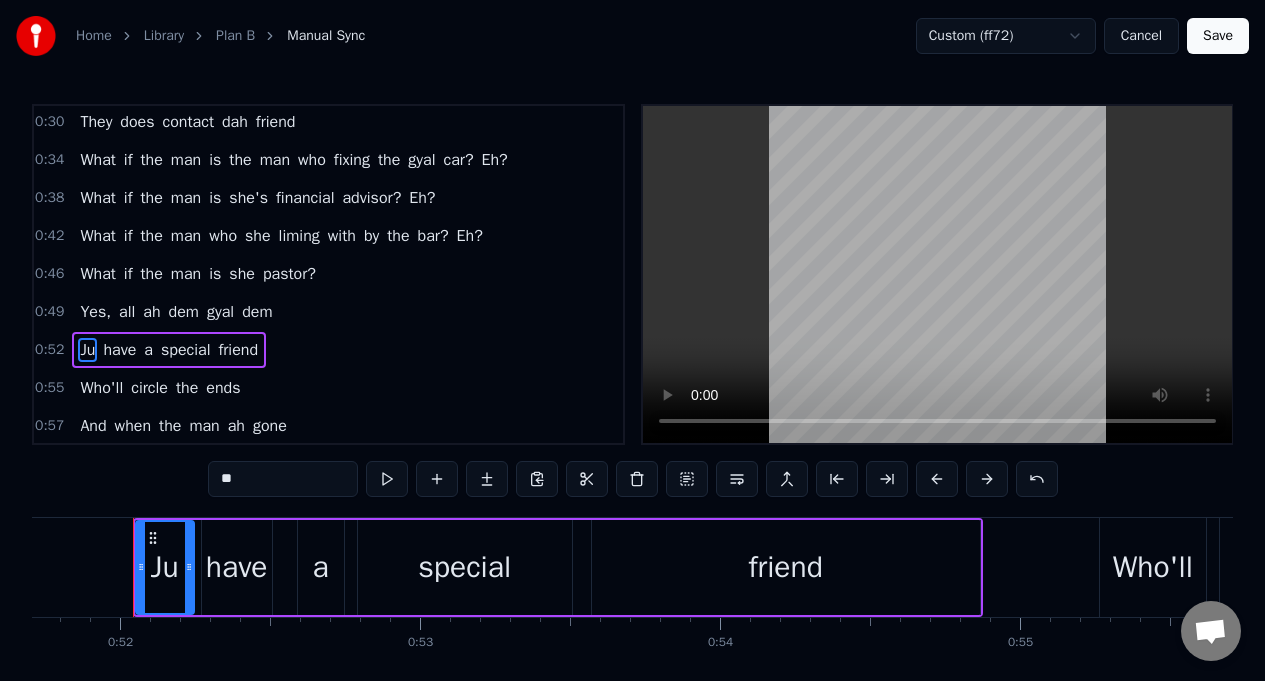 type on "*" 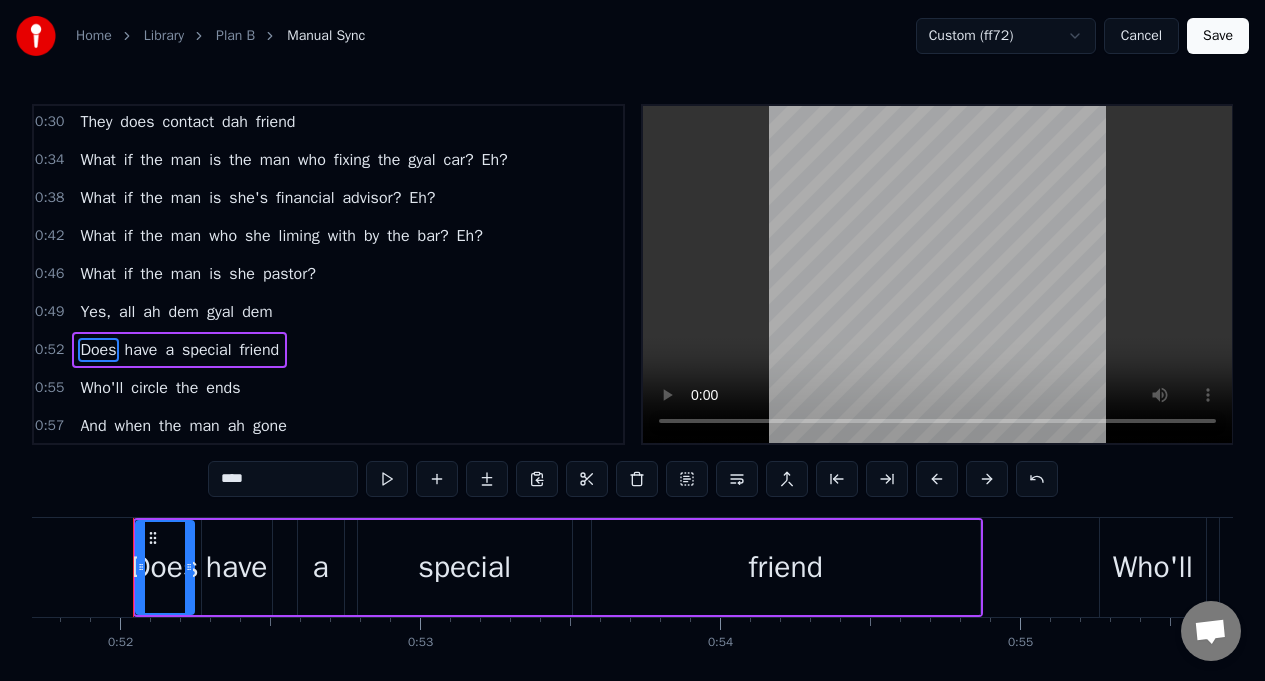 click on "Does" at bounding box center (98, 350) 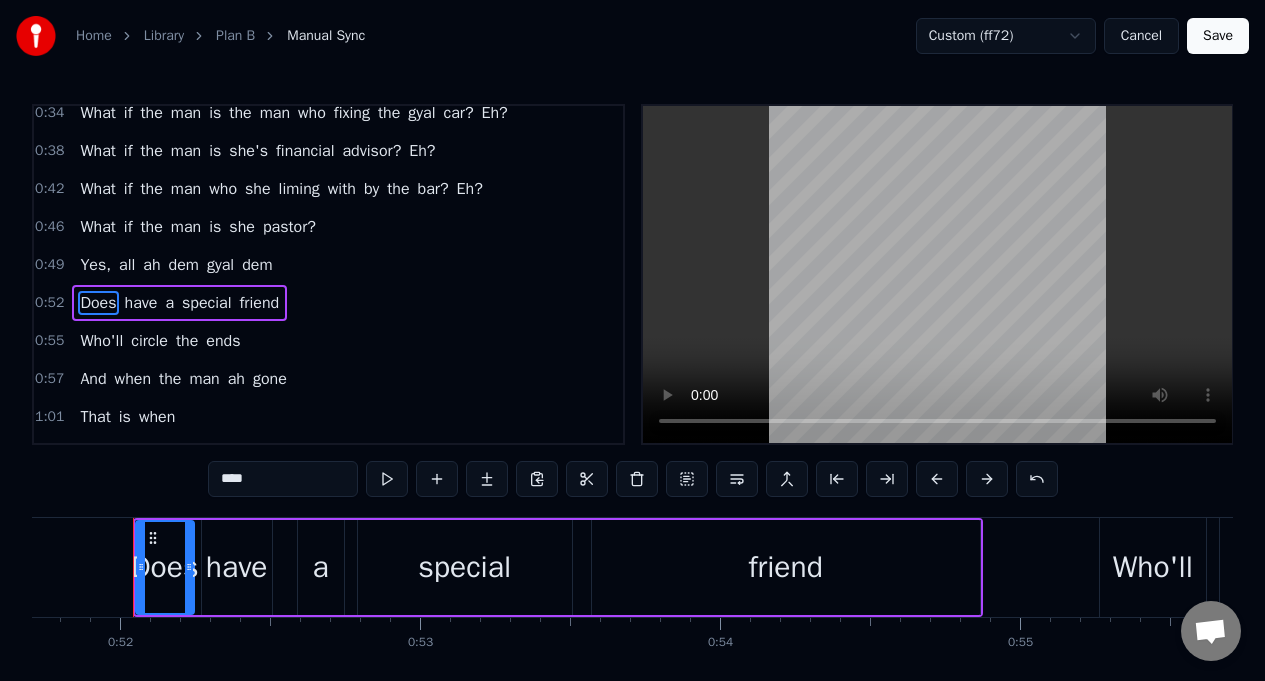 scroll, scrollTop: 383, scrollLeft: 0, axis: vertical 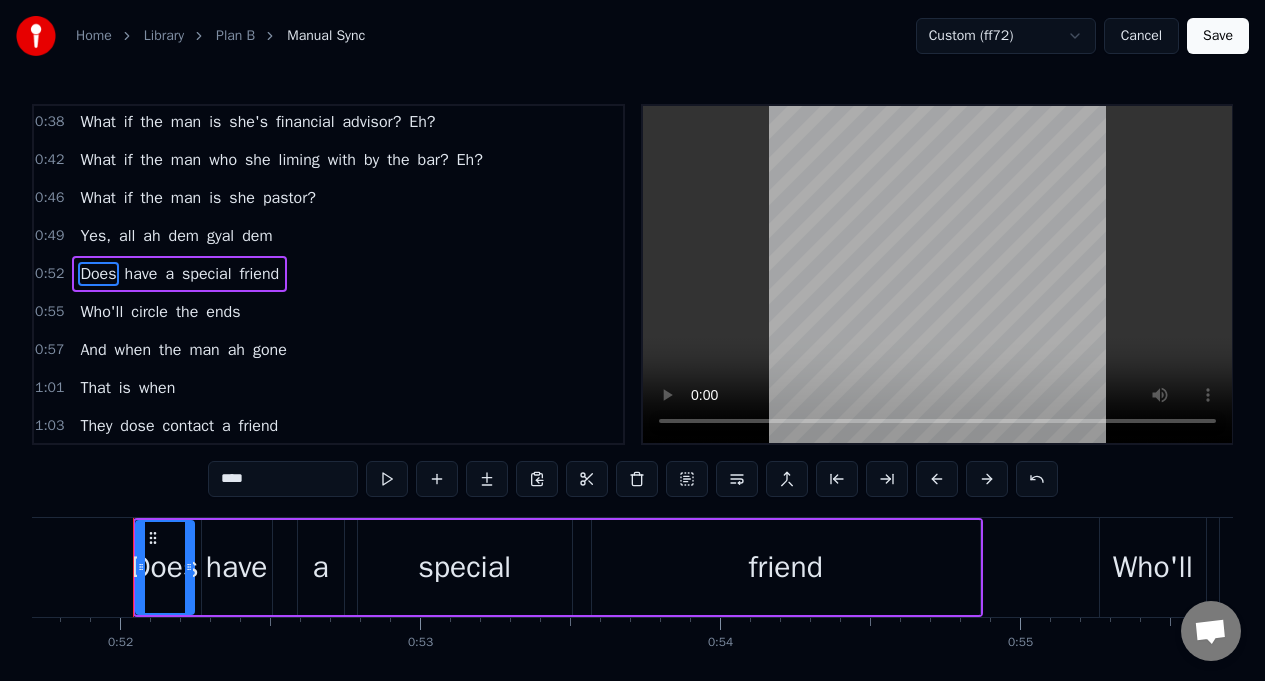 click on "a" at bounding box center [169, 274] 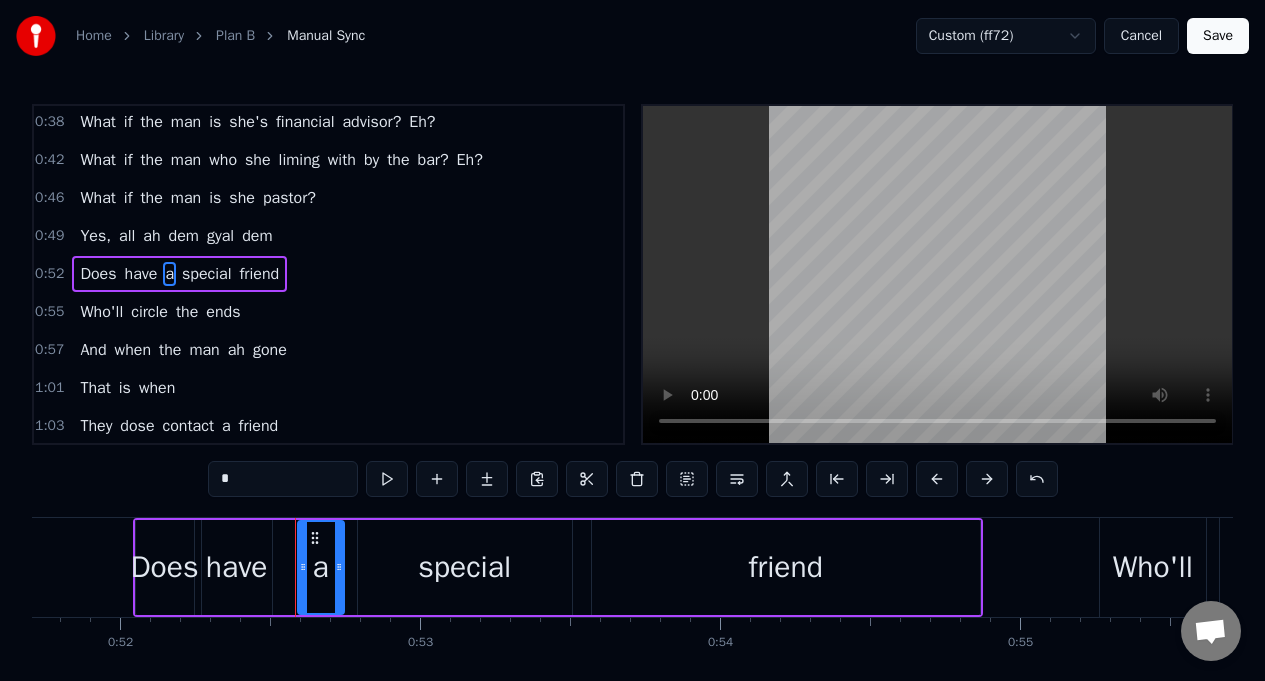 click on "*" at bounding box center [283, 479] 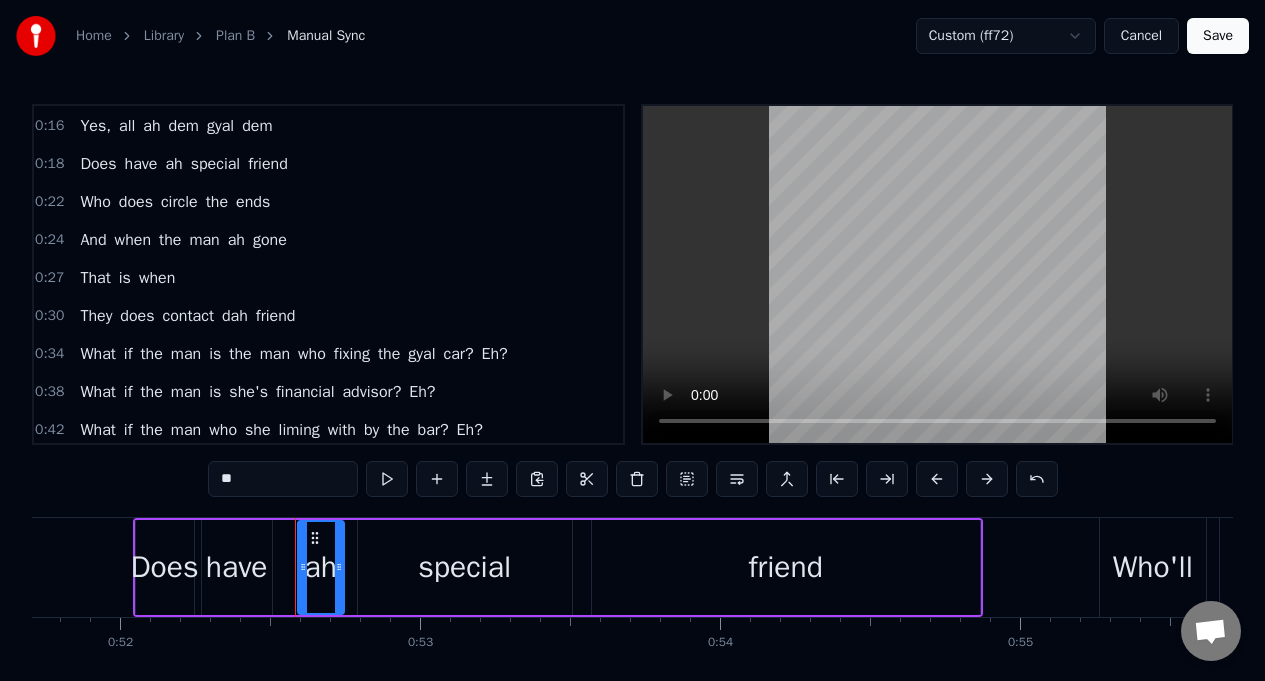 scroll, scrollTop: 301, scrollLeft: 0, axis: vertical 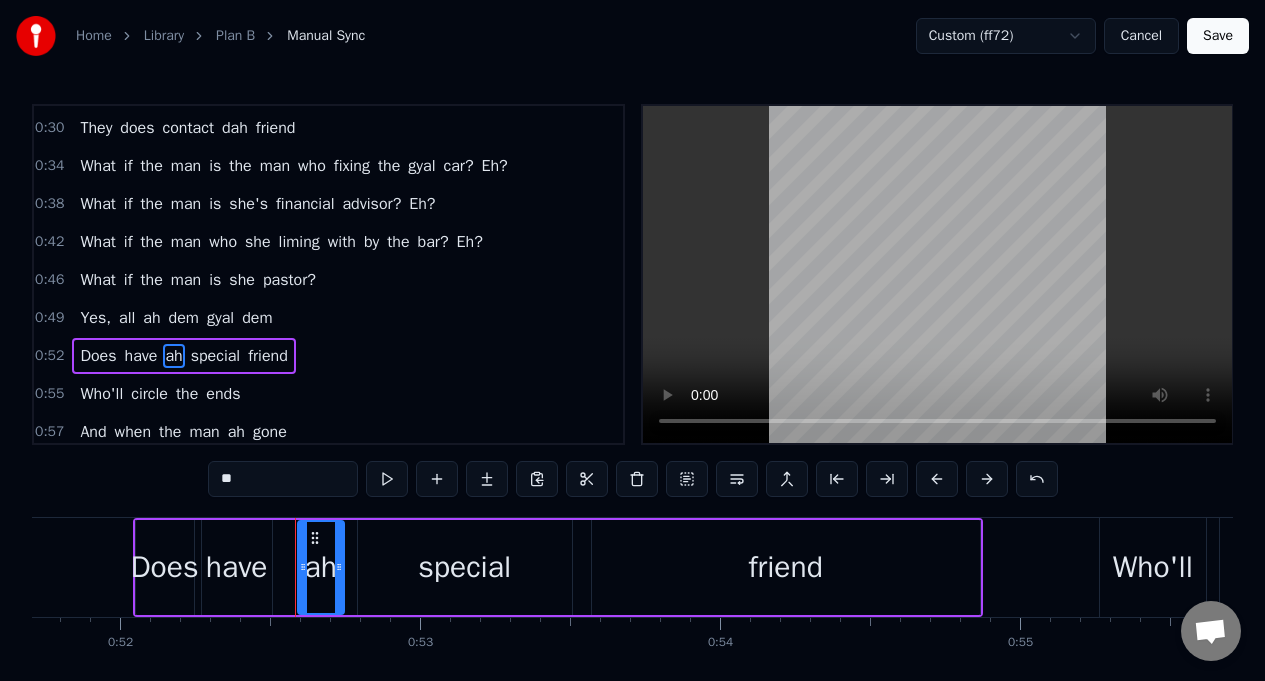 click on "What" at bounding box center [97, 242] 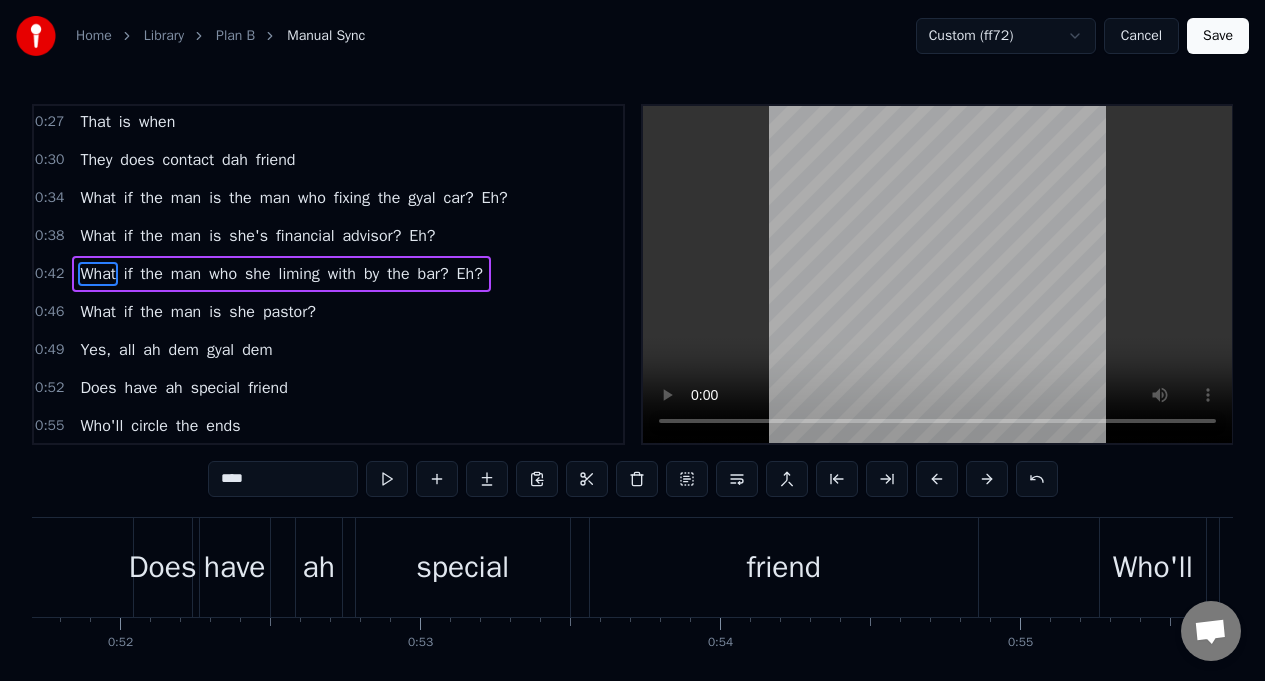 scroll, scrollTop: 269, scrollLeft: 0, axis: vertical 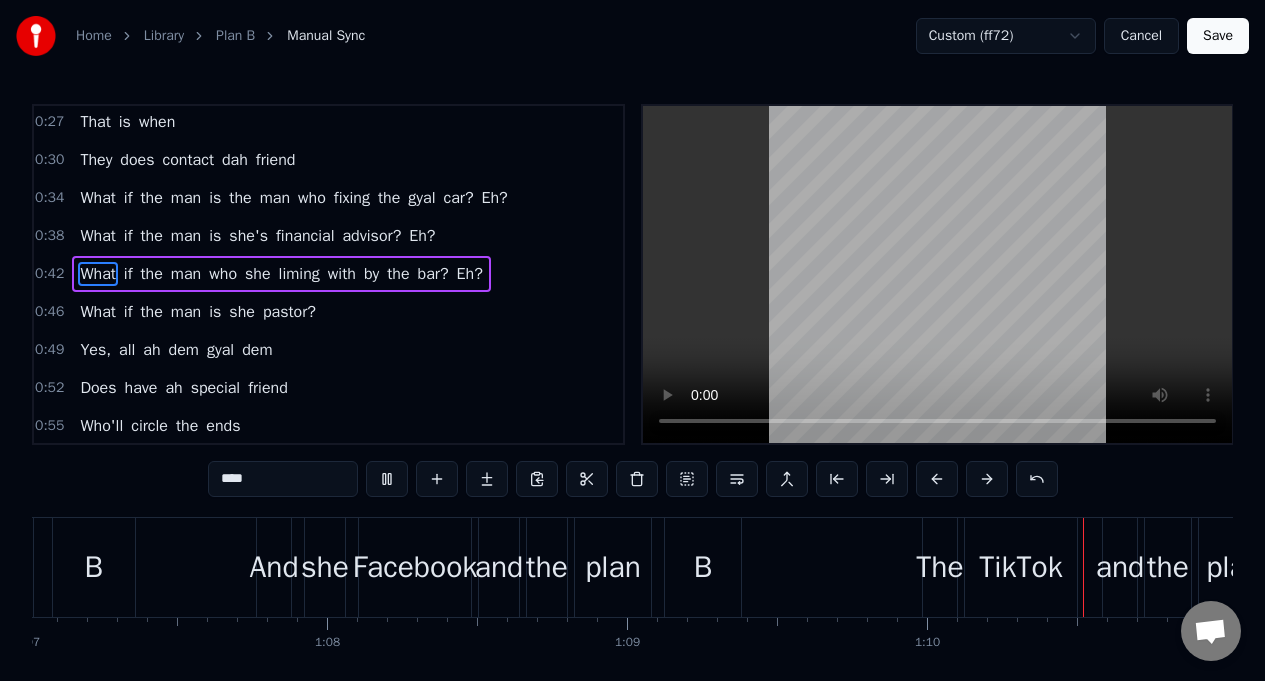 click on "does" at bounding box center [137, 160] 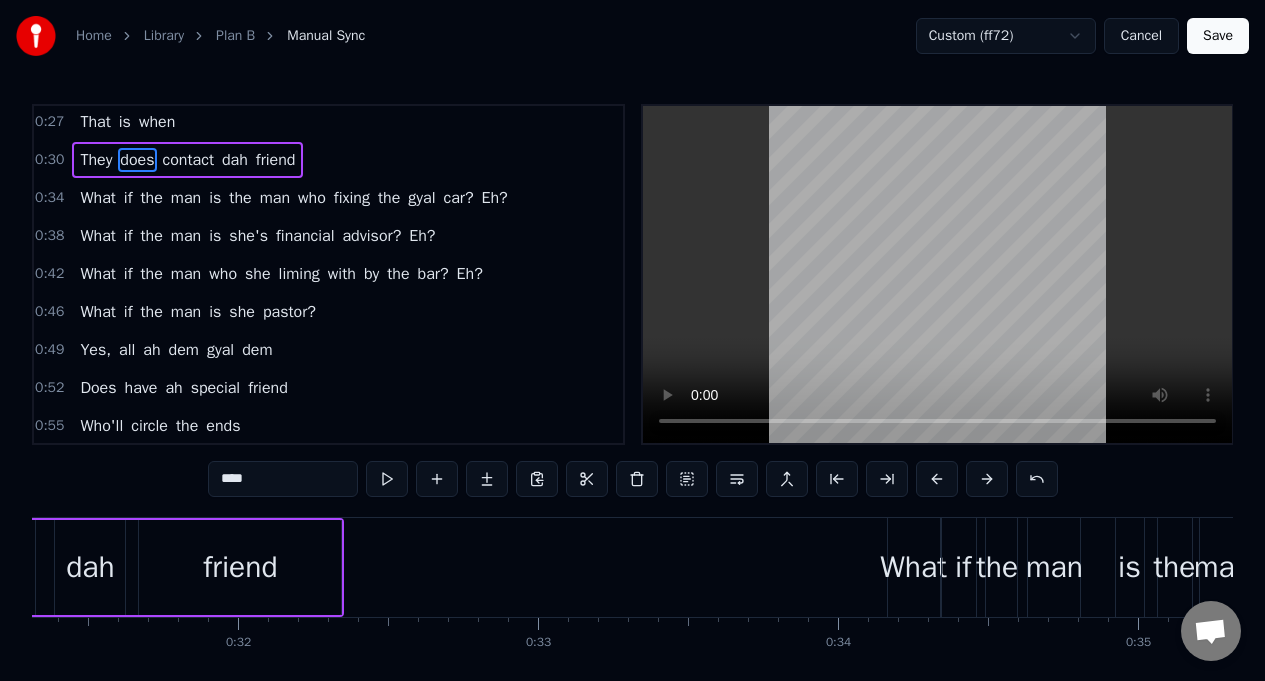 scroll, scrollTop: 0, scrollLeft: 9086, axis: horizontal 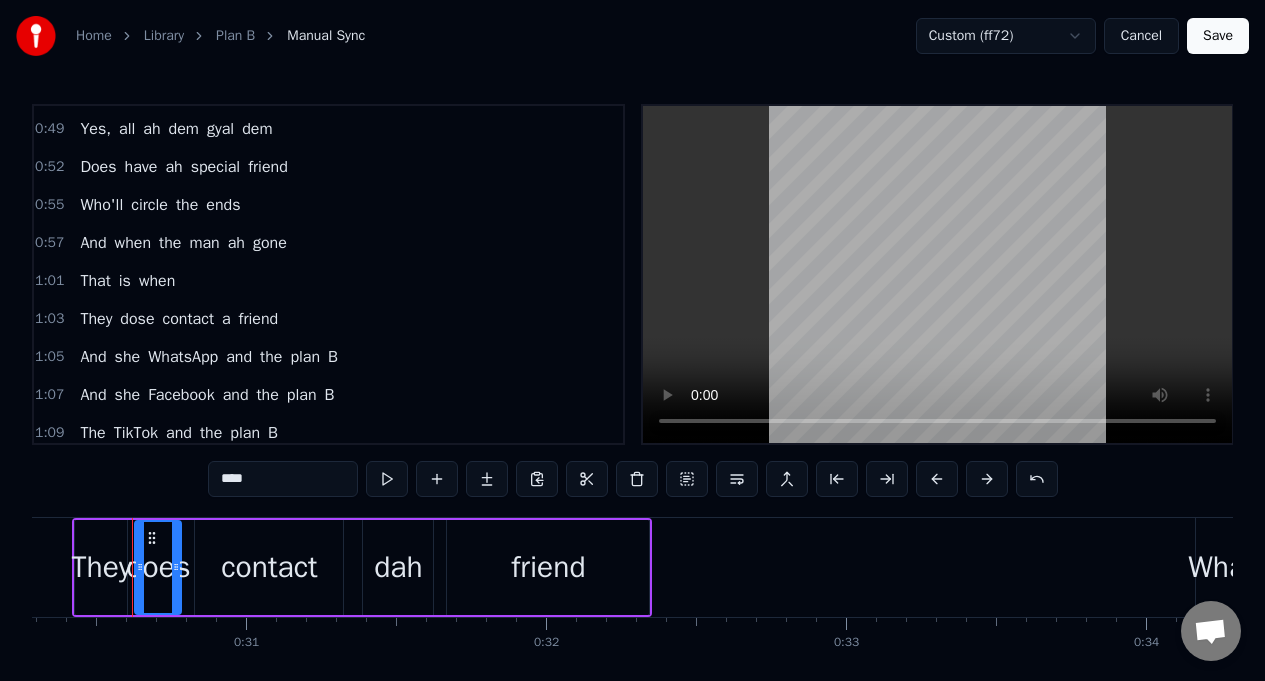 click on "a" at bounding box center [226, 319] 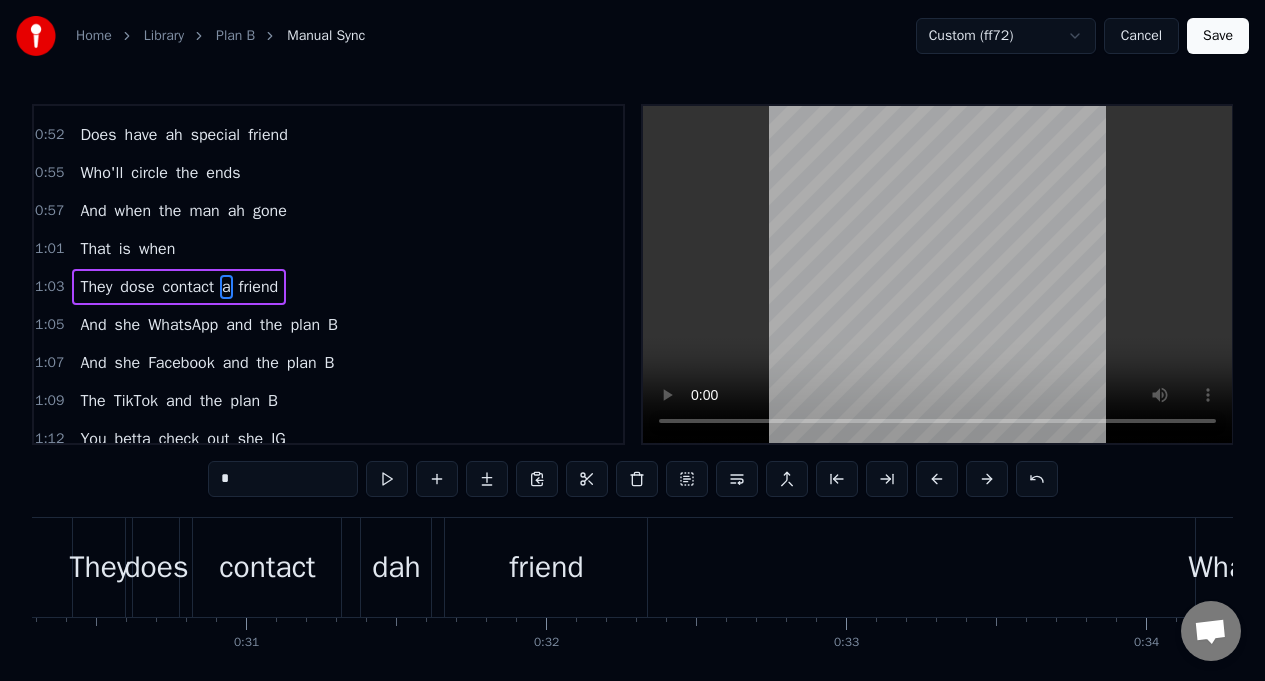 scroll, scrollTop: 535, scrollLeft: 0, axis: vertical 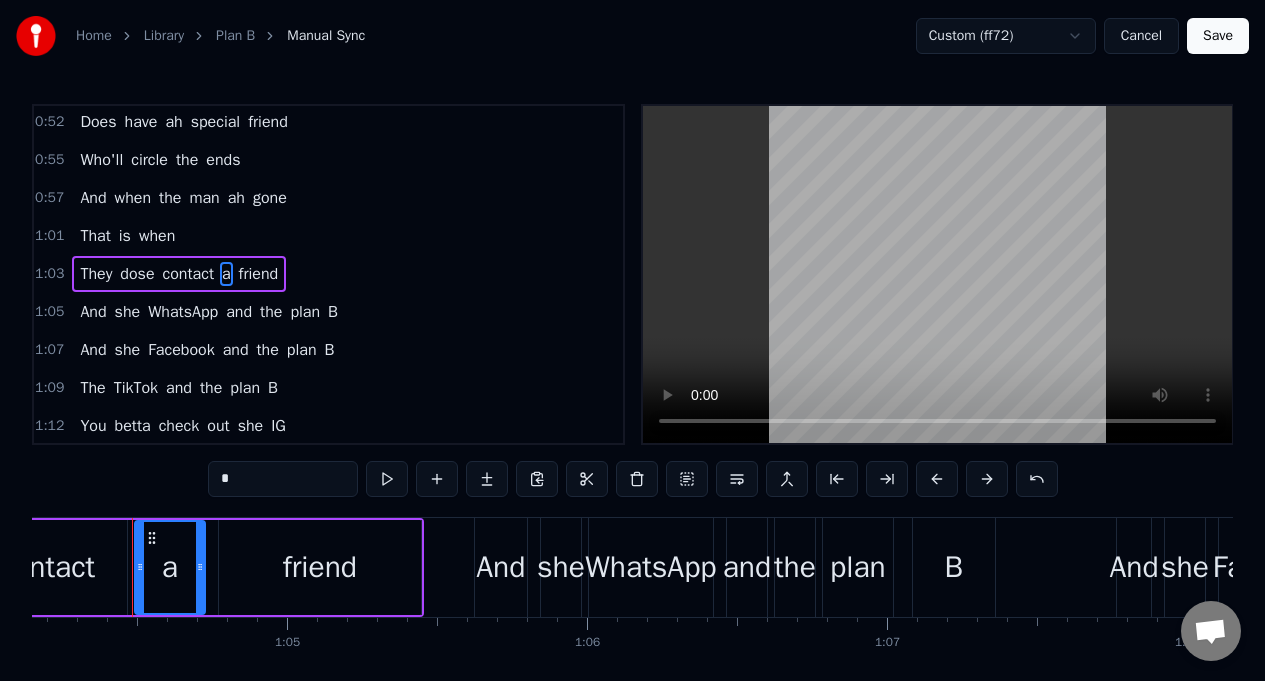 click on "*" at bounding box center [283, 479] 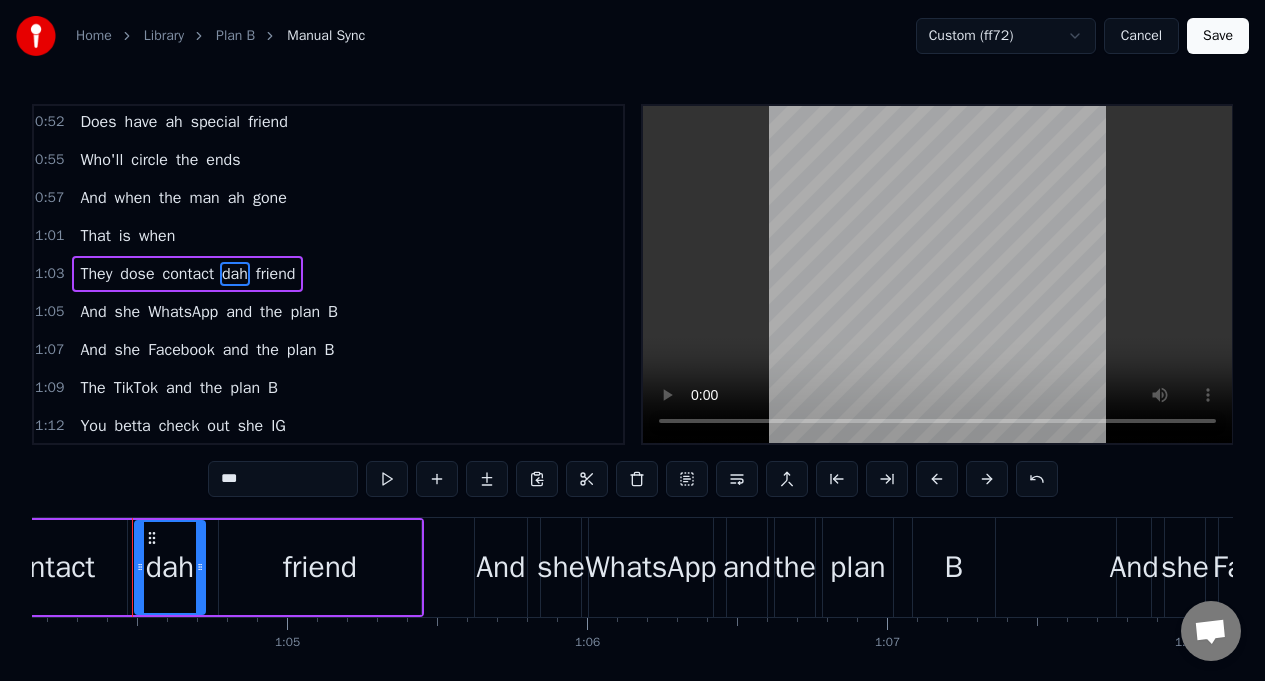 click on "That" at bounding box center (95, 236) 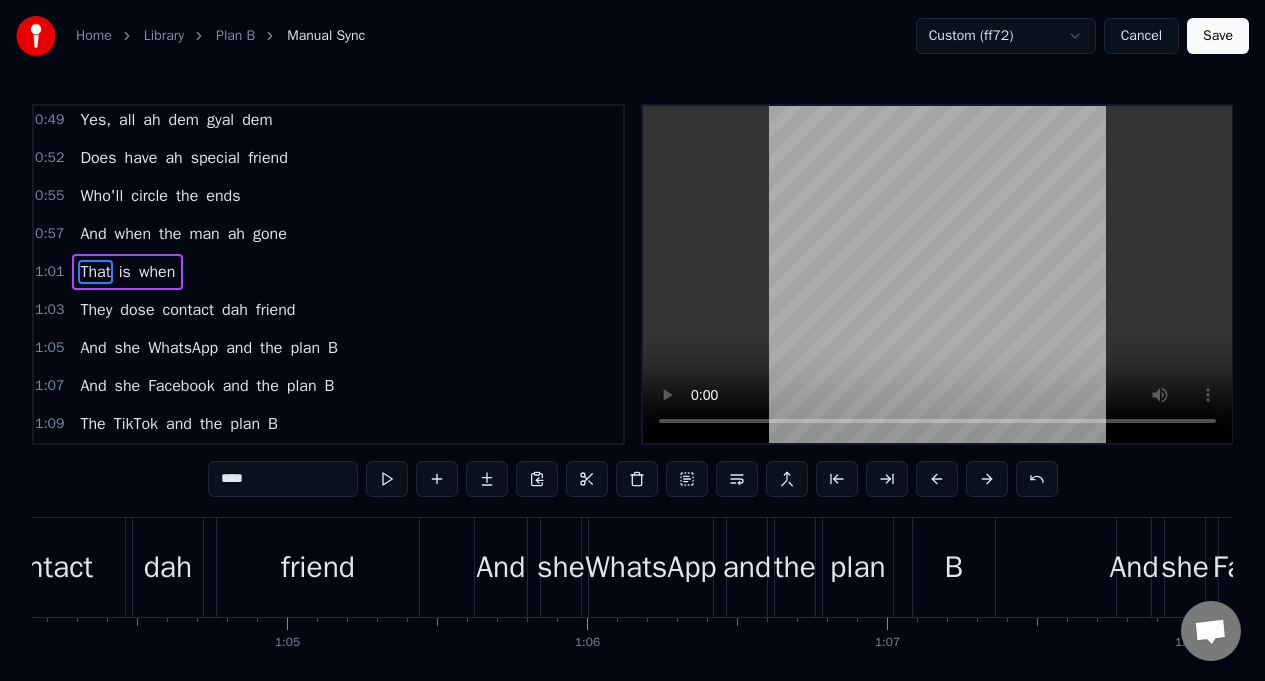 scroll, scrollTop: 497, scrollLeft: 0, axis: vertical 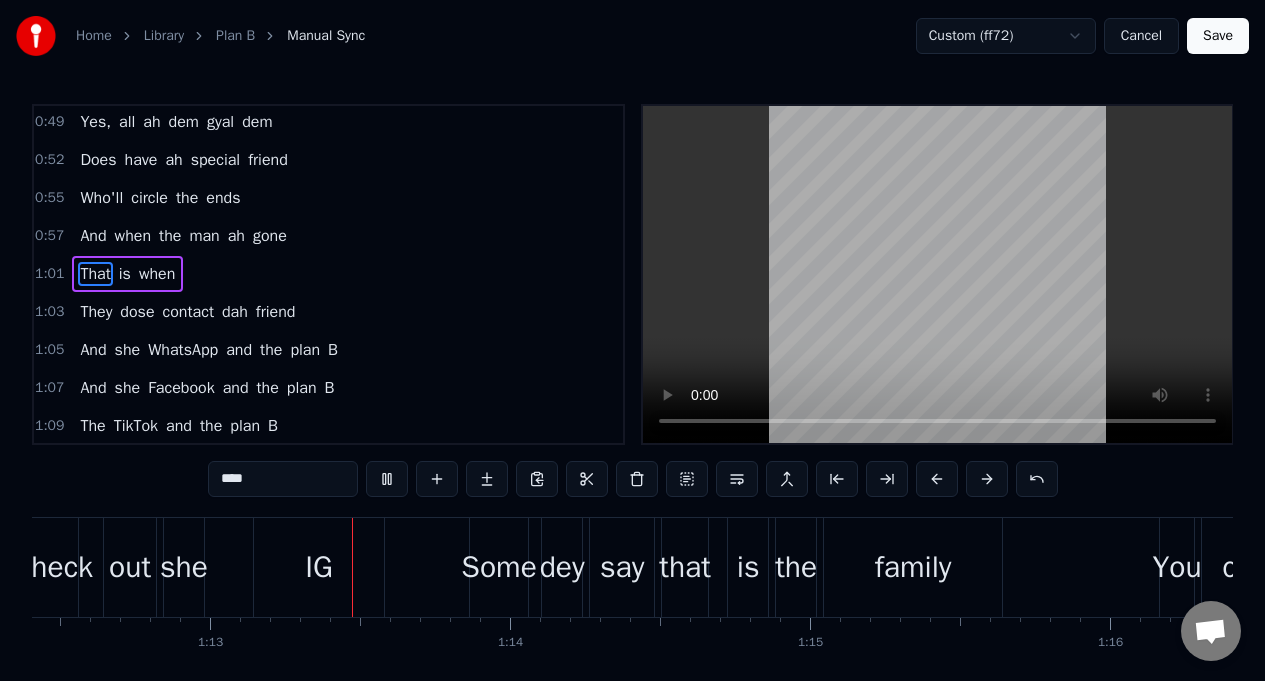 click on "And" at bounding box center [93, 350] 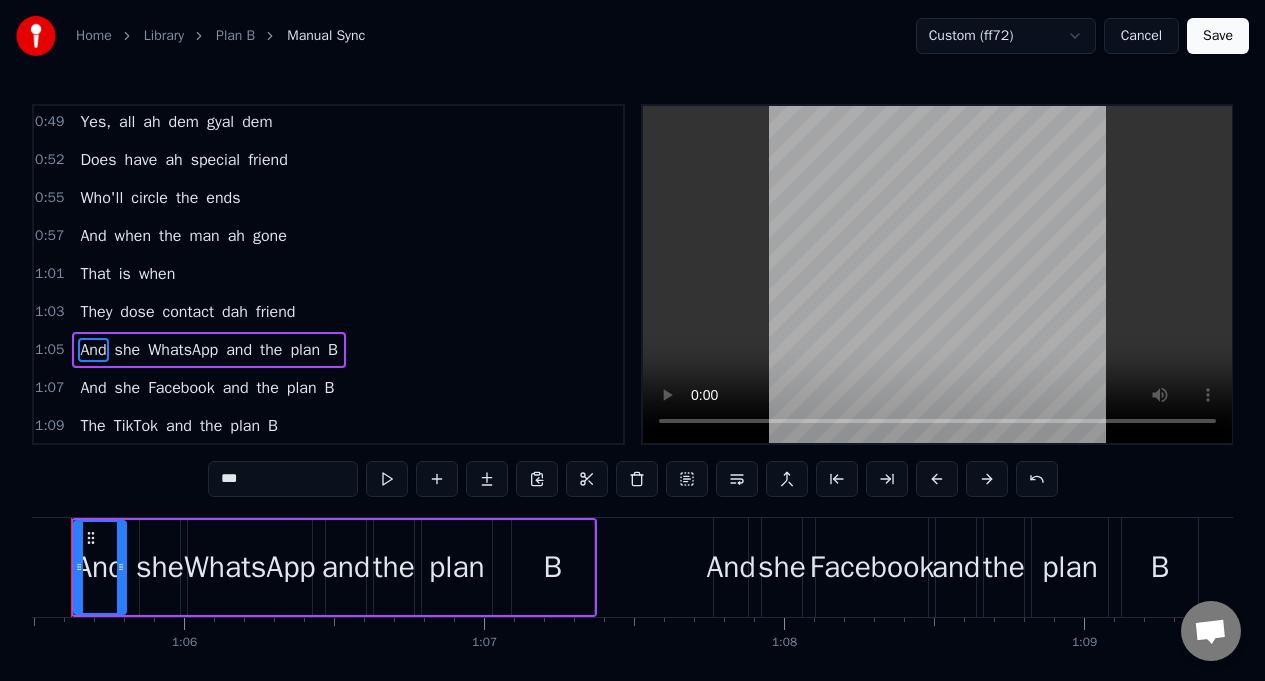 scroll, scrollTop: 0, scrollLeft: 19587, axis: horizontal 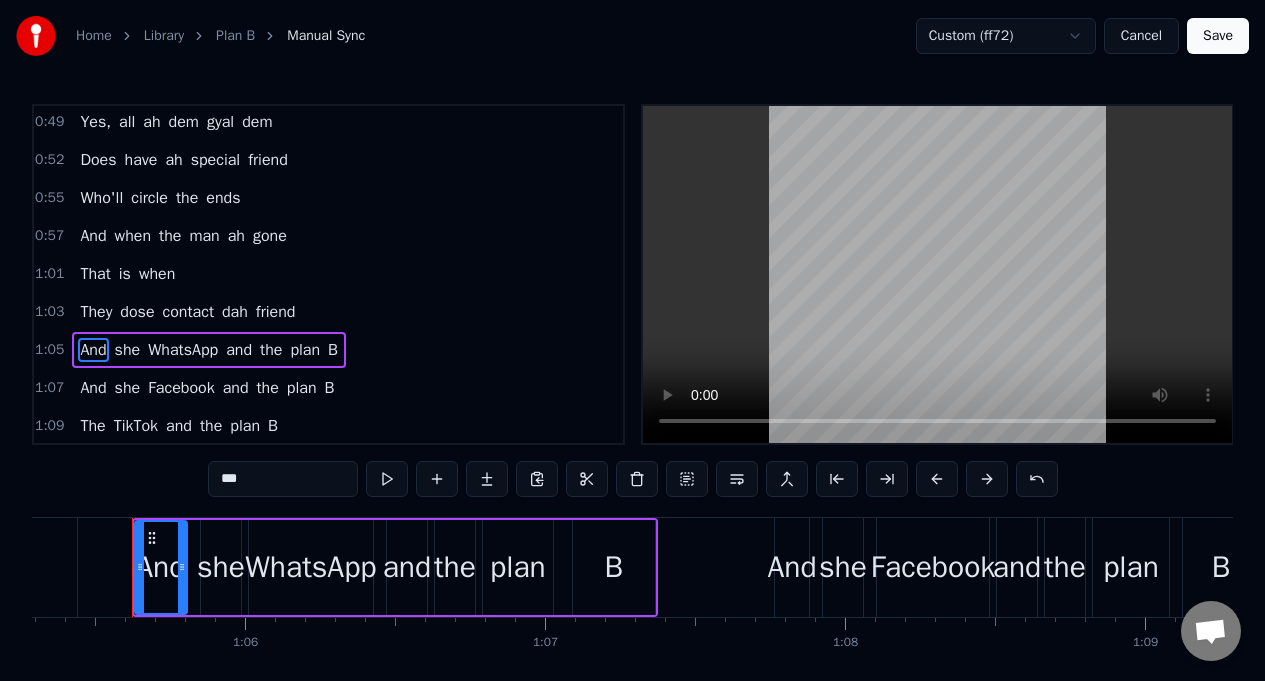 click on "and" at bounding box center (239, 350) 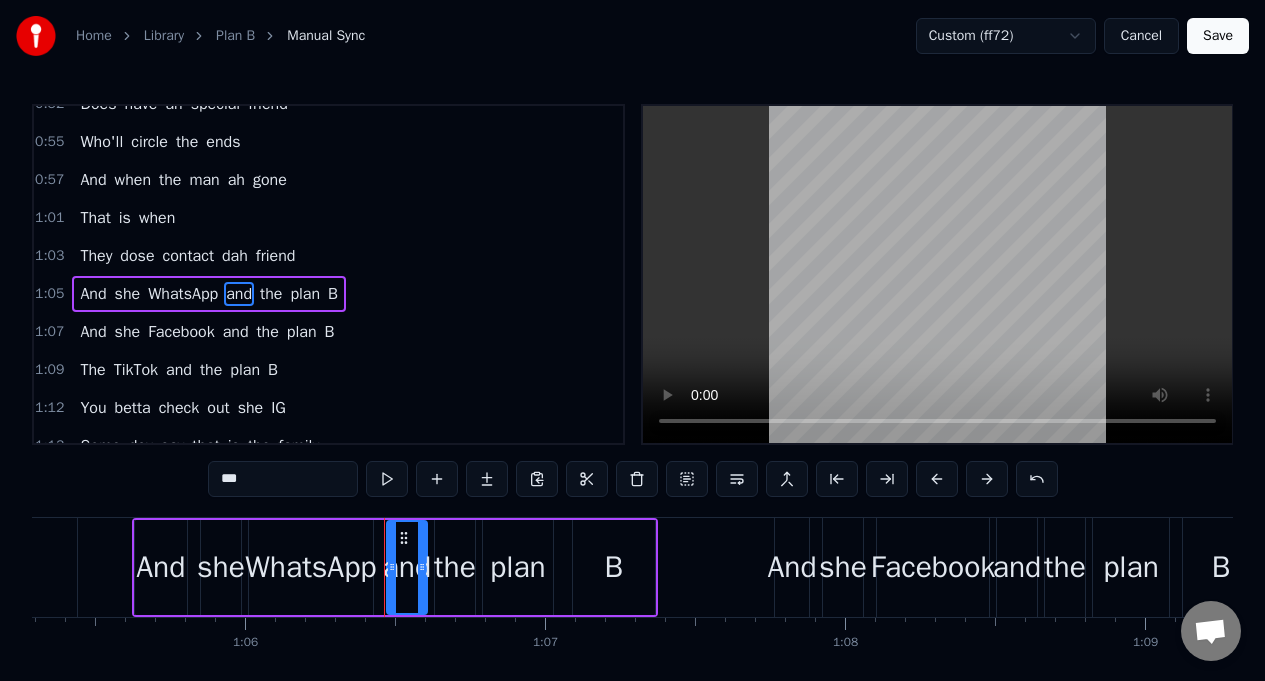 scroll, scrollTop: 573, scrollLeft: 0, axis: vertical 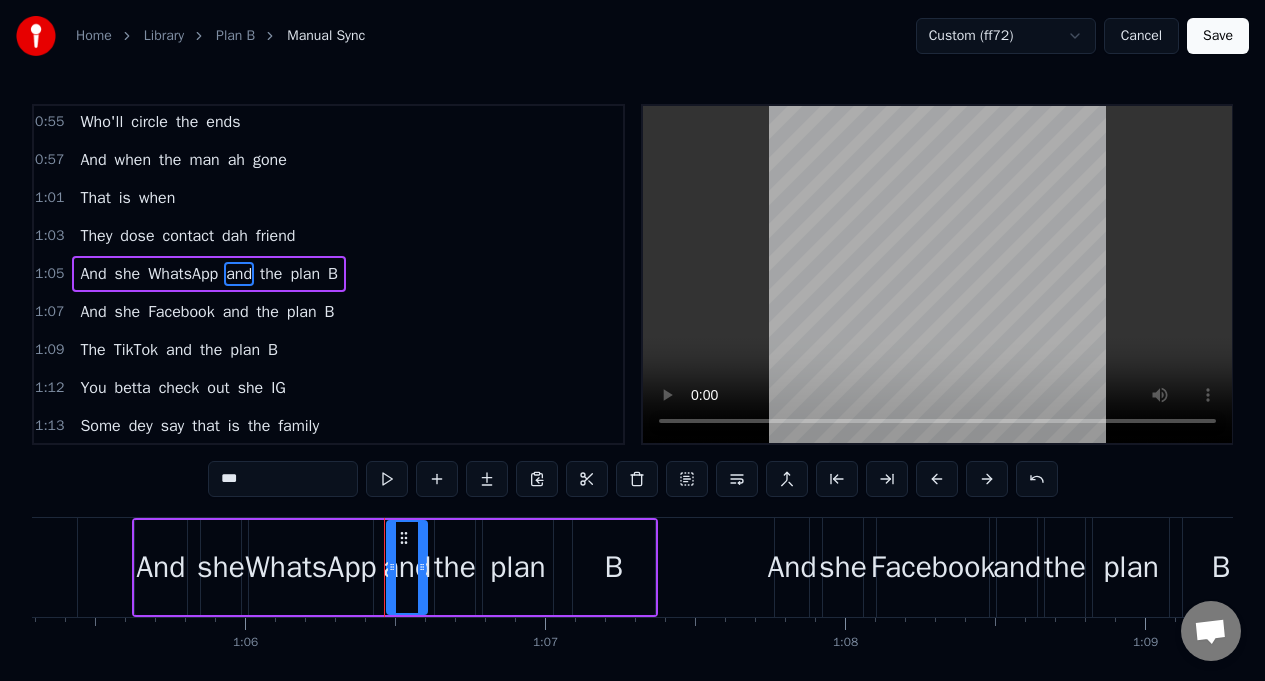 click on "***" at bounding box center (283, 479) 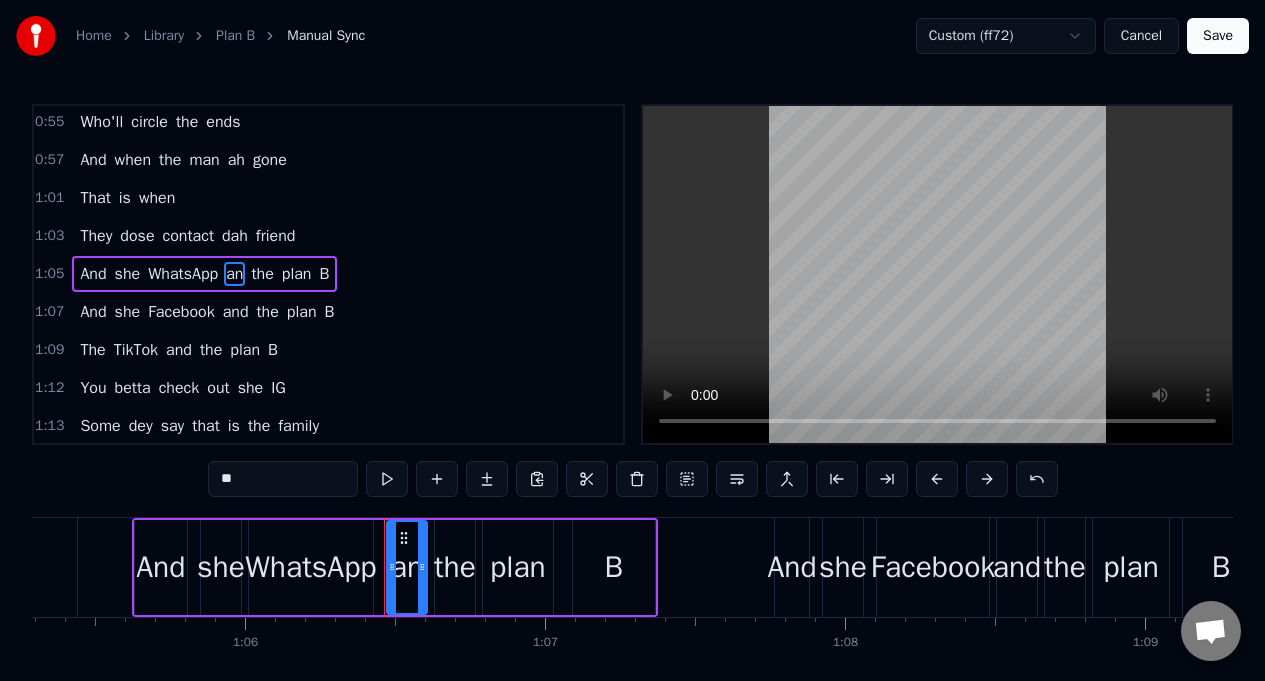 type on "*" 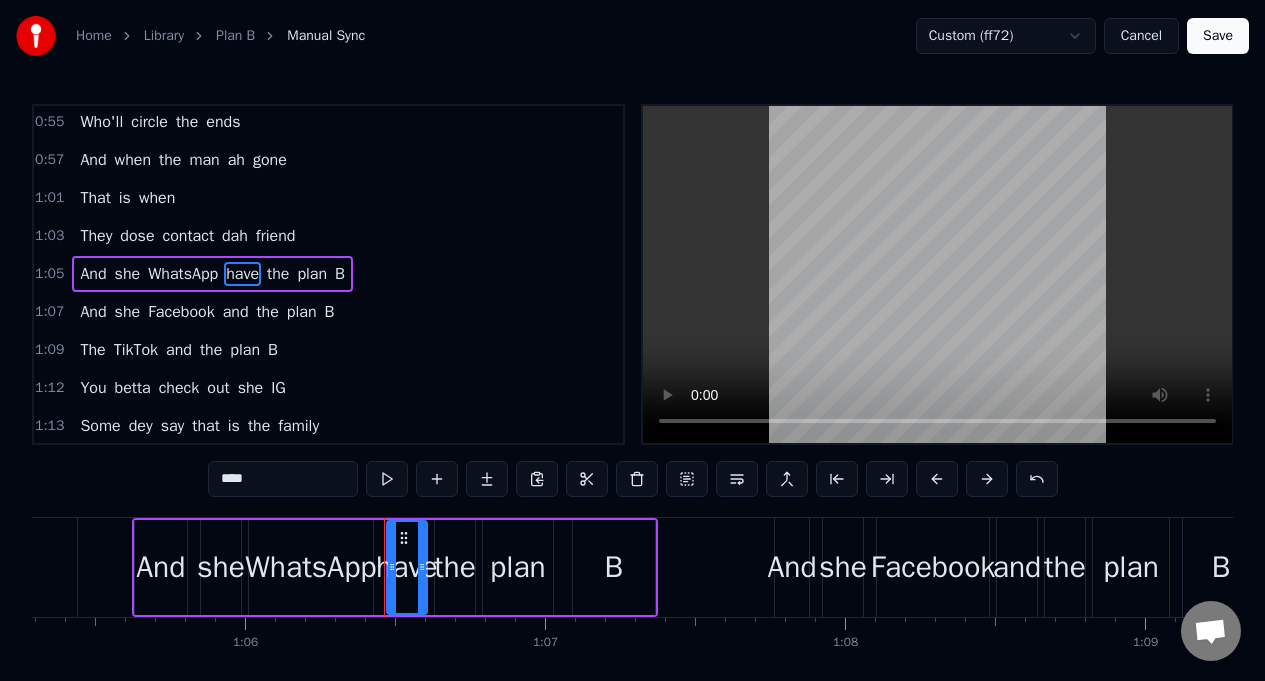 click on "and" at bounding box center [236, 312] 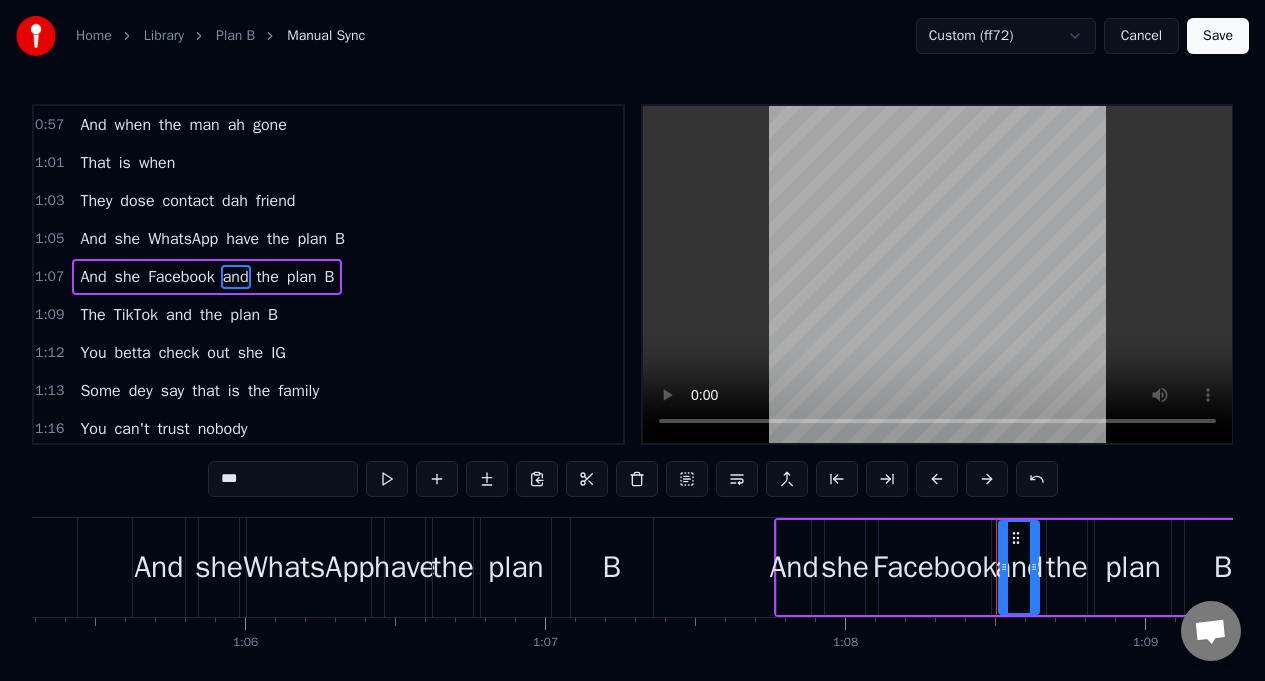 scroll, scrollTop: 611, scrollLeft: 0, axis: vertical 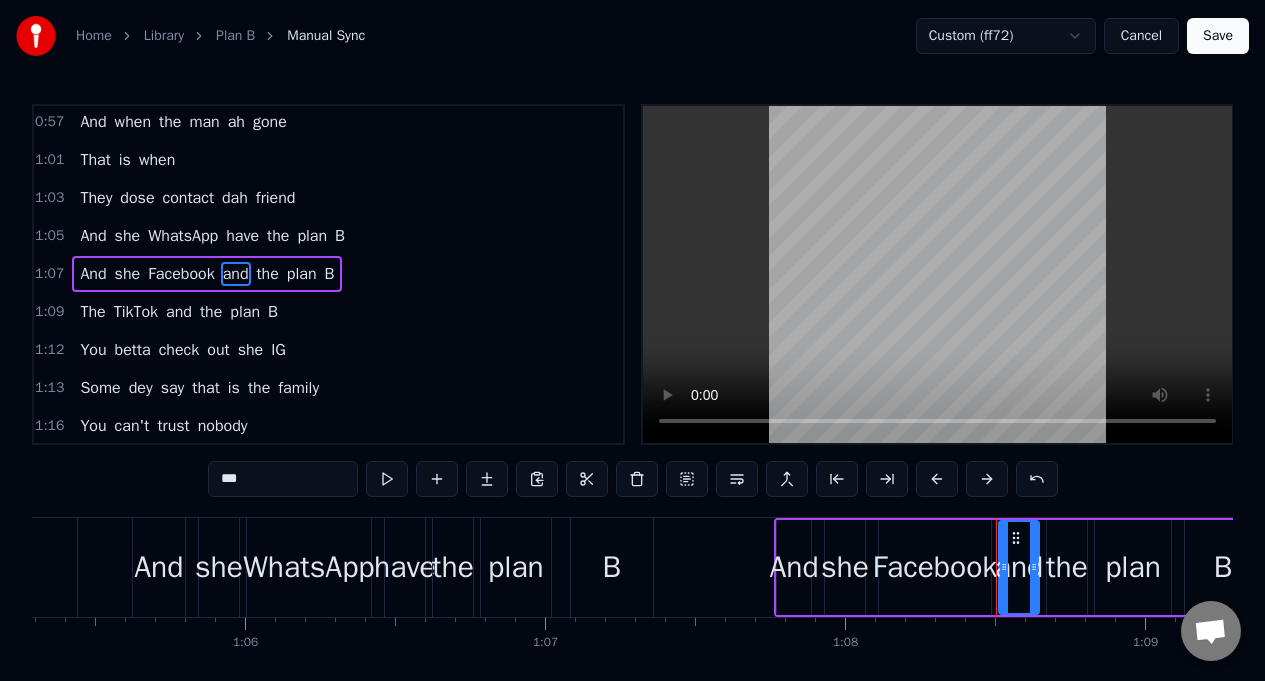 click on "***" at bounding box center (283, 479) 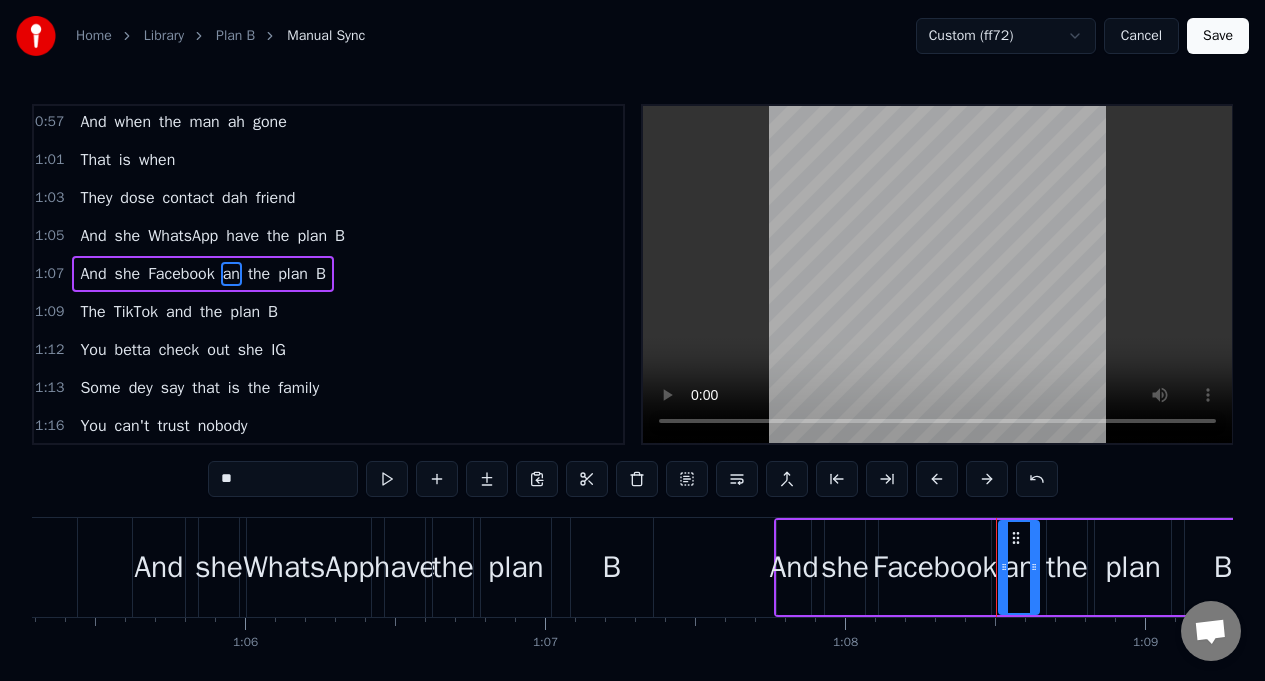type on "*" 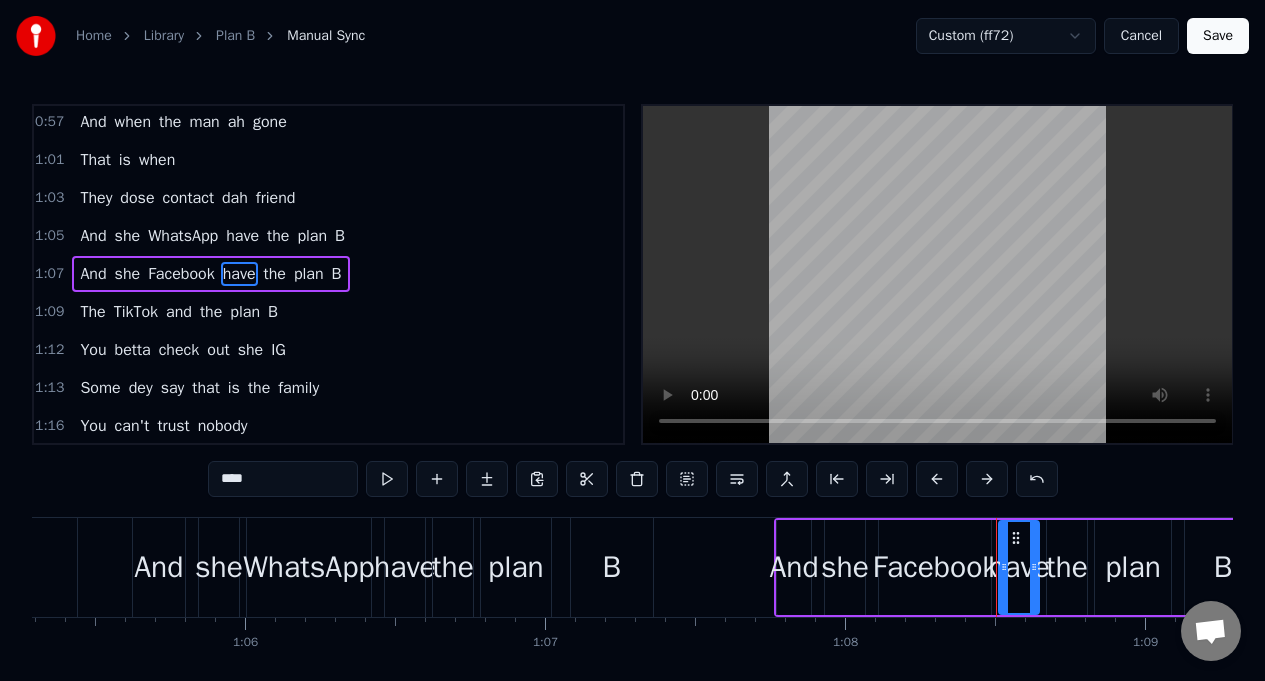 click on "and" at bounding box center [179, 312] 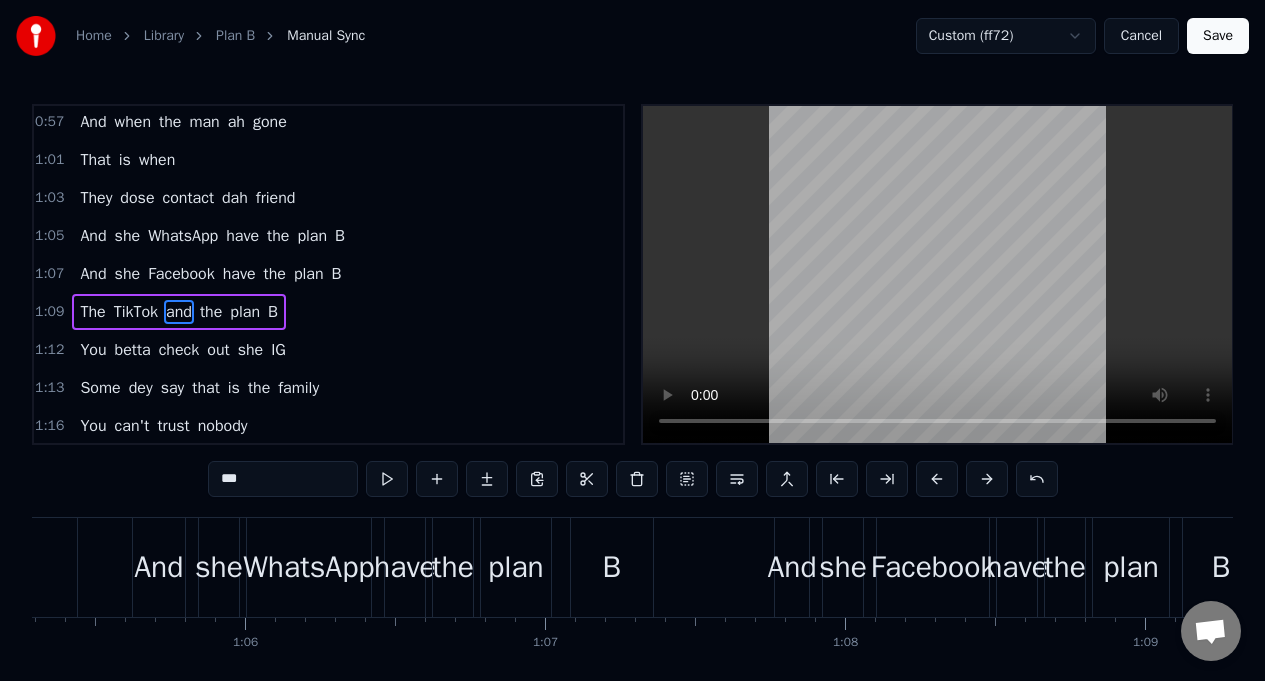 scroll, scrollTop: 649, scrollLeft: 0, axis: vertical 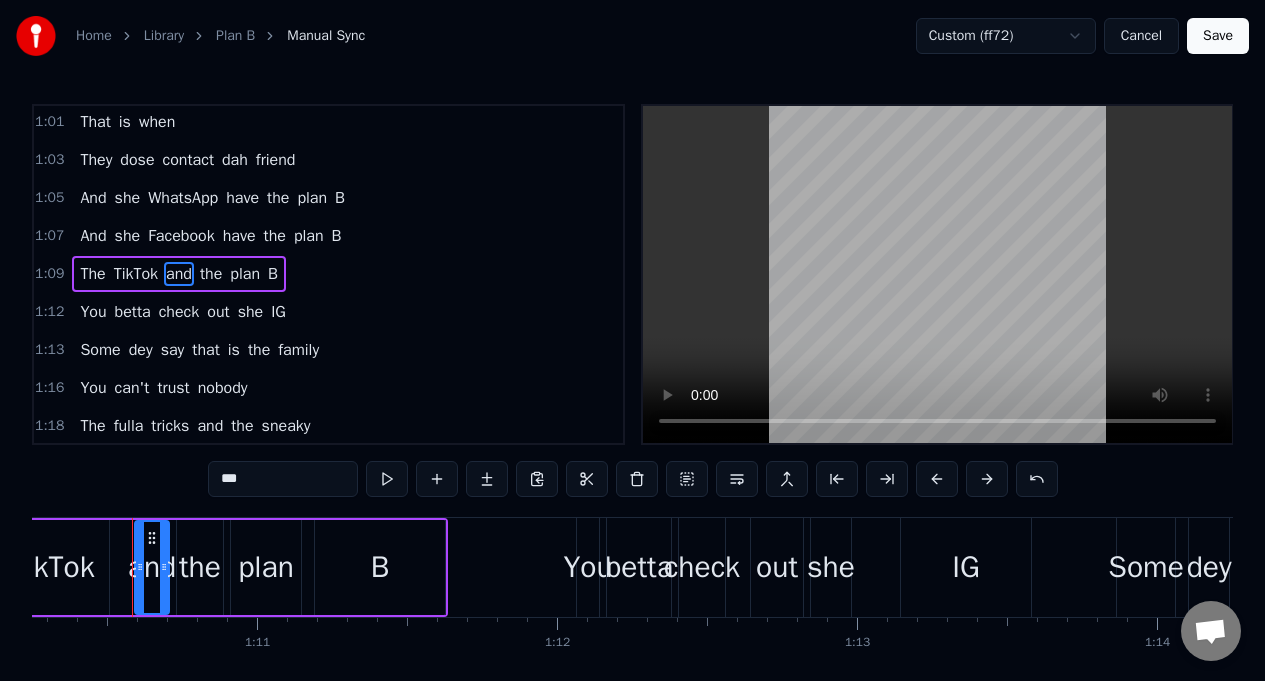 click on "***" at bounding box center [283, 479] 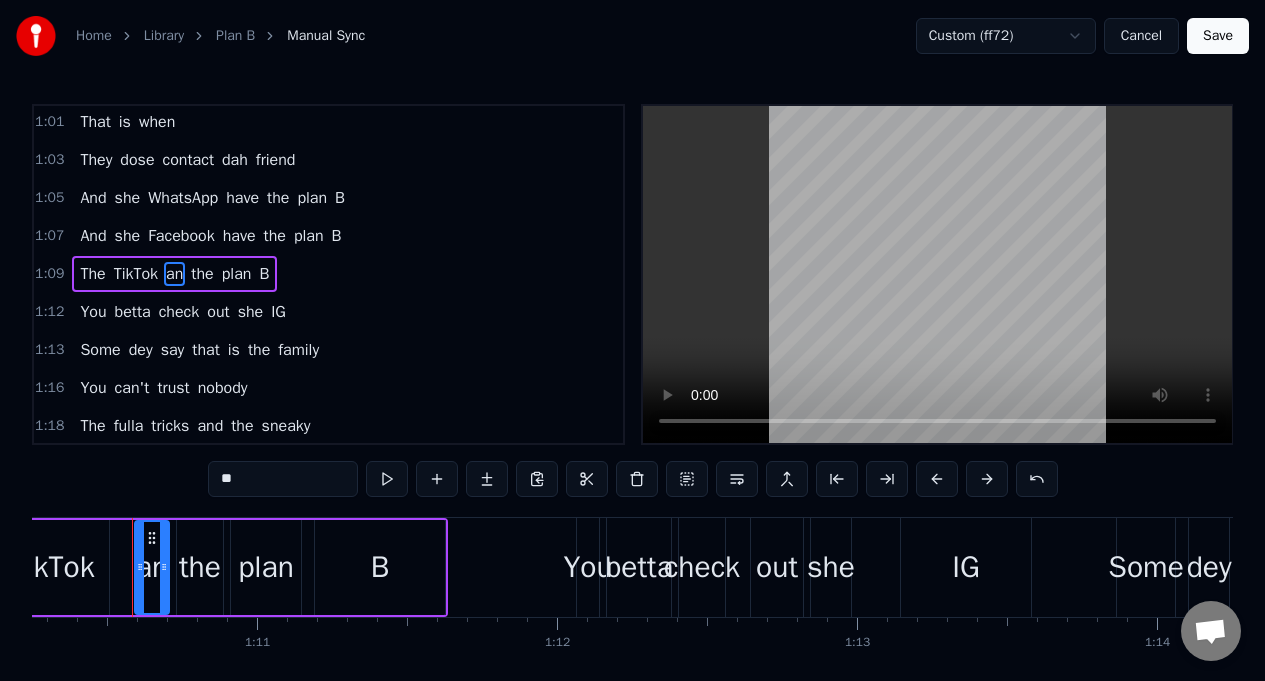 type on "*" 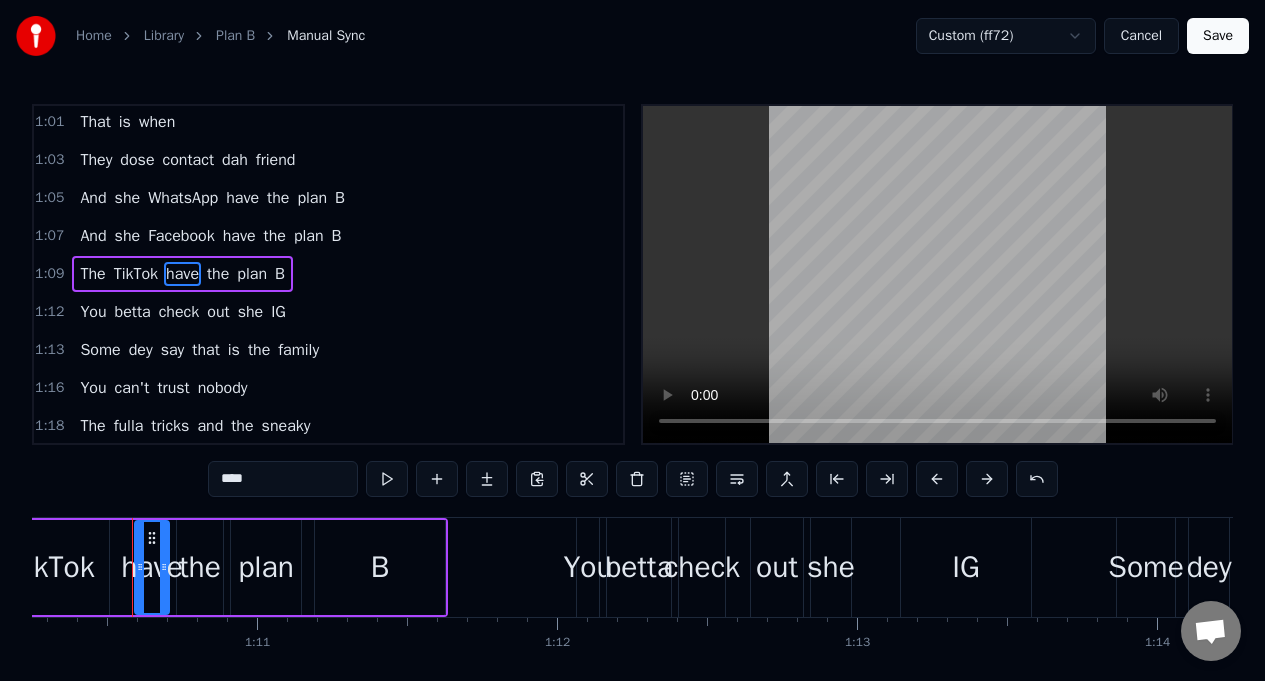 click on "They" at bounding box center [96, 160] 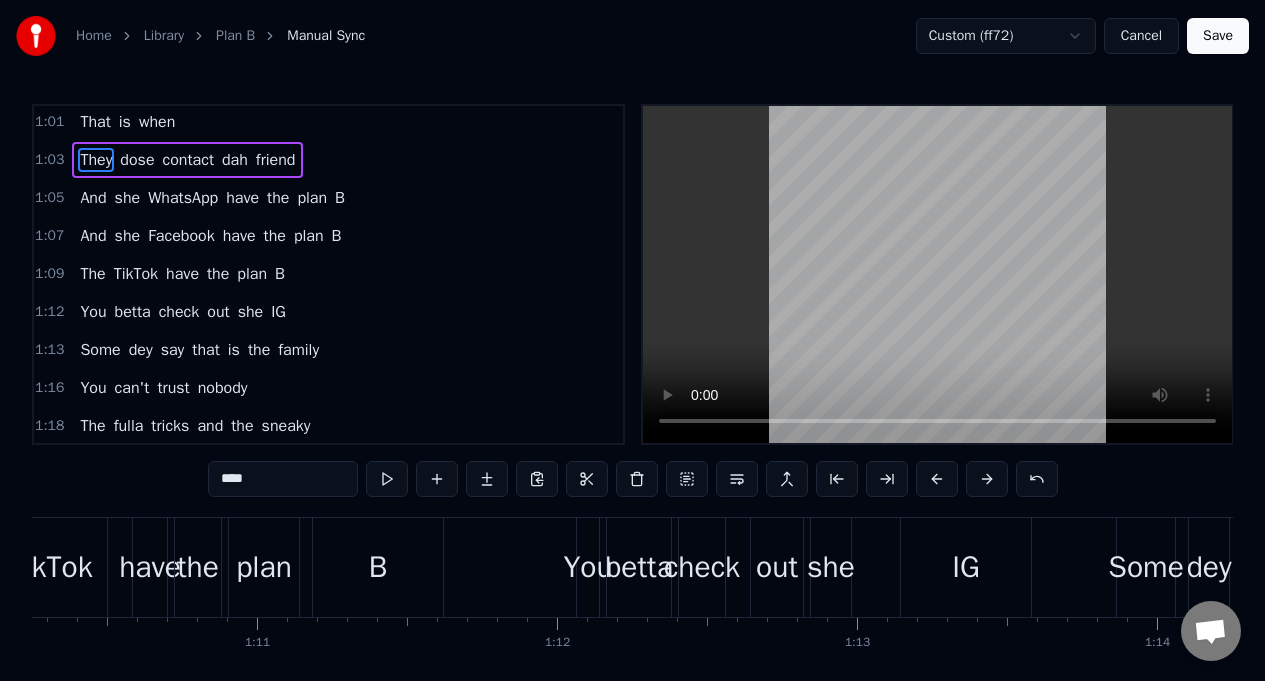 scroll, scrollTop: 573, scrollLeft: 0, axis: vertical 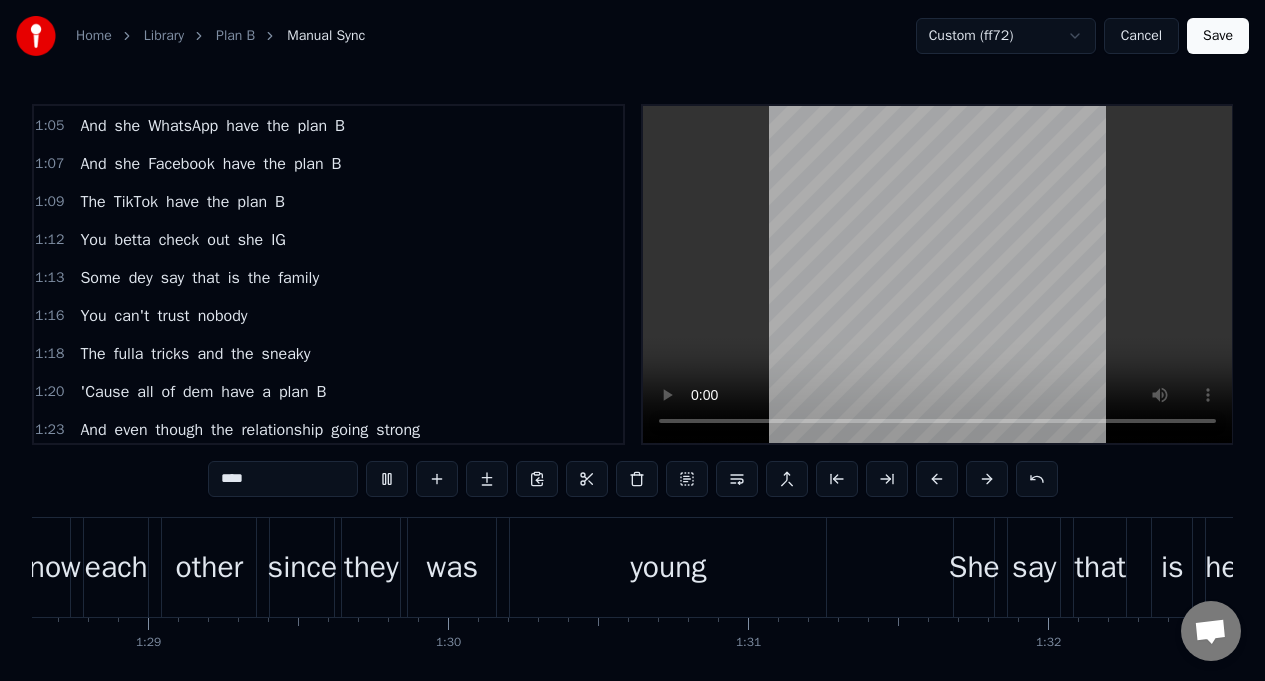 click on "The" at bounding box center (92, 354) 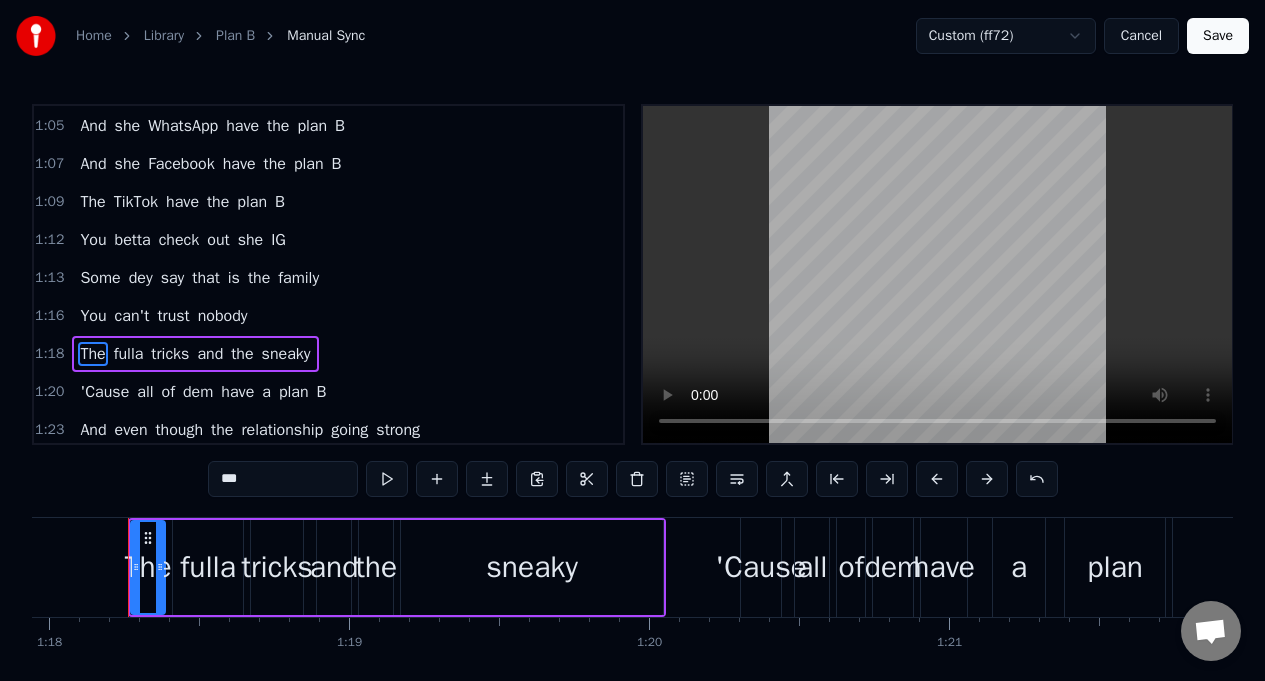 scroll, scrollTop: 0, scrollLeft: 23379, axis: horizontal 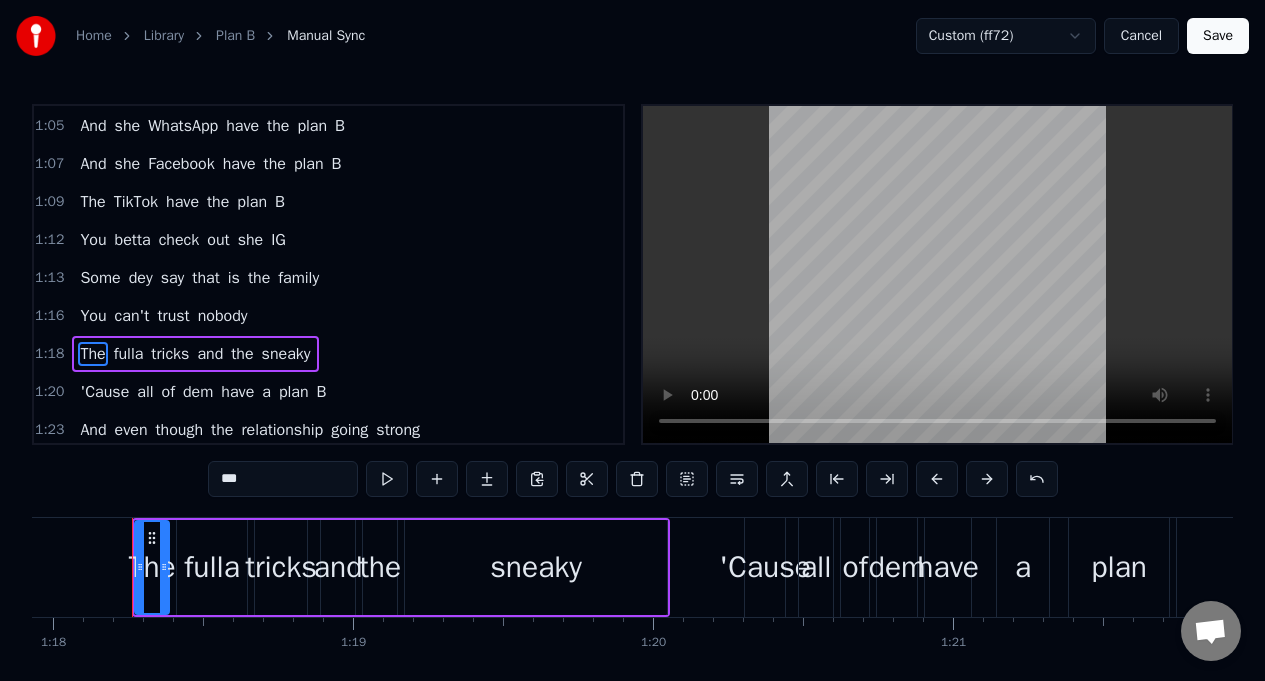 click on "***" at bounding box center [283, 479] 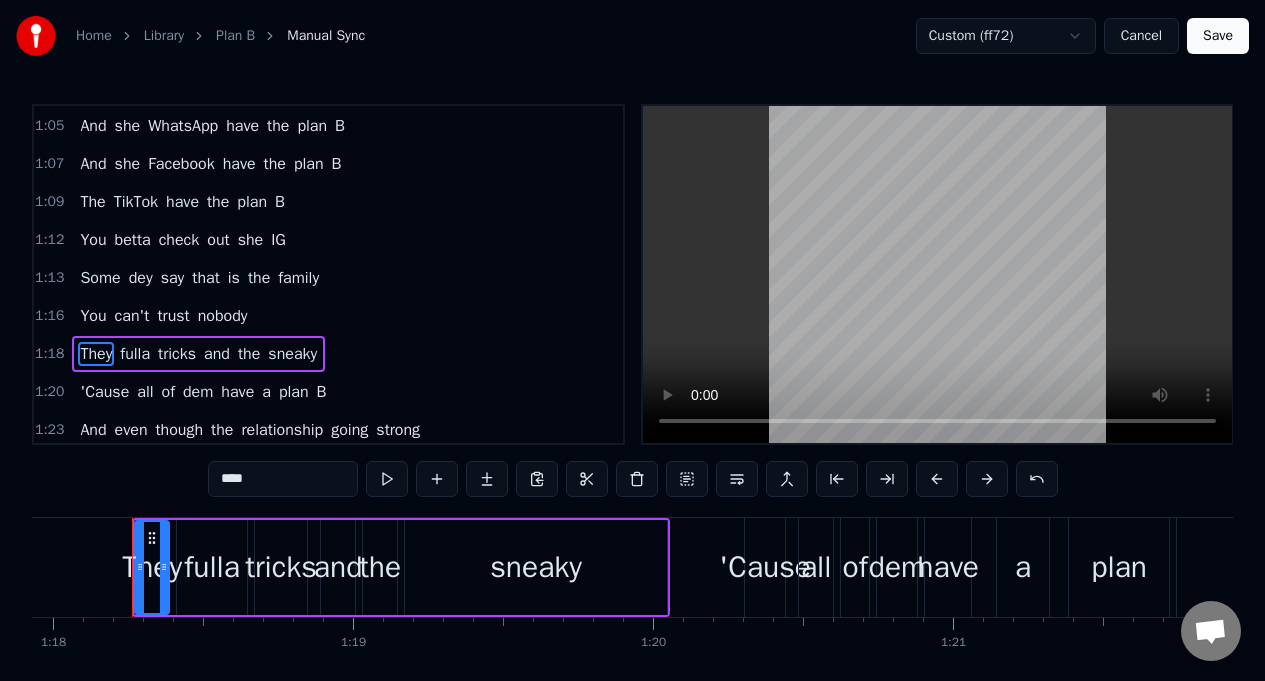 click on "the" at bounding box center [249, 354] 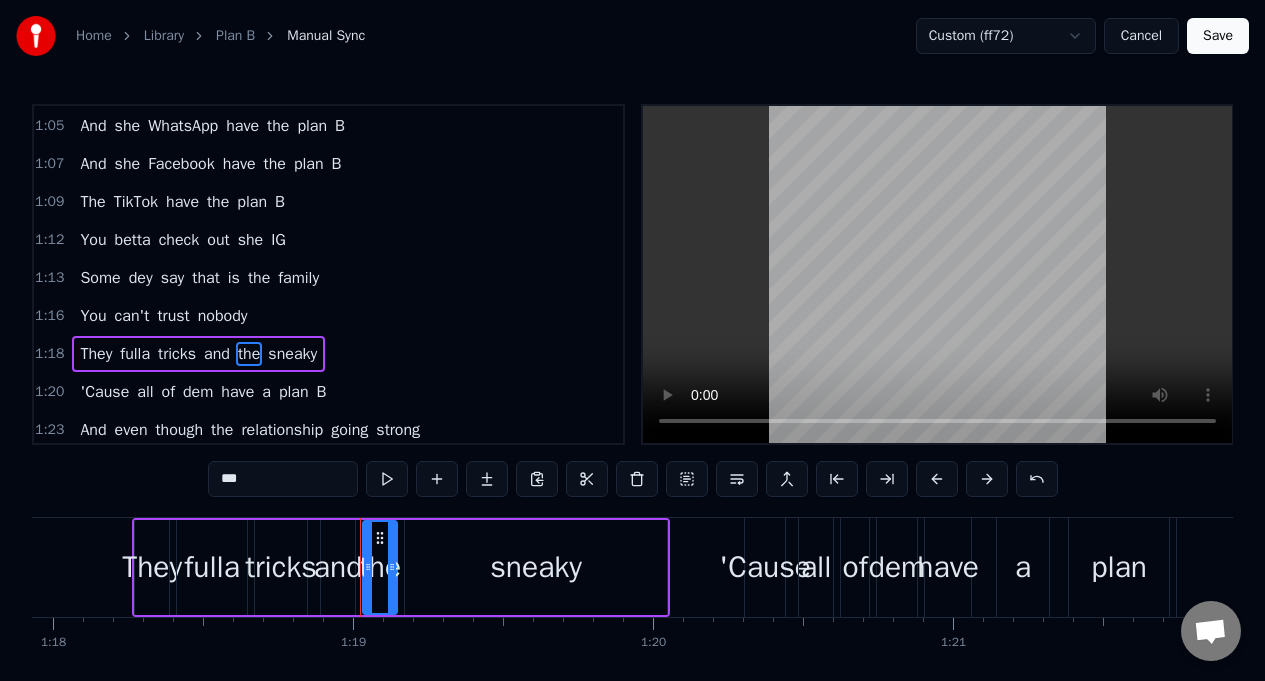 scroll, scrollTop: 801, scrollLeft: 0, axis: vertical 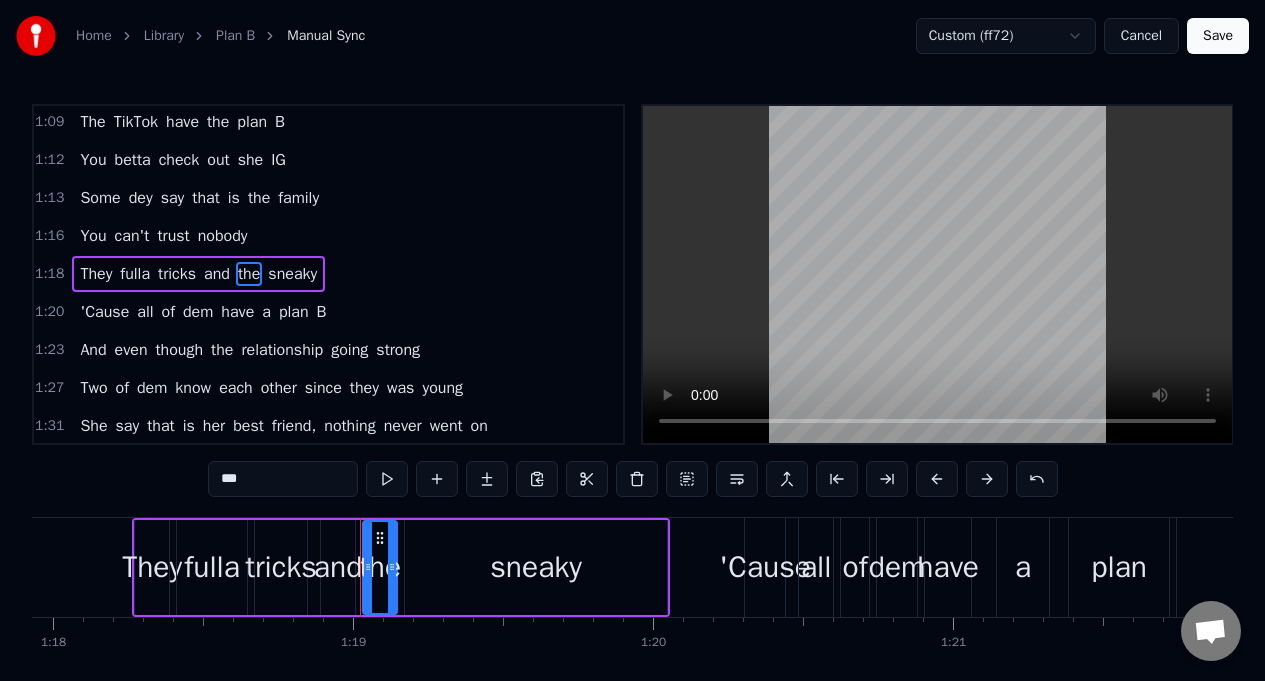 click on "***" at bounding box center [283, 479] 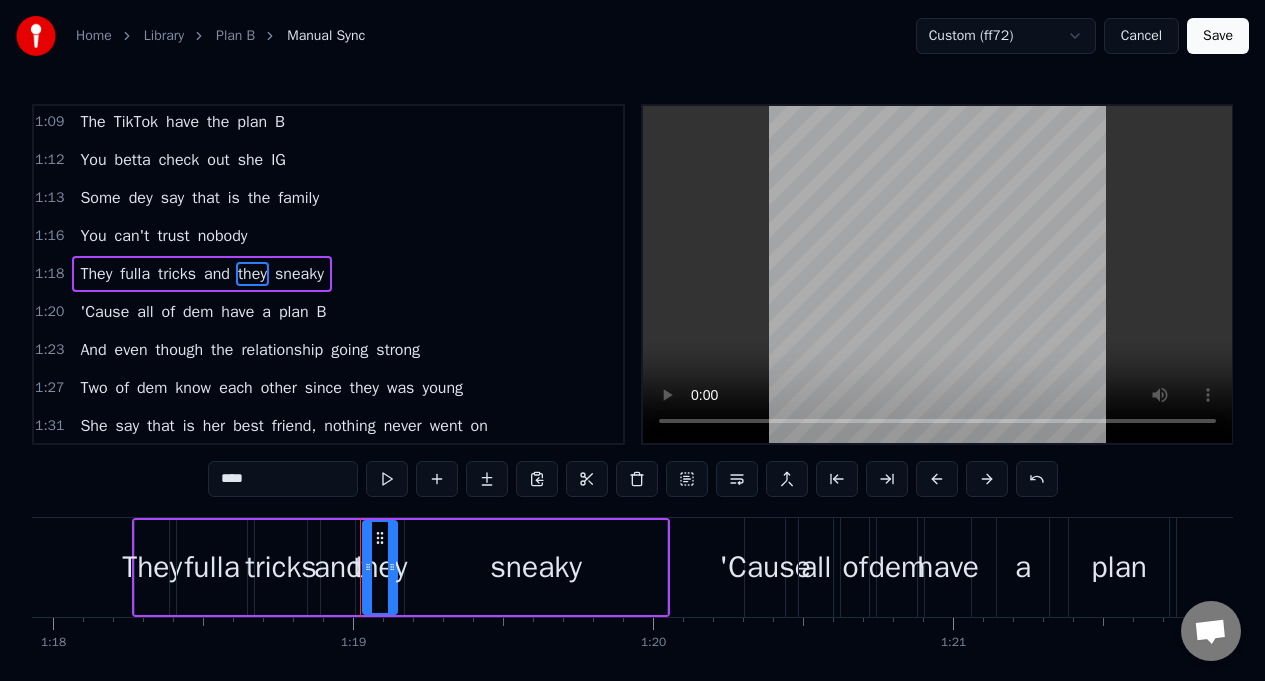 click on "You" at bounding box center [93, 236] 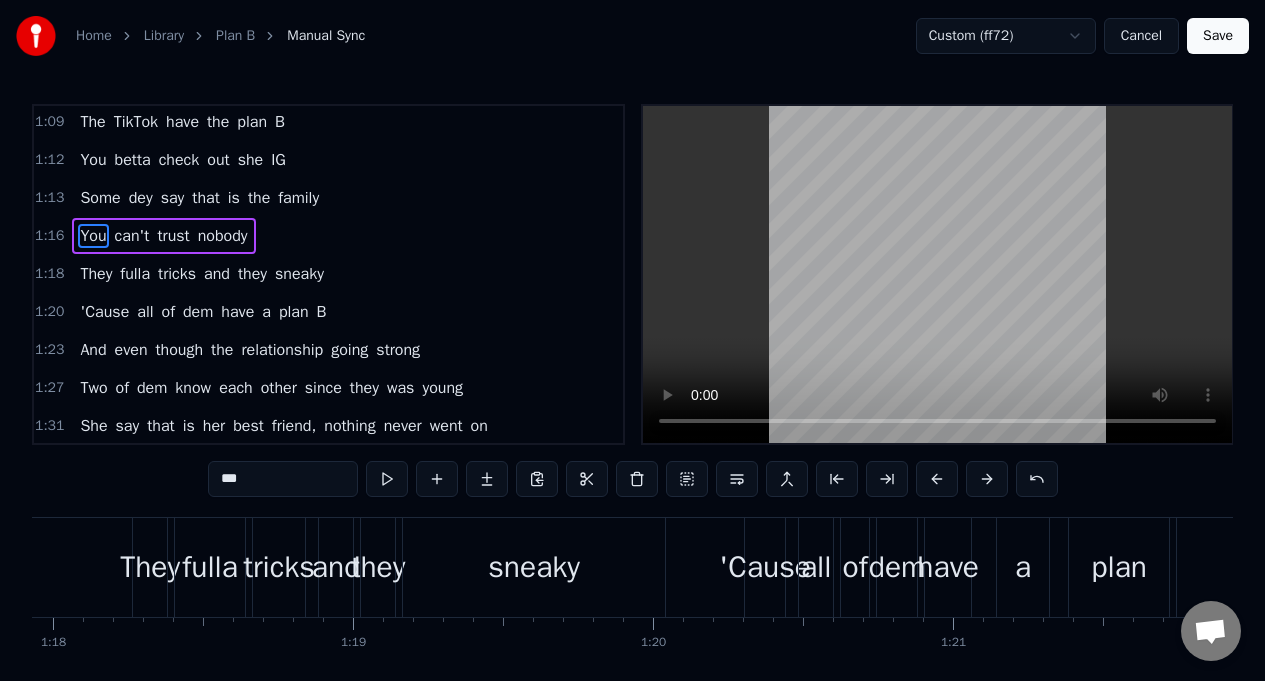 scroll, scrollTop: 763, scrollLeft: 0, axis: vertical 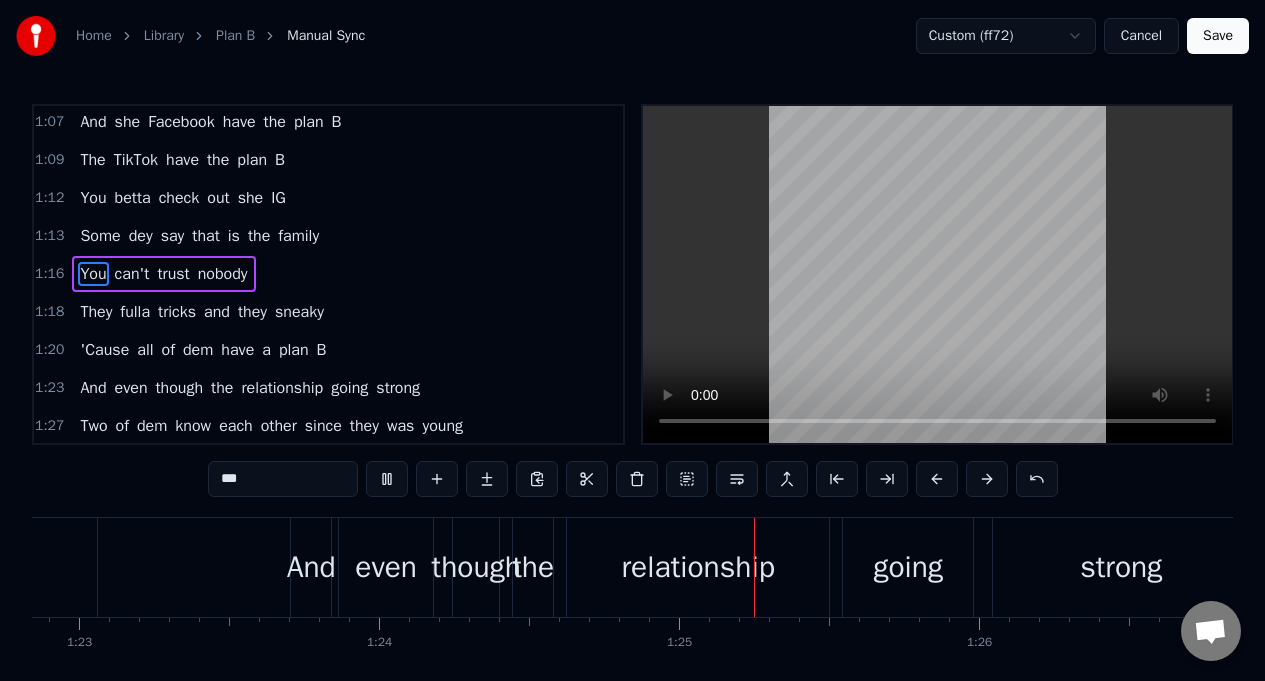 click on "a" at bounding box center (266, 350) 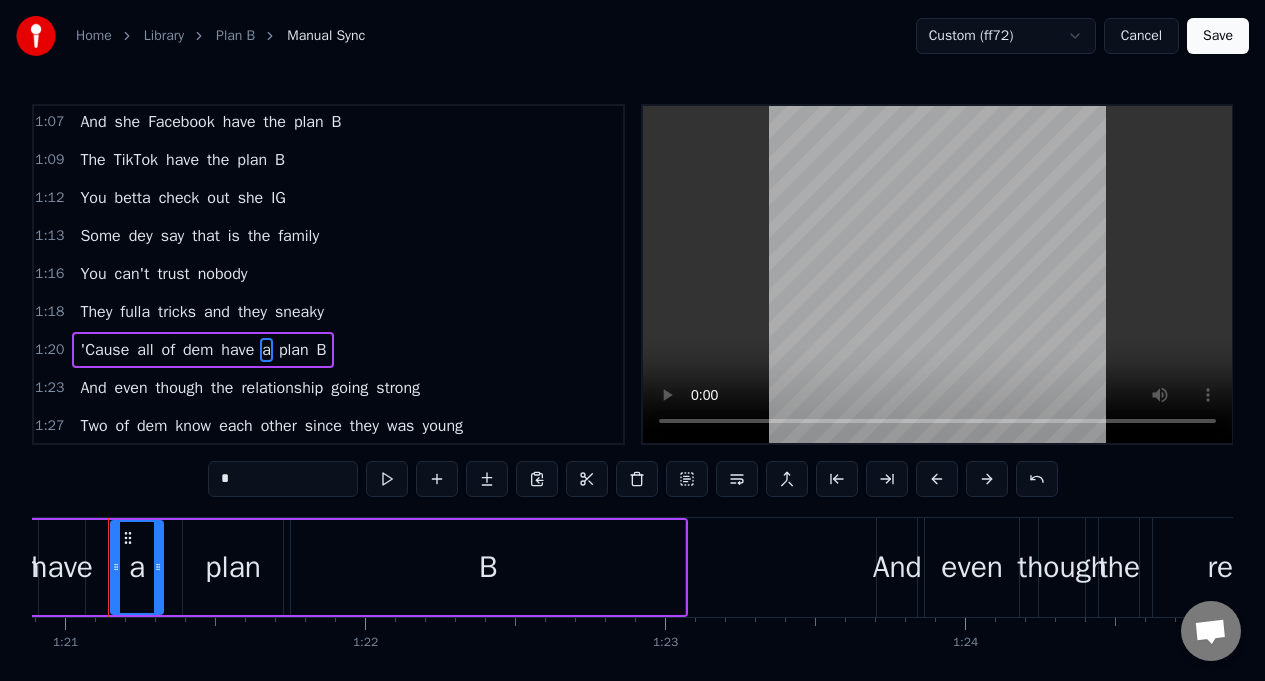 scroll, scrollTop: 0, scrollLeft: 24243, axis: horizontal 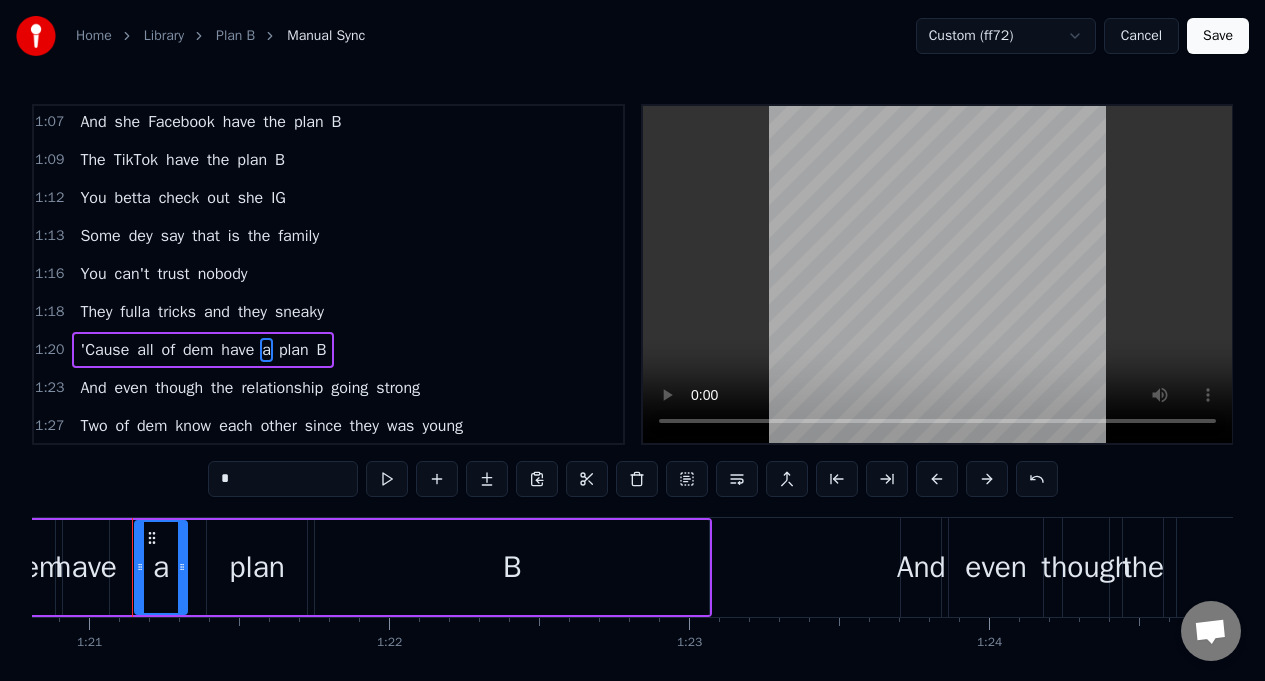 click on "*" at bounding box center (283, 479) 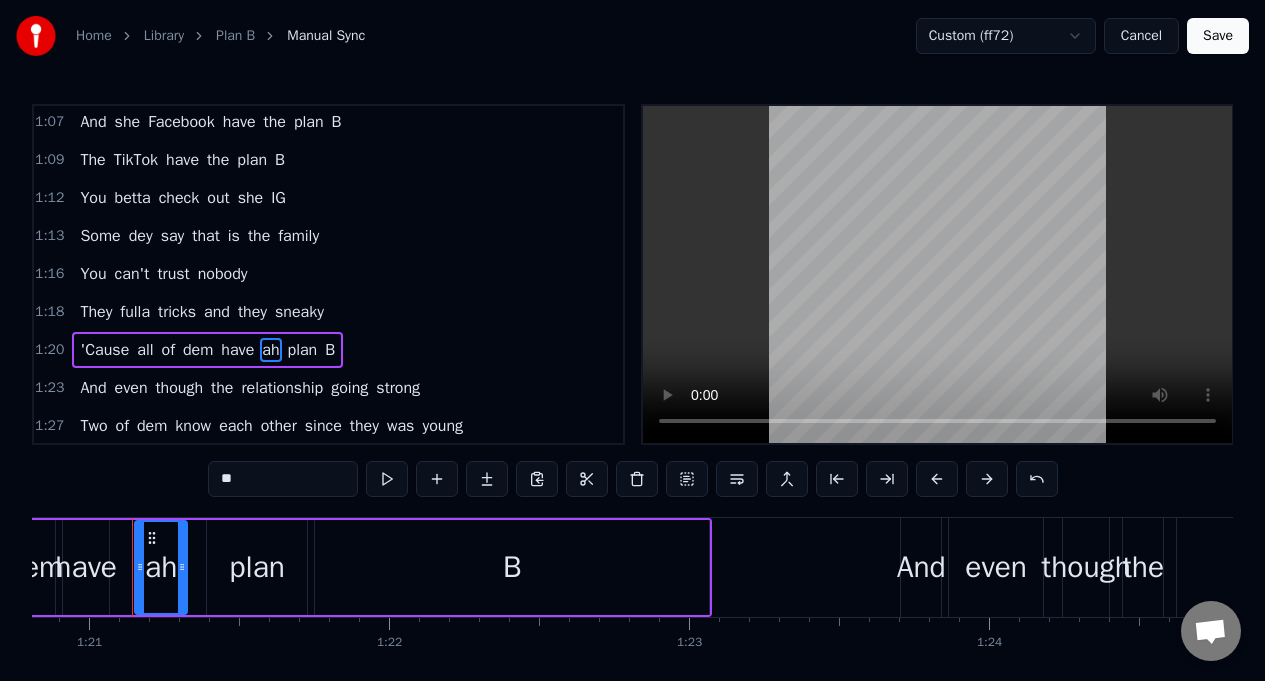 click on "And" at bounding box center [93, 388] 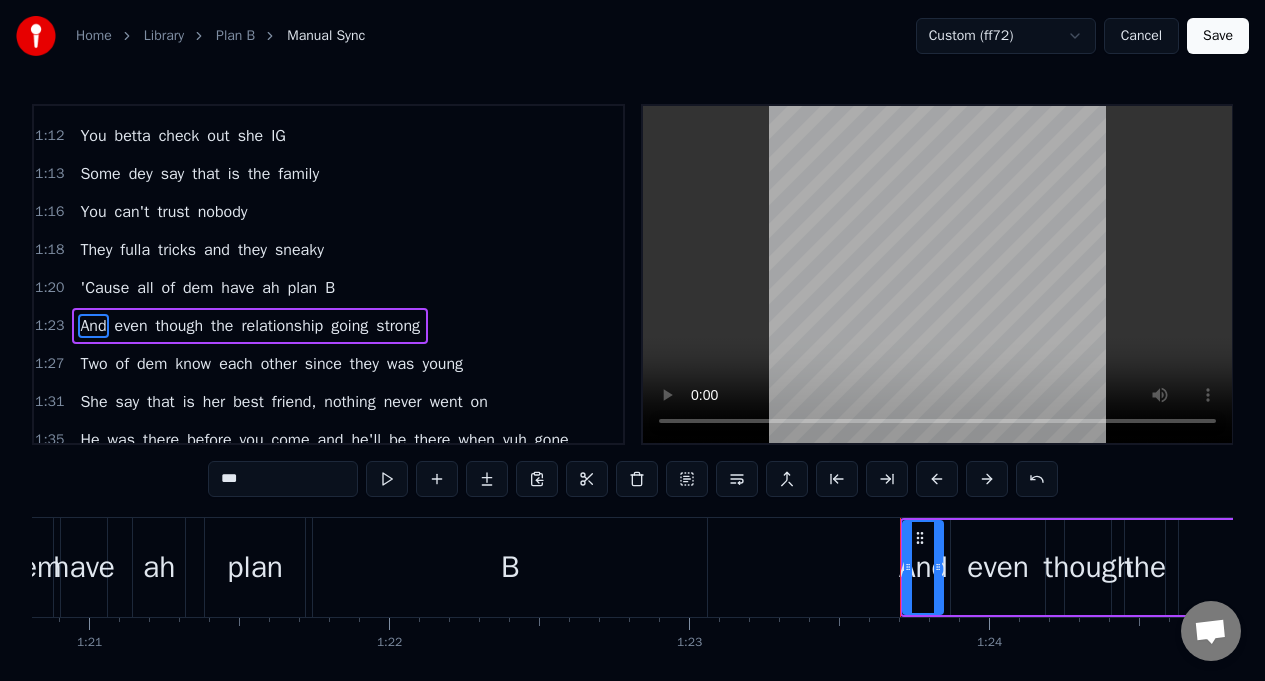 scroll, scrollTop: 877, scrollLeft: 0, axis: vertical 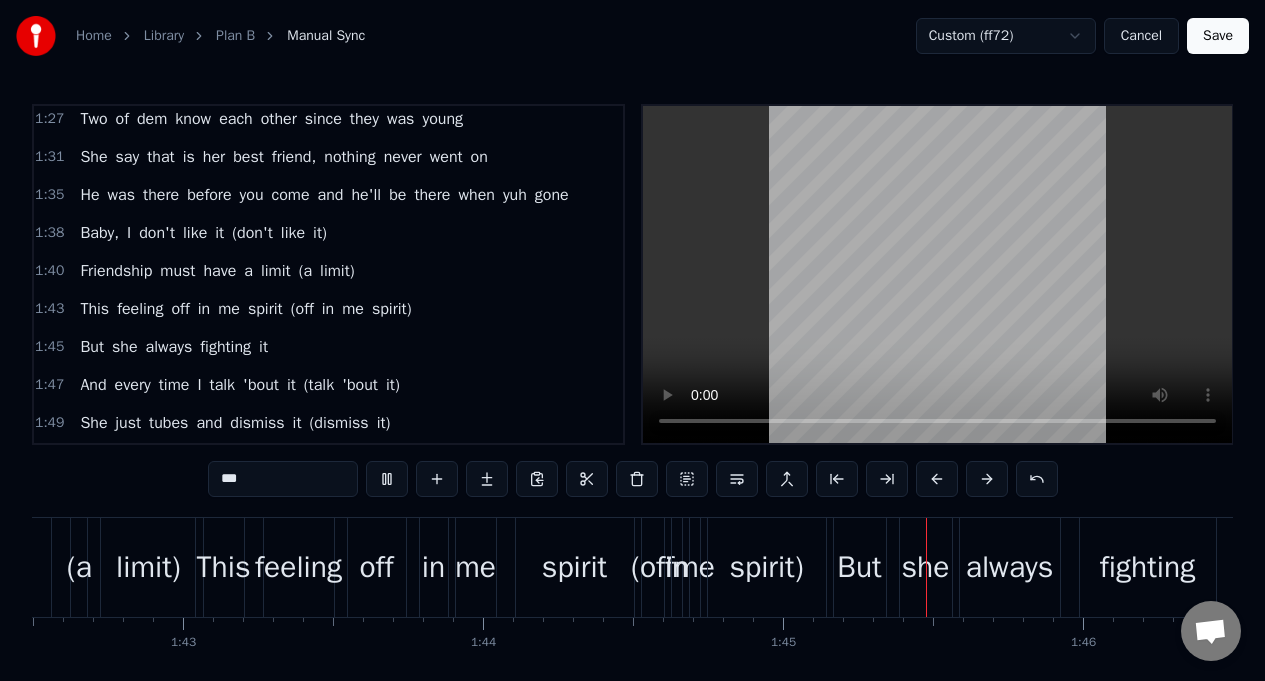 click on "But" at bounding box center [92, 347] 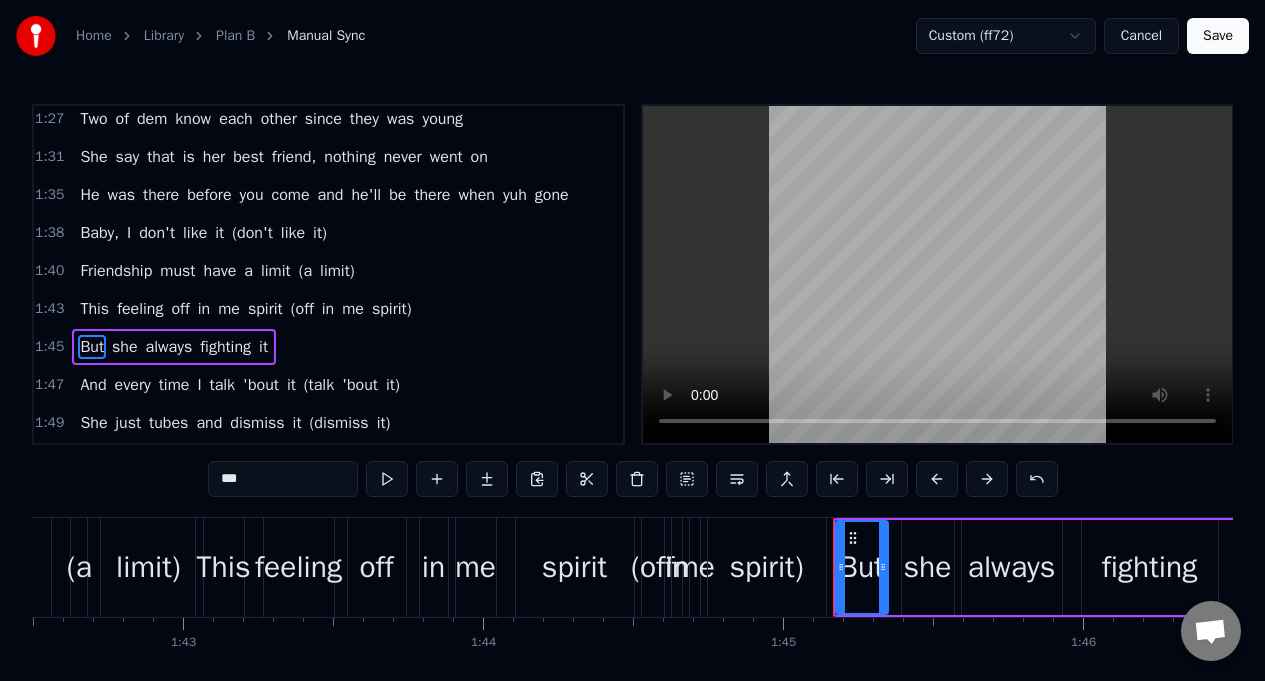 scroll, scrollTop: 1143, scrollLeft: 0, axis: vertical 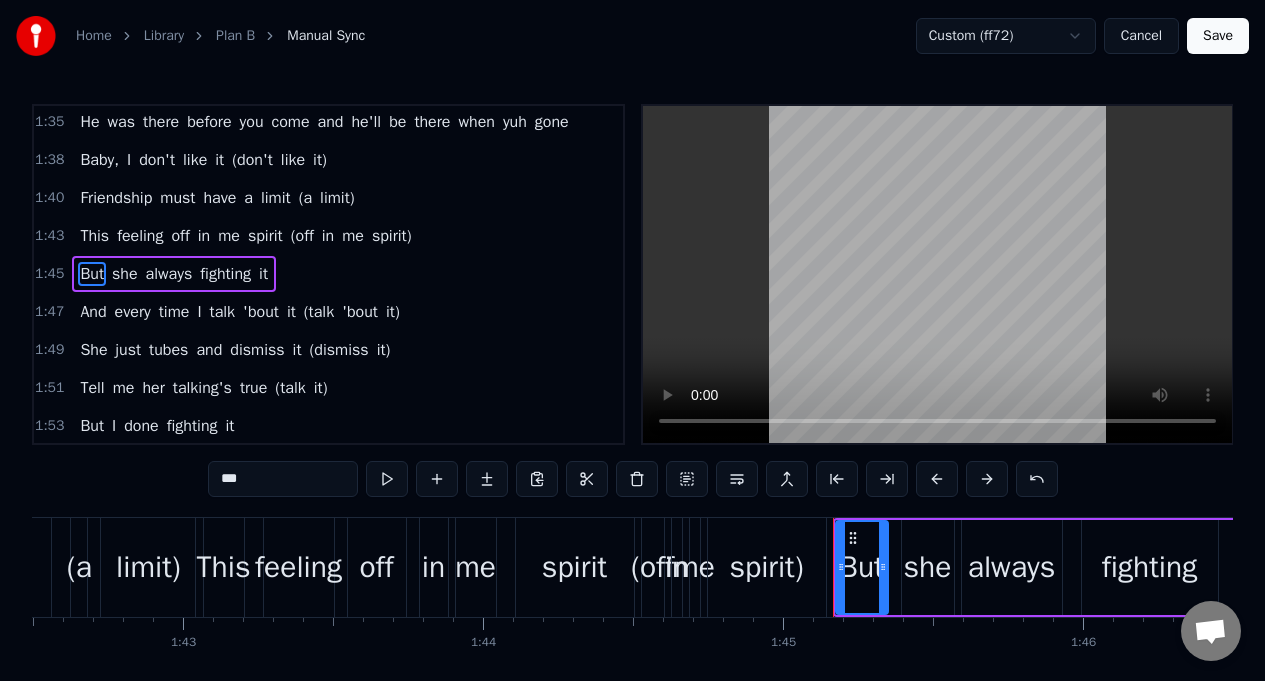 click on "Baby," at bounding box center (99, 160) 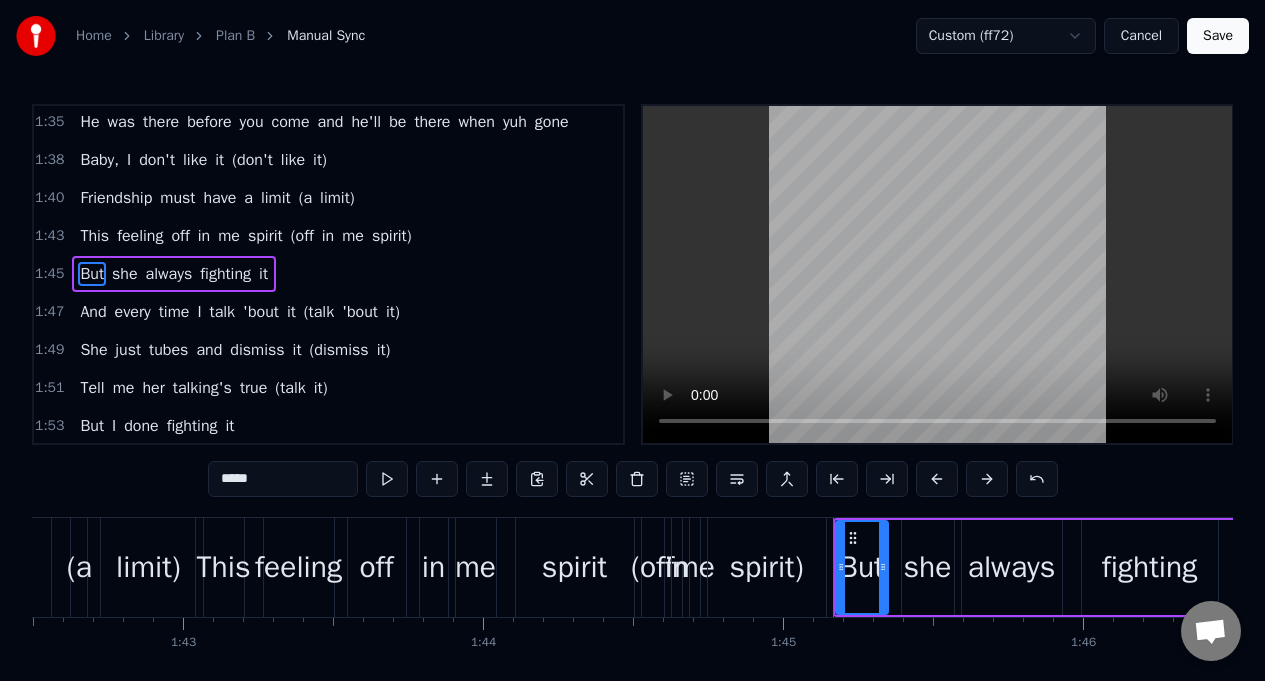 scroll, scrollTop: 1116, scrollLeft: 0, axis: vertical 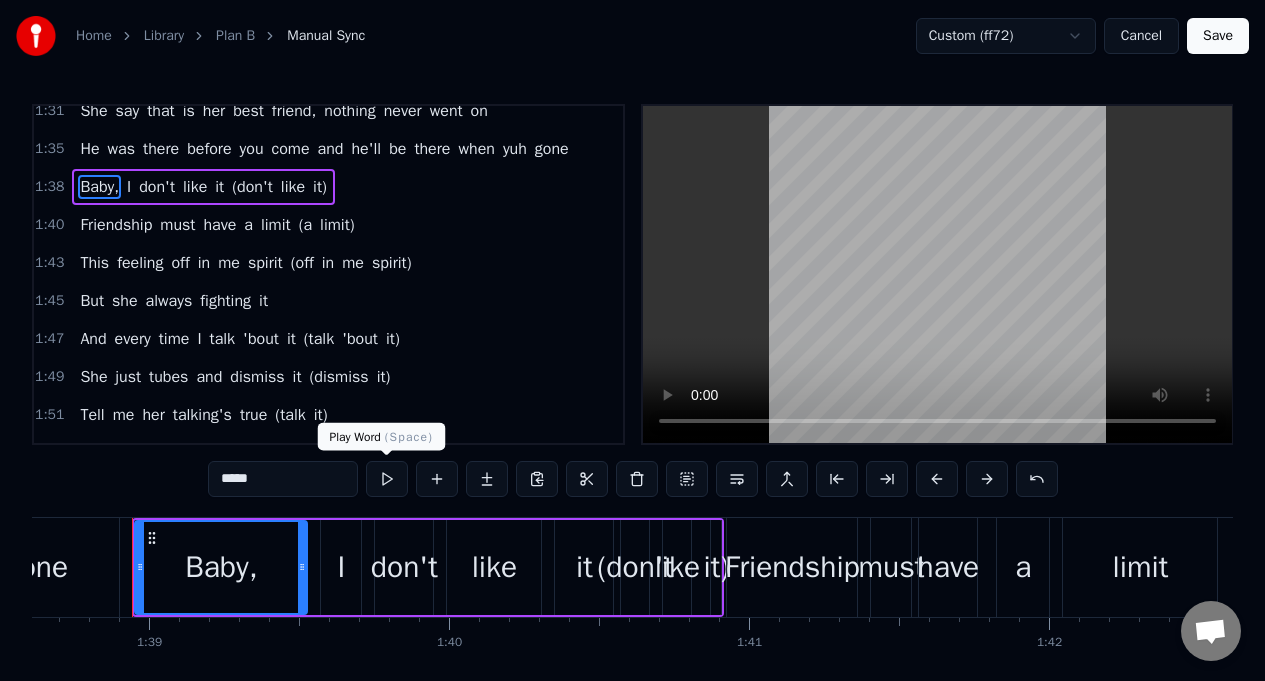 click at bounding box center (387, 479) 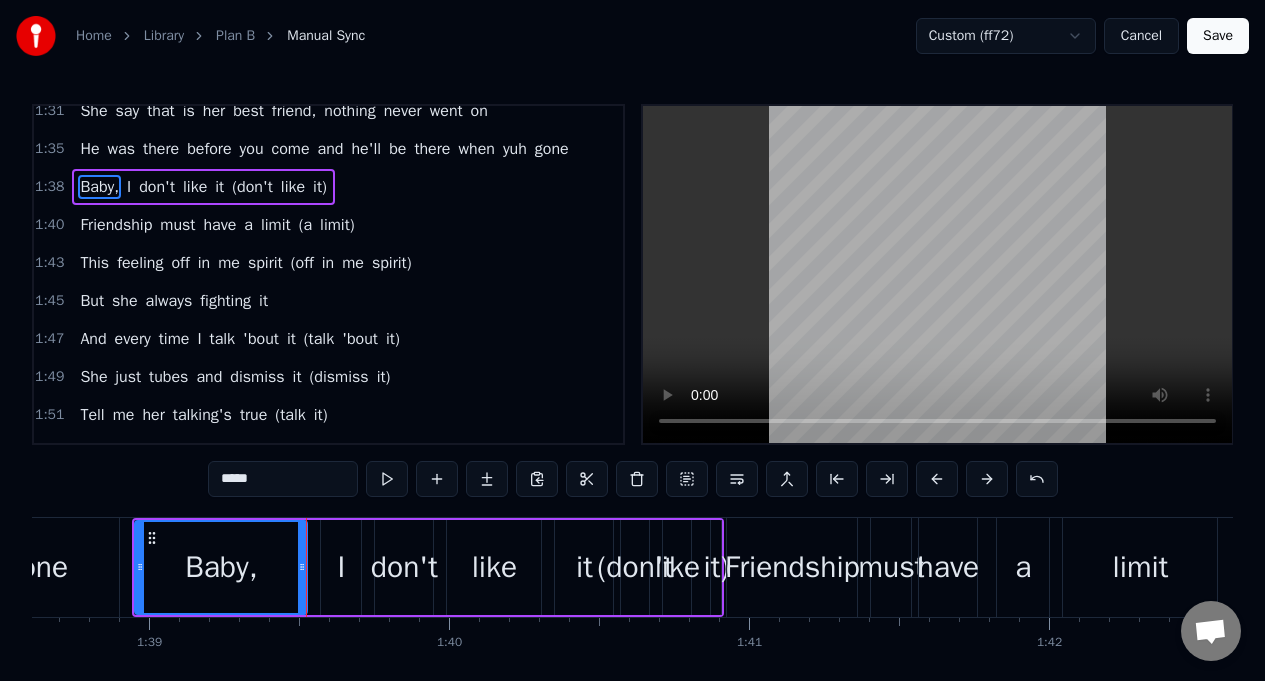 click on "I" at bounding box center [341, 567] 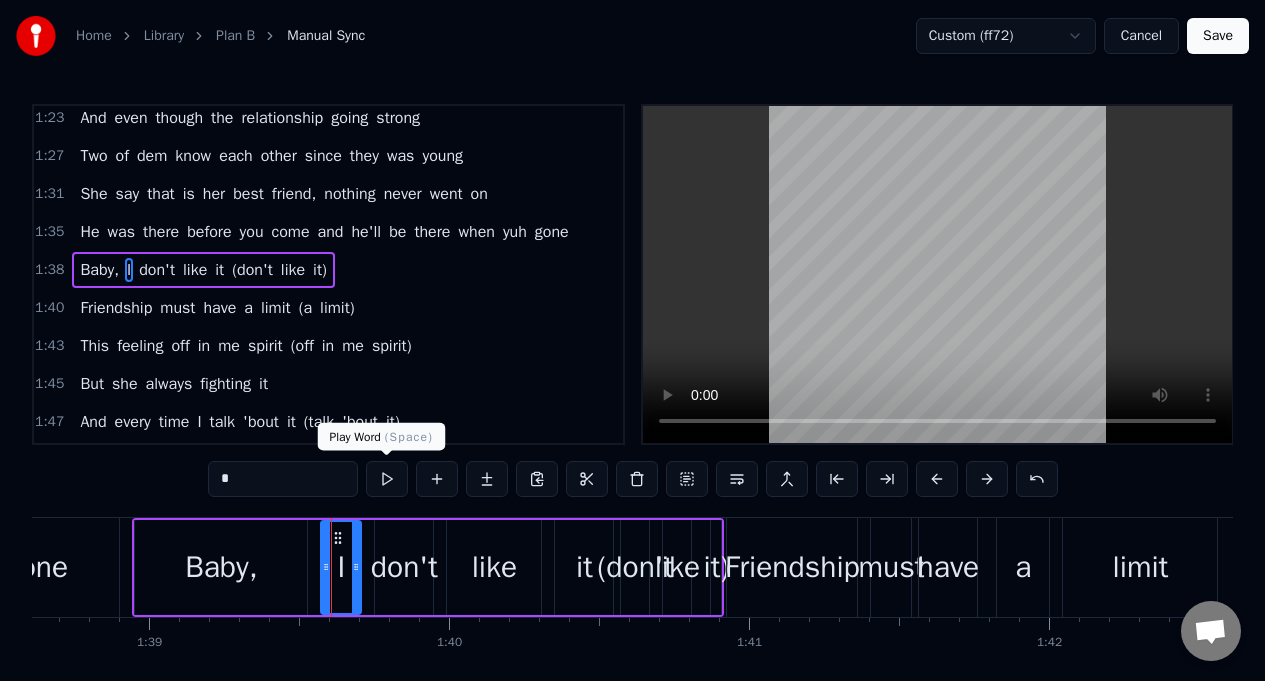 scroll, scrollTop: 1029, scrollLeft: 0, axis: vertical 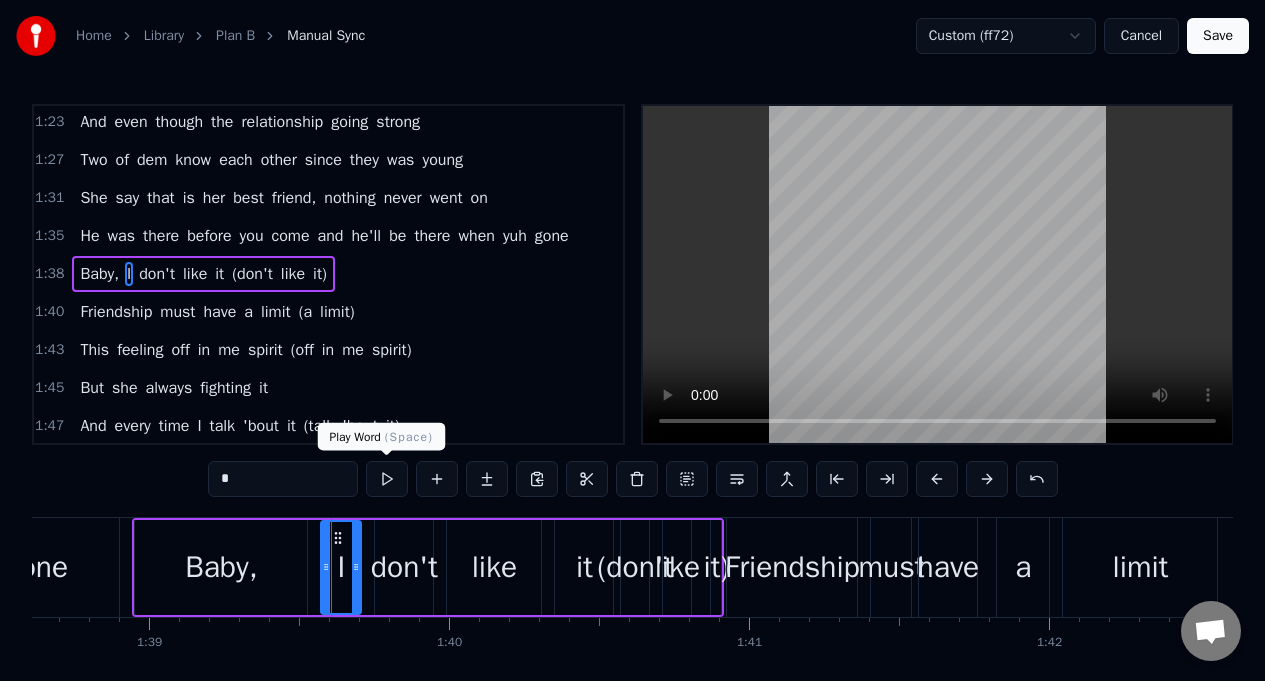 click at bounding box center (387, 479) 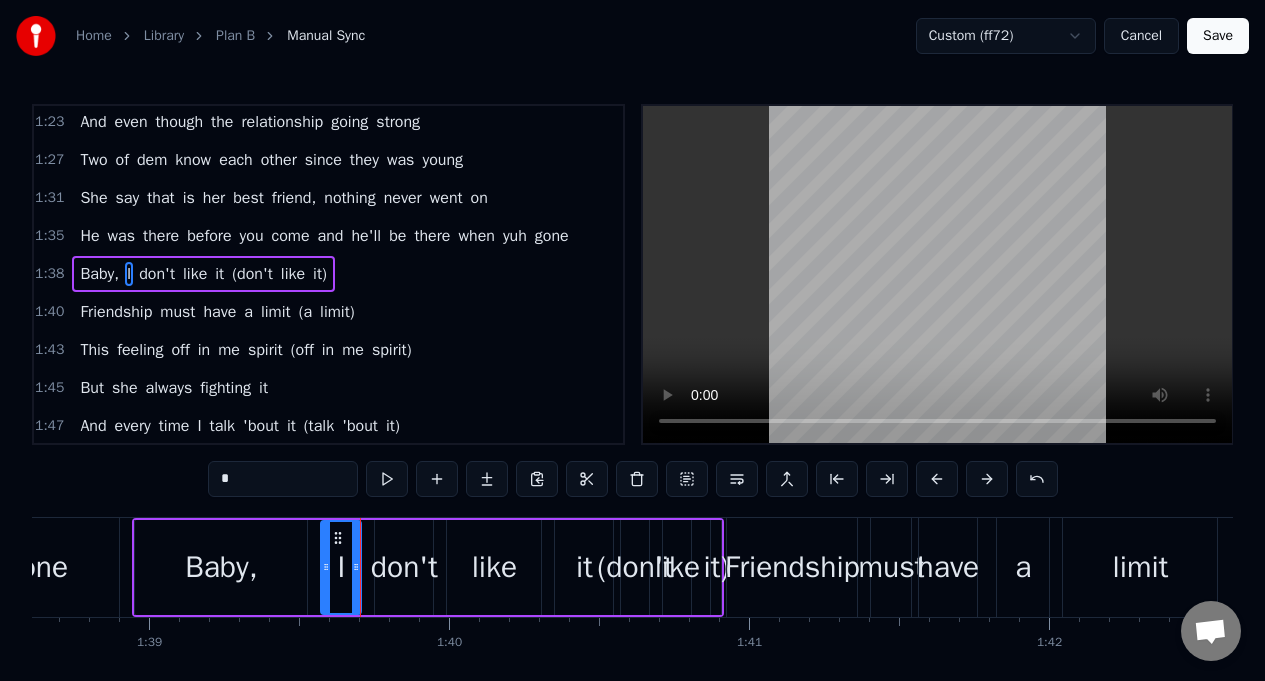 click on "don't" at bounding box center [404, 567] 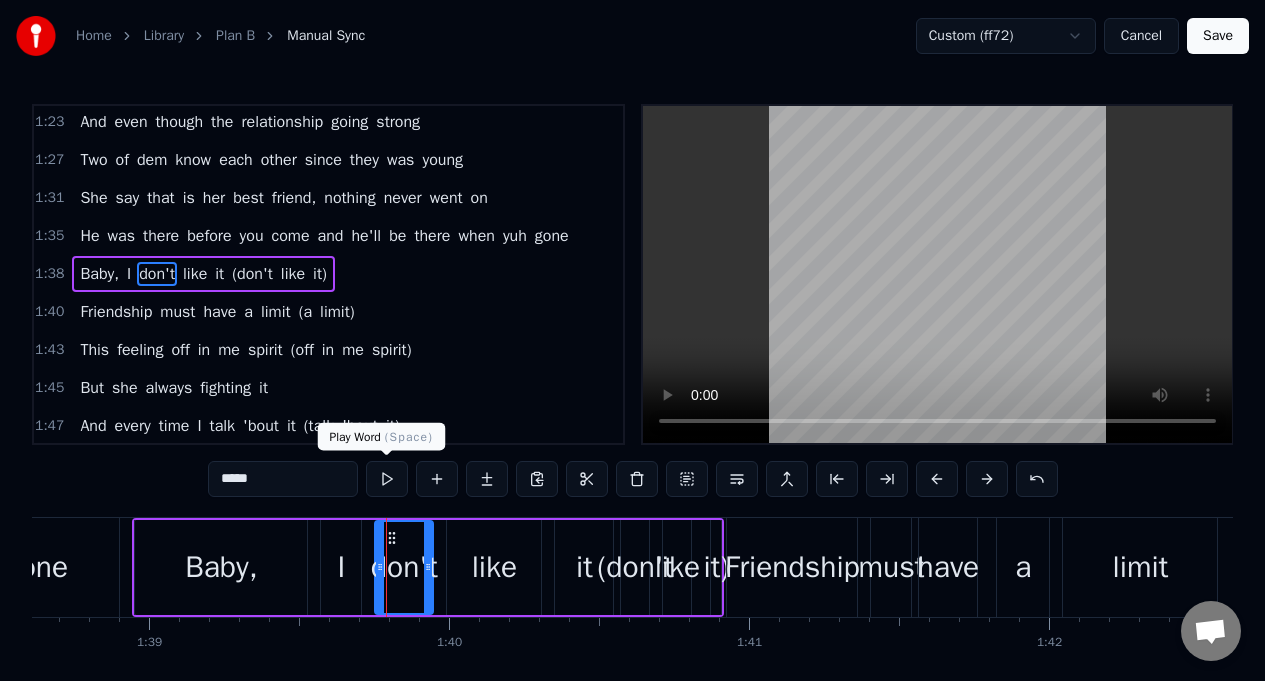 click at bounding box center [387, 479] 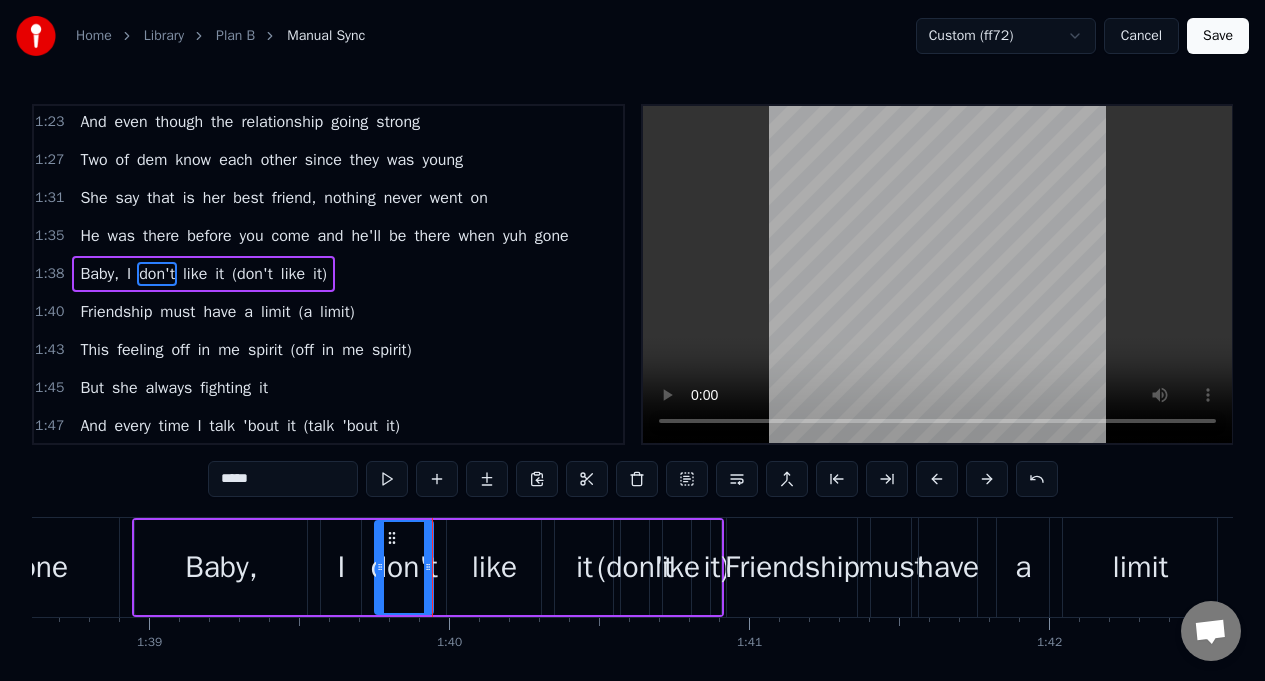 click on "like" at bounding box center (495, 567) 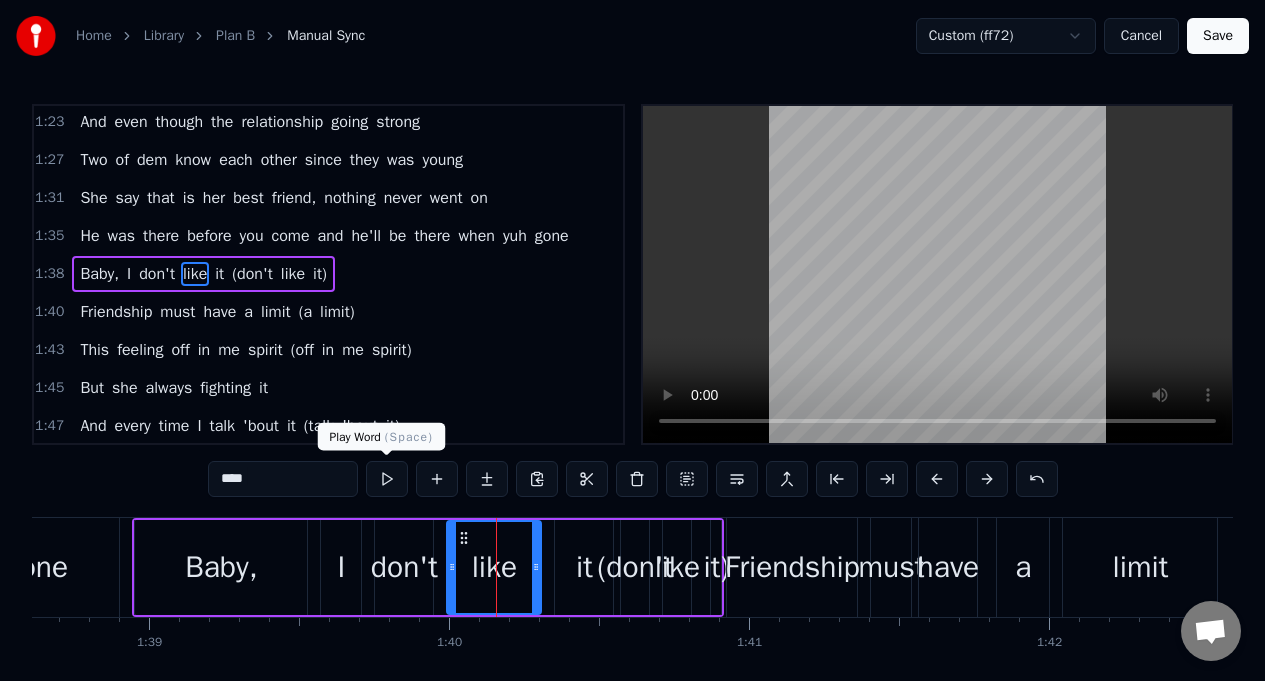 click at bounding box center [387, 479] 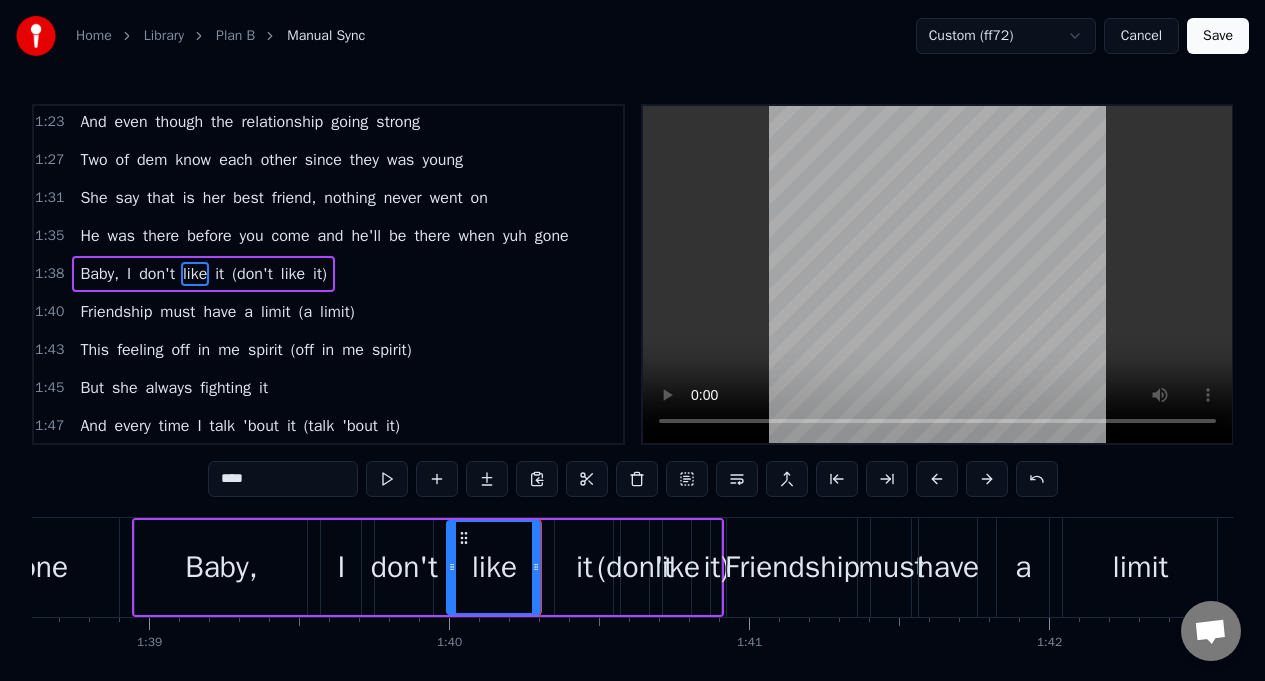 click on "it" at bounding box center (584, 567) 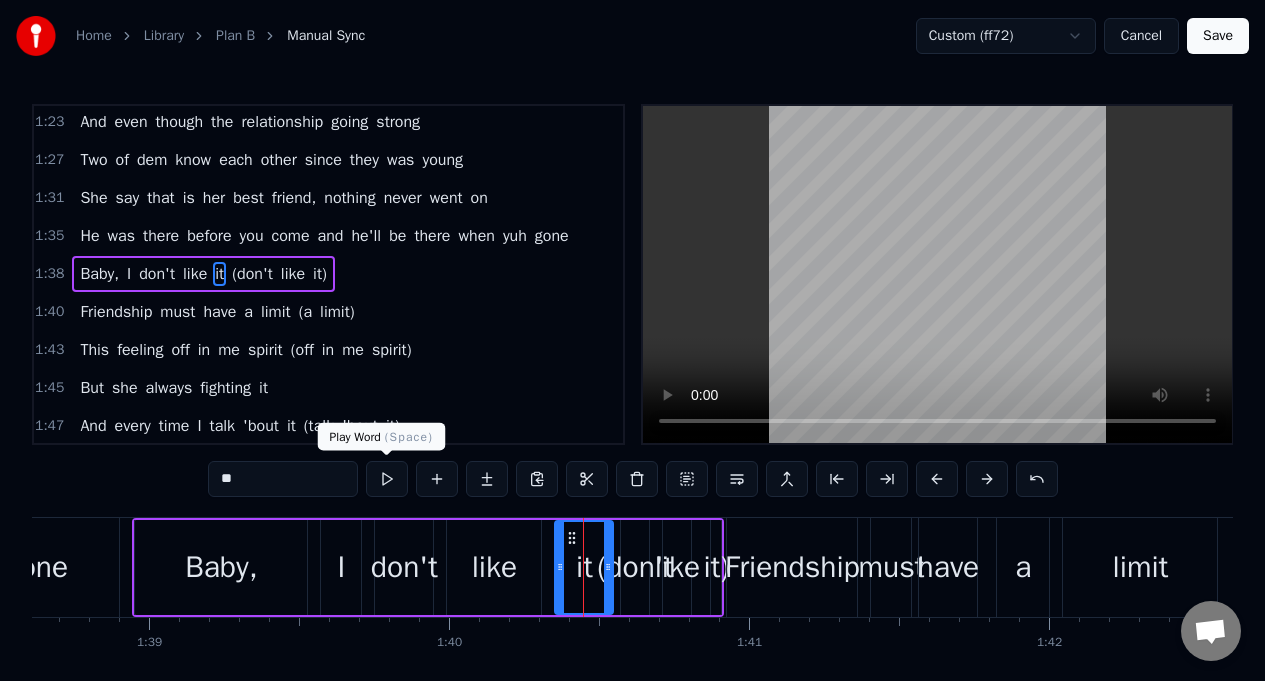 click at bounding box center (387, 479) 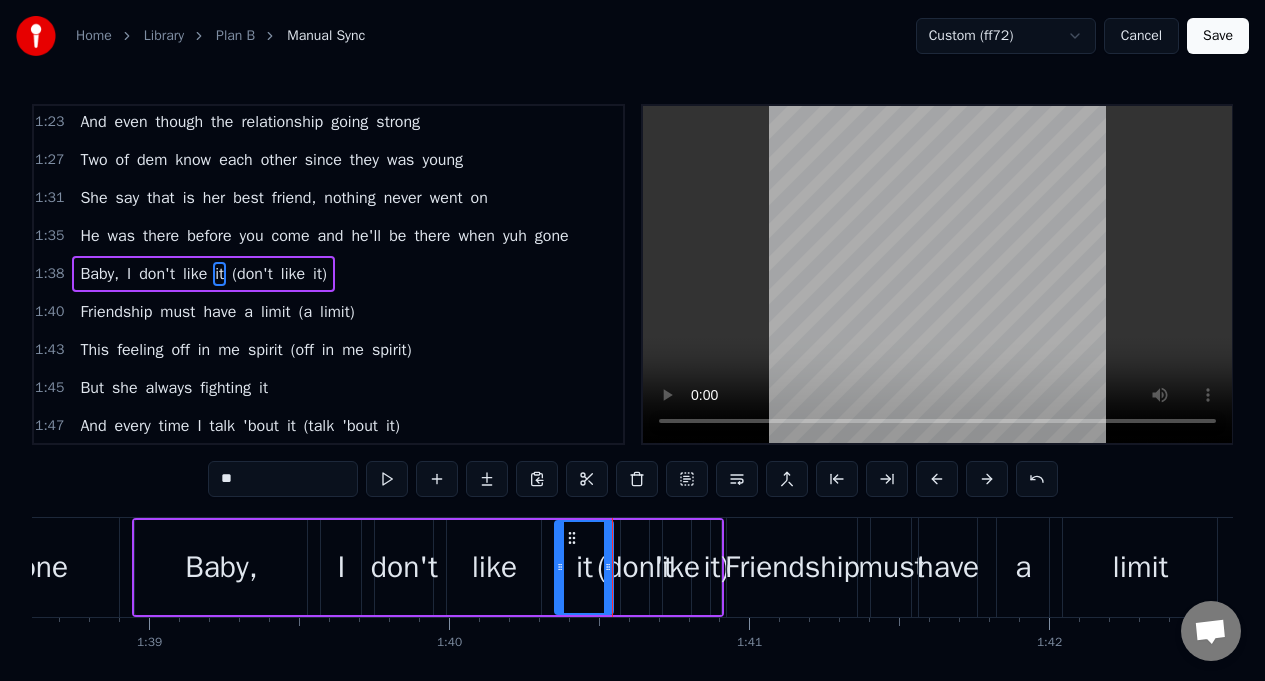 click at bounding box center [387, 479] 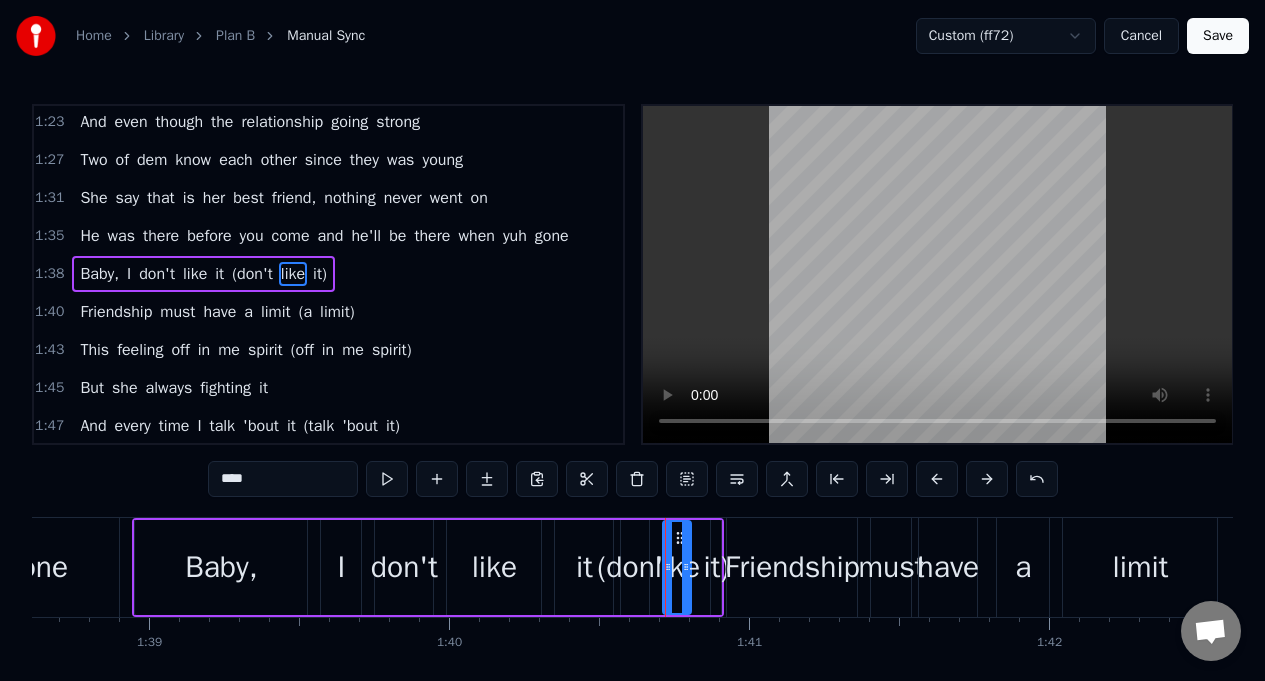 click on "gone" at bounding box center [36, 567] 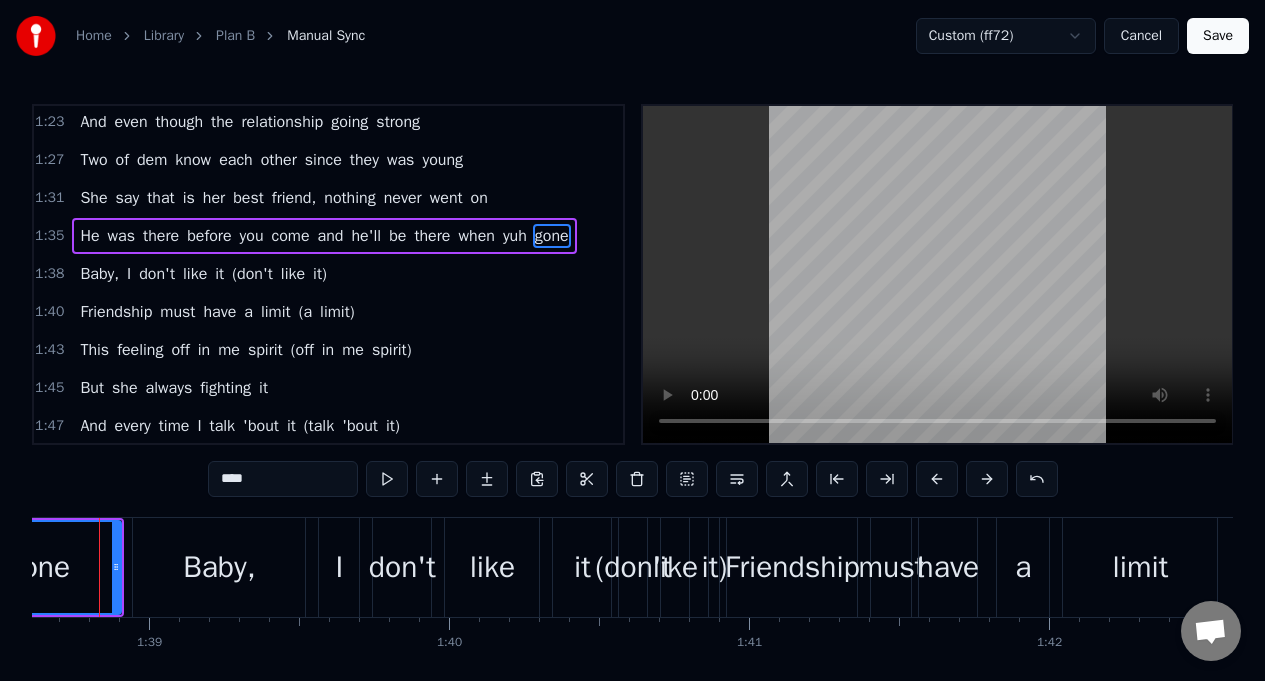 scroll, scrollTop: 991, scrollLeft: 0, axis: vertical 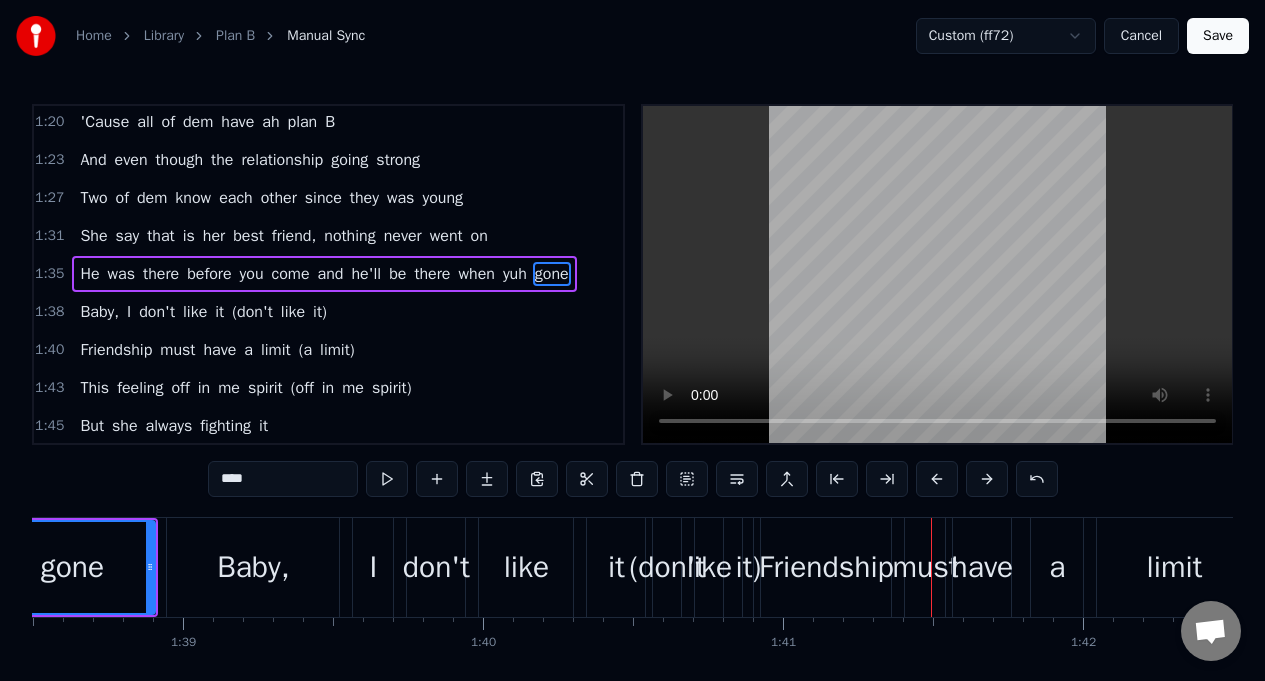 click on "Baby, I don't like it (don't like it)" at bounding box center [462, 567] 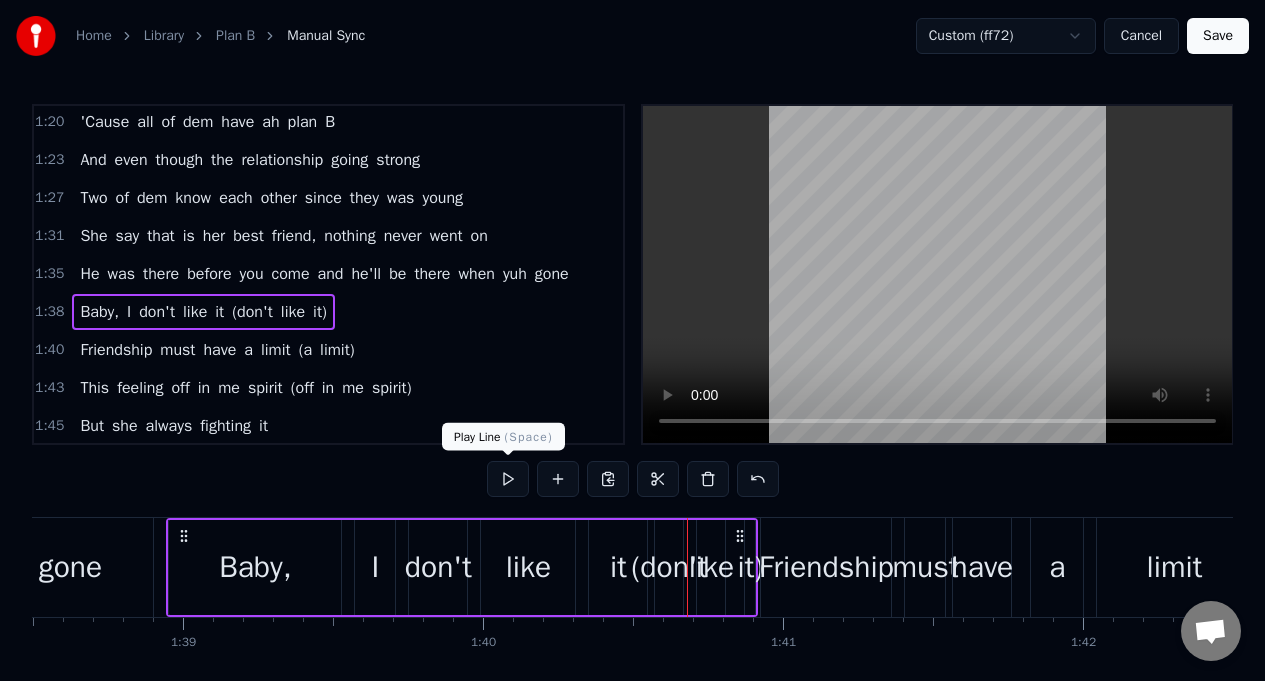 click at bounding box center (508, 479) 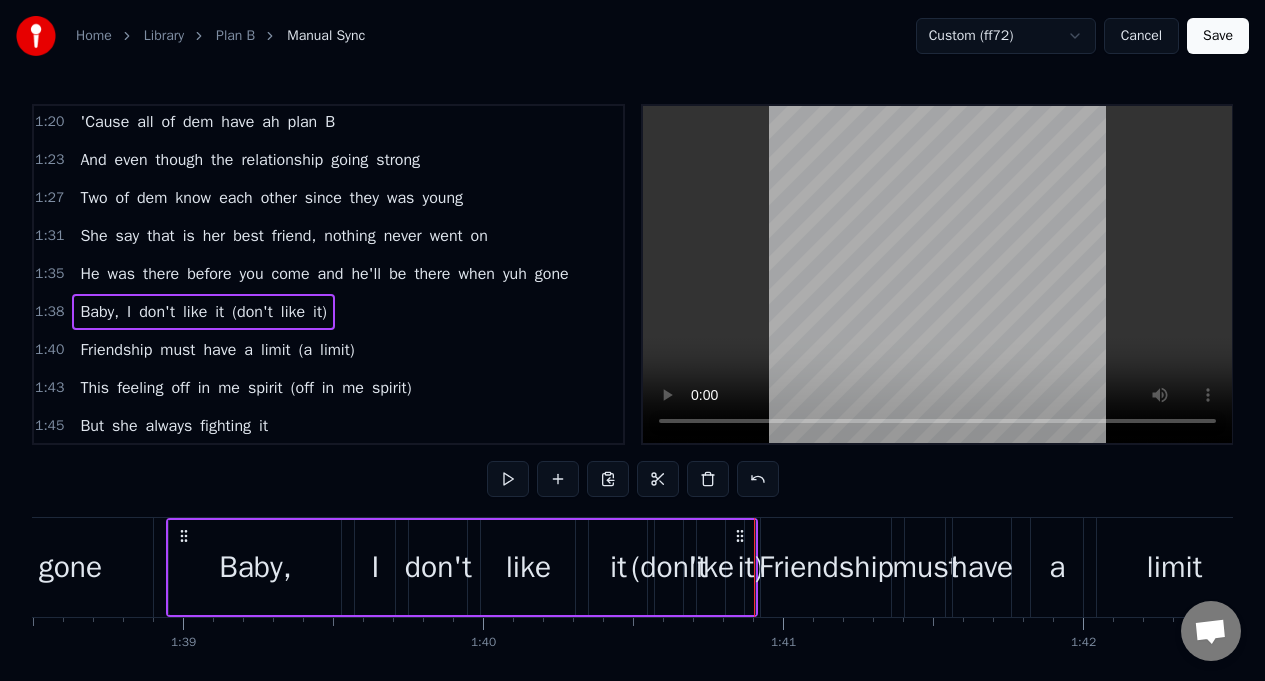 click on "Baby," at bounding box center [255, 567] 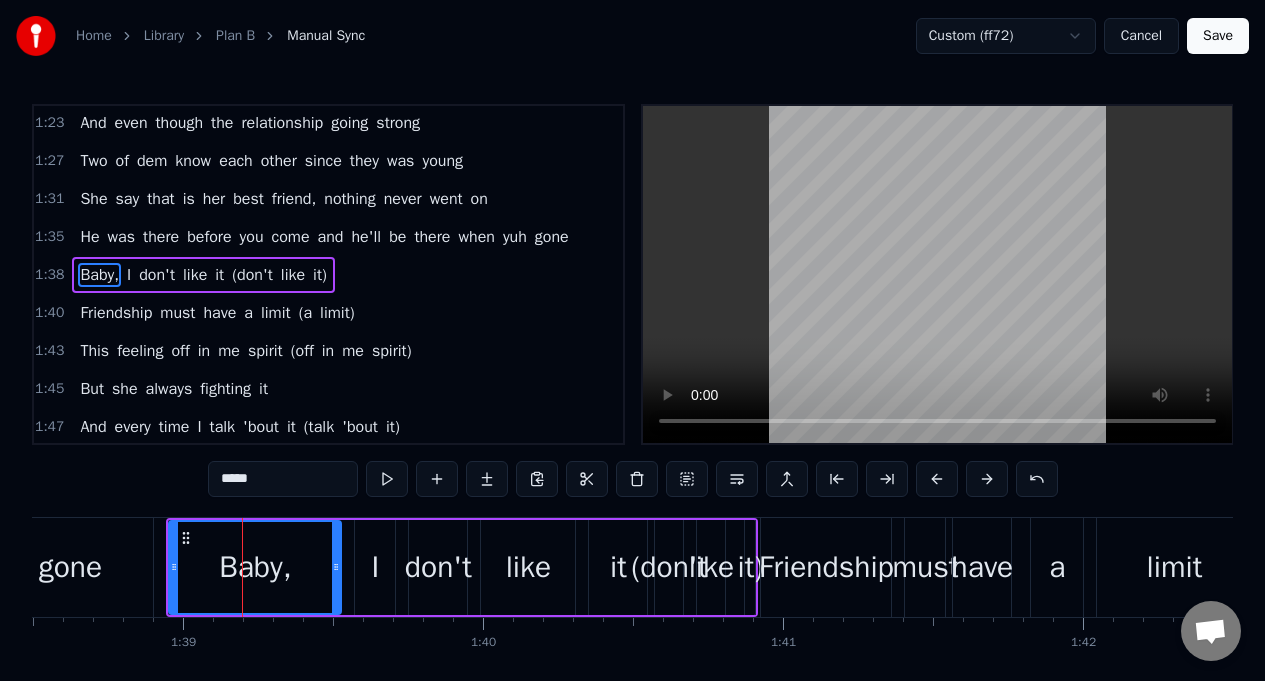 scroll, scrollTop: 1029, scrollLeft: 0, axis: vertical 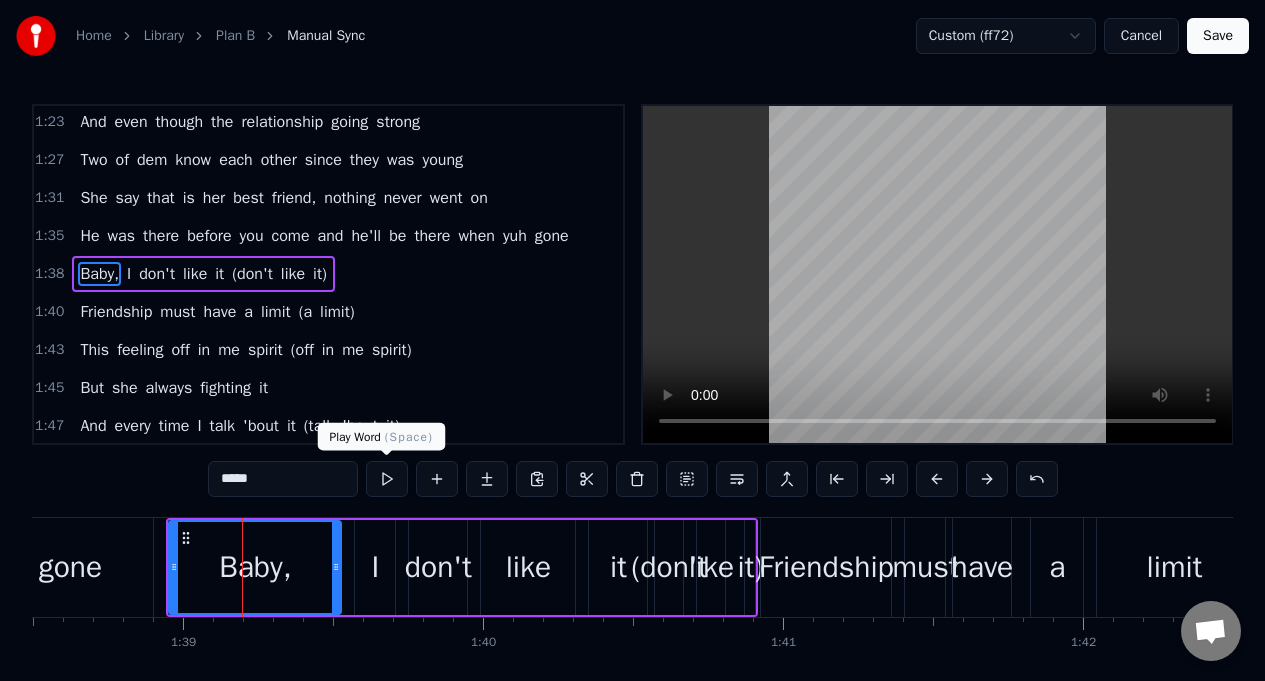 click at bounding box center [387, 479] 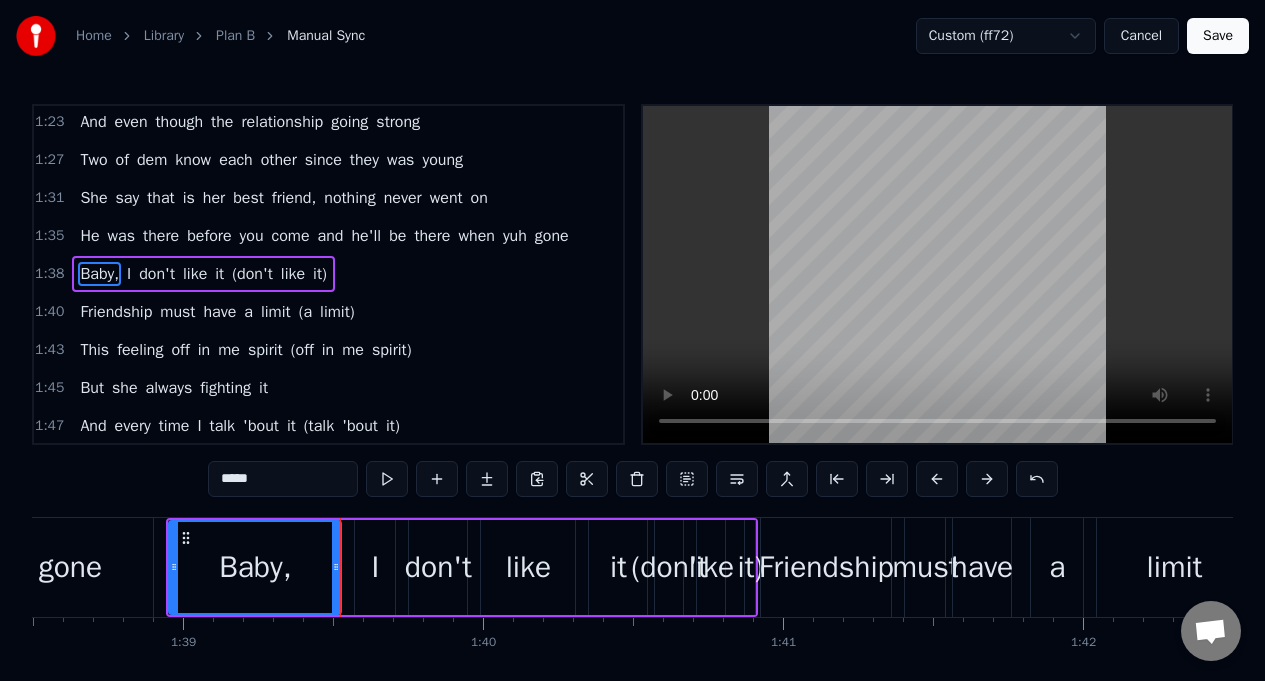 click on "gone" at bounding box center [70, 567] 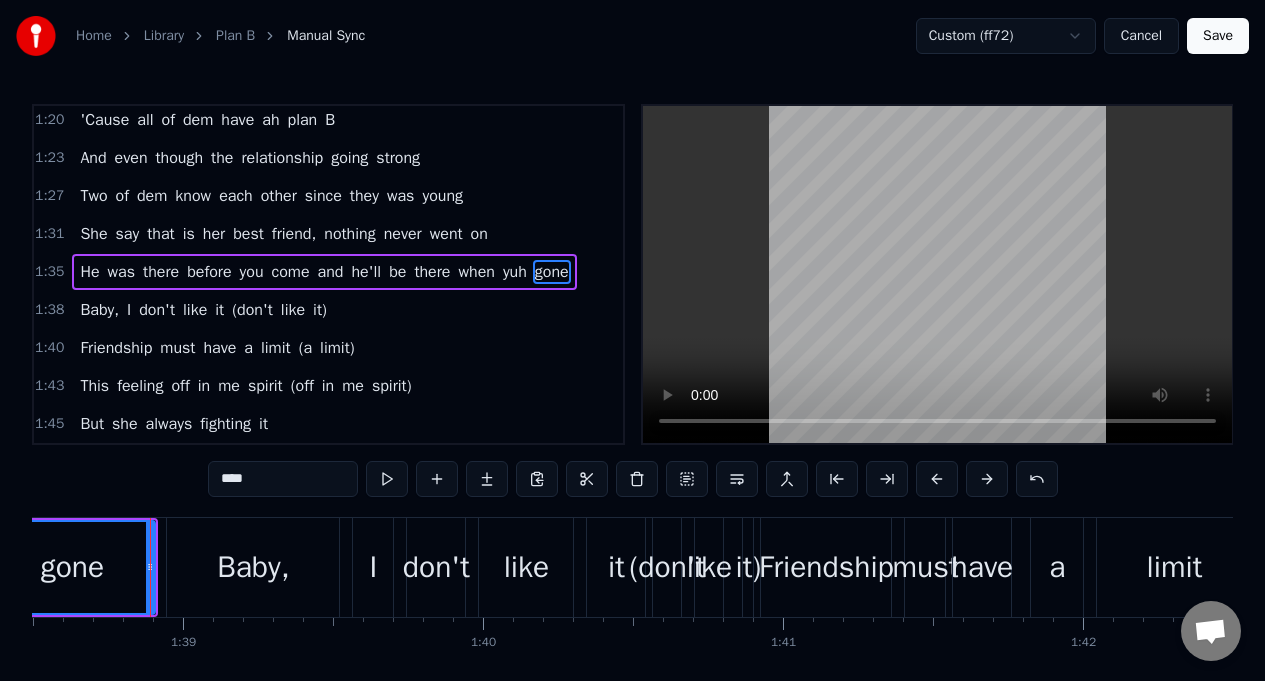 scroll, scrollTop: 991, scrollLeft: 0, axis: vertical 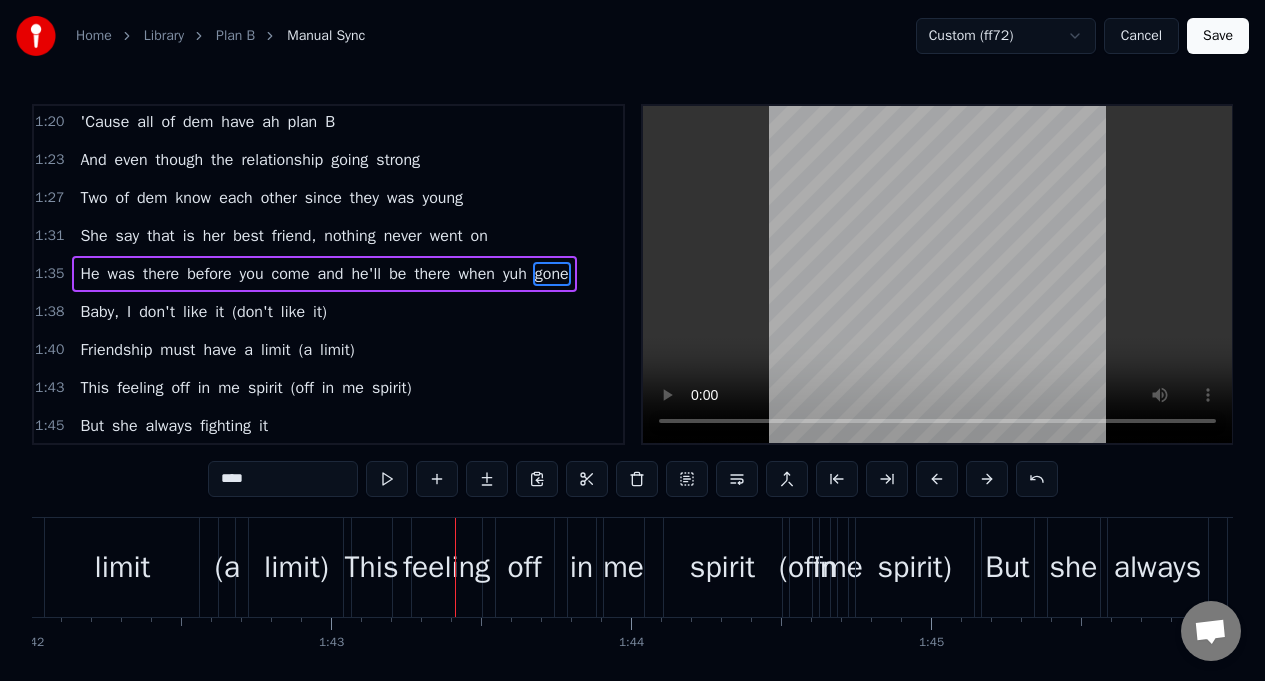 drag, startPoint x: 117, startPoint y: 583, endPoint x: 183, endPoint y: 543, distance: 77.175125 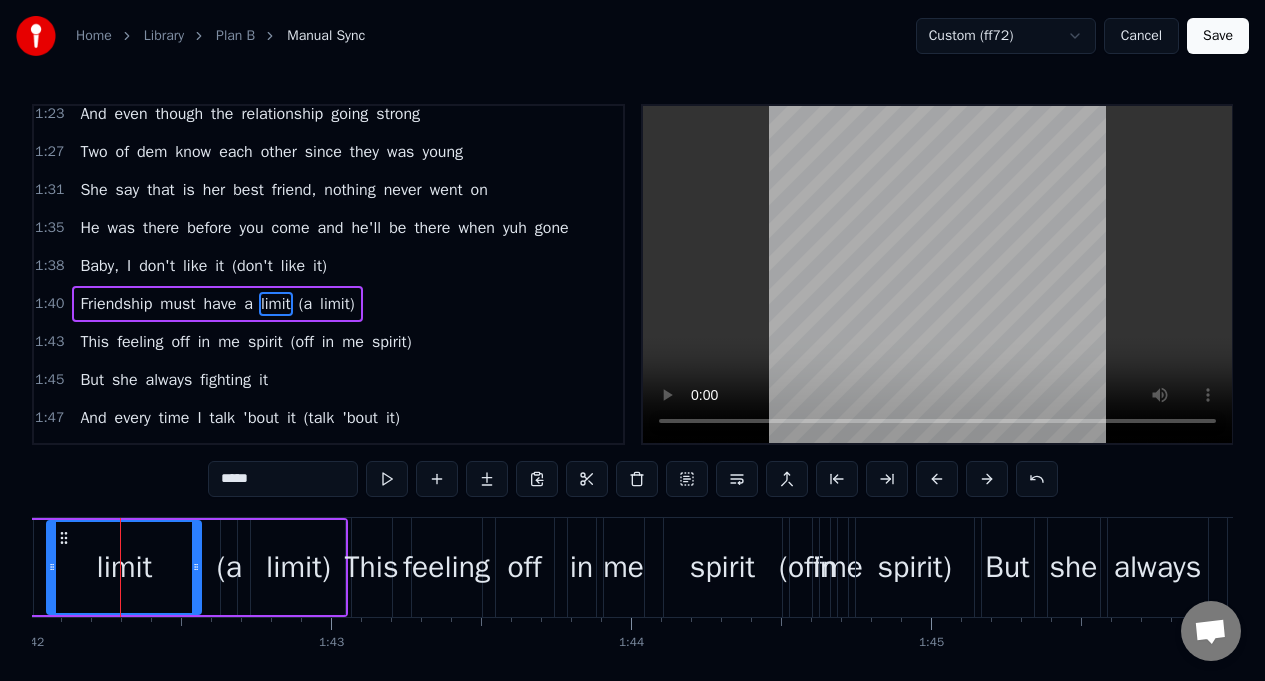 scroll, scrollTop: 1067, scrollLeft: 0, axis: vertical 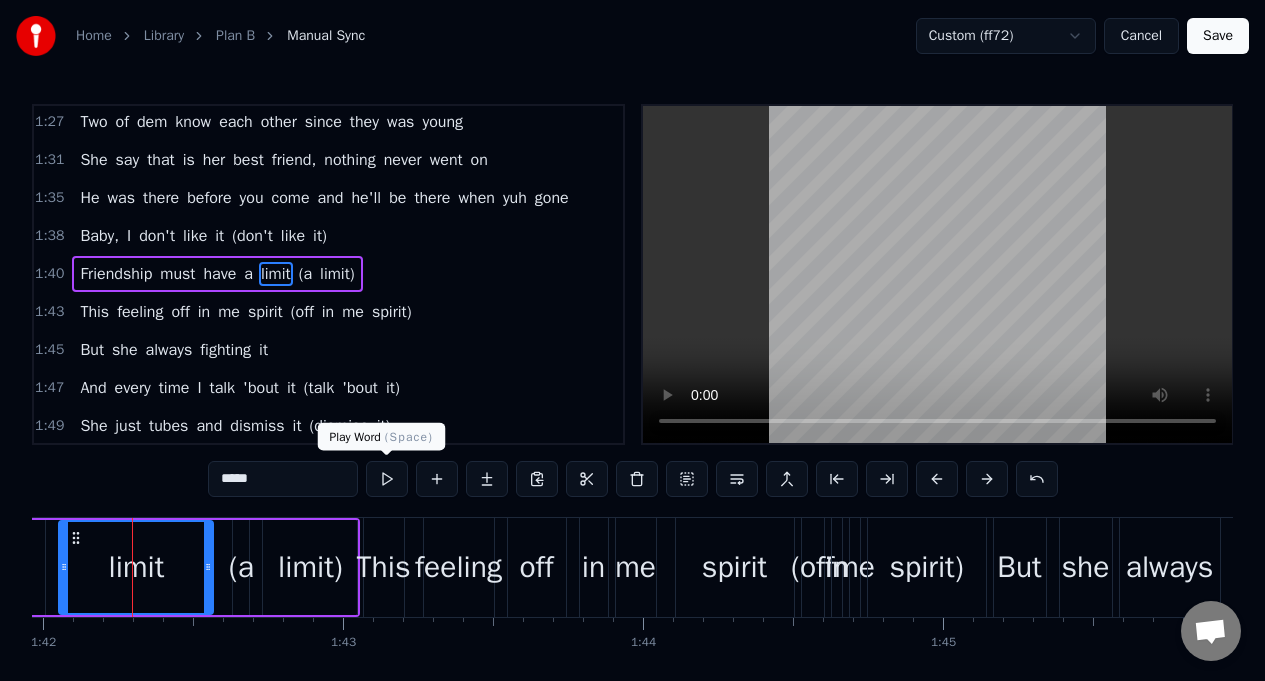 click at bounding box center [387, 479] 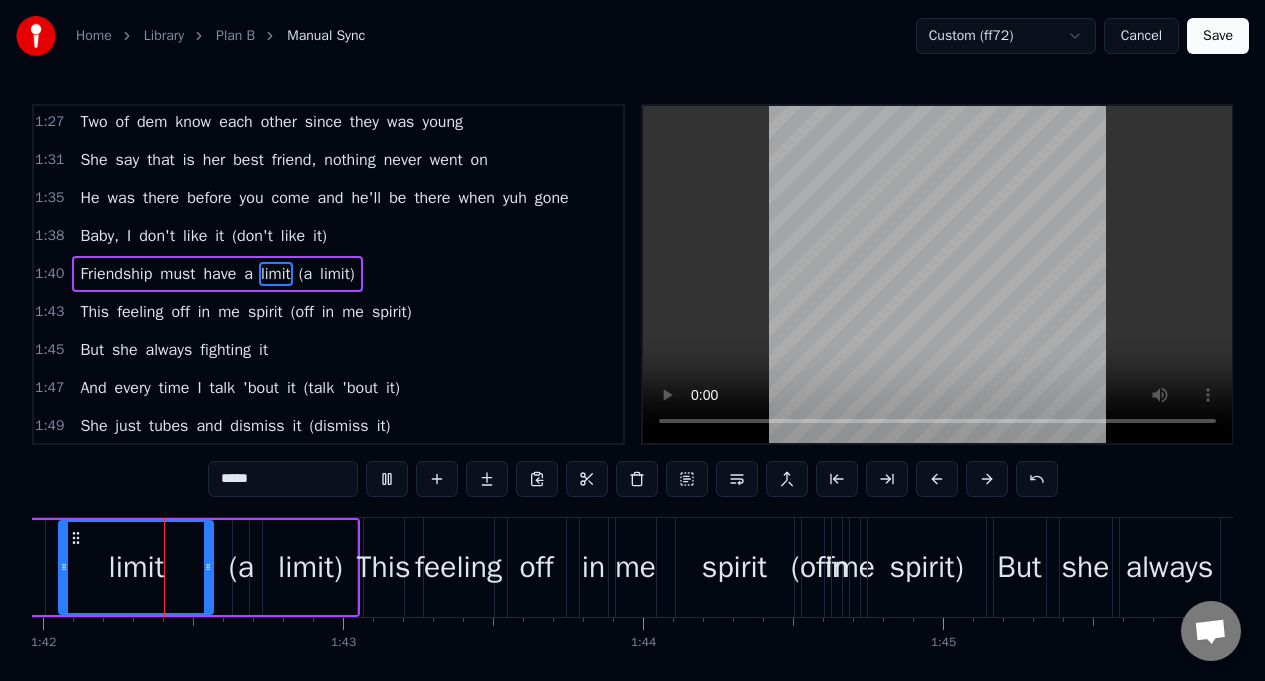 scroll, scrollTop: 0, scrollLeft: 30513, axis: horizontal 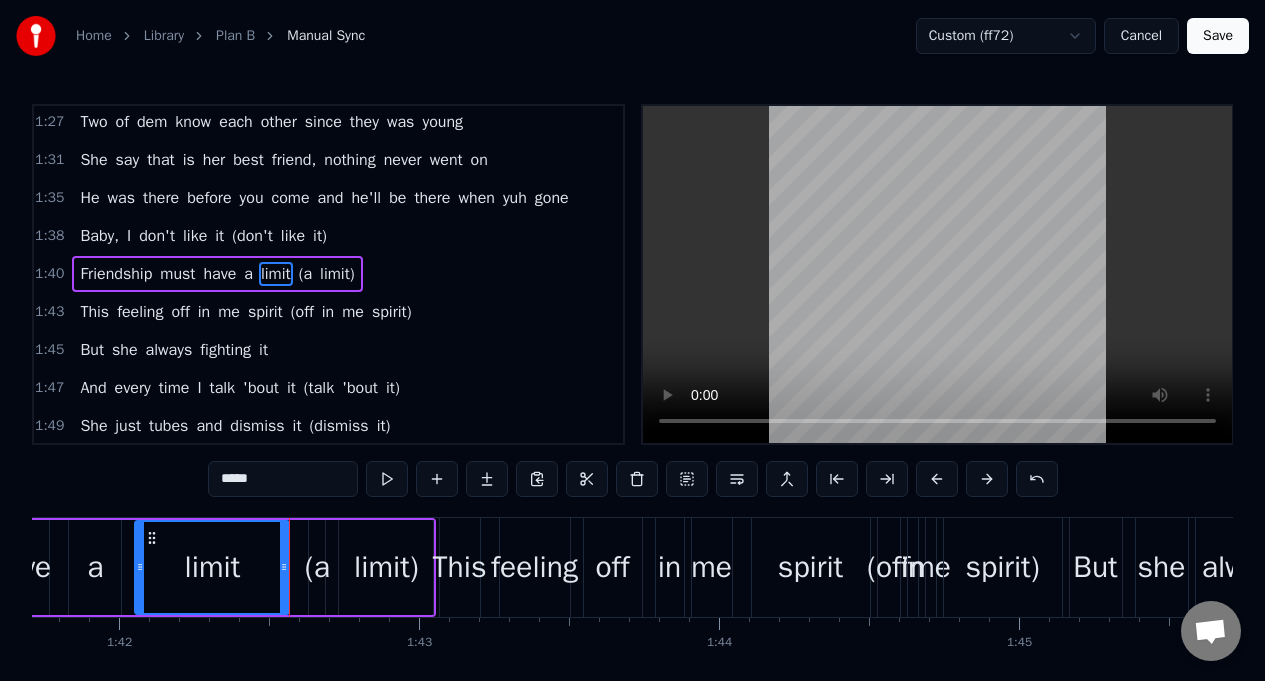 click 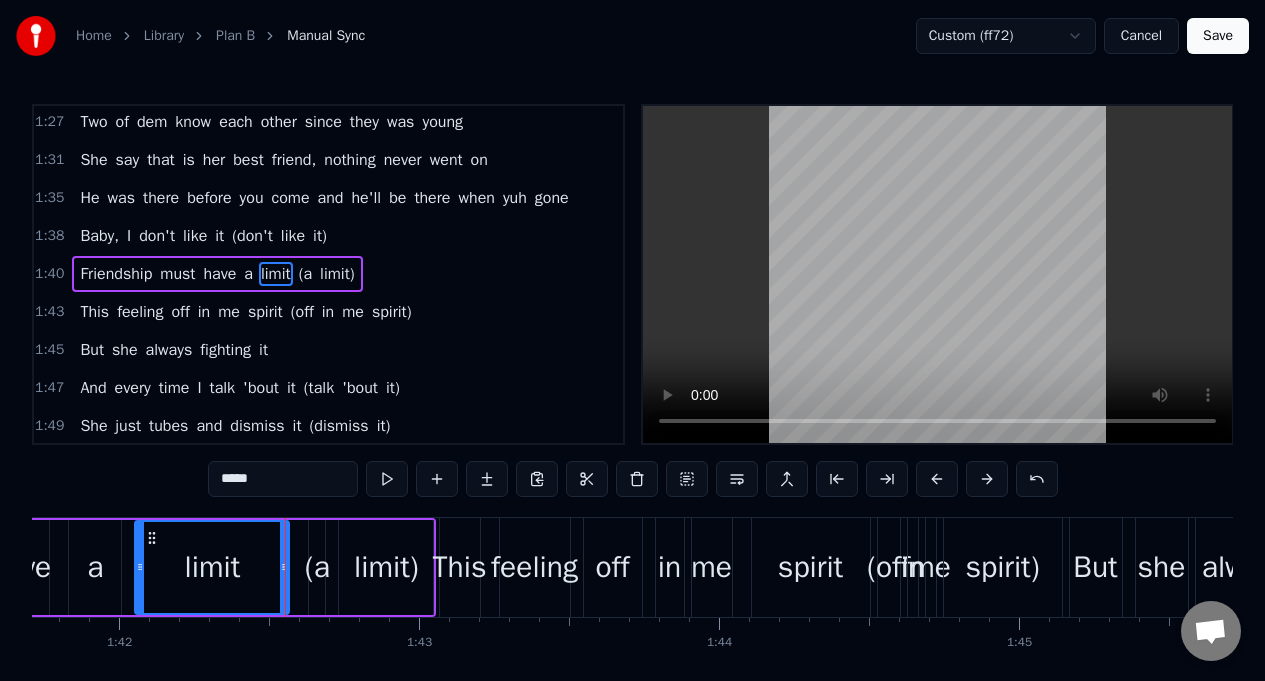 click on "limit" at bounding box center (212, 567) 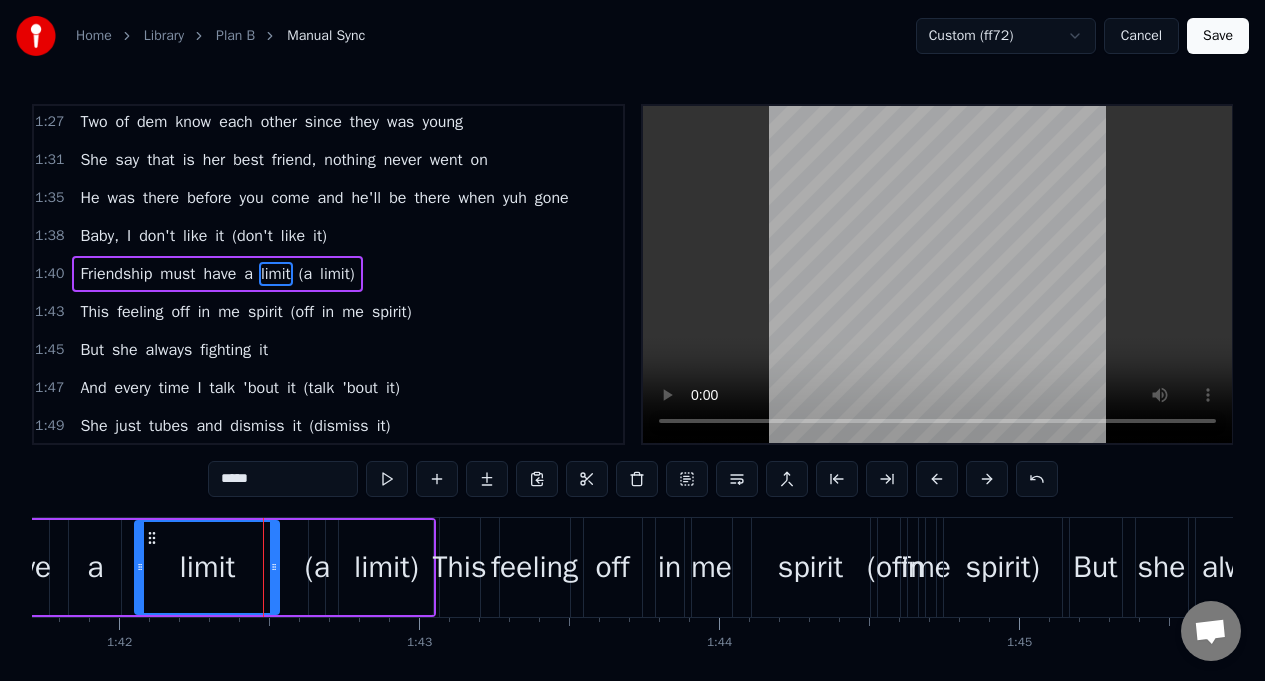 click at bounding box center [274, 567] 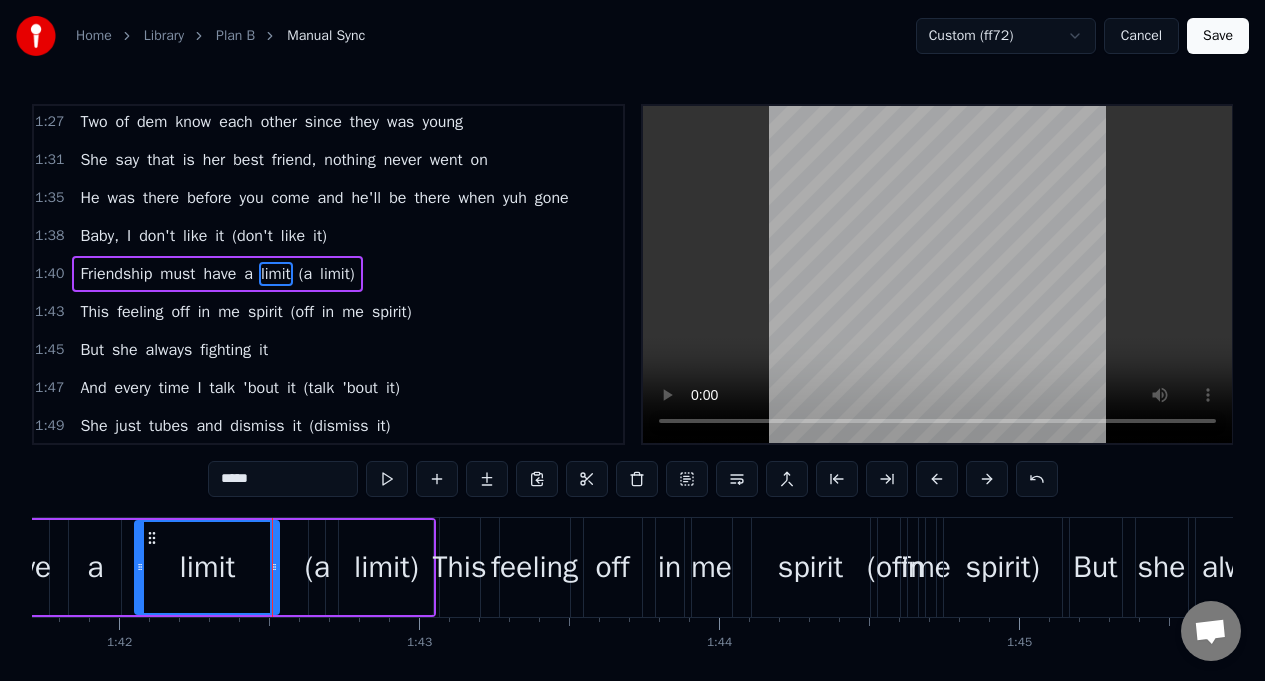 click on "(a" at bounding box center (317, 567) 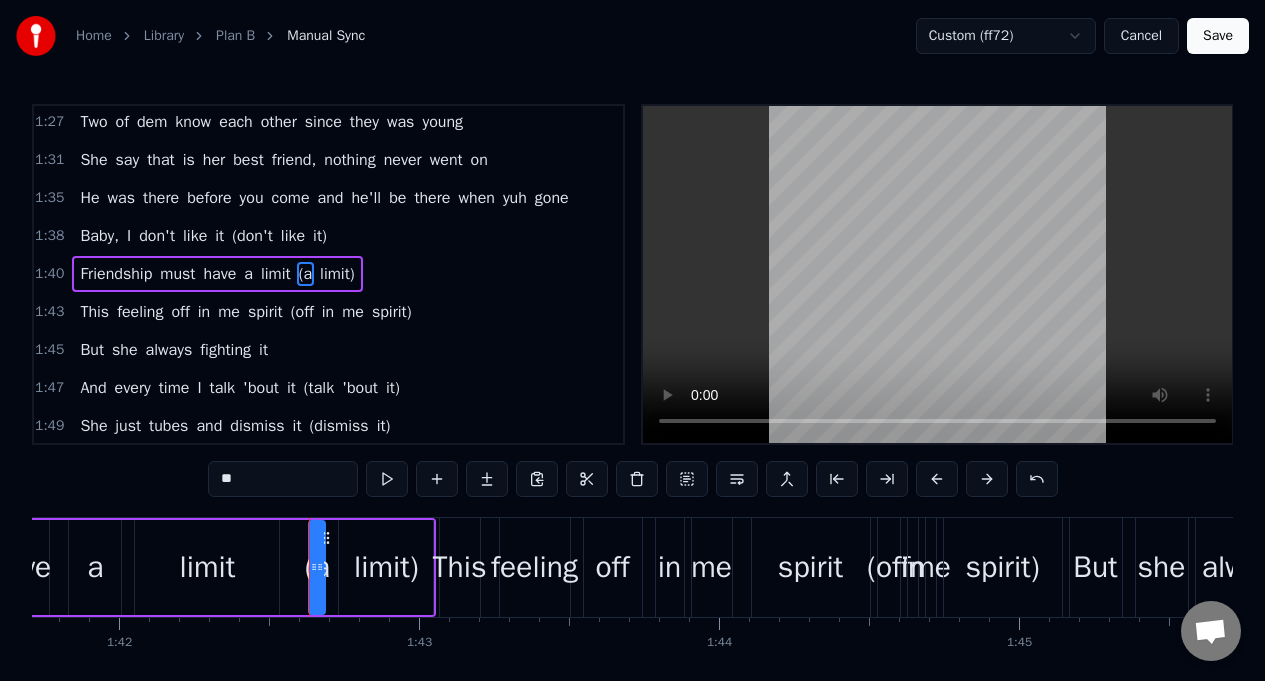 click on "limit)" at bounding box center [386, 567] 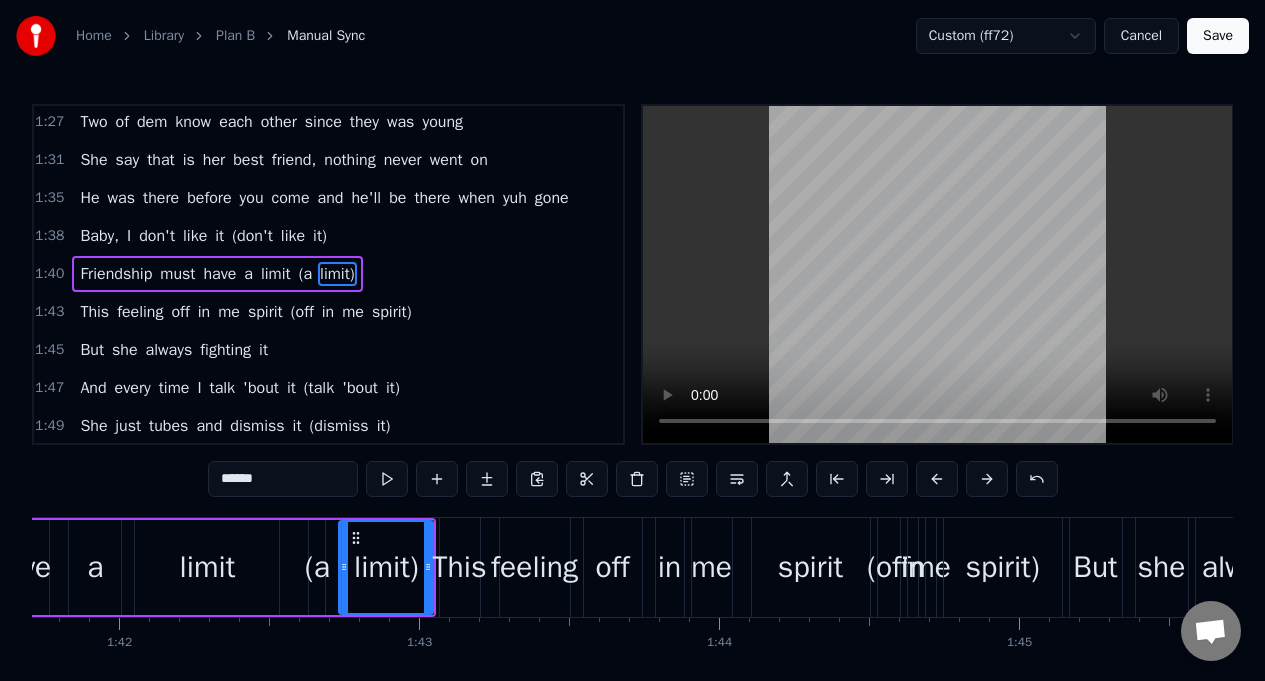 click on "a" at bounding box center (248, 274) 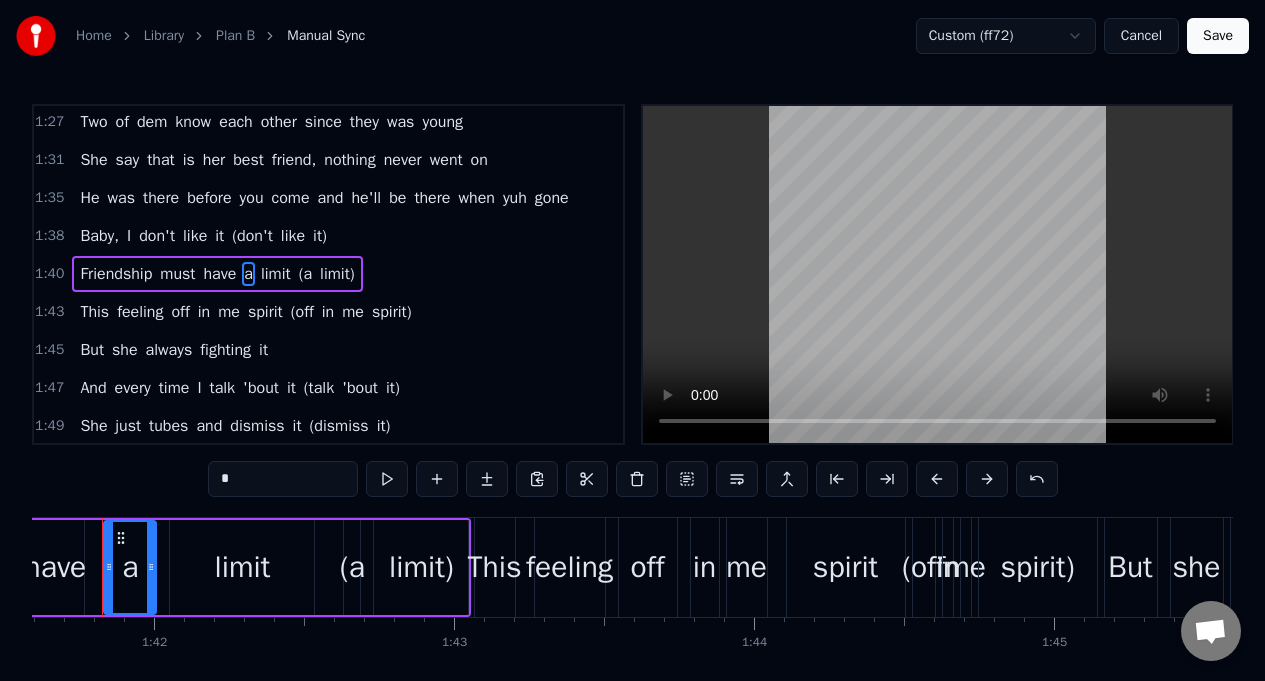 scroll, scrollTop: 0, scrollLeft: 30447, axis: horizontal 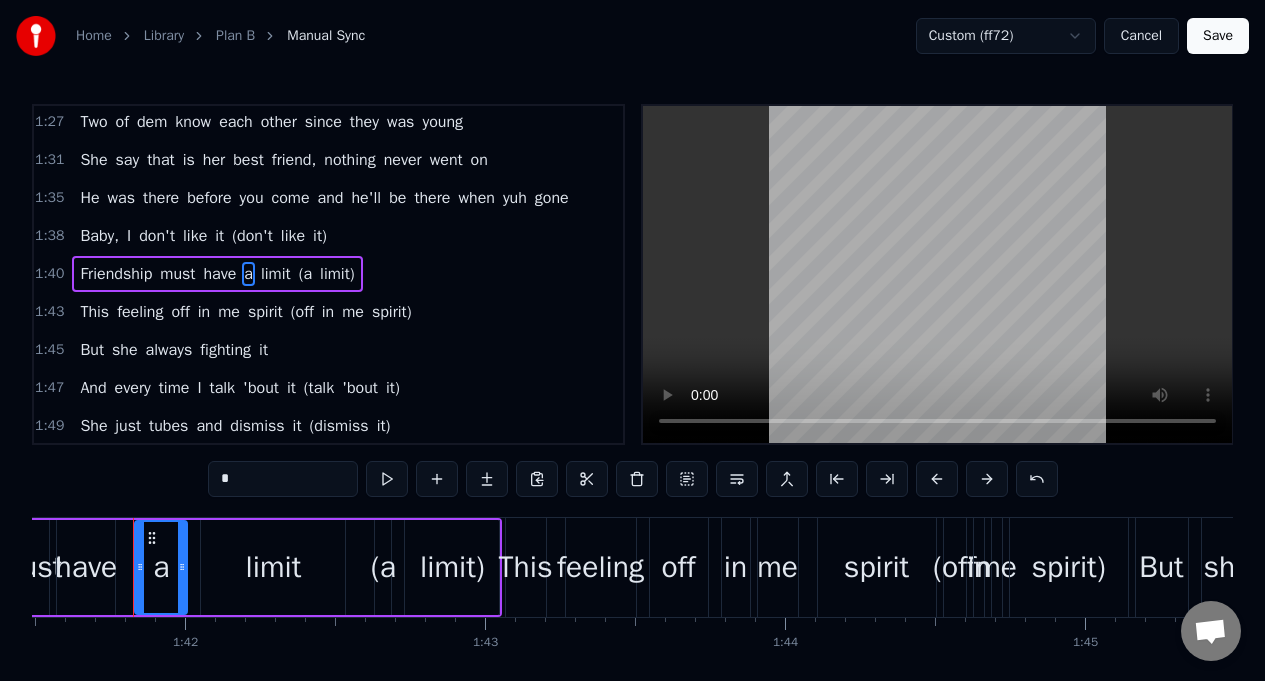 click on "*" at bounding box center (283, 479) 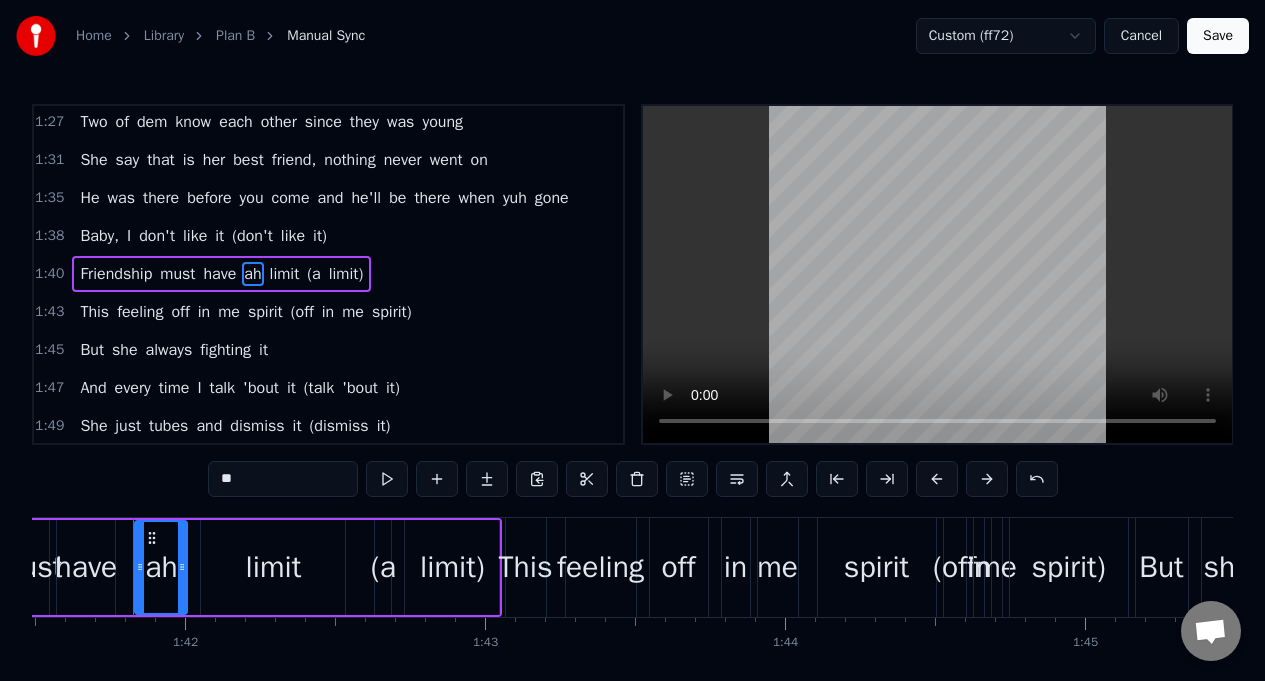 click on "Baby," at bounding box center [99, 236] 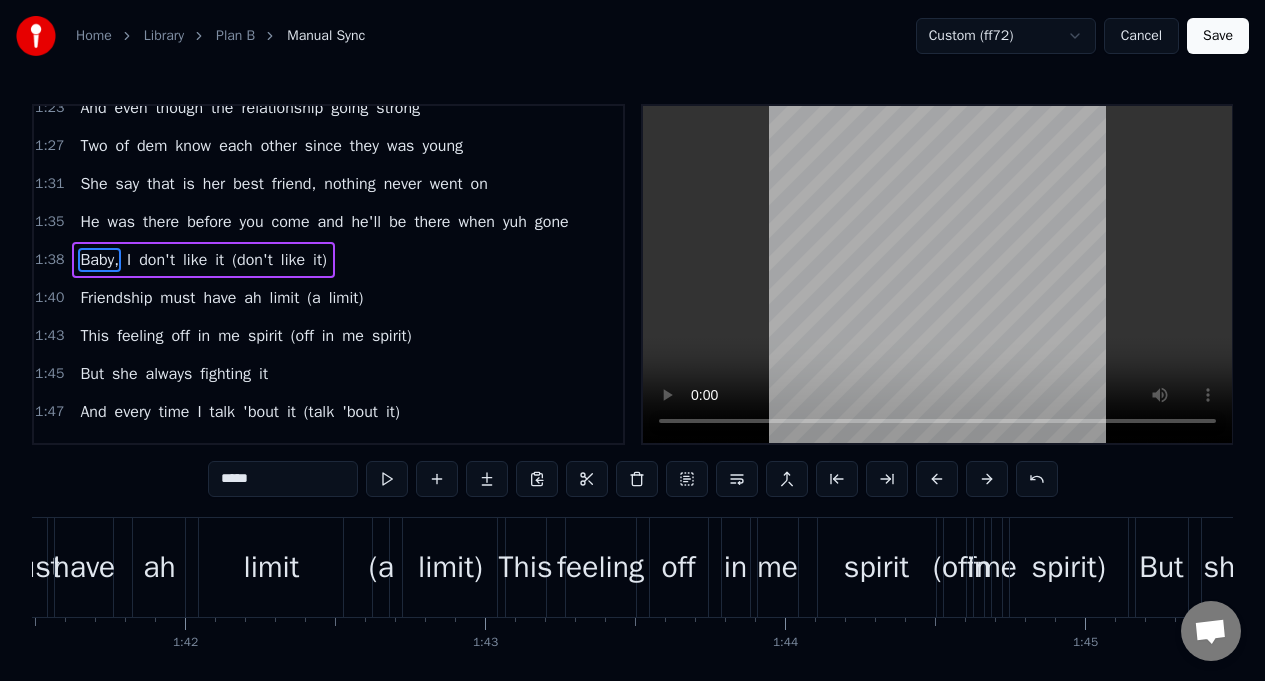 scroll, scrollTop: 1031, scrollLeft: 0, axis: vertical 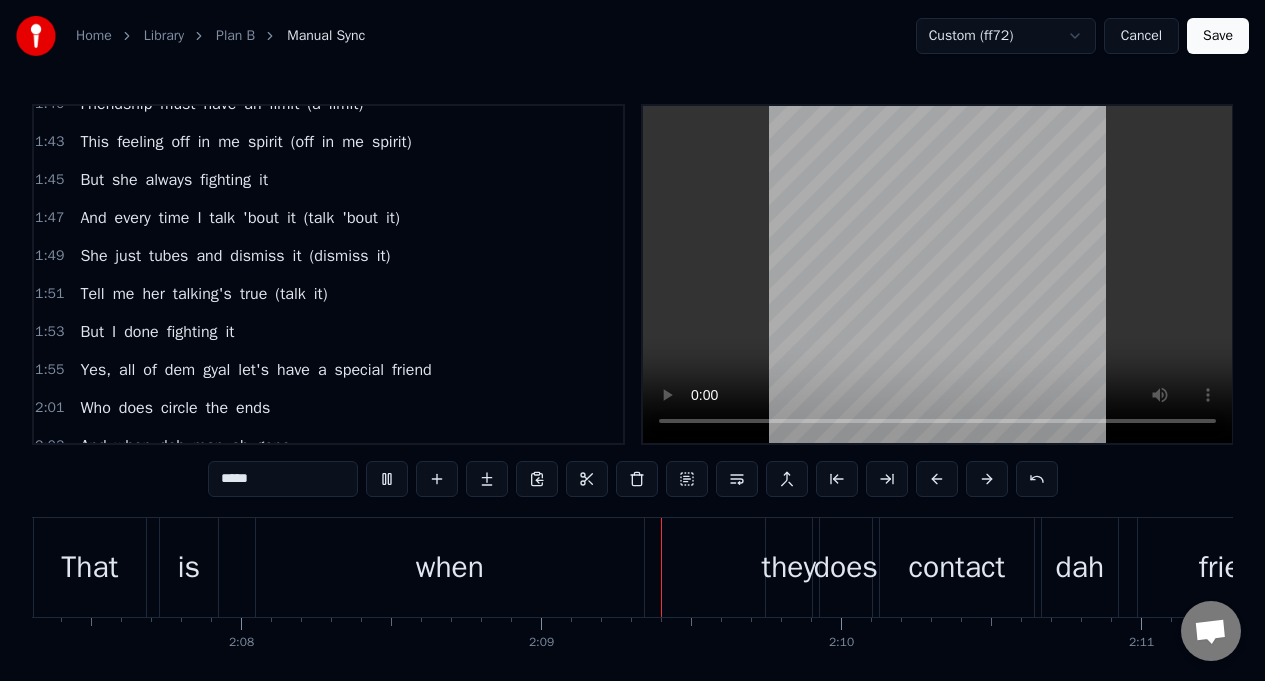 click on "This" at bounding box center [94, 142] 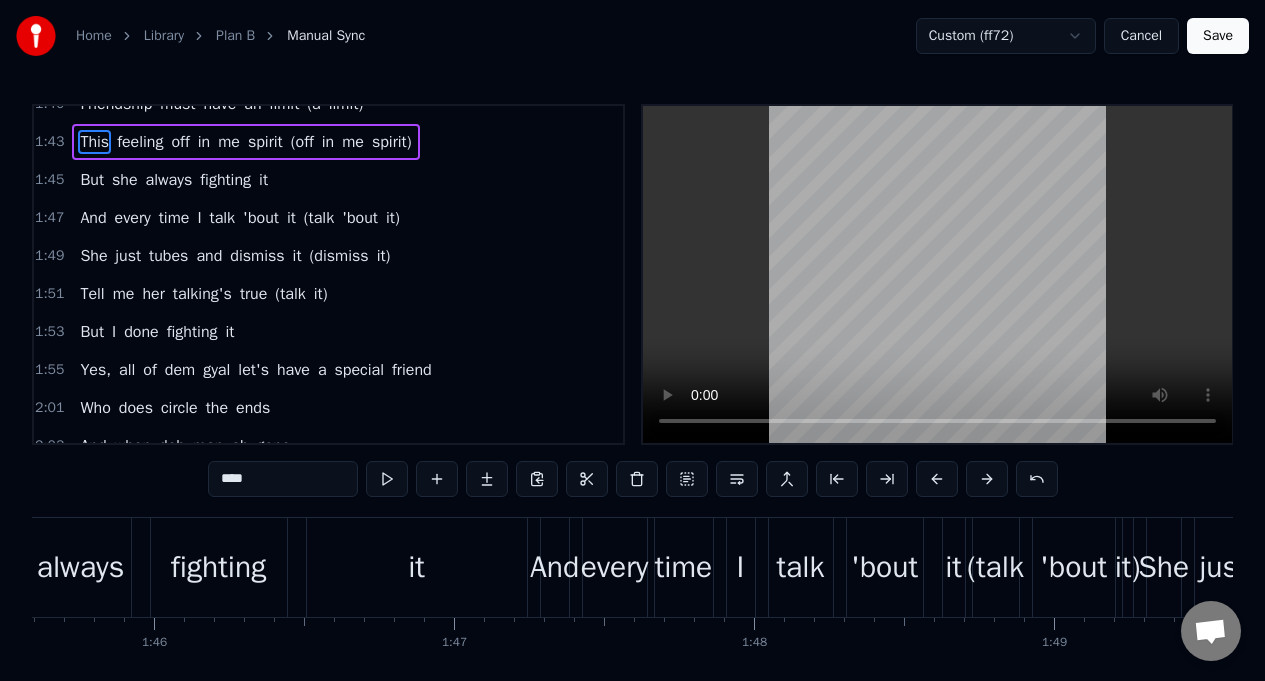 scroll, scrollTop: 0, scrollLeft: 30819, axis: horizontal 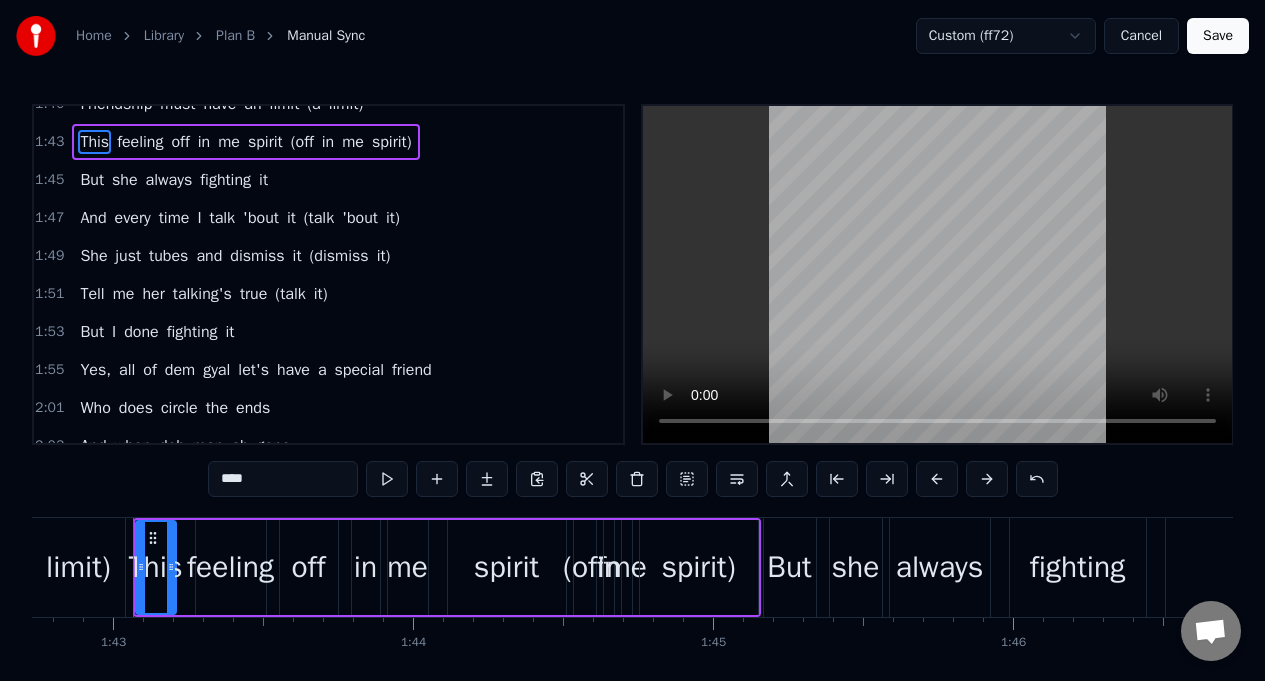 click on "She" at bounding box center (93, 256) 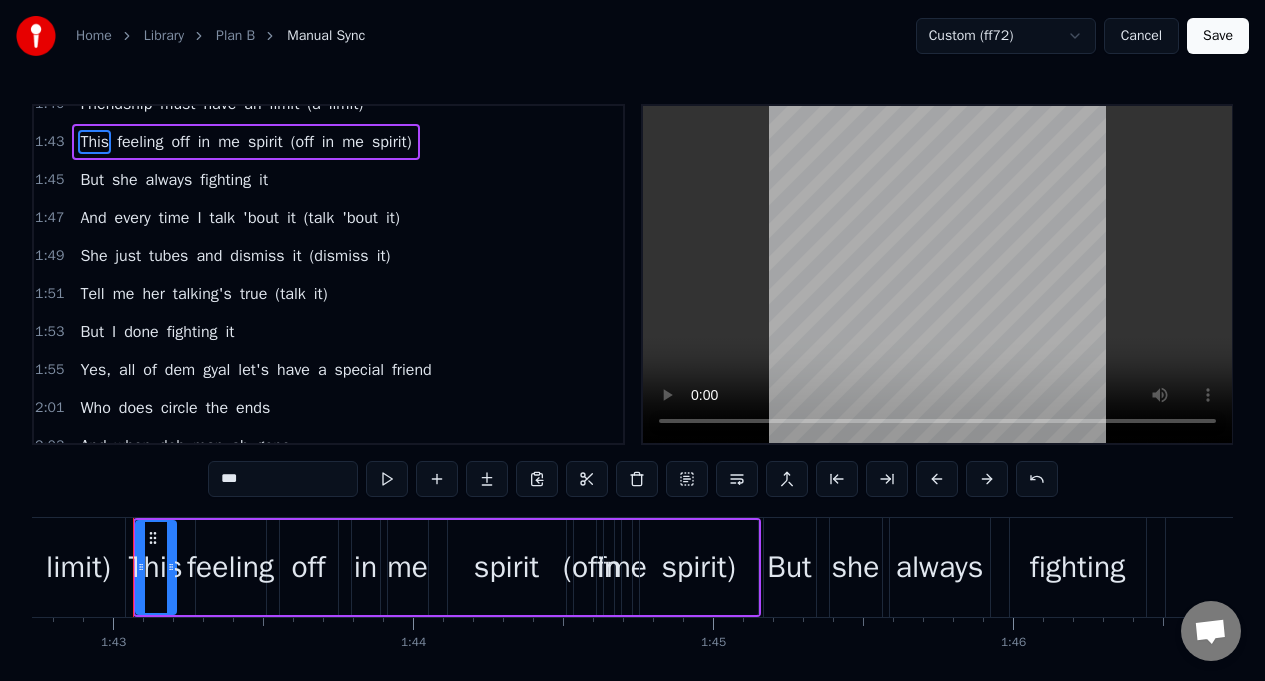 scroll, scrollTop: 1219, scrollLeft: 0, axis: vertical 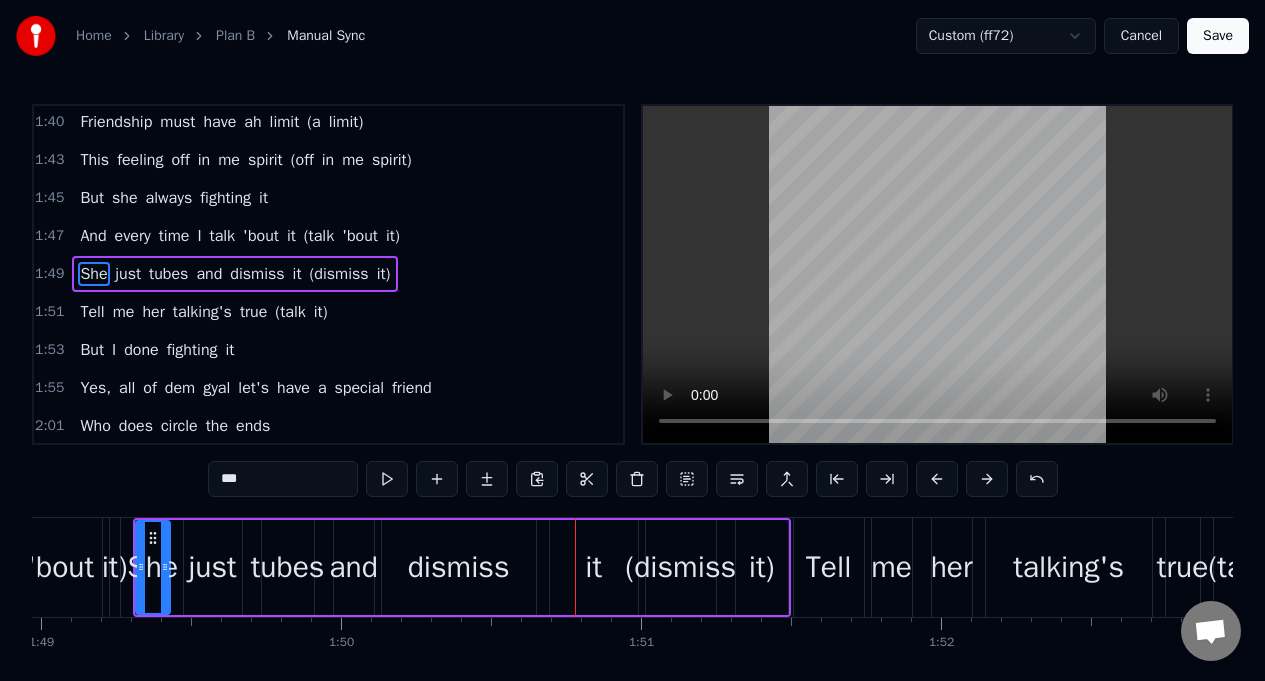 click on "tubes" at bounding box center (168, 274) 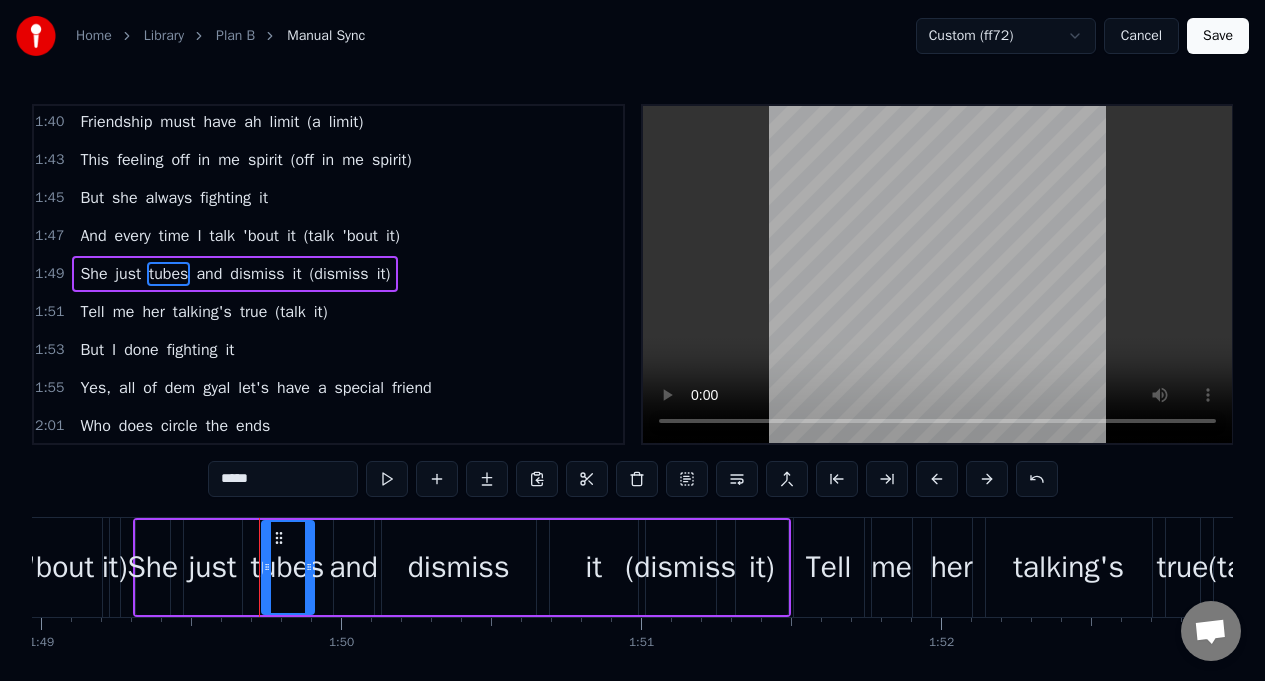click on "*****" at bounding box center [283, 479] 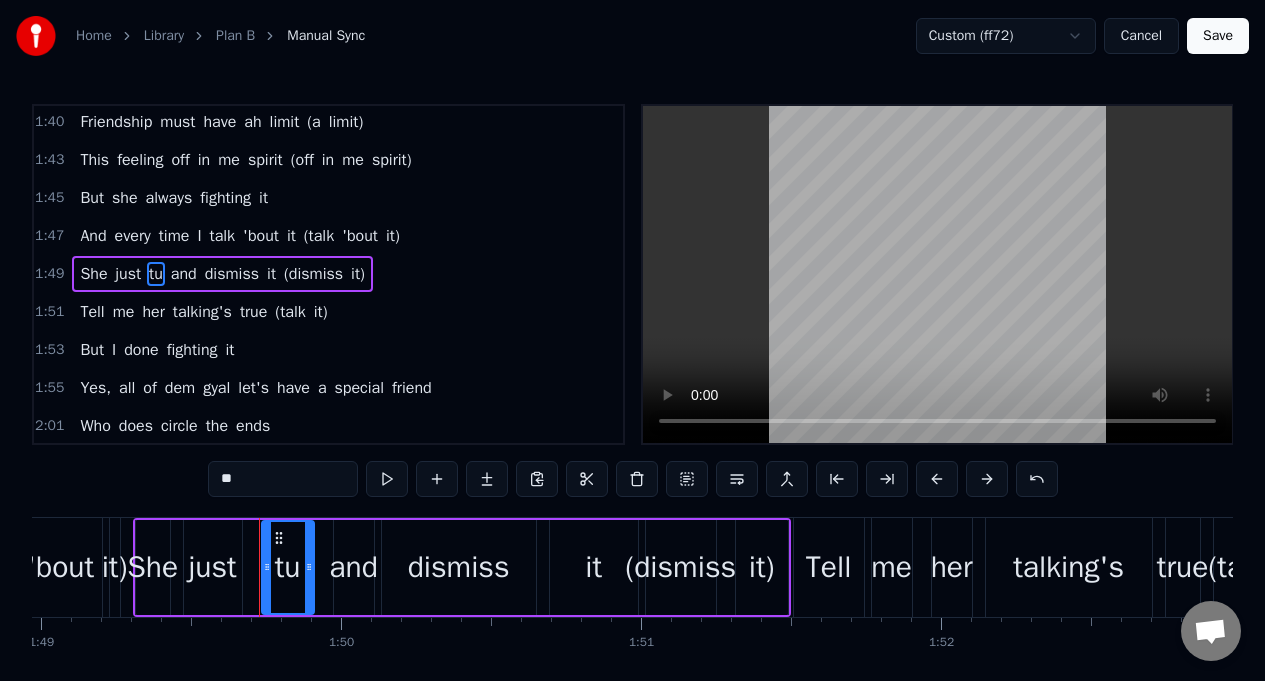 type on "*" 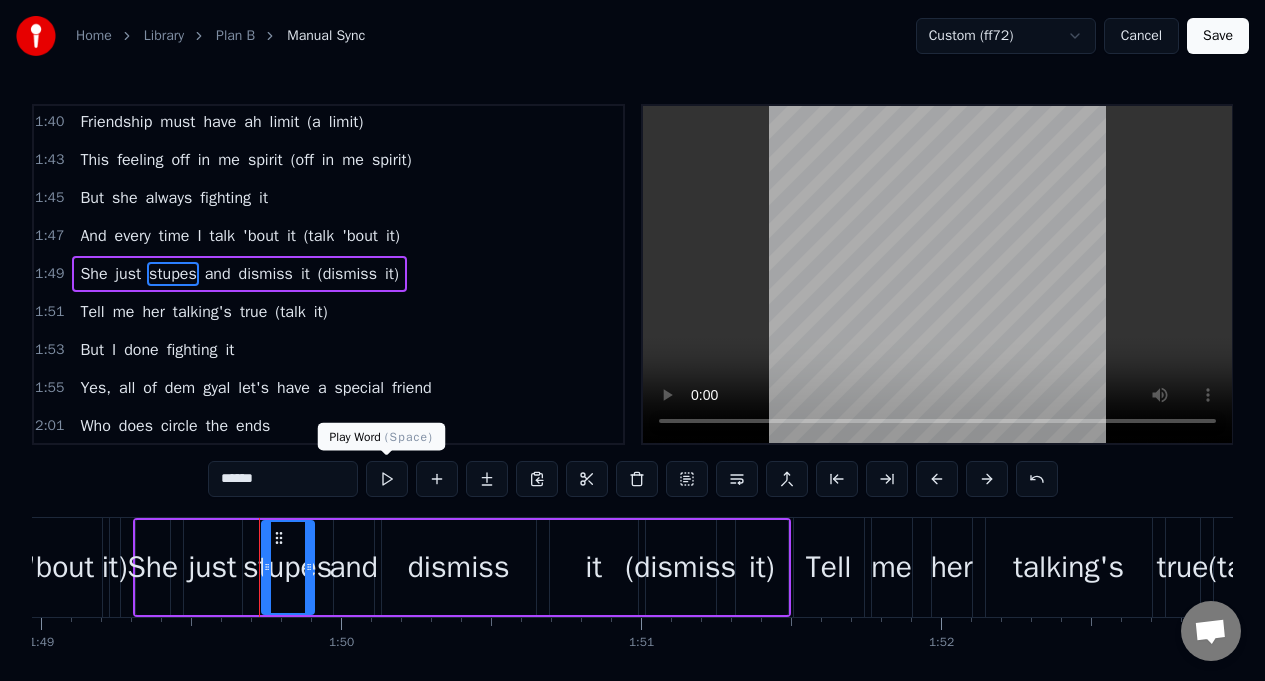 click at bounding box center [387, 479] 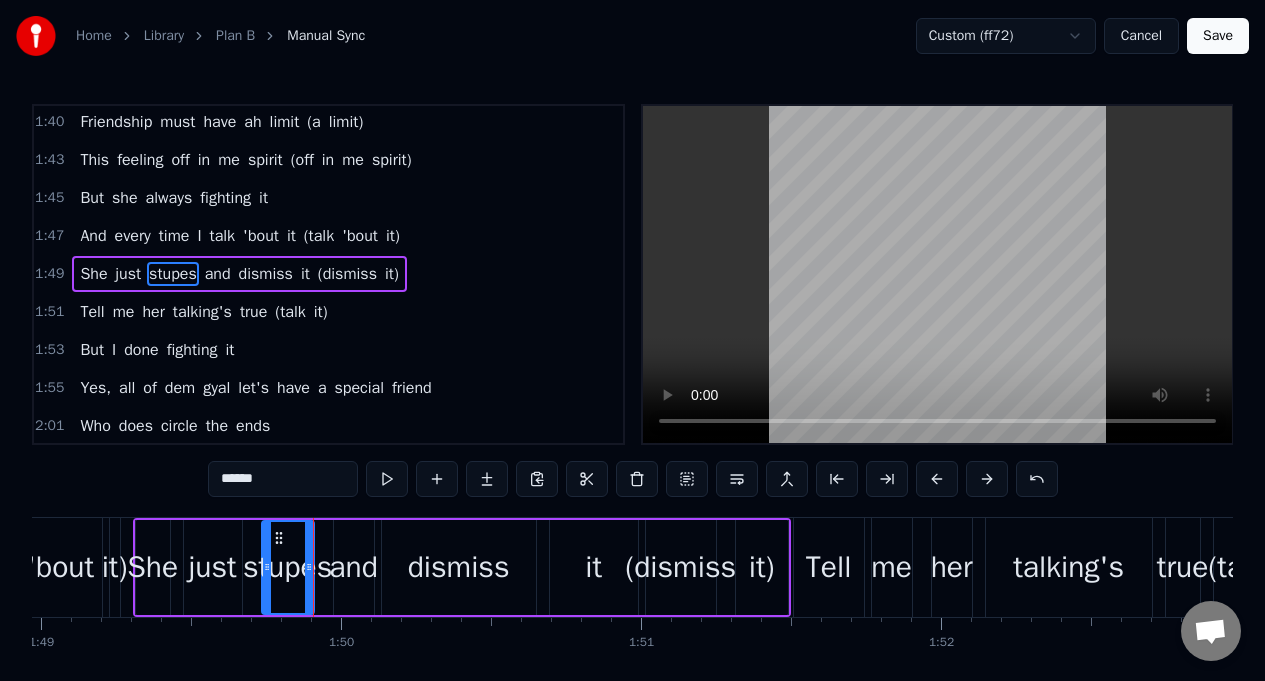 click at bounding box center (387, 479) 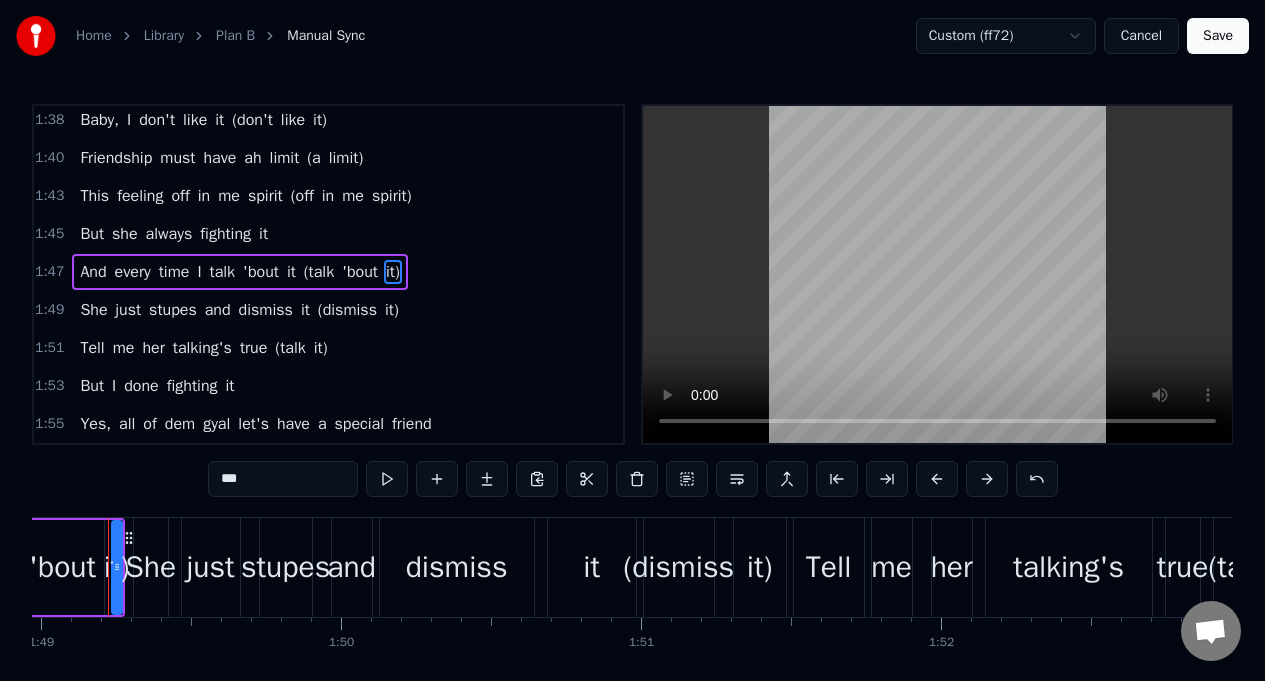 scroll, scrollTop: 1181, scrollLeft: 0, axis: vertical 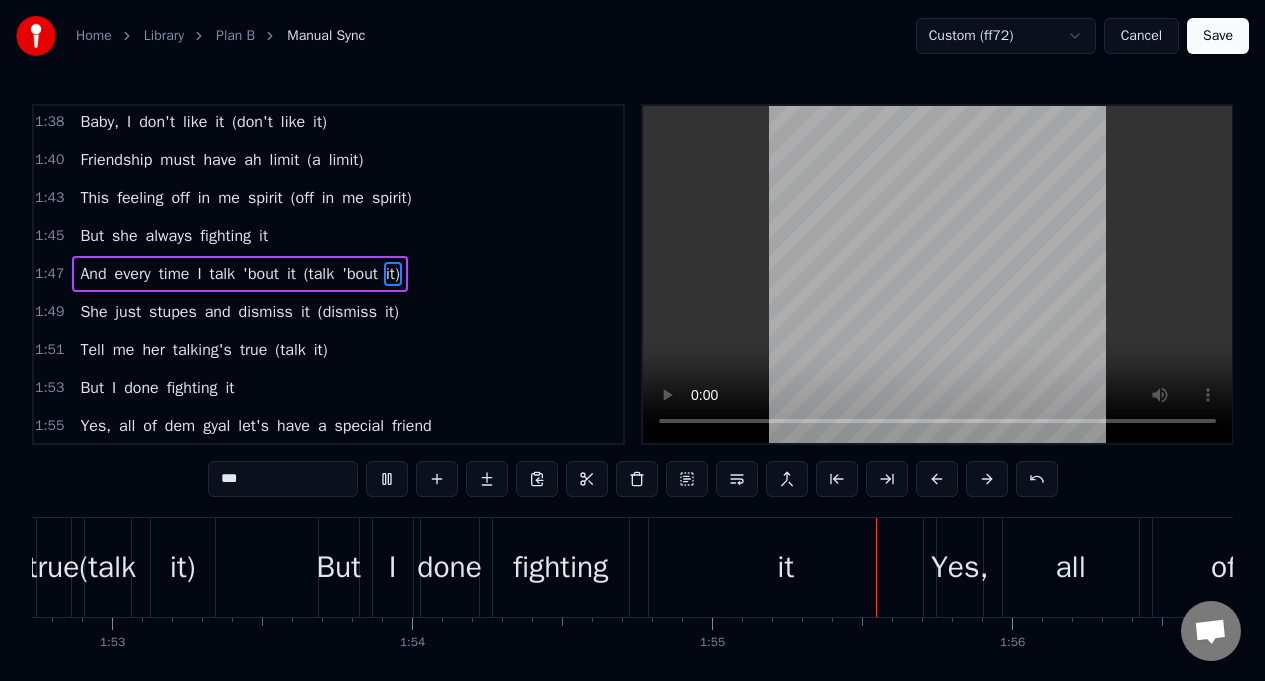 click on "She" at bounding box center [93, 312] 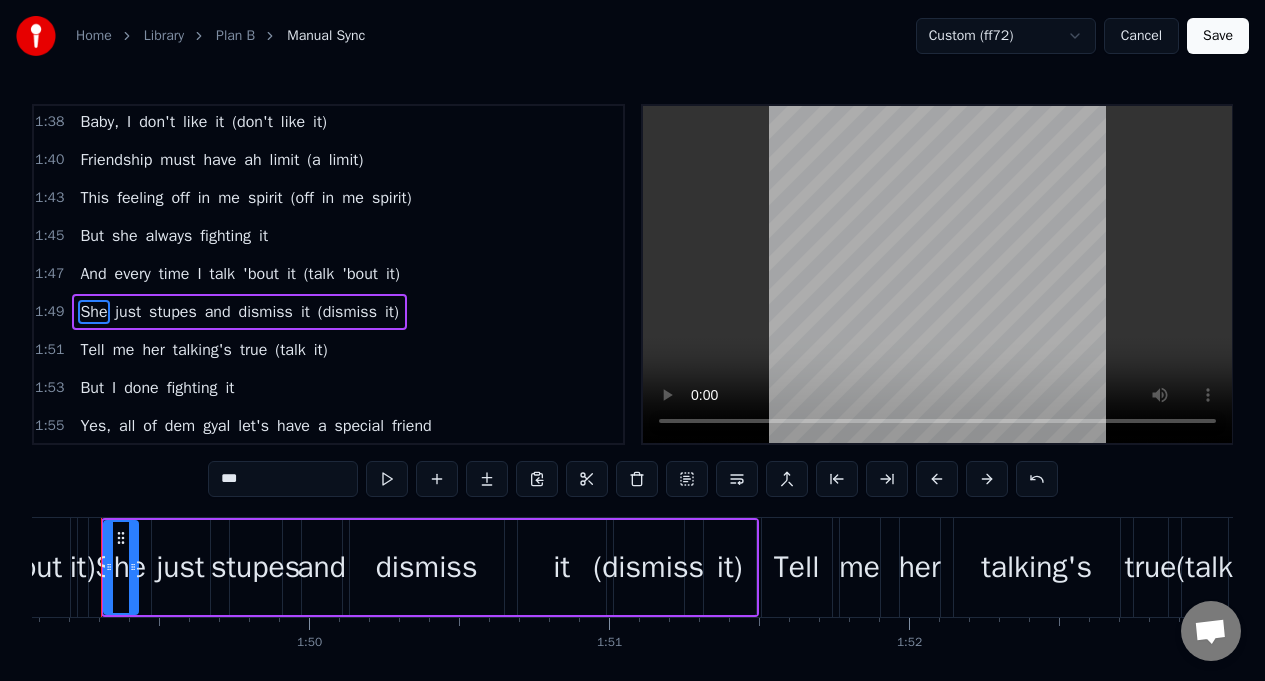 scroll, scrollTop: 0, scrollLeft: 32691, axis: horizontal 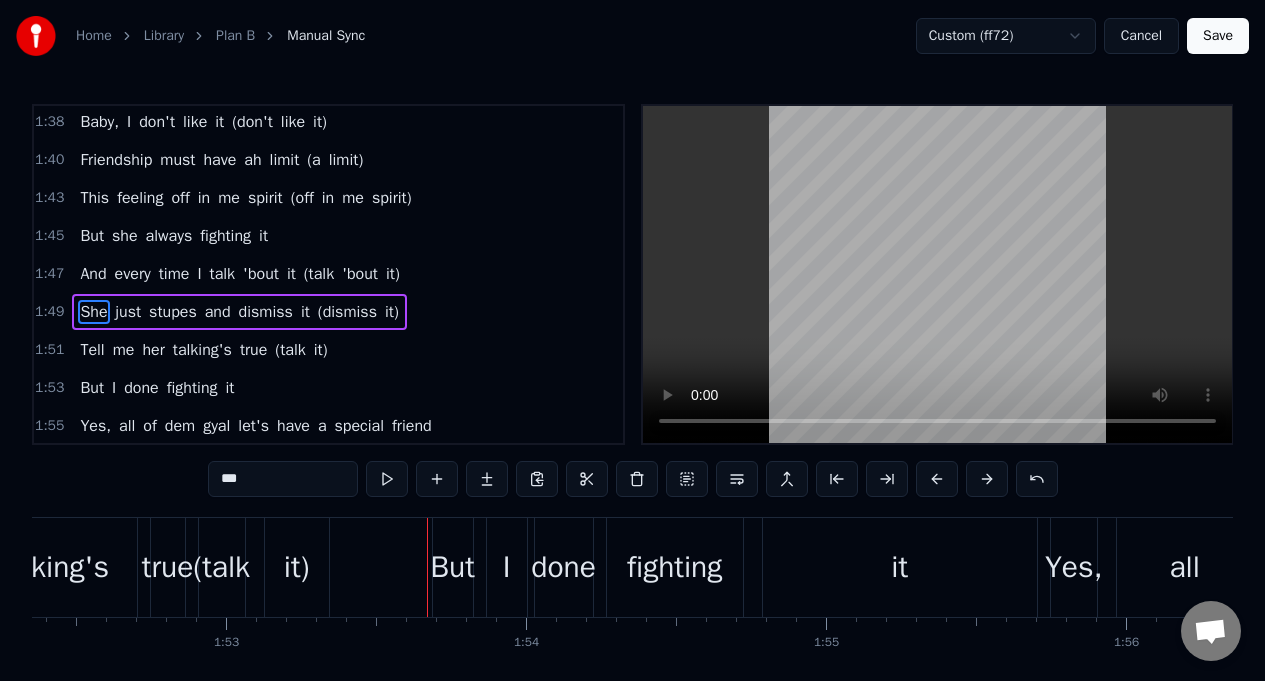 click on "true" at bounding box center (168, 567) 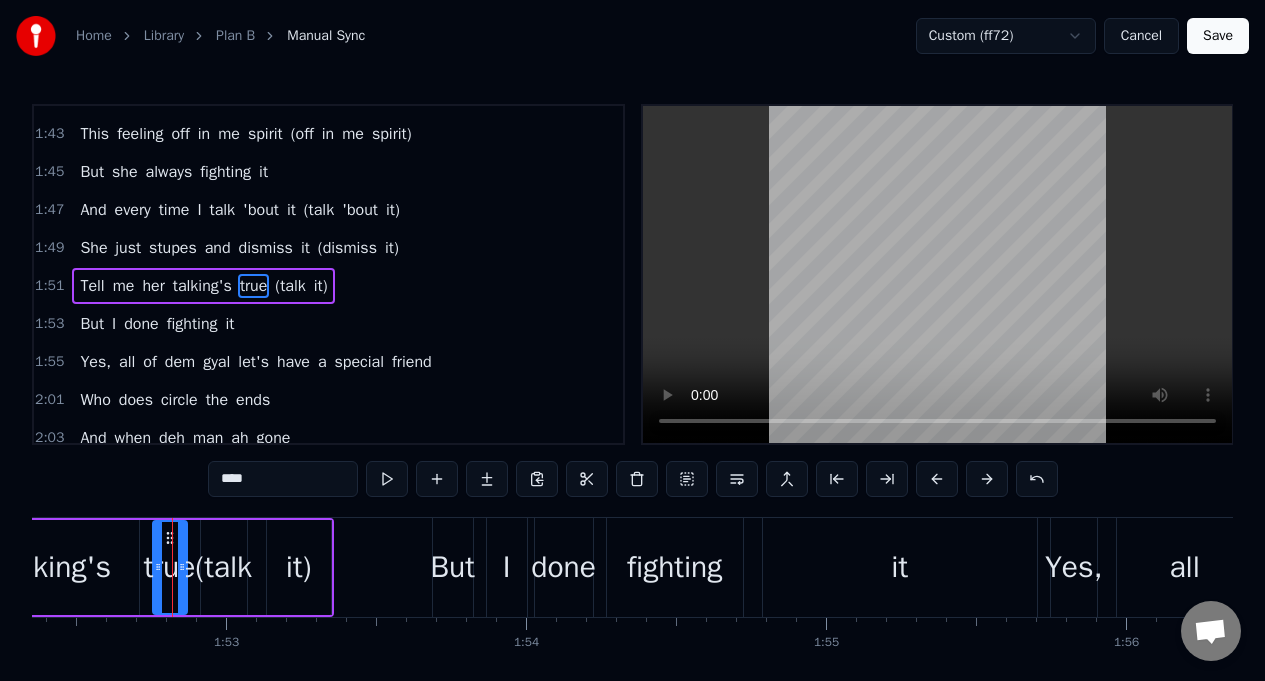 scroll, scrollTop: 1257, scrollLeft: 0, axis: vertical 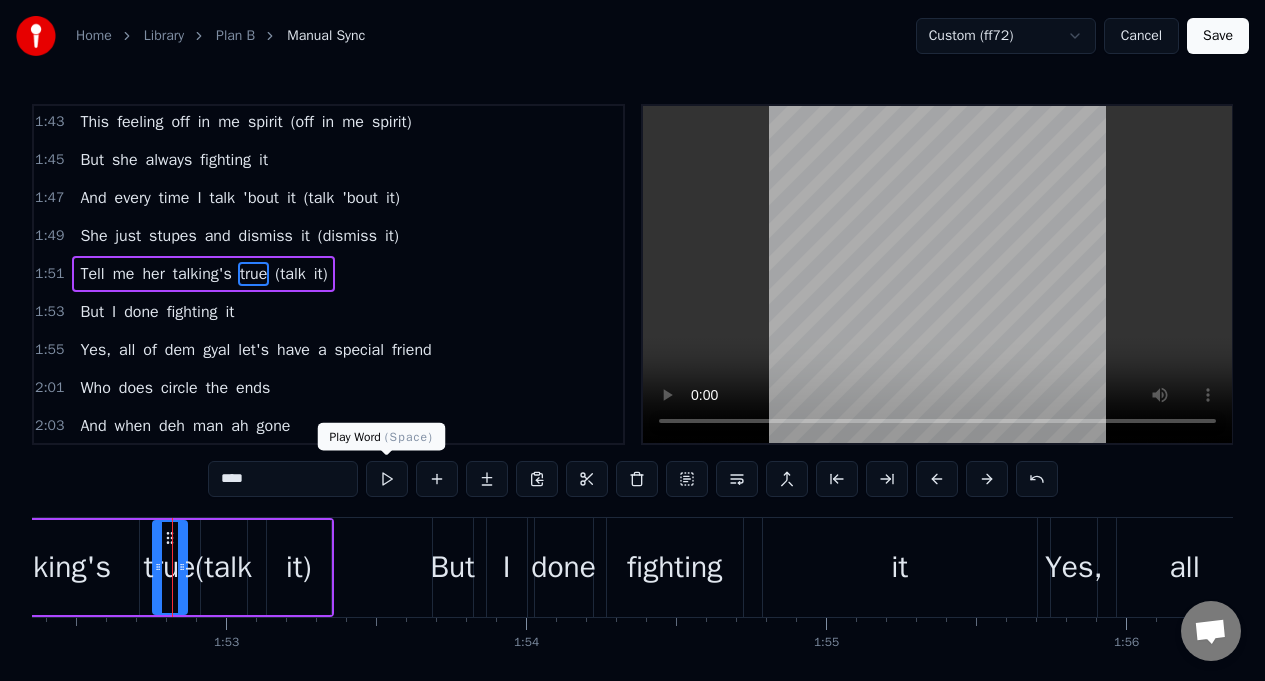click at bounding box center (387, 479) 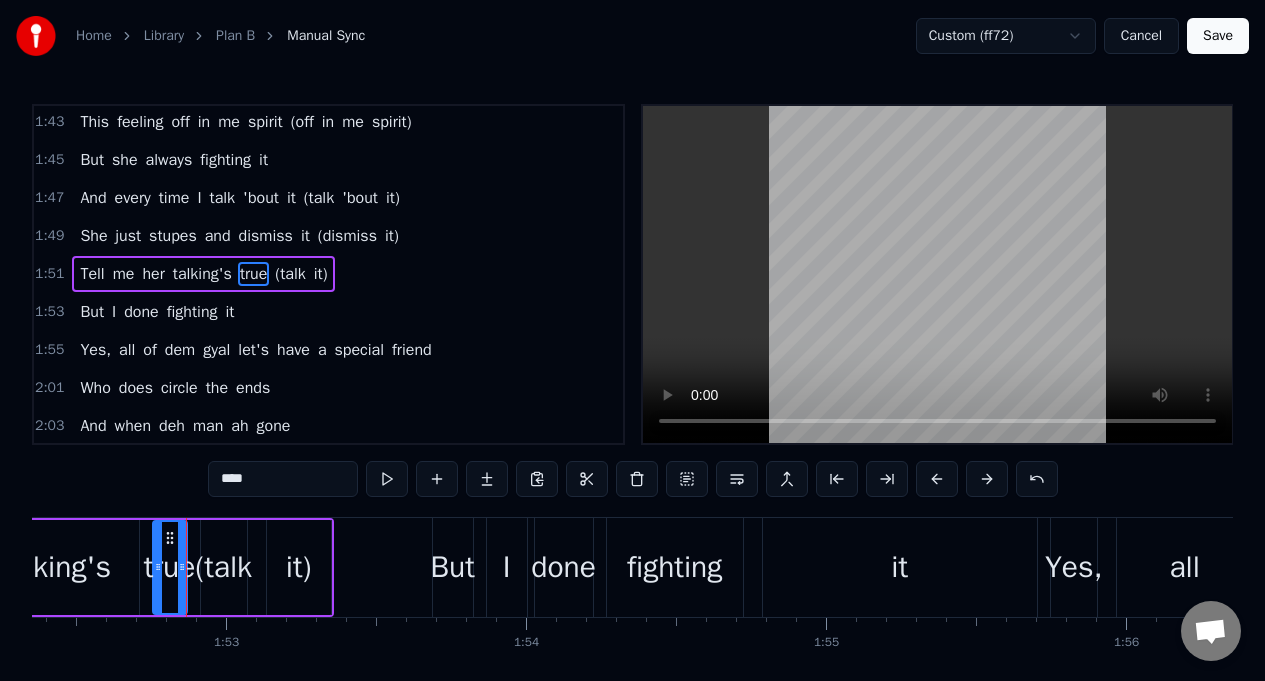 click on "talking's" at bounding box center (55, 567) 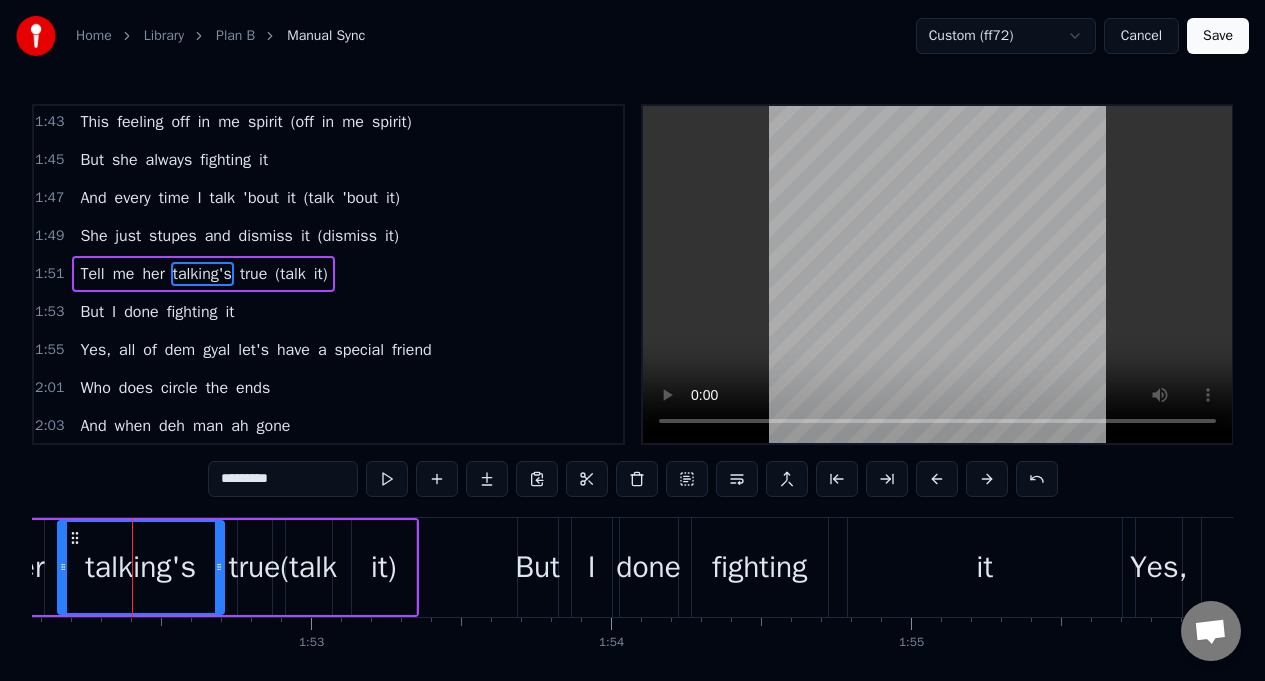 scroll, scrollTop: 0, scrollLeft: 33620, axis: horizontal 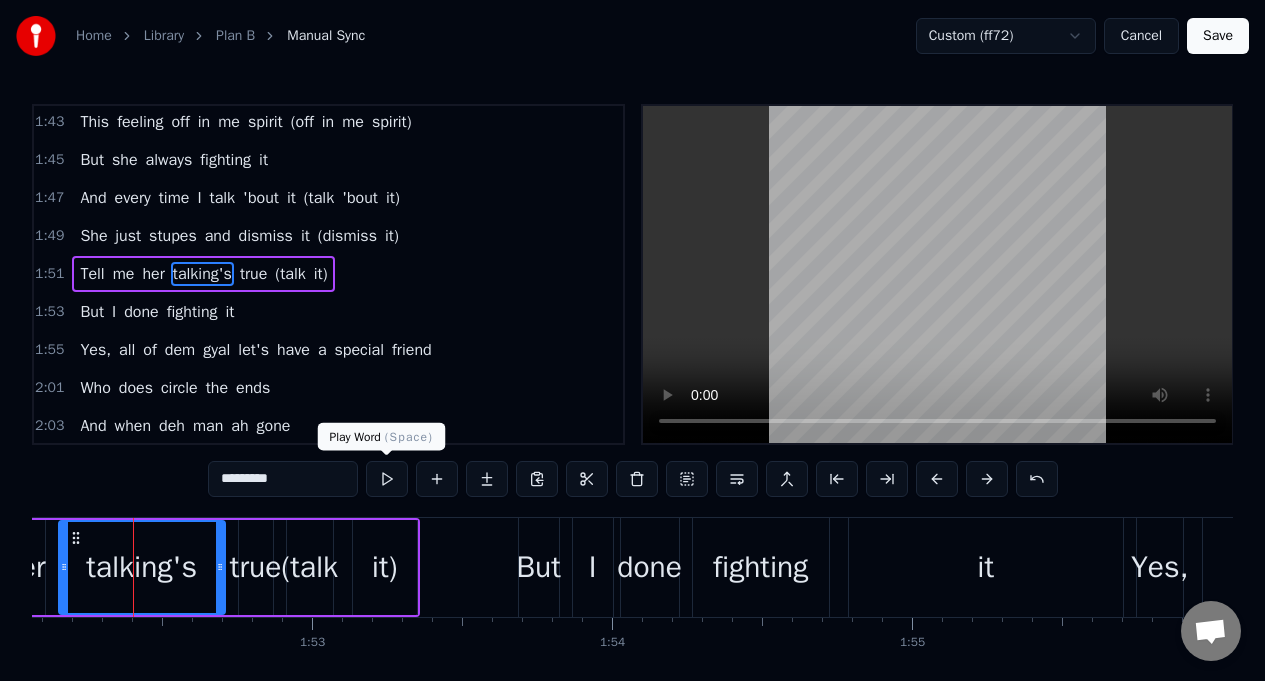 click at bounding box center [387, 479] 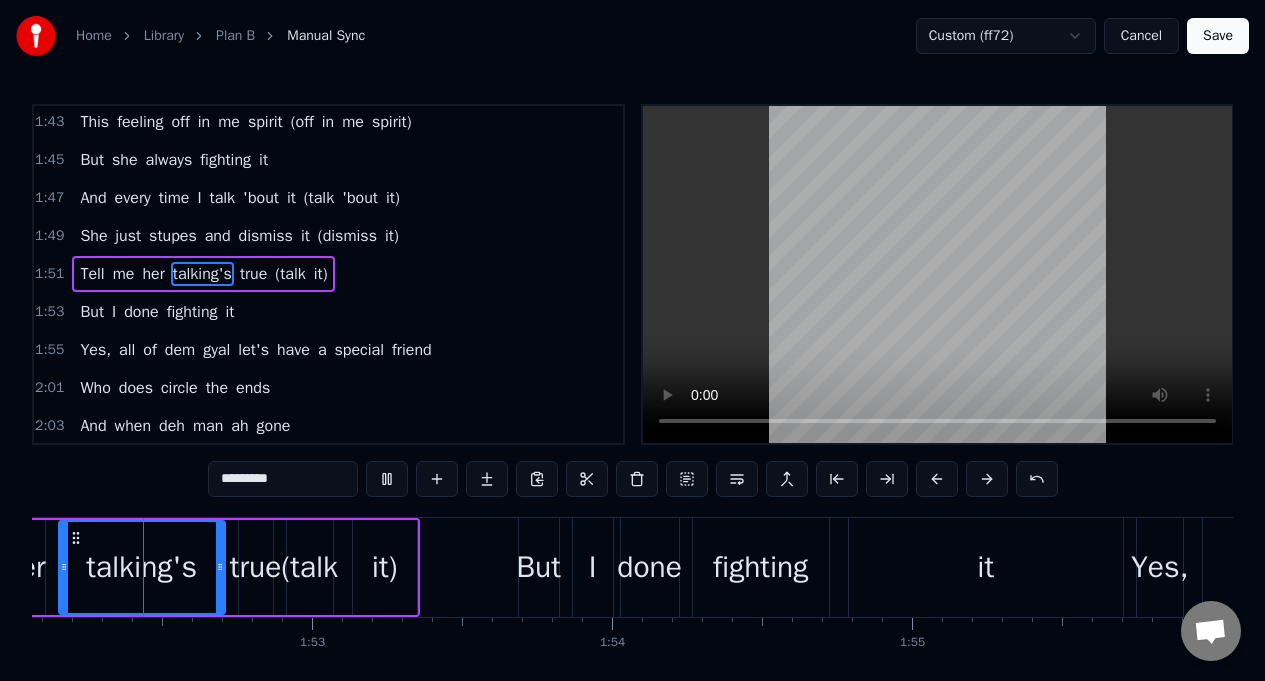 scroll, scrollTop: 0, scrollLeft: 33543, axis: horizontal 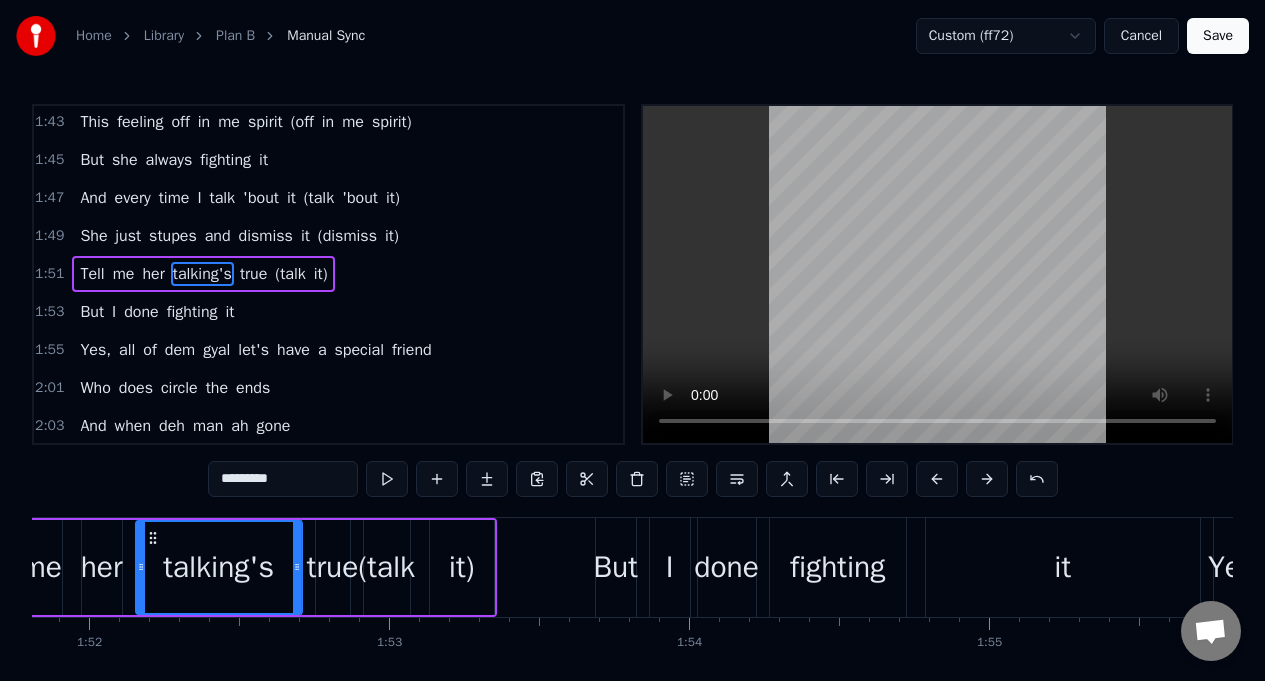 click on "She" at bounding box center (93, 236) 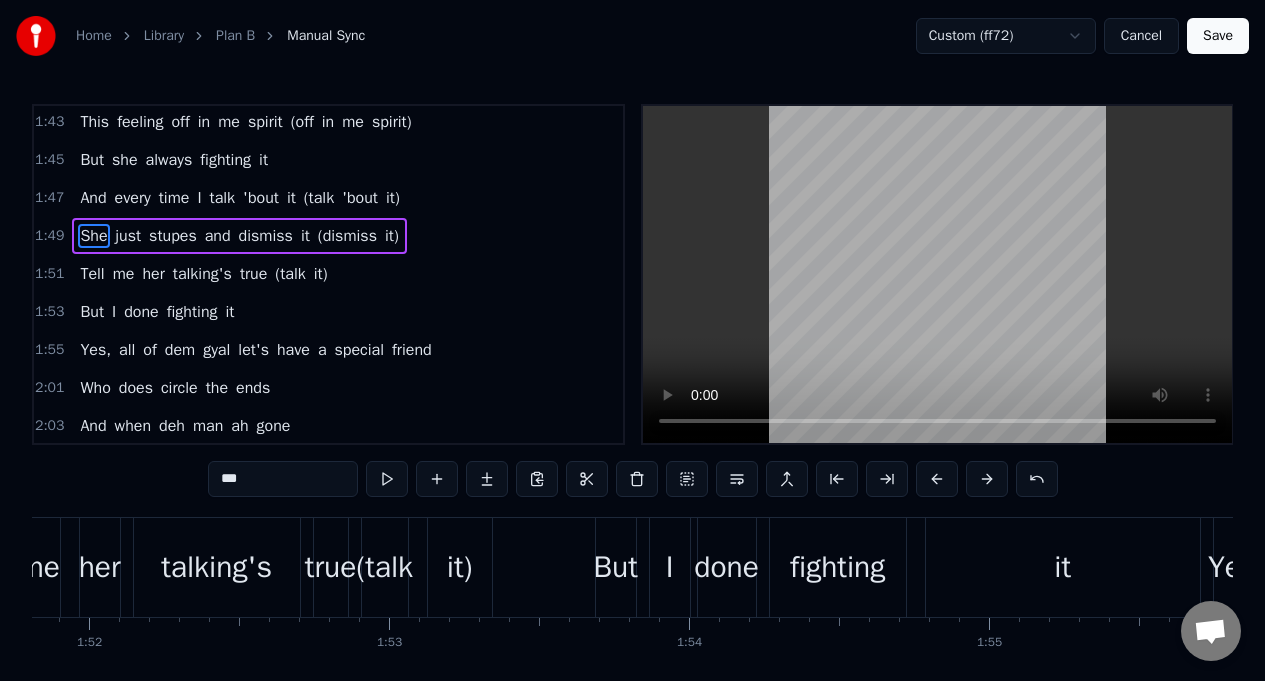 scroll, scrollTop: 1221, scrollLeft: 0, axis: vertical 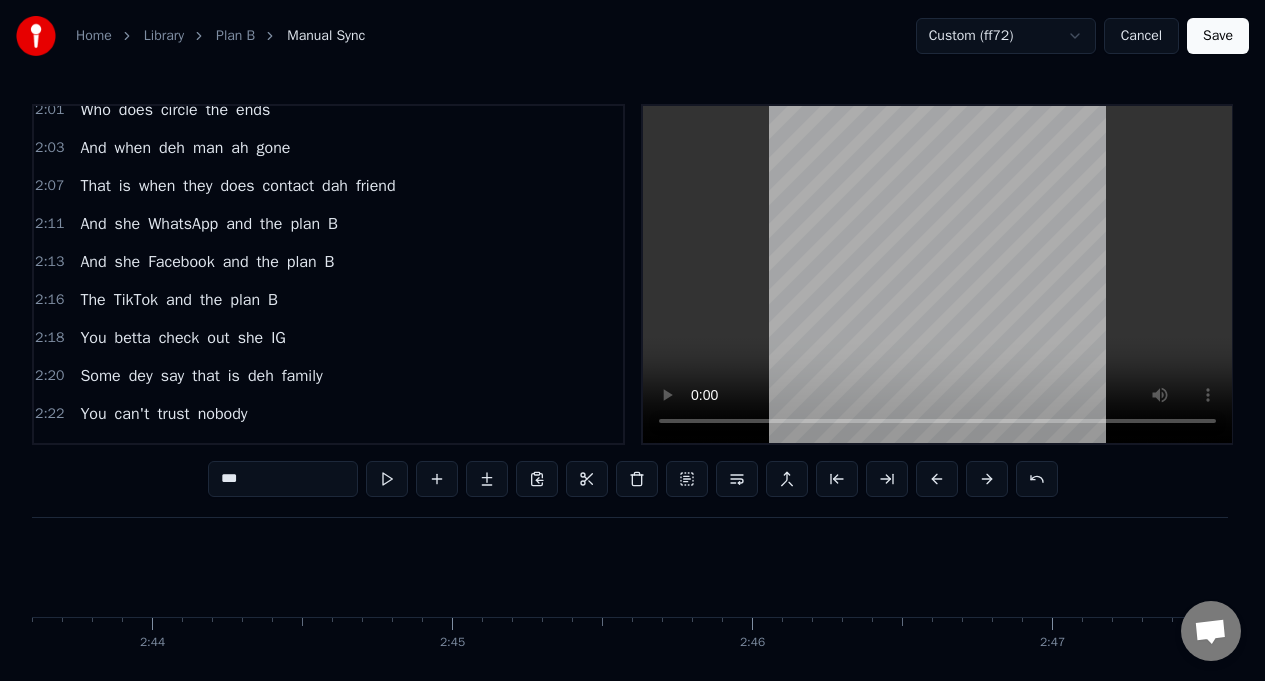 click on "That" at bounding box center [95, 186] 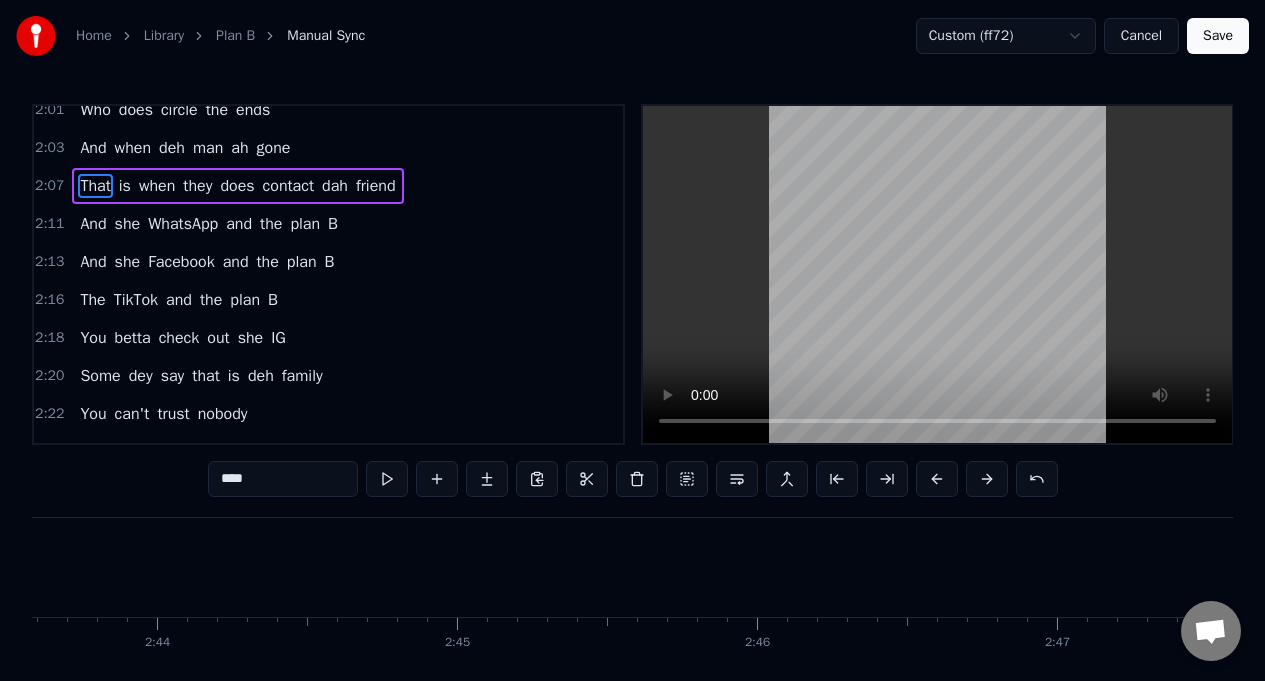 scroll, scrollTop: 0, scrollLeft: 49075, axis: horizontal 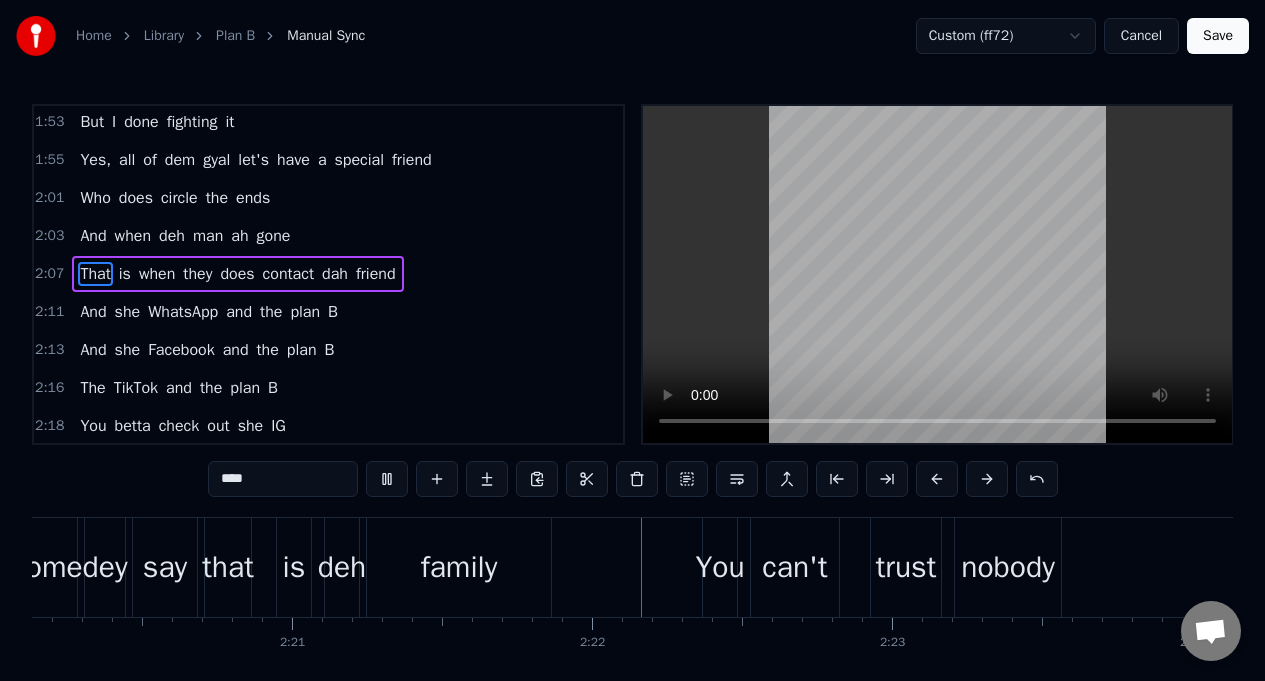 click on "and" at bounding box center (236, 350) 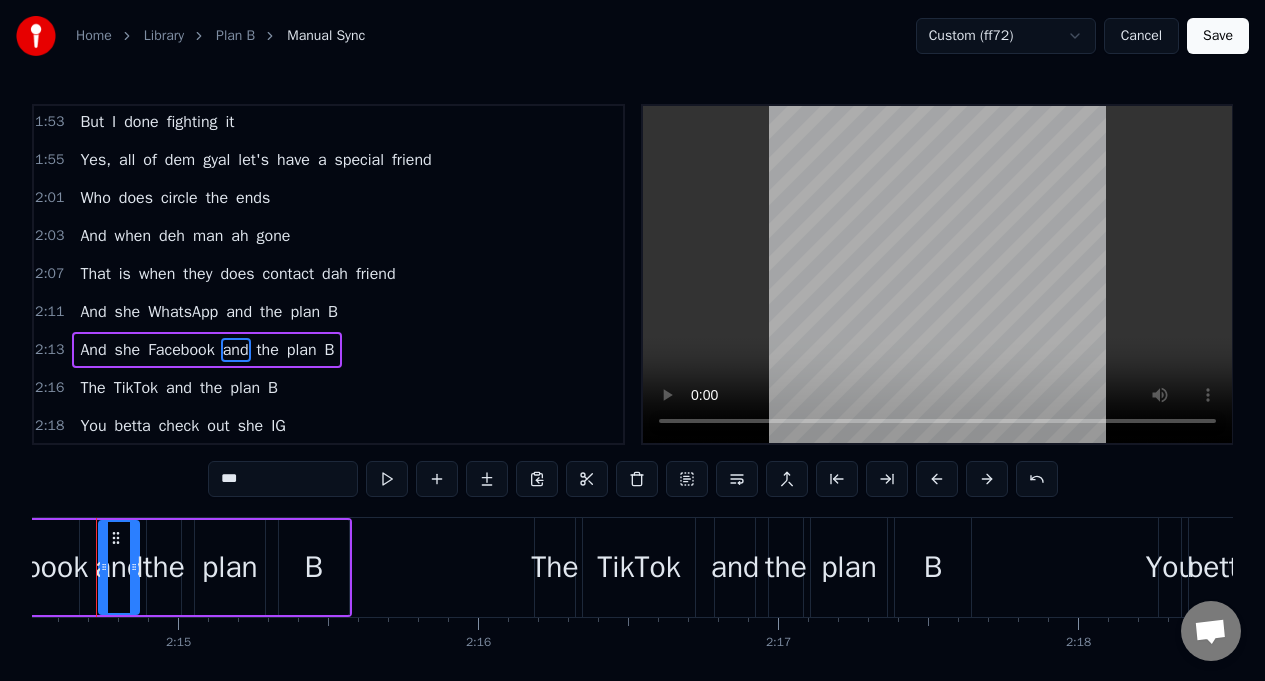 scroll, scrollTop: 0, scrollLeft: 40318, axis: horizontal 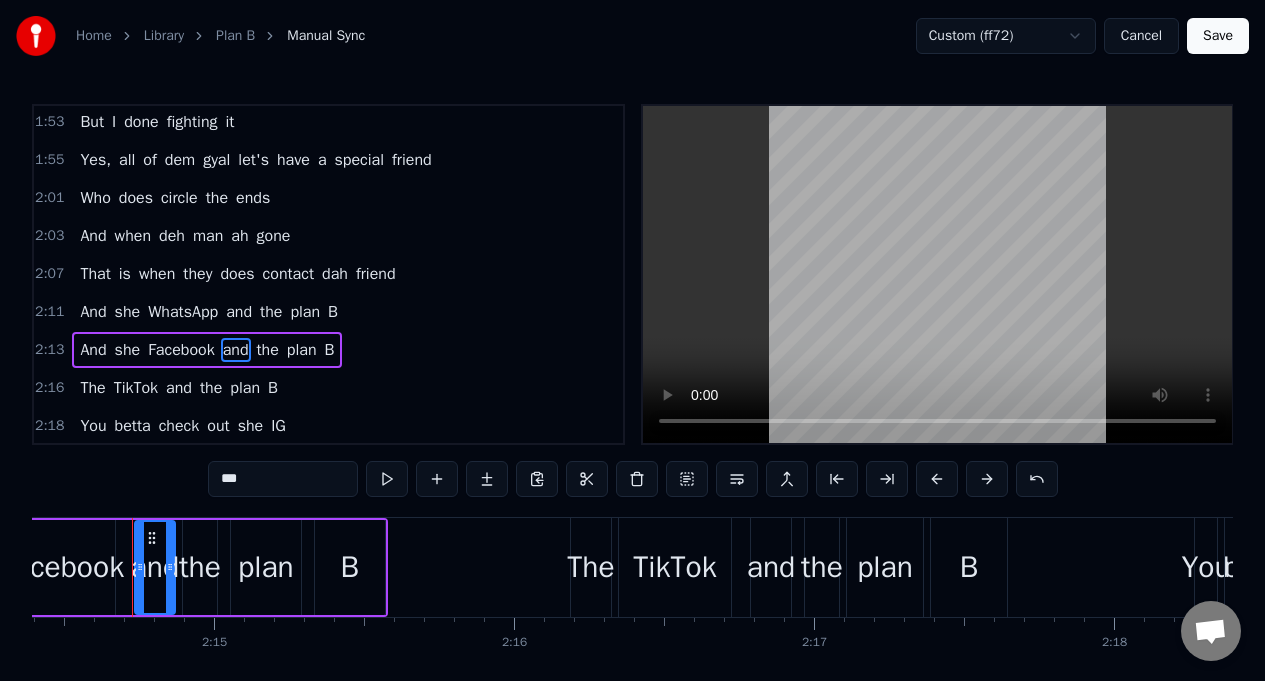 click on "***" at bounding box center (283, 479) 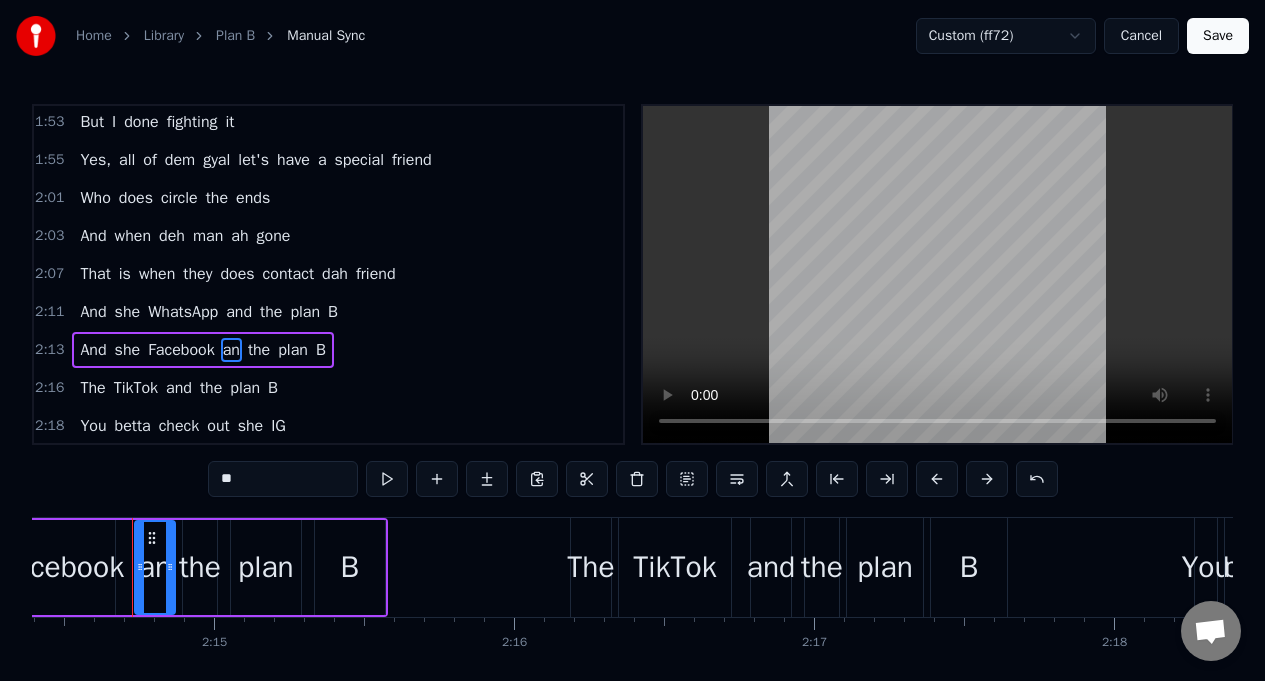 type on "*" 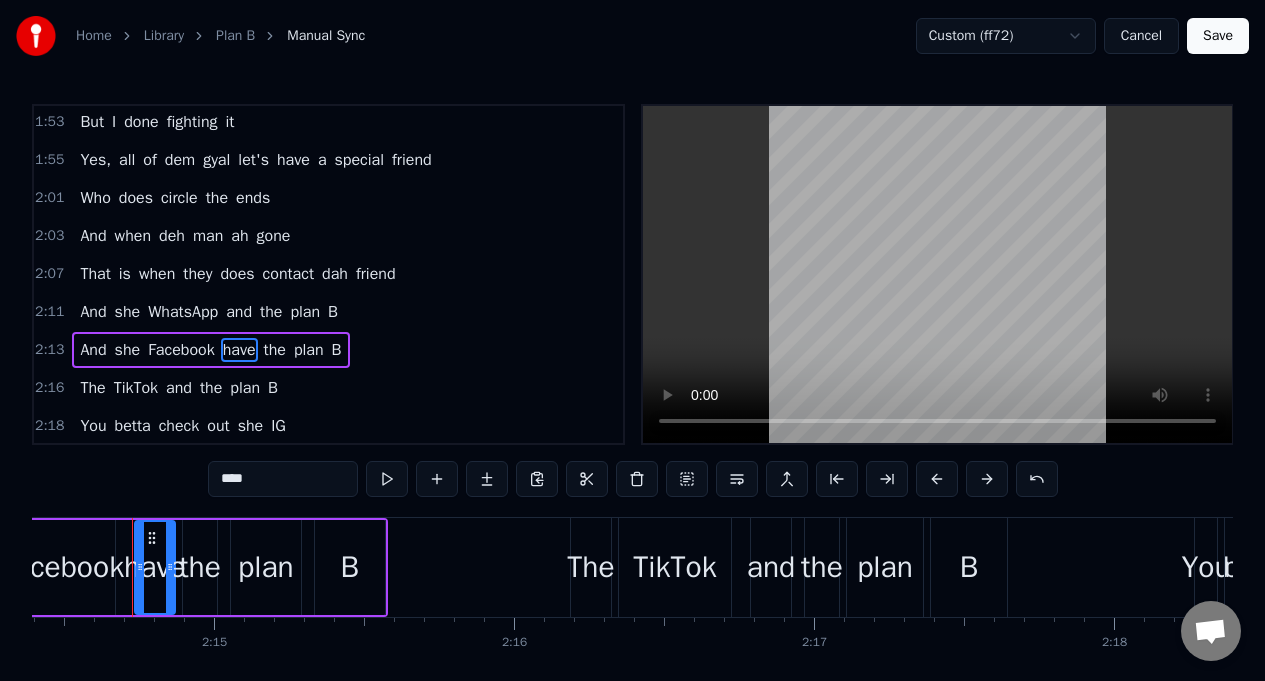 click on "and" at bounding box center (239, 312) 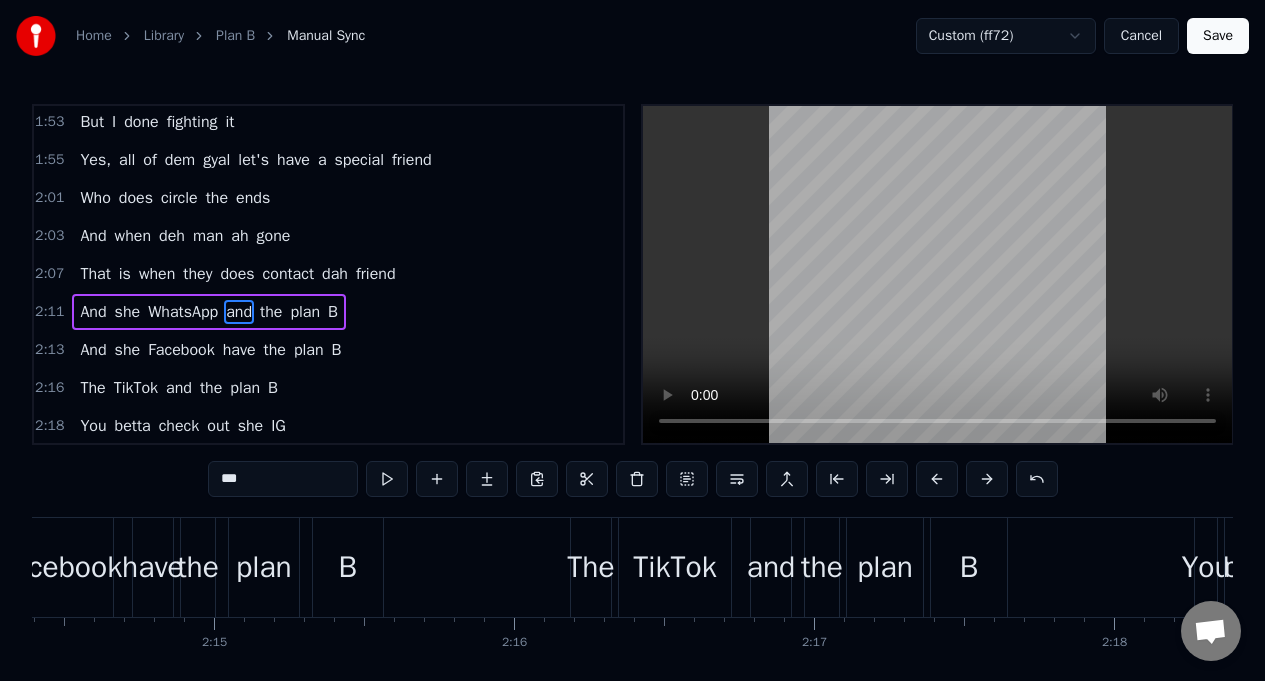 scroll, scrollTop: 1463, scrollLeft: 0, axis: vertical 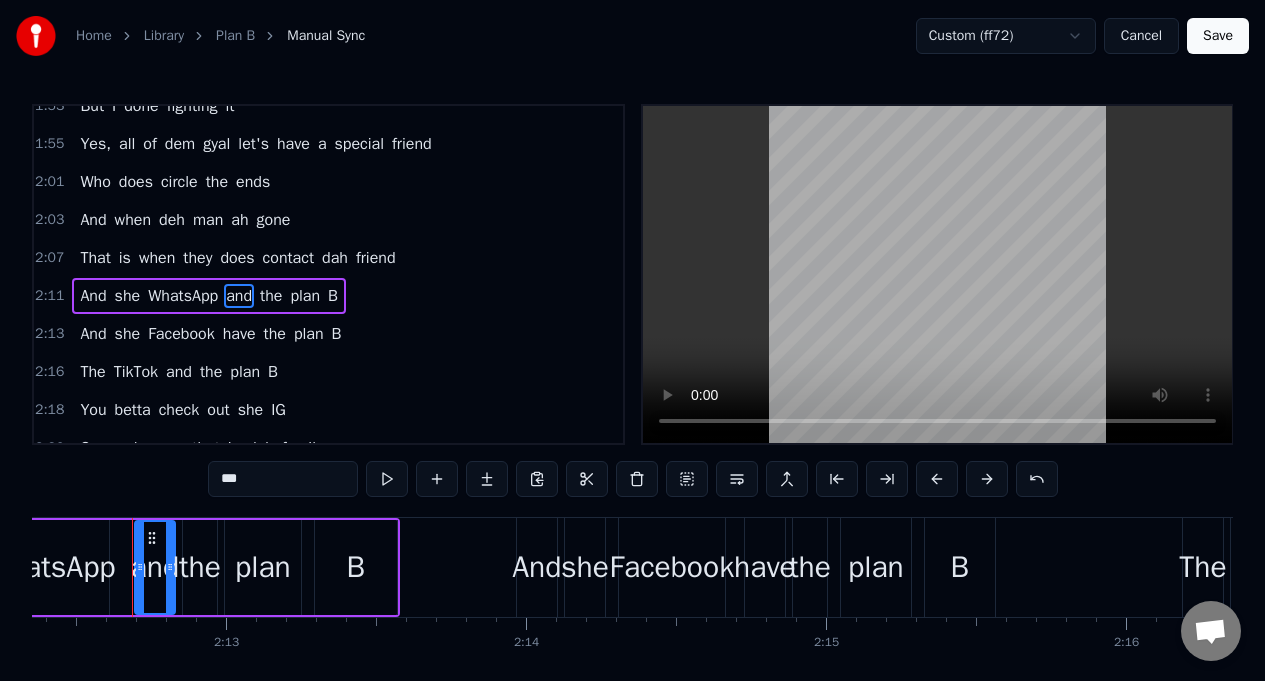 click on "***" at bounding box center (283, 479) 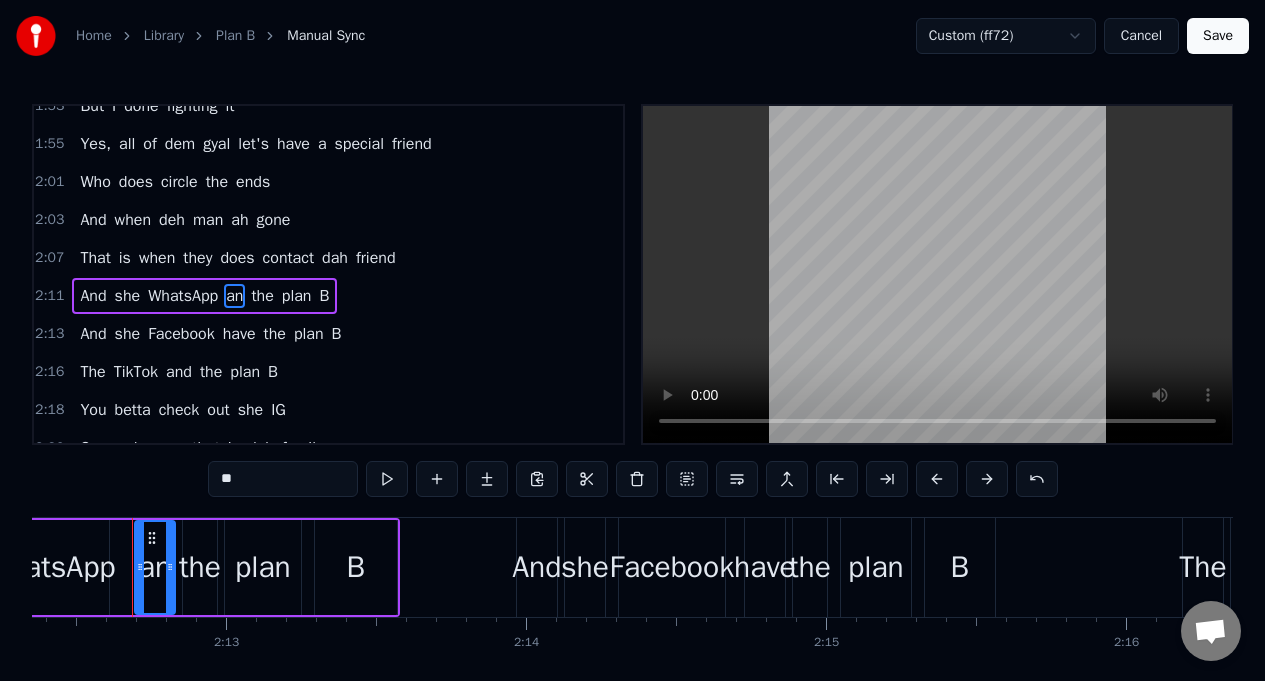 type on "*" 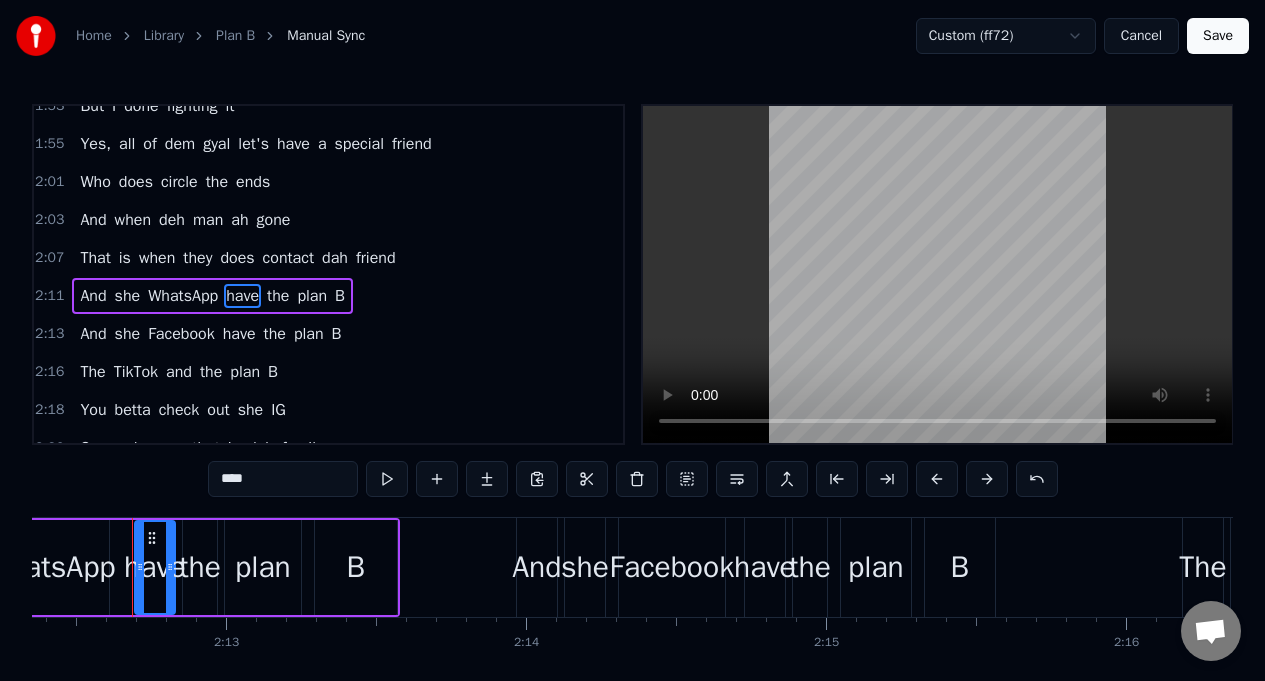 click on "That" at bounding box center (95, 258) 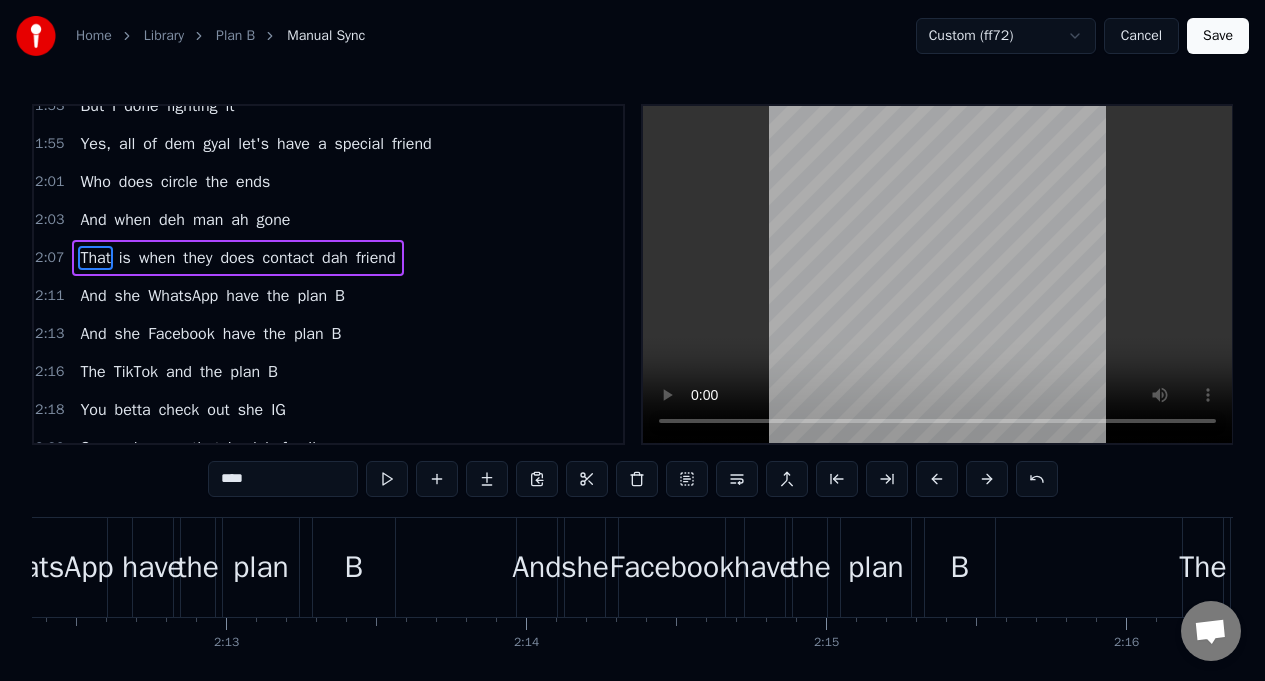 scroll, scrollTop: 1447, scrollLeft: 0, axis: vertical 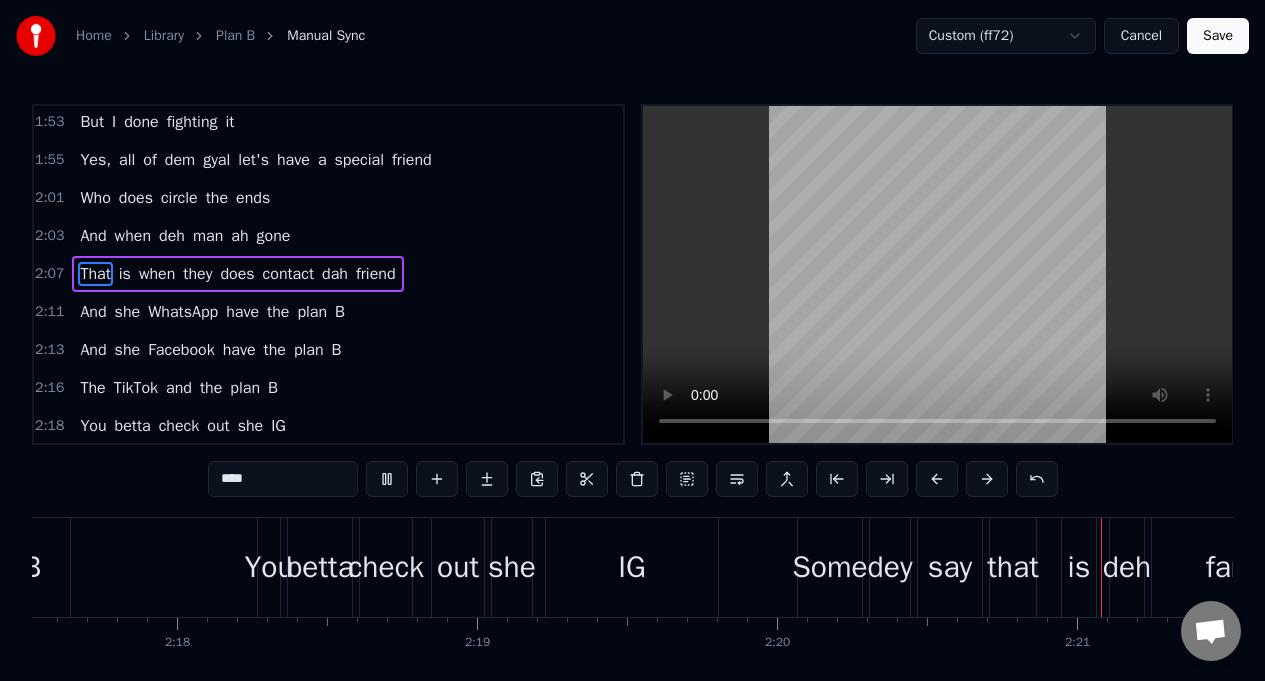 click on "and" at bounding box center [179, 388] 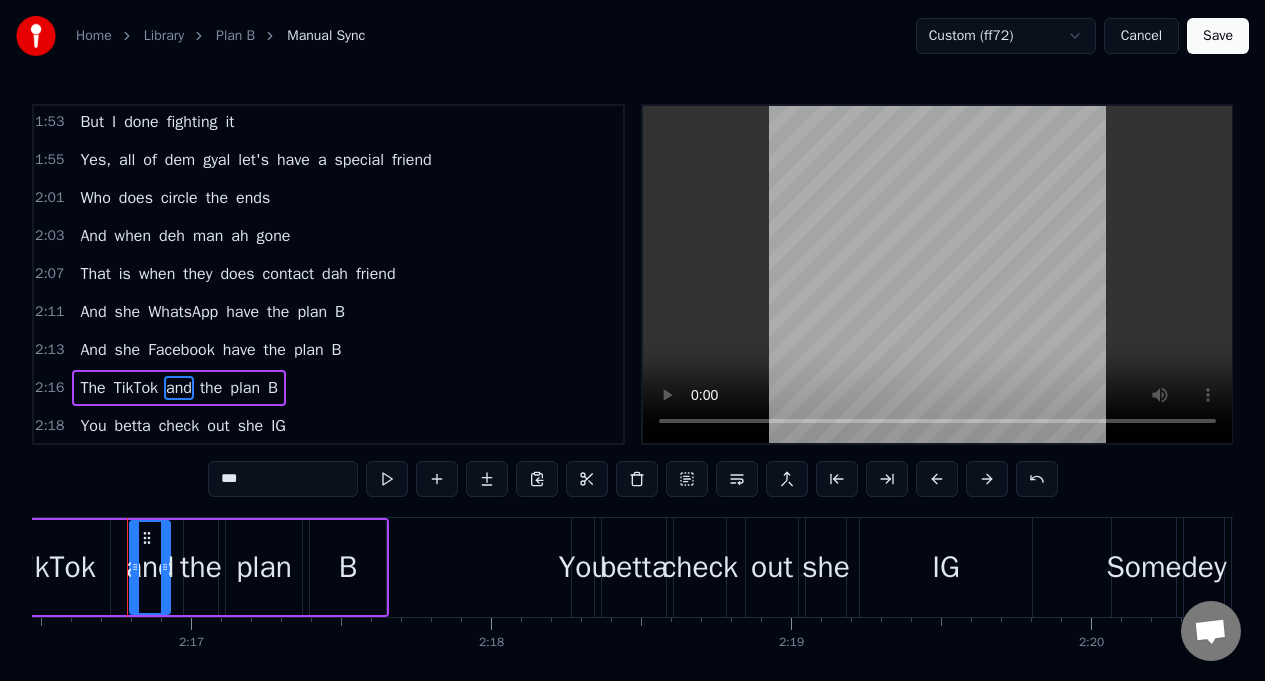 scroll, scrollTop: 0, scrollLeft: 40936, axis: horizontal 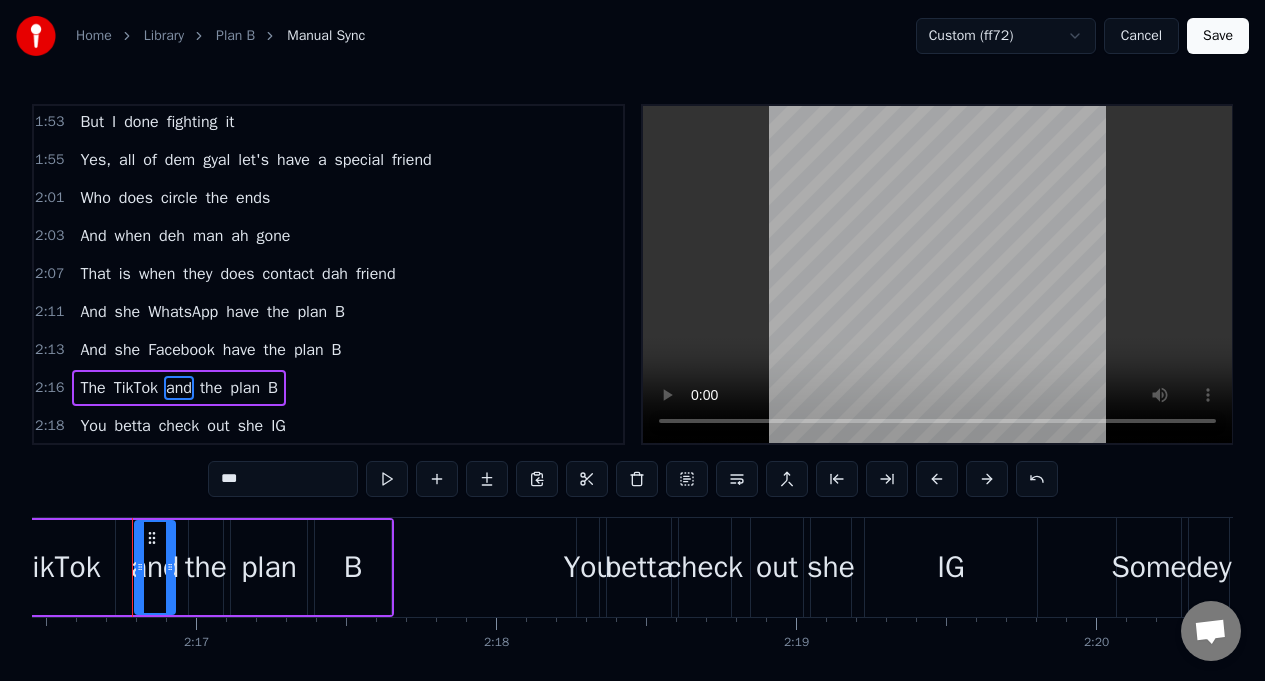 click on "***" at bounding box center (283, 479) 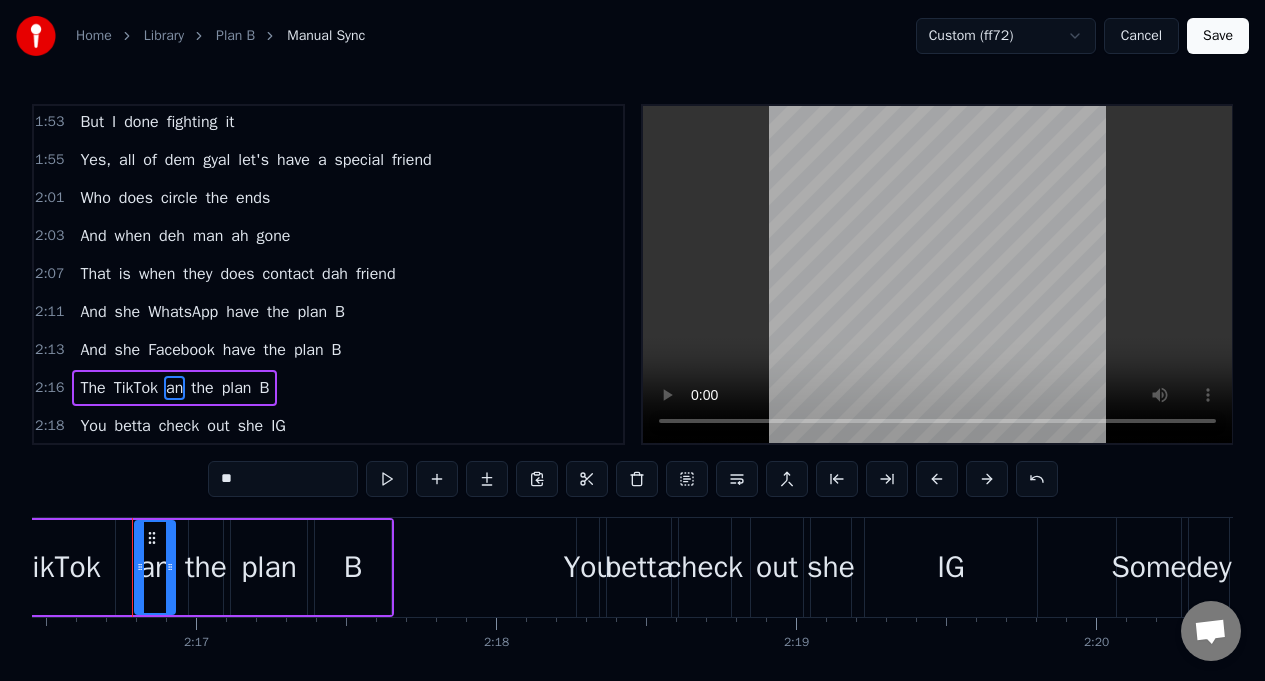 type on "*" 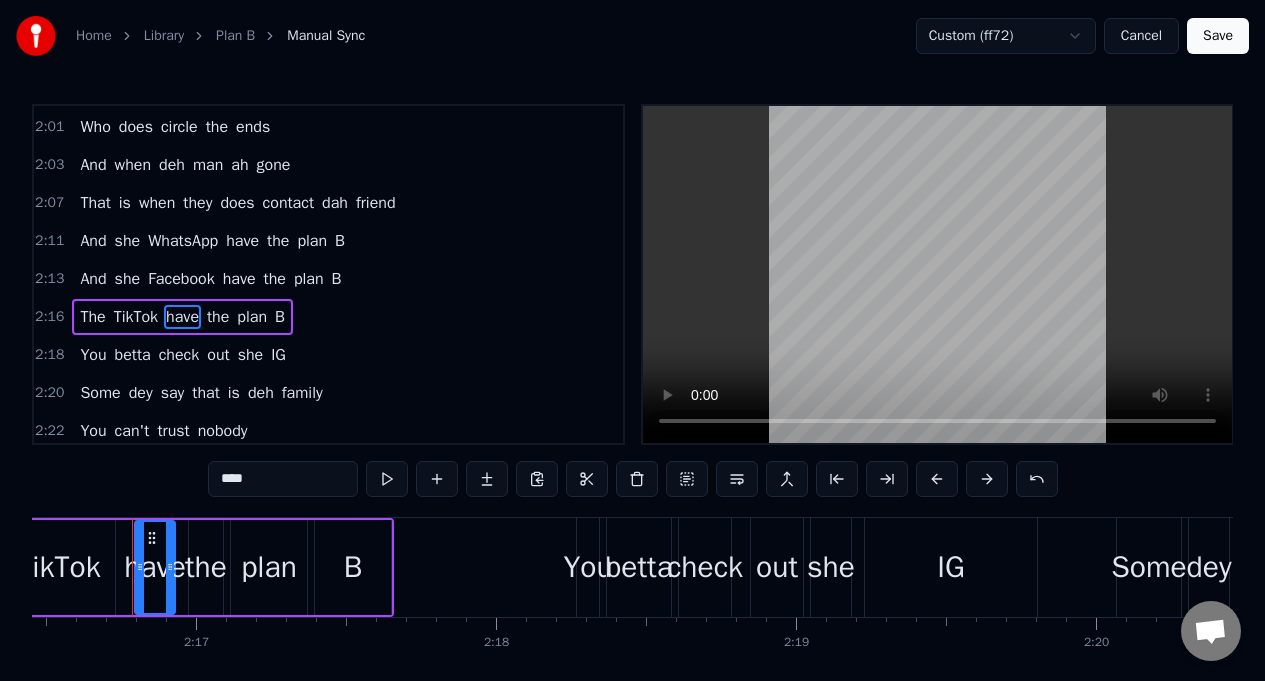 scroll, scrollTop: 1715, scrollLeft: 0, axis: vertical 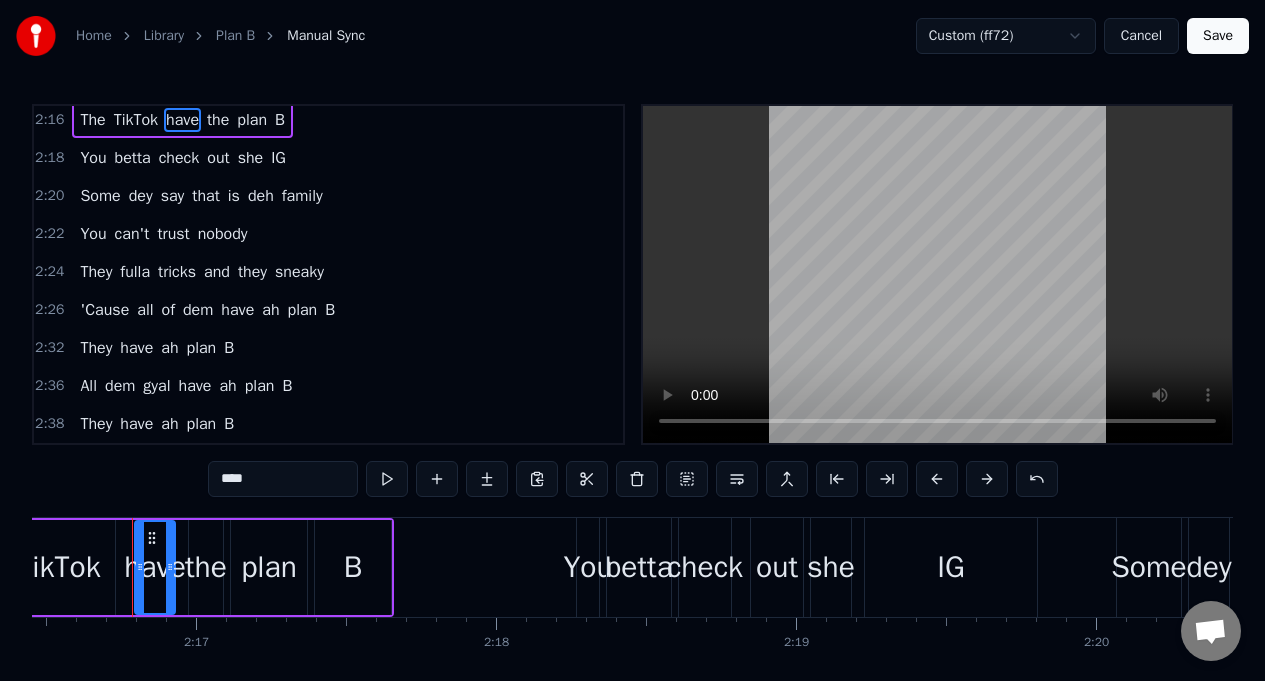type on "****" 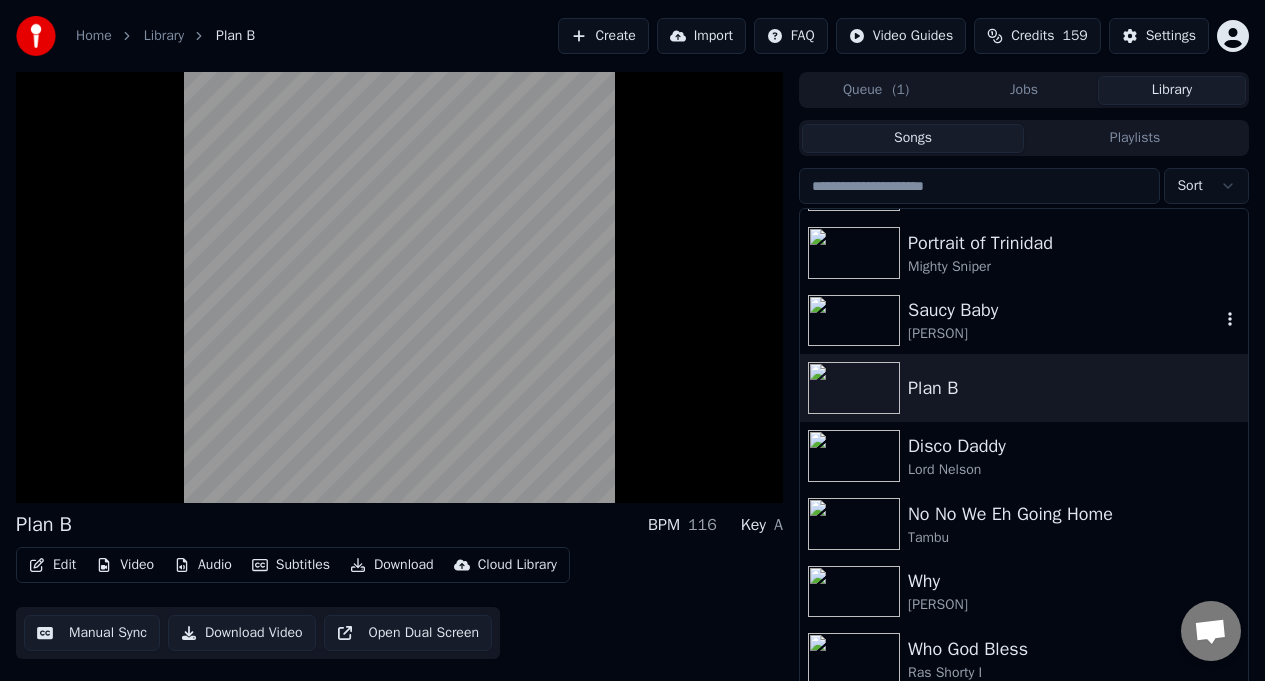 scroll, scrollTop: 264, scrollLeft: 0, axis: vertical 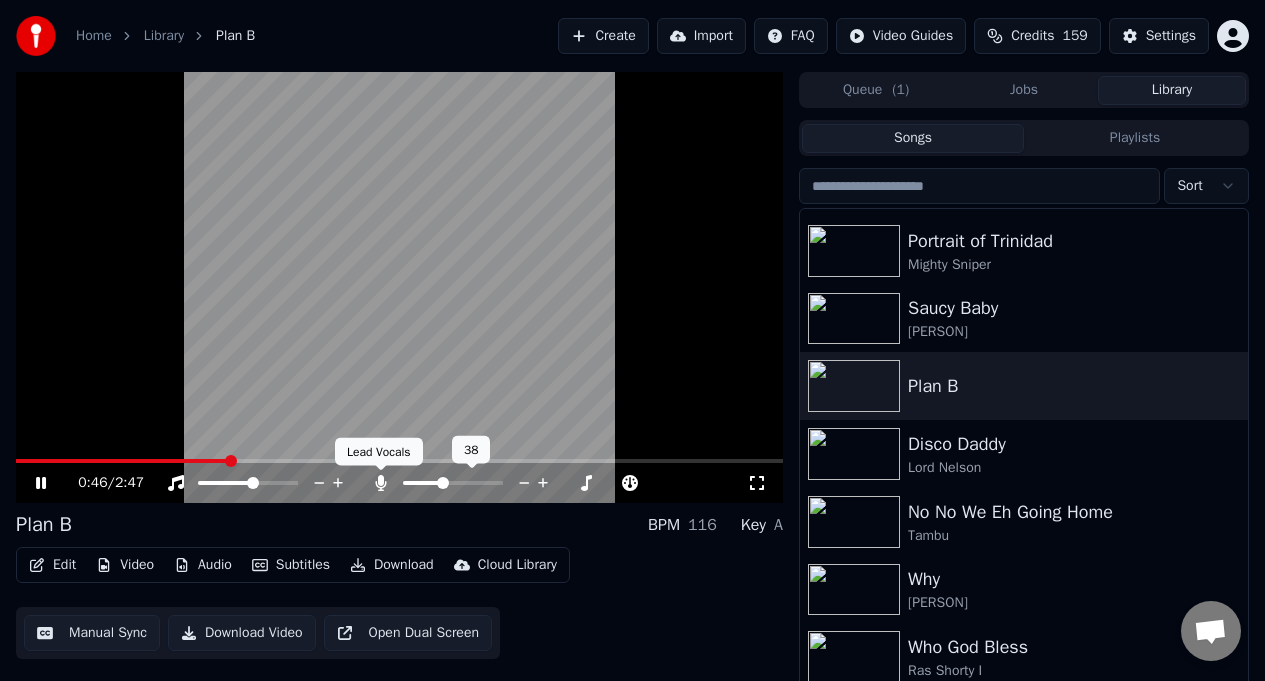 click 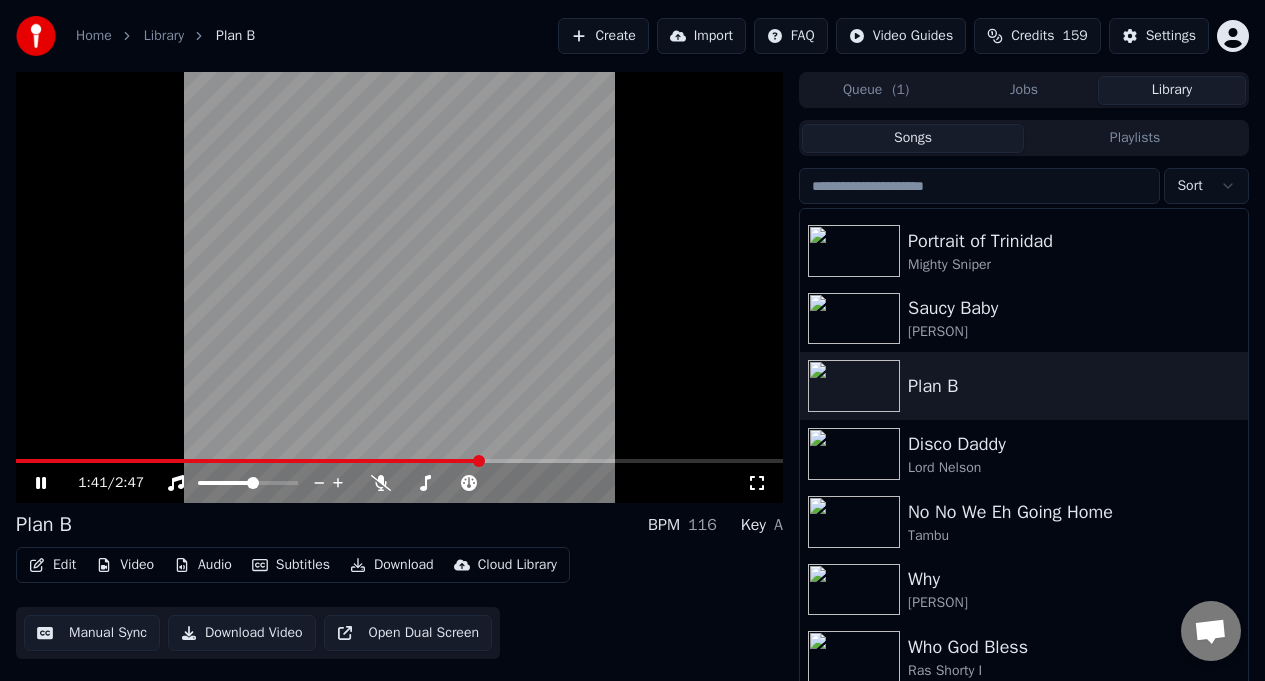 click at bounding box center (399, 287) 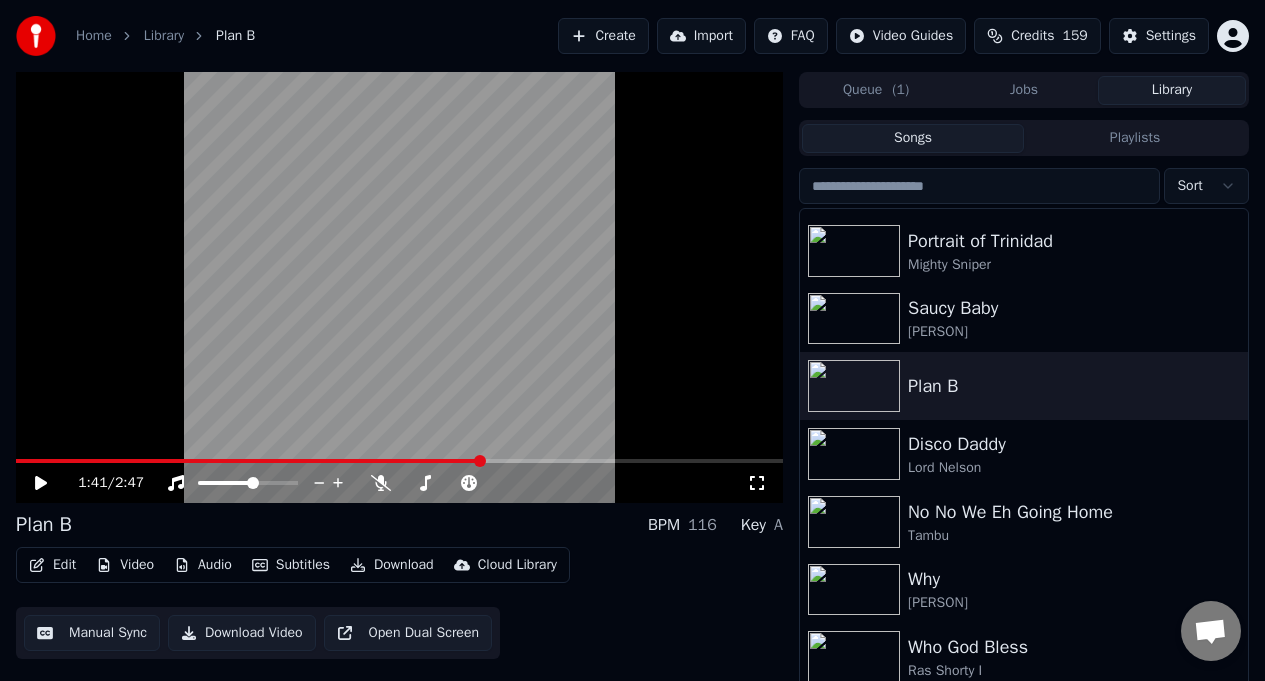click at bounding box center [248, 461] 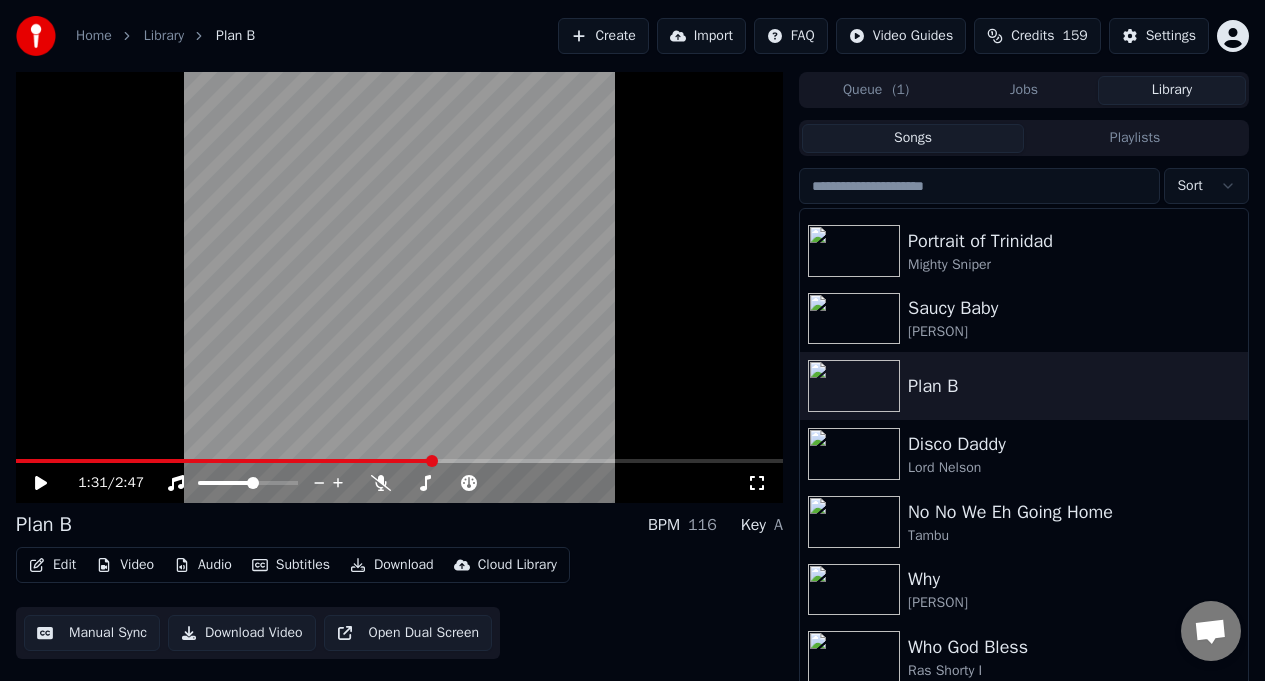 click at bounding box center [399, 287] 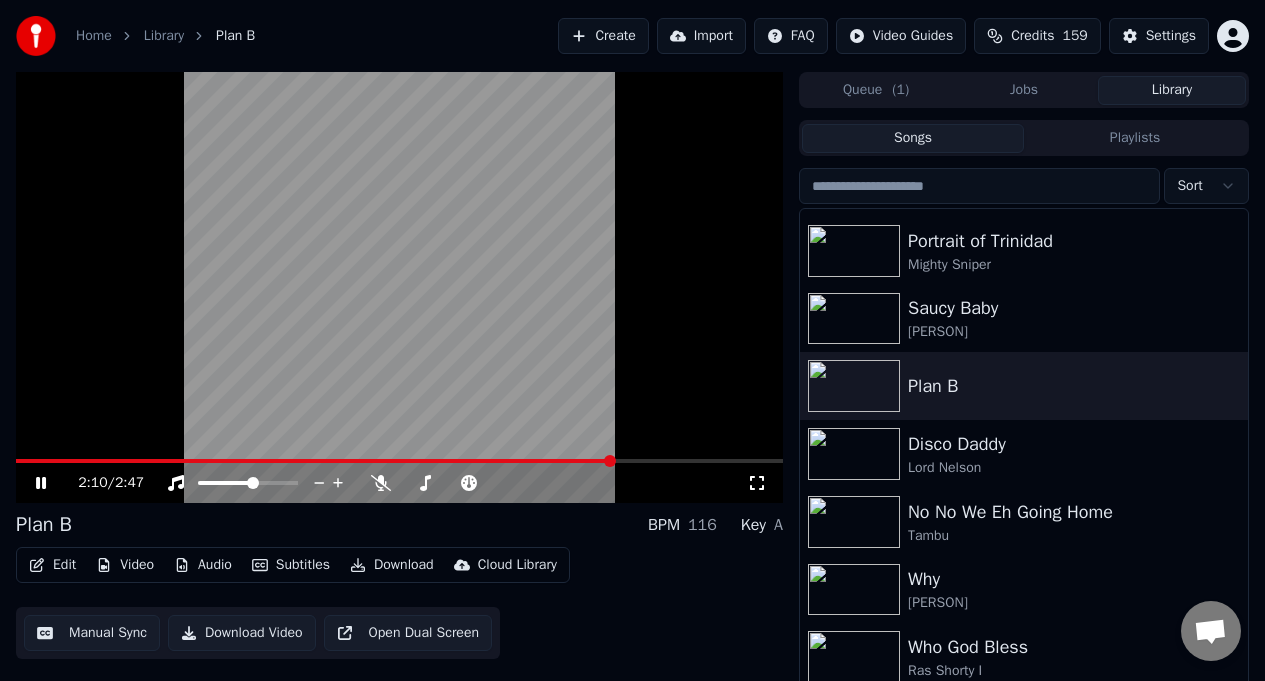 click at bounding box center (399, 287) 